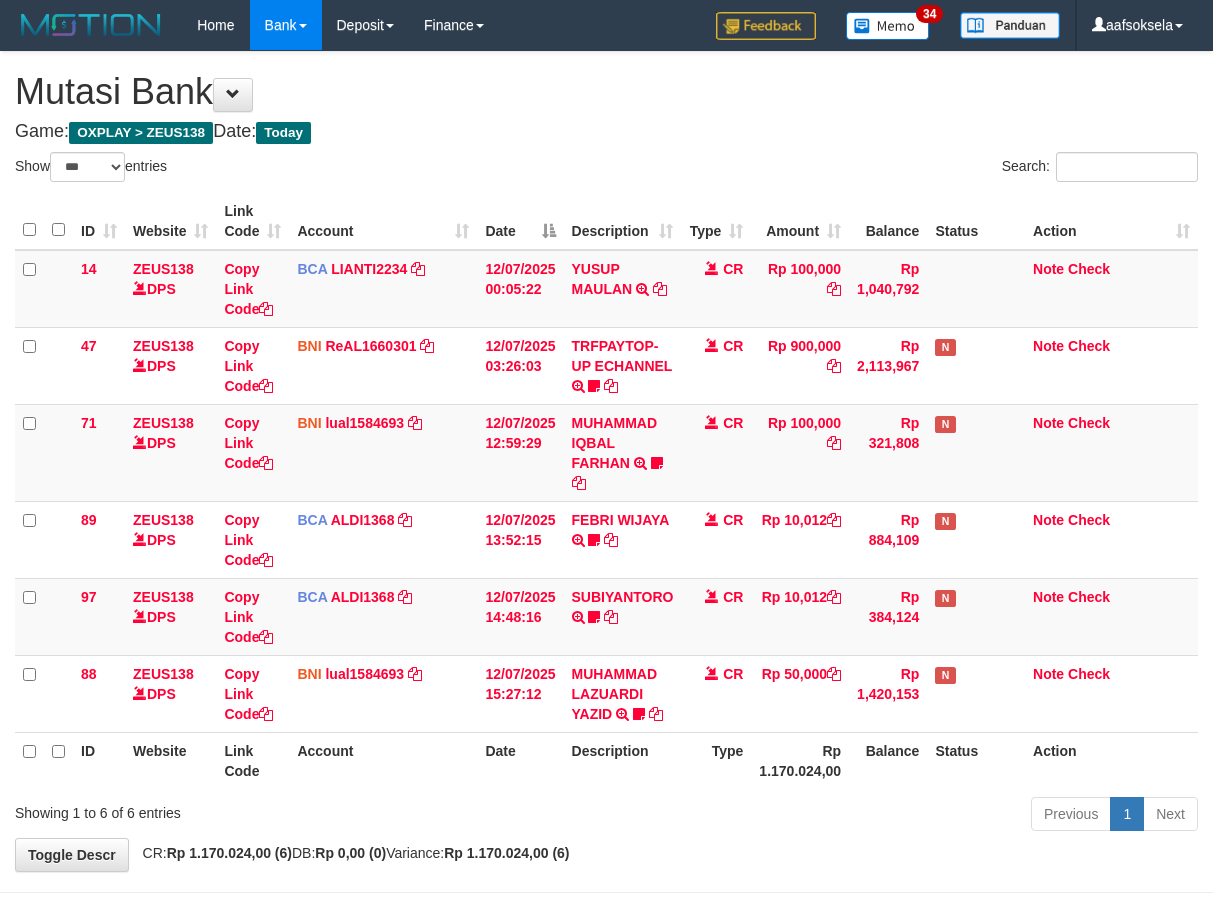 select on "***" 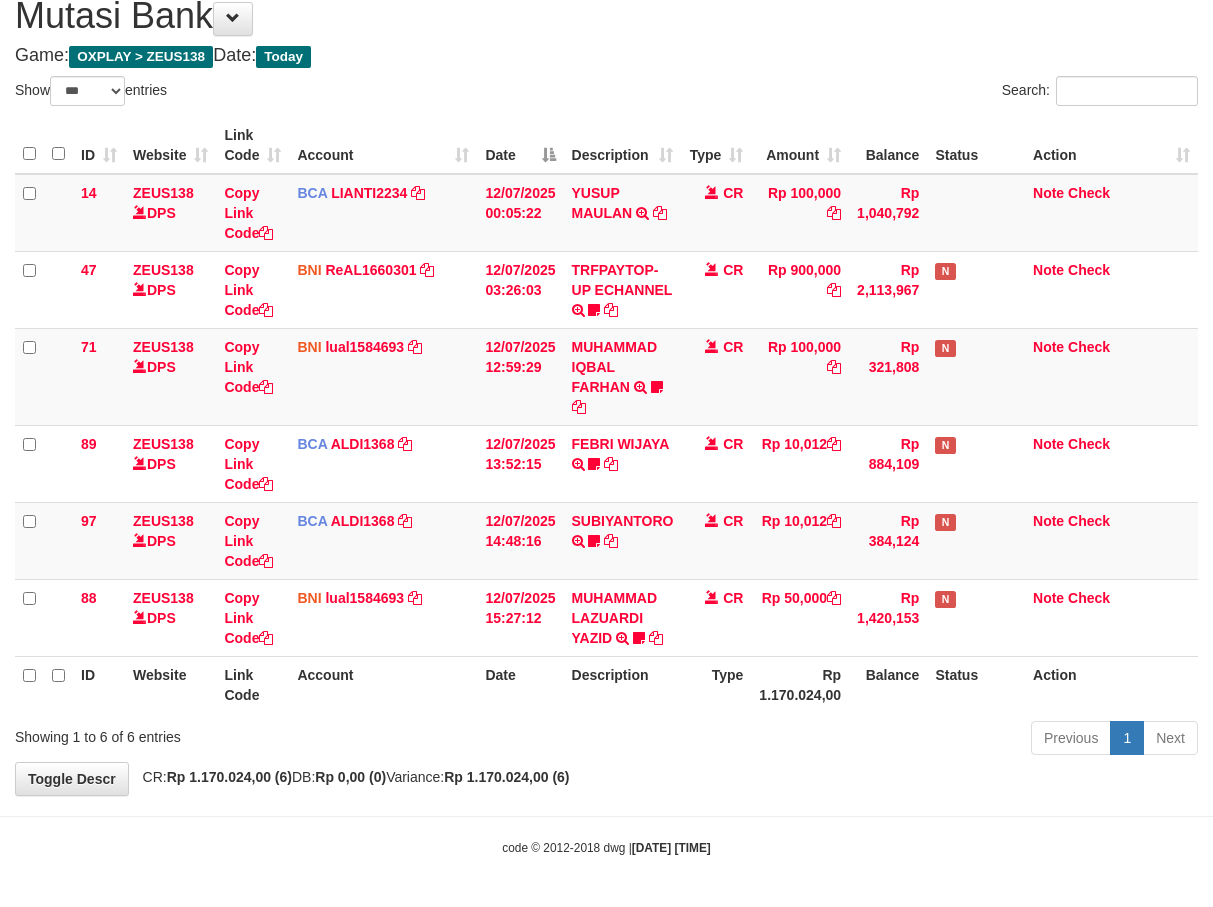 click on "Previous 1 Next" at bounding box center (859, 740) 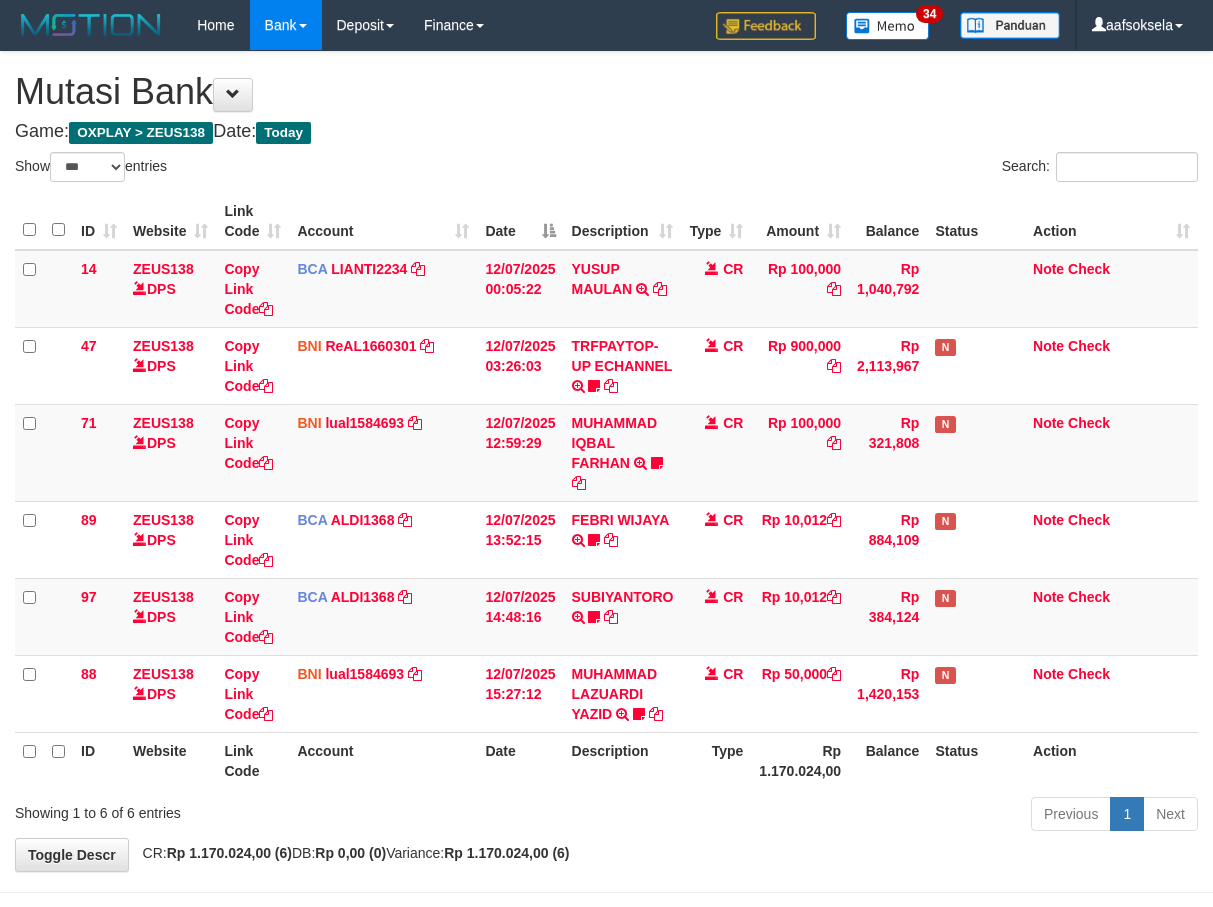 select on "***" 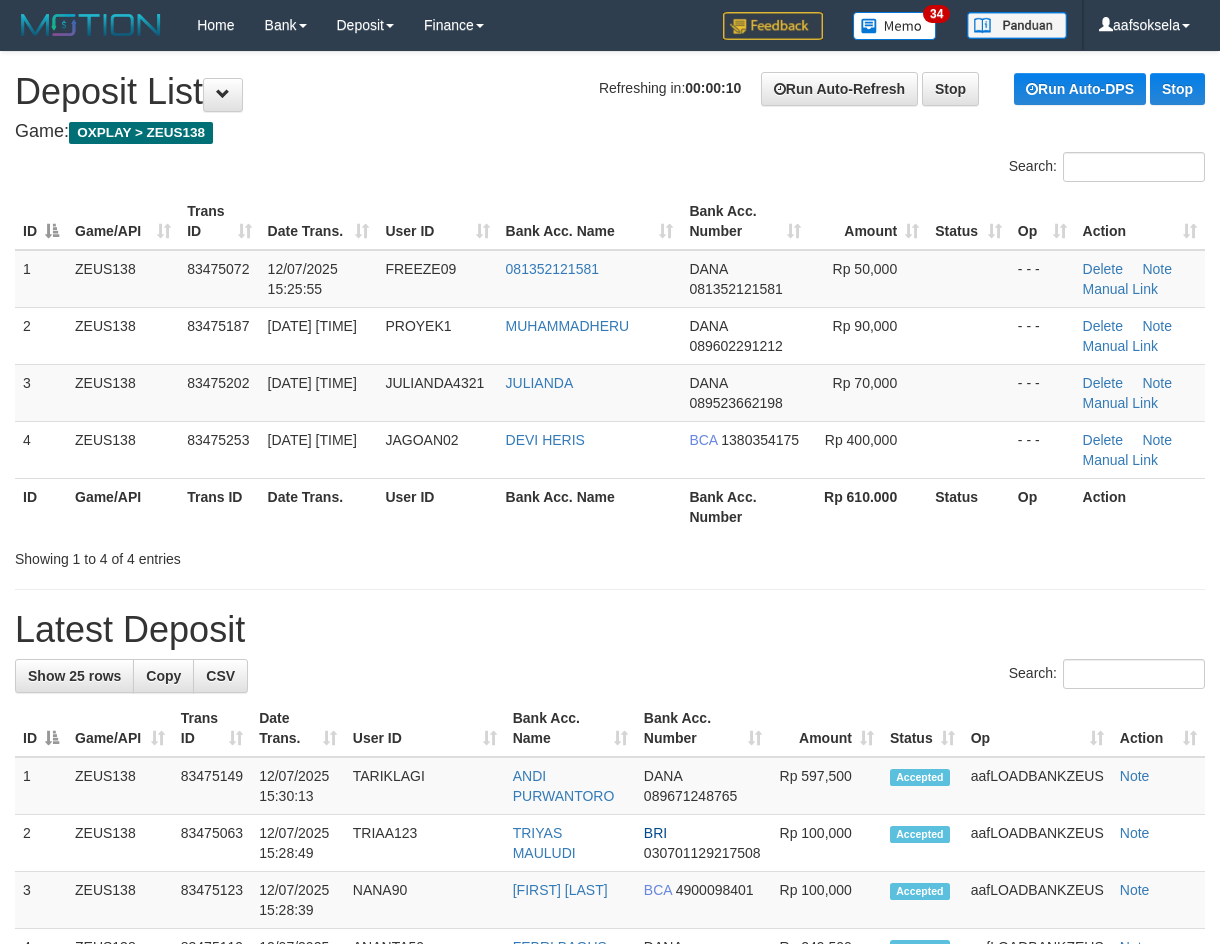 scroll, scrollTop: 0, scrollLeft: 0, axis: both 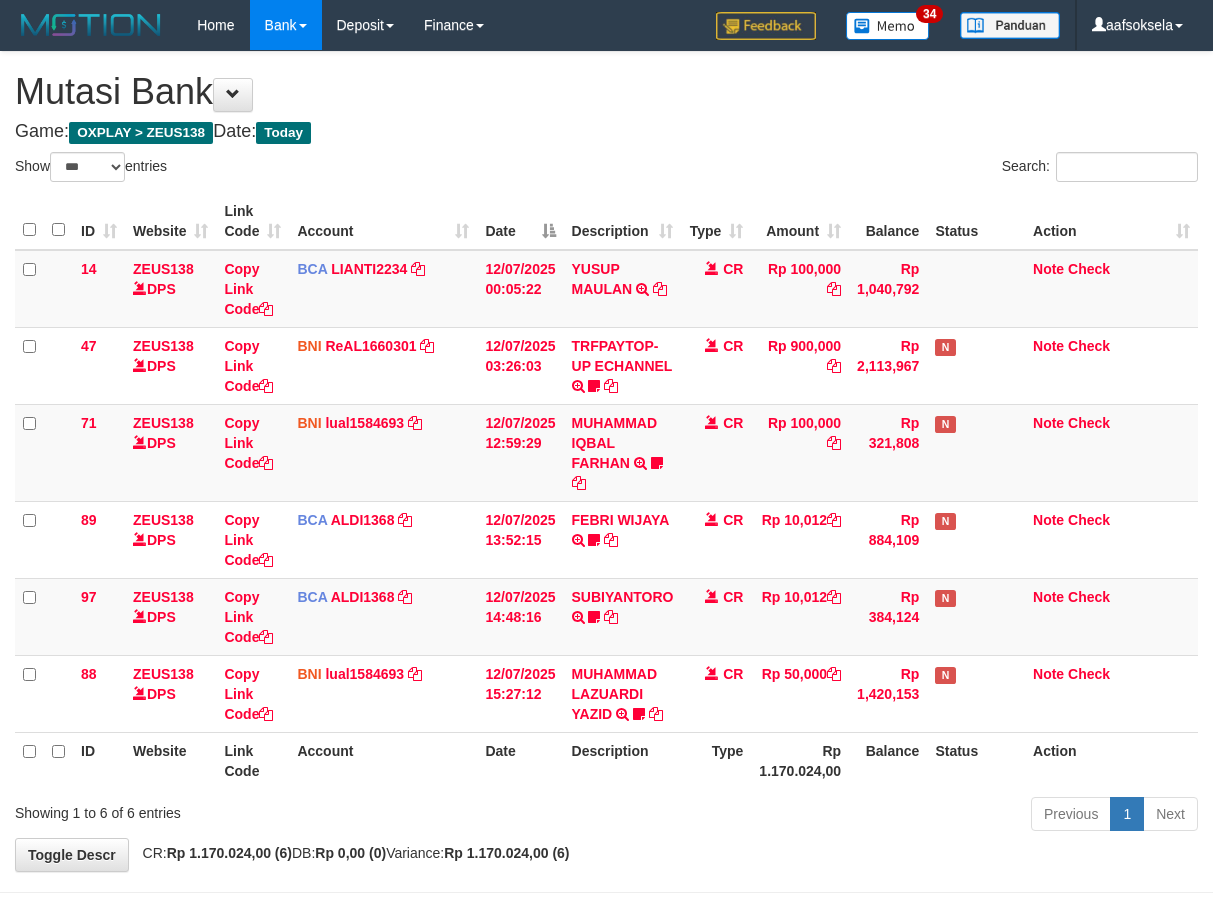 select on "***" 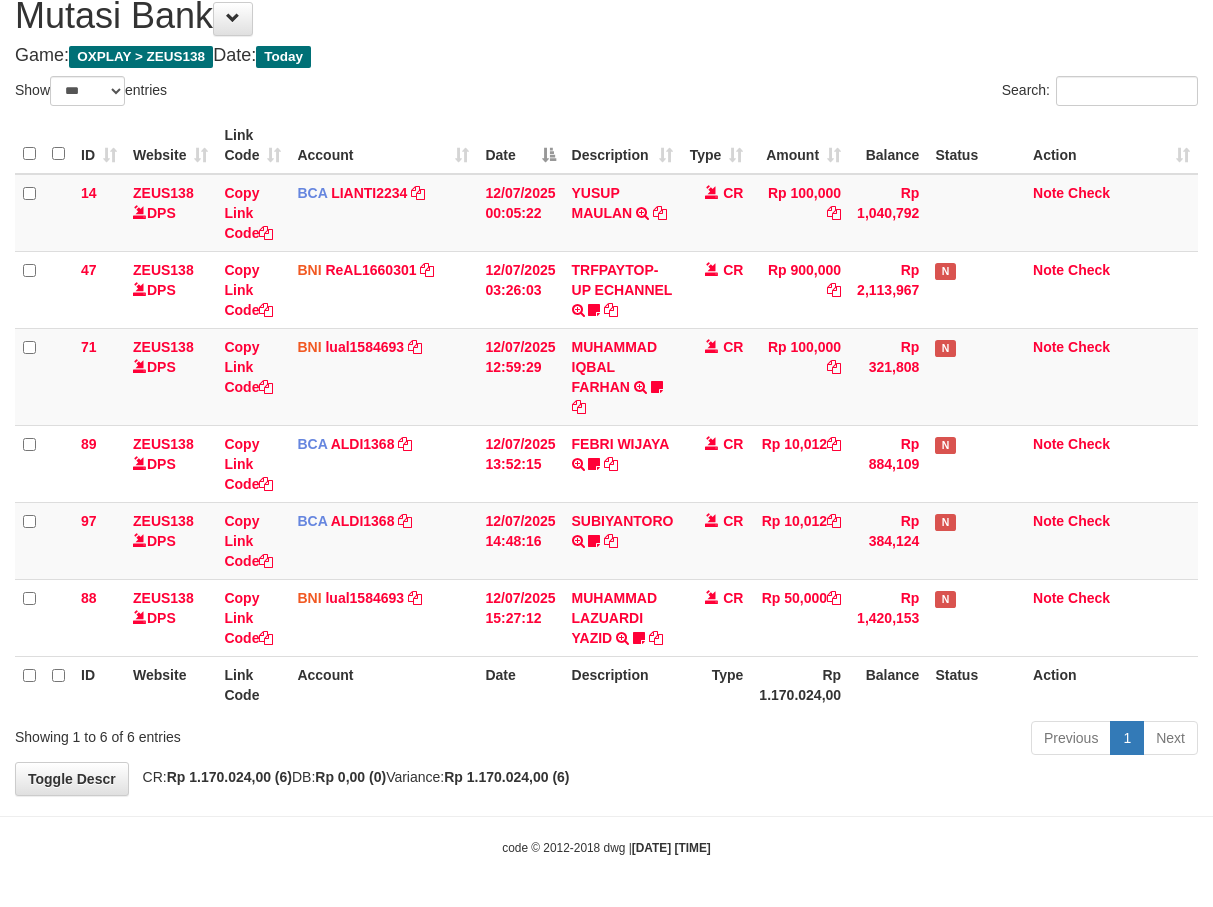click on "Previous 1 Next" at bounding box center [859, 740] 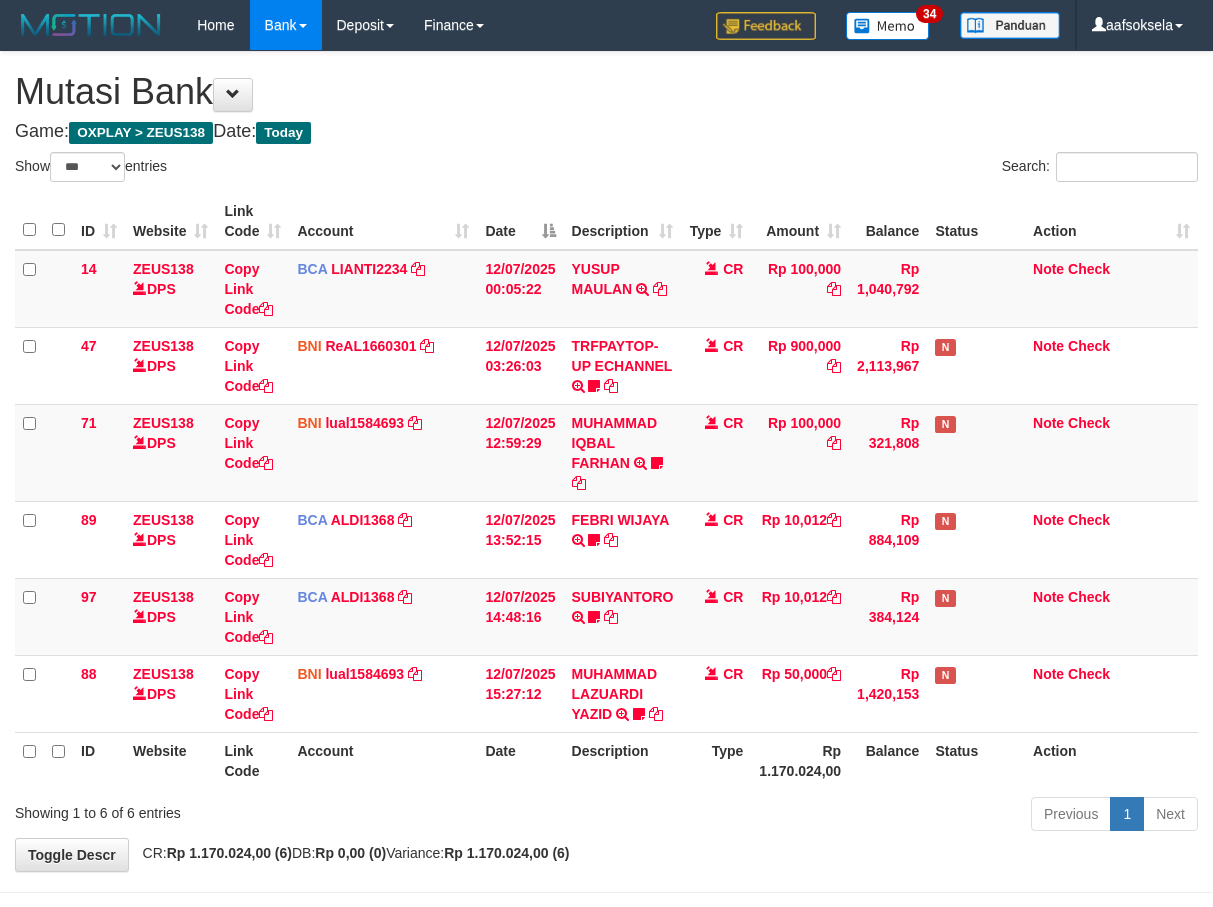 select on "***" 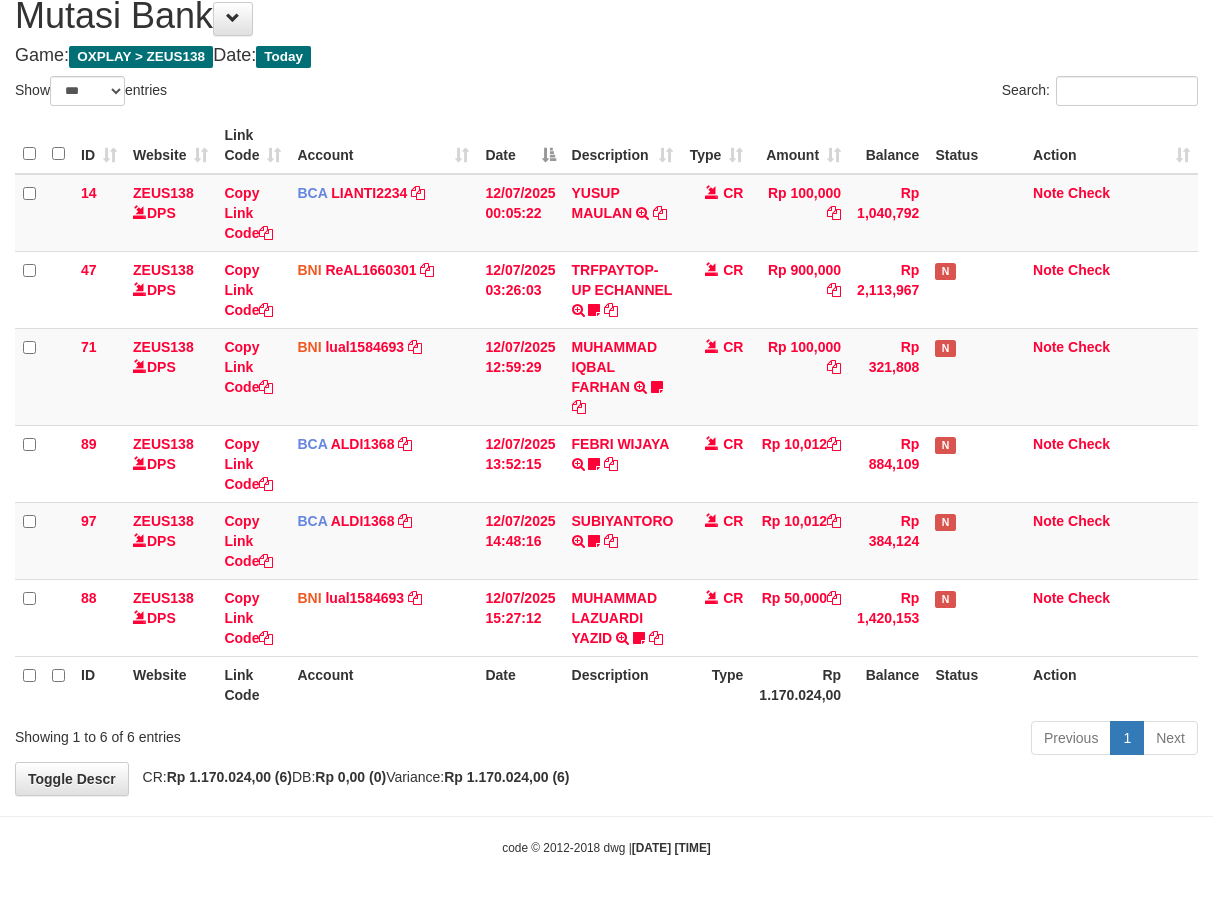 click on "Previous 1 Next" at bounding box center [859, 740] 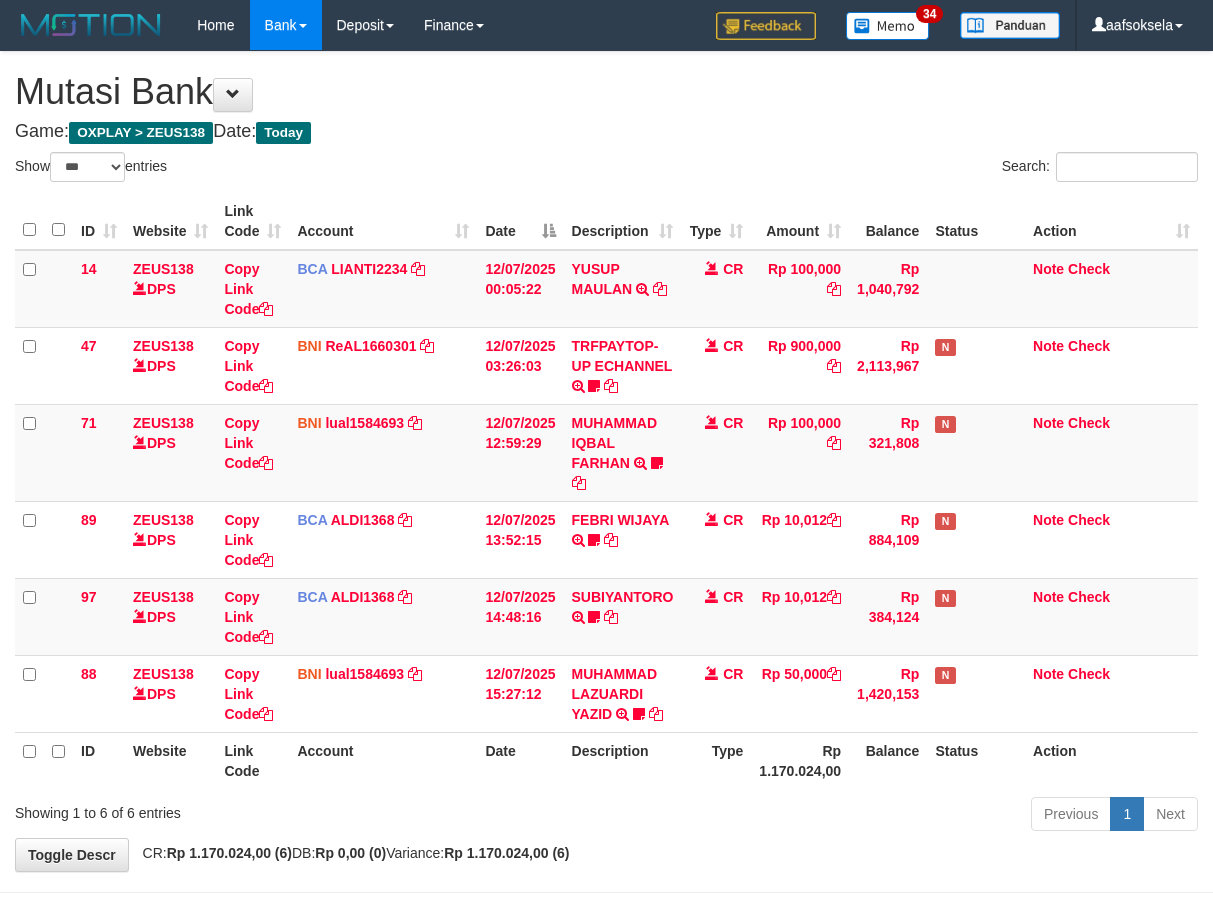 select on "***" 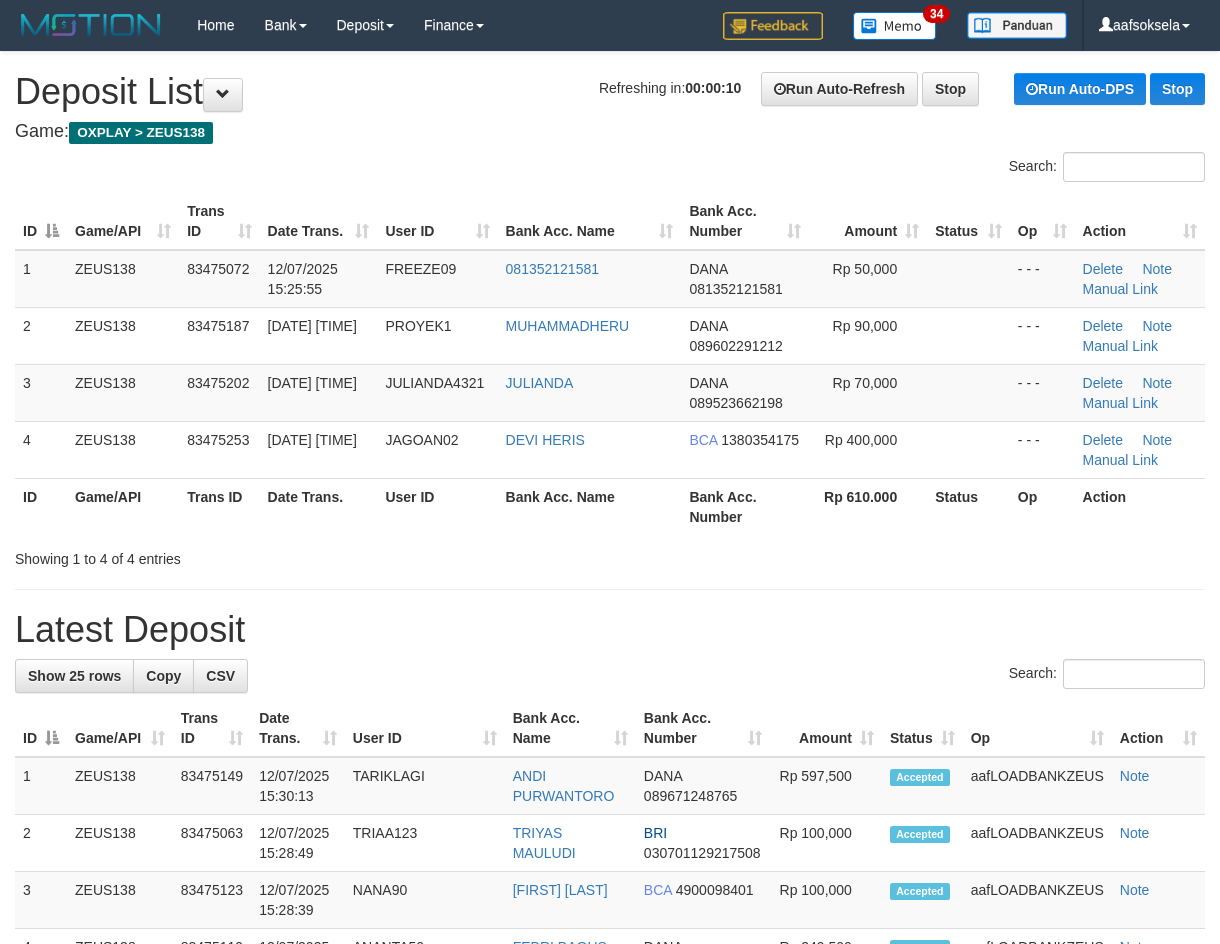 scroll, scrollTop: 0, scrollLeft: 0, axis: both 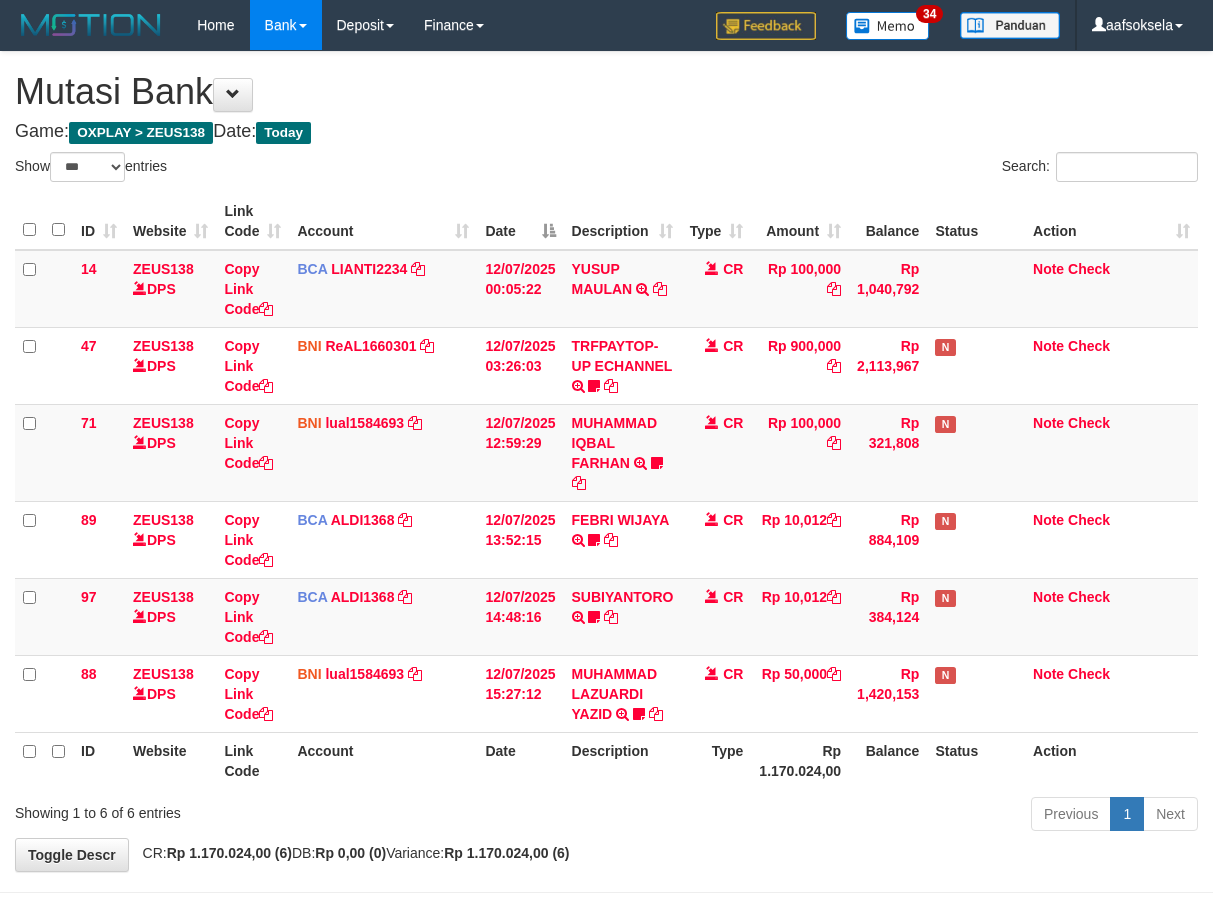 select on "***" 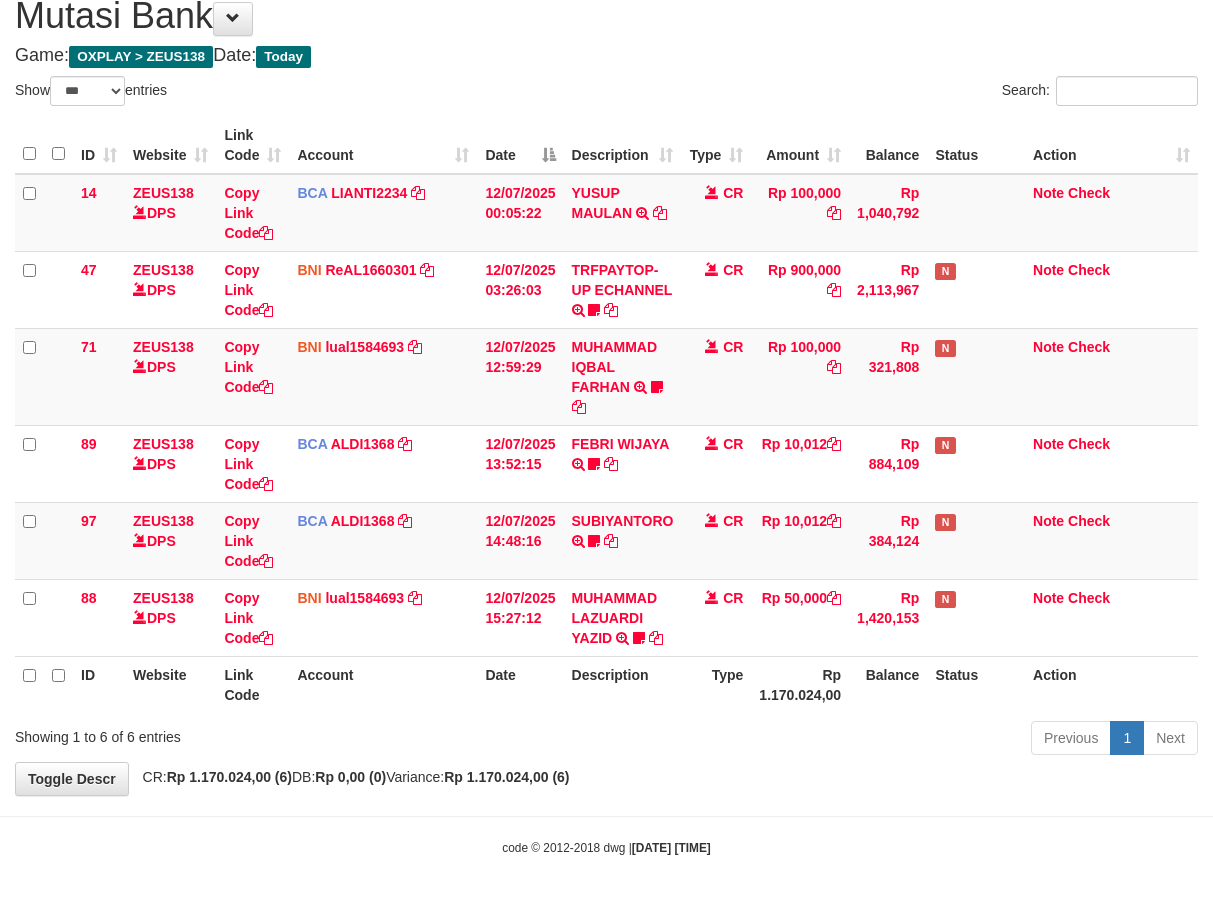 click on "**********" at bounding box center [606, 385] 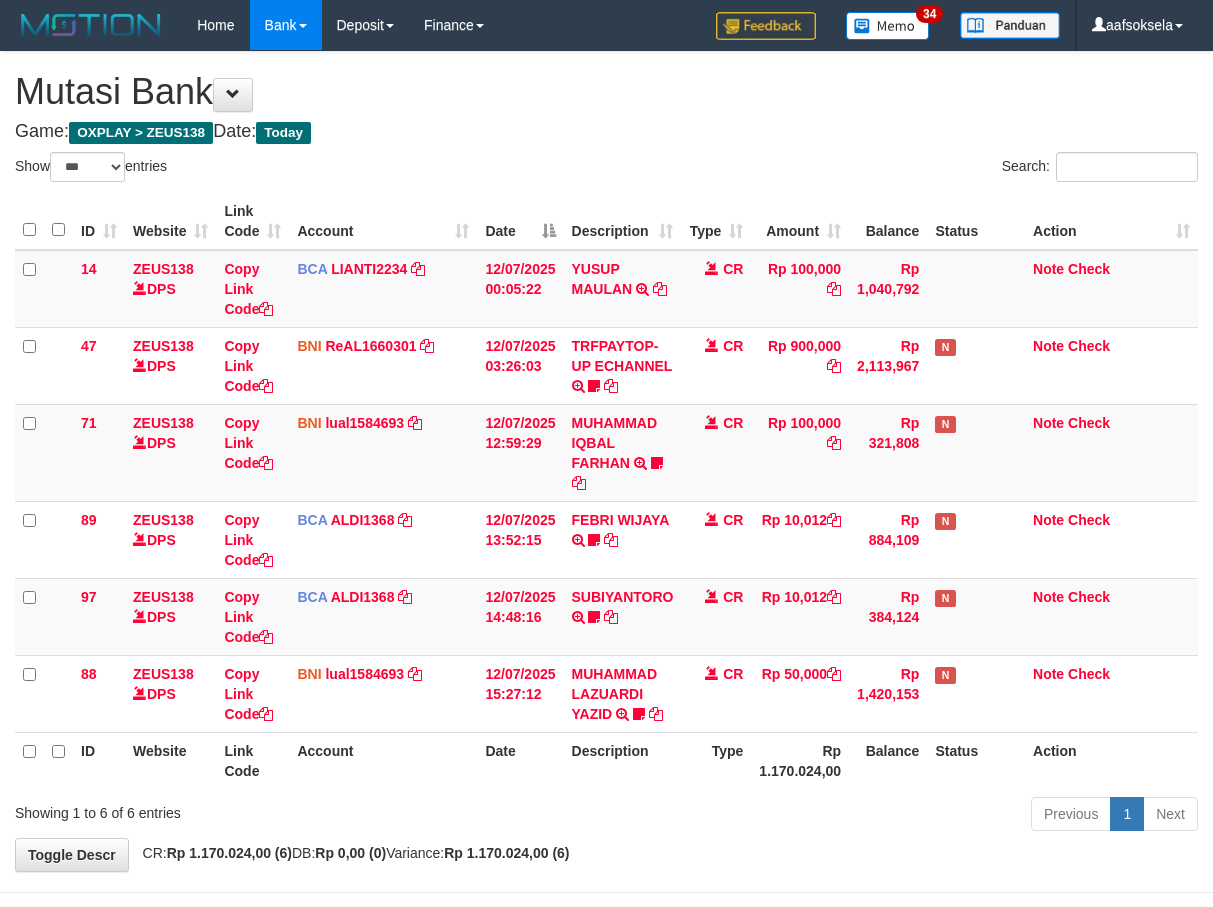 select on "***" 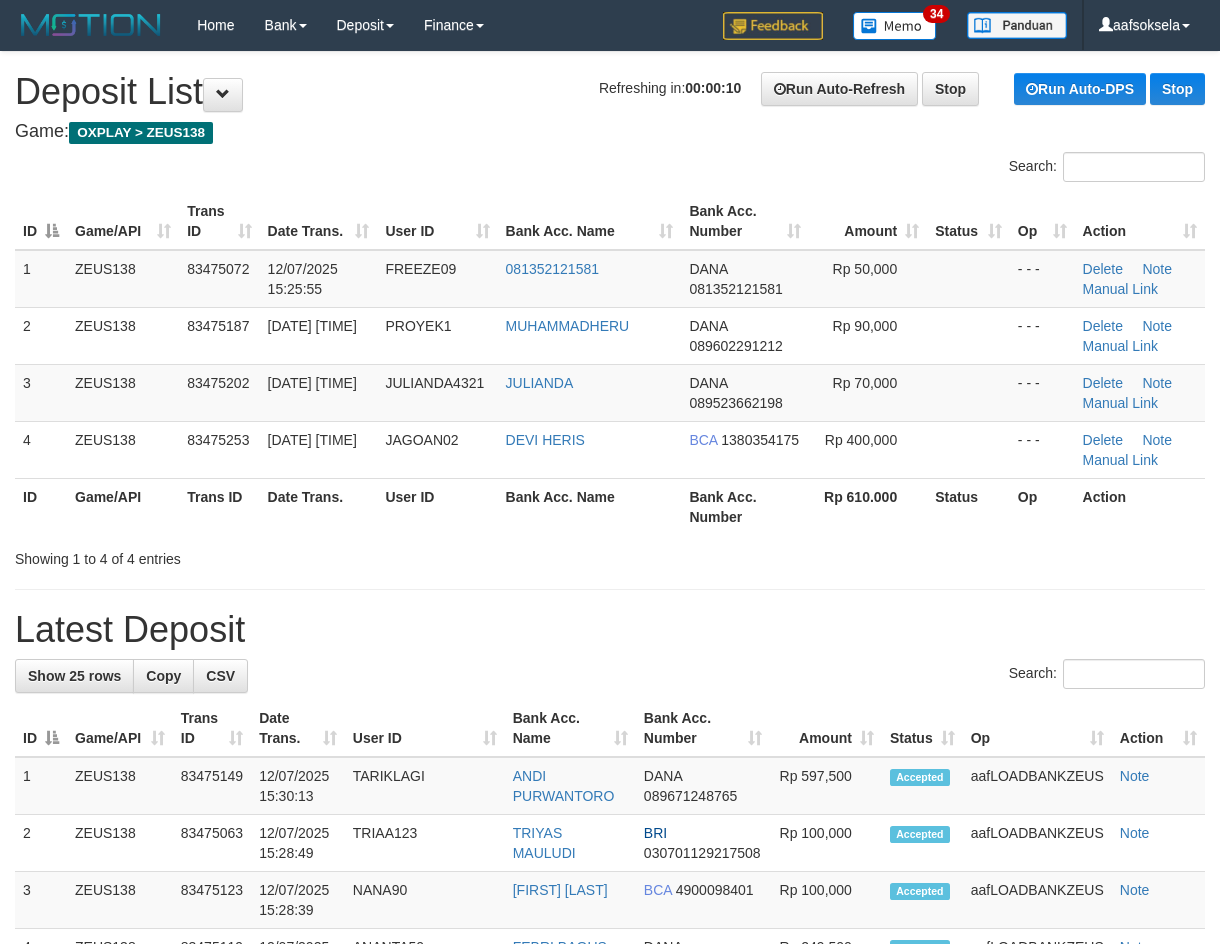 scroll, scrollTop: 0, scrollLeft: 0, axis: both 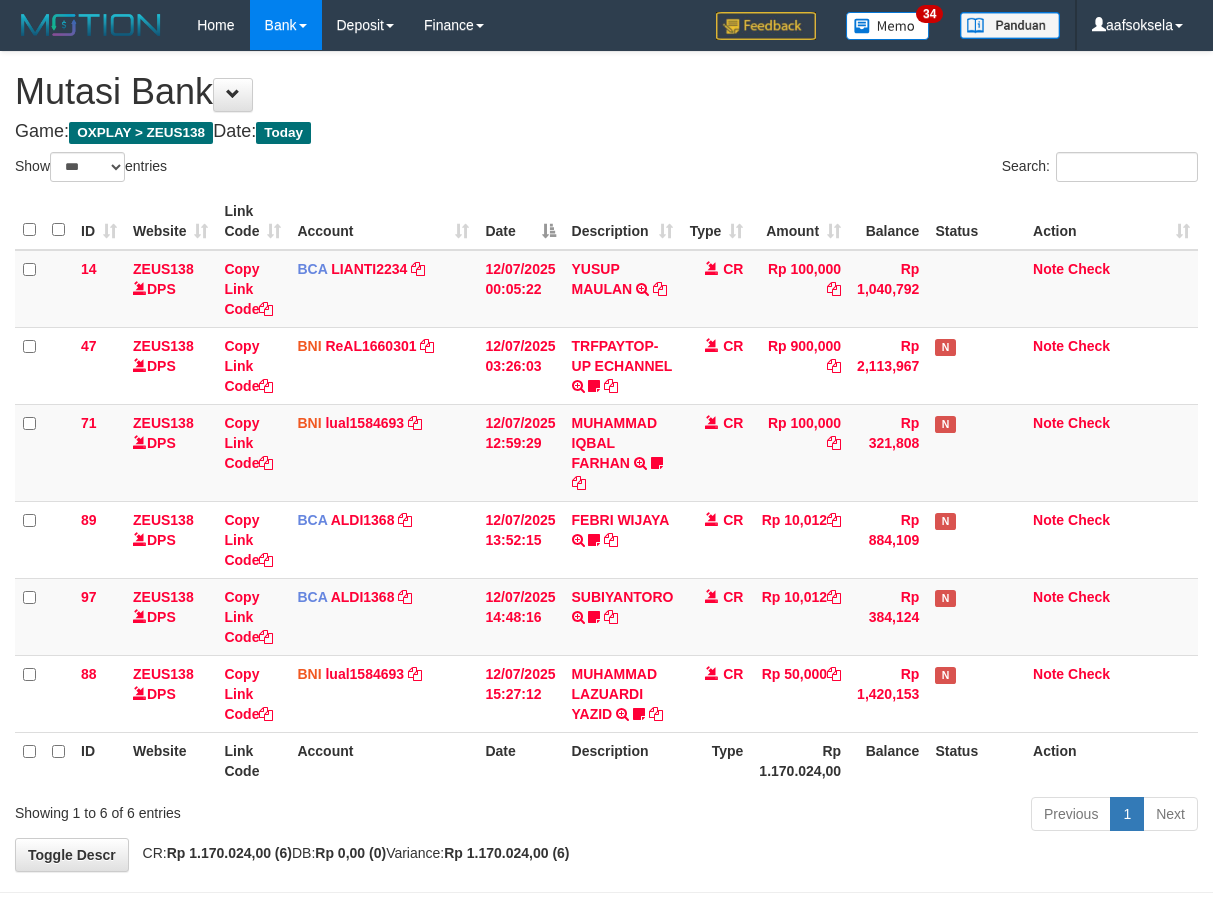 select on "***" 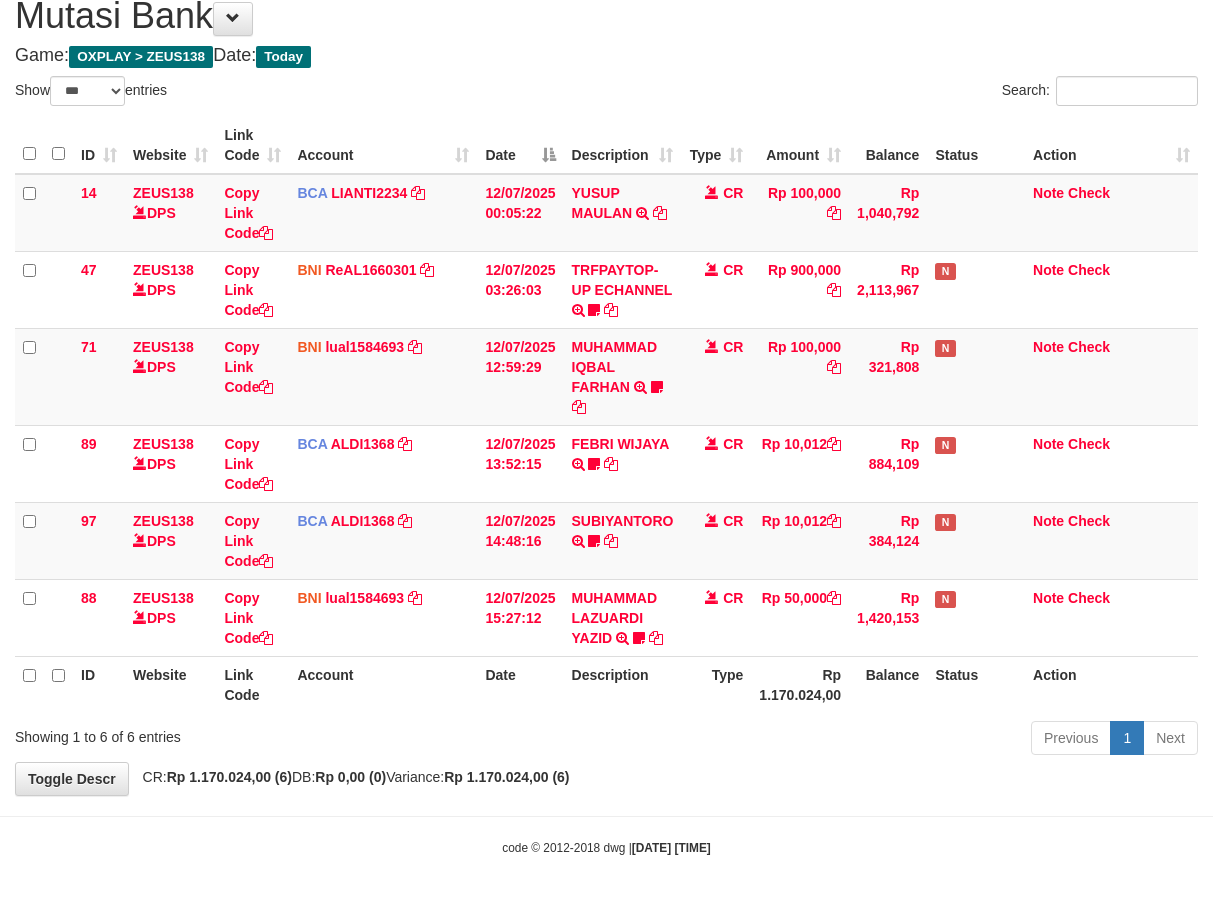 click on "Previous 1 Next" at bounding box center [859, 740] 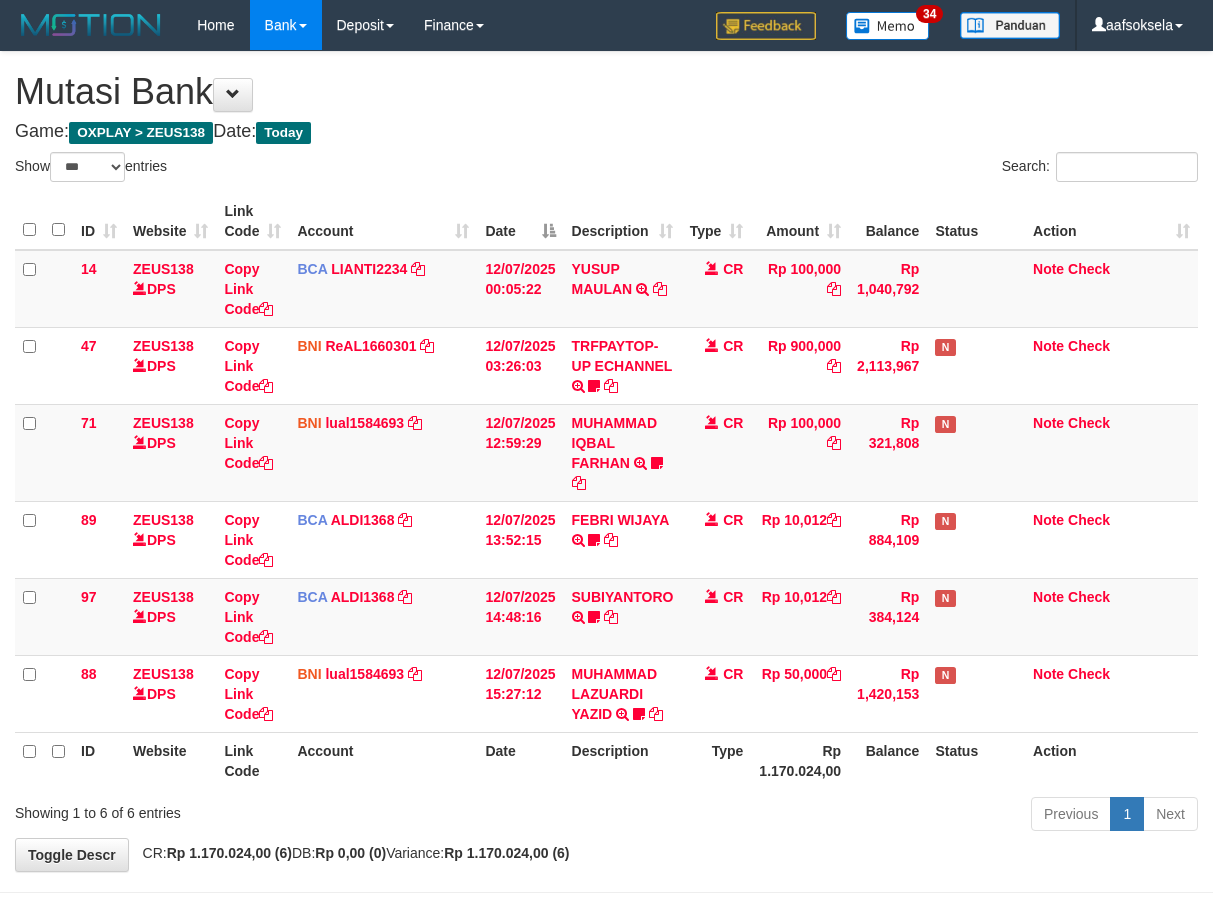 select on "***" 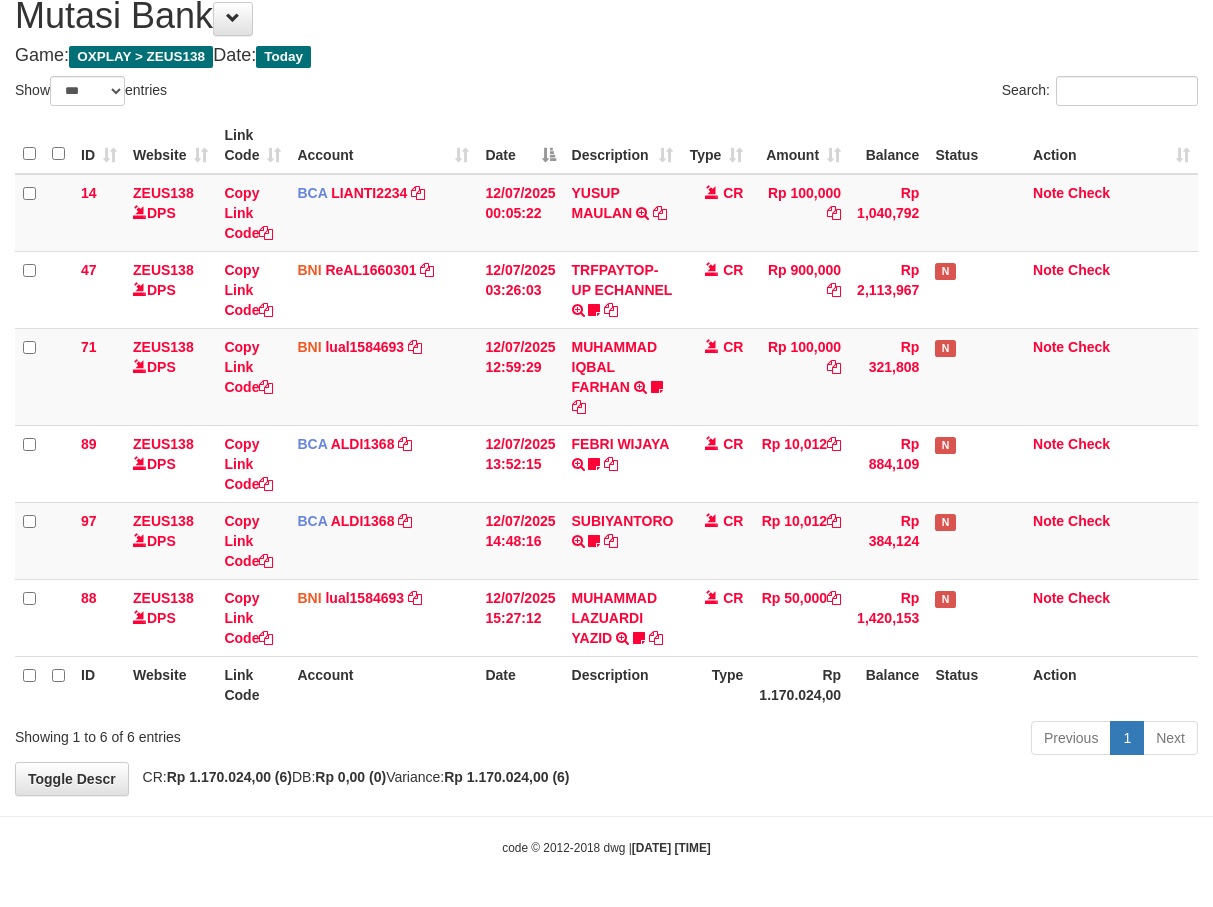 click on "Previous 1 Next" at bounding box center (859, 740) 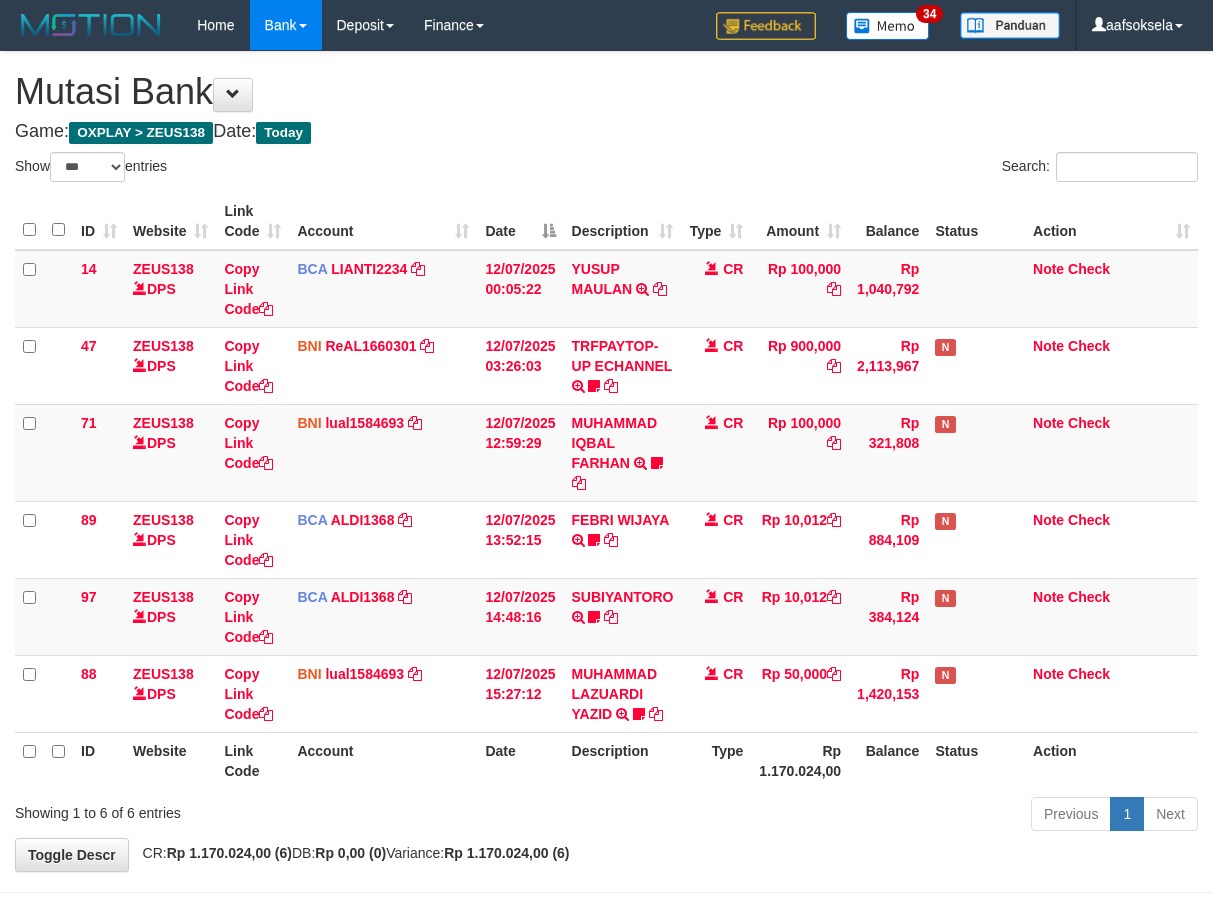 select on "***" 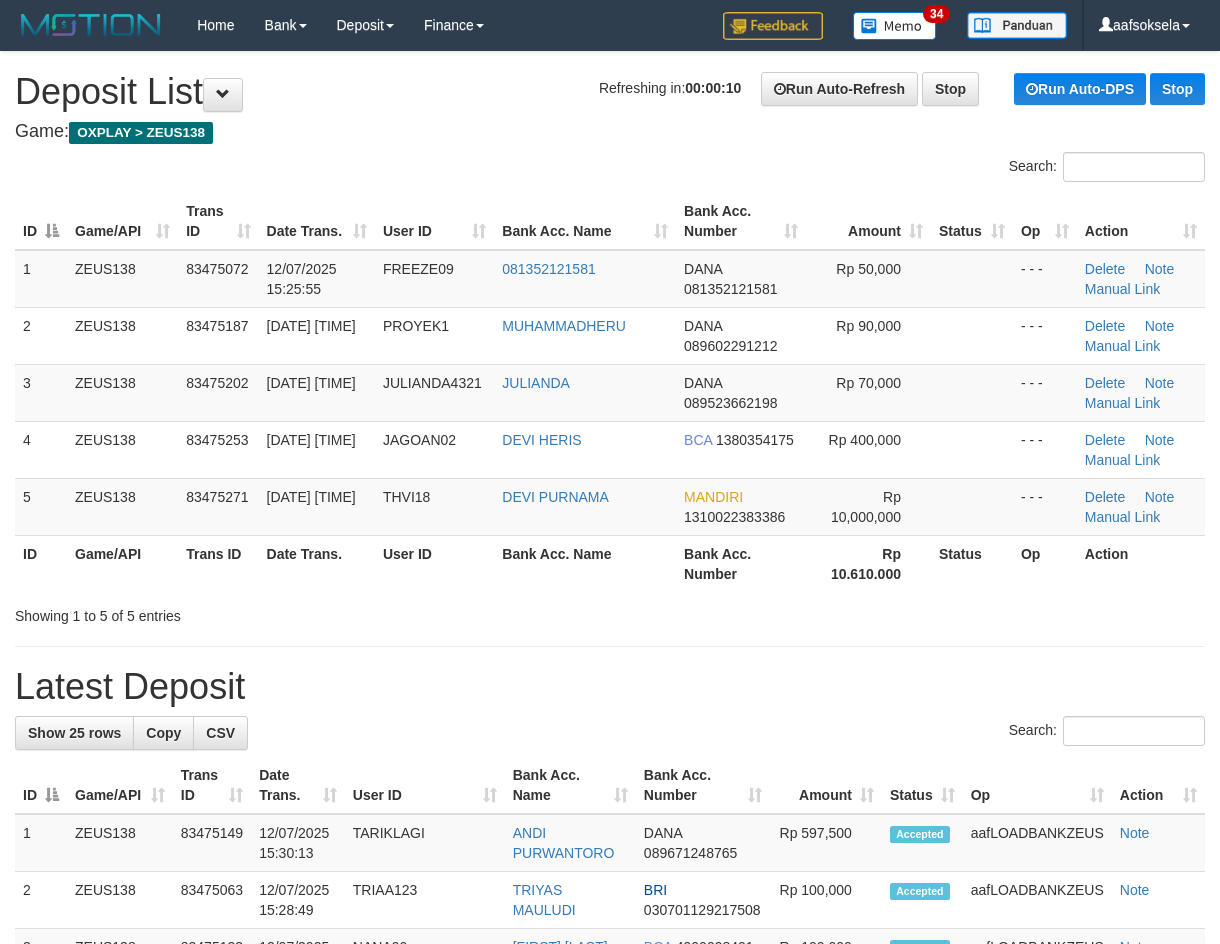 scroll, scrollTop: 0, scrollLeft: 0, axis: both 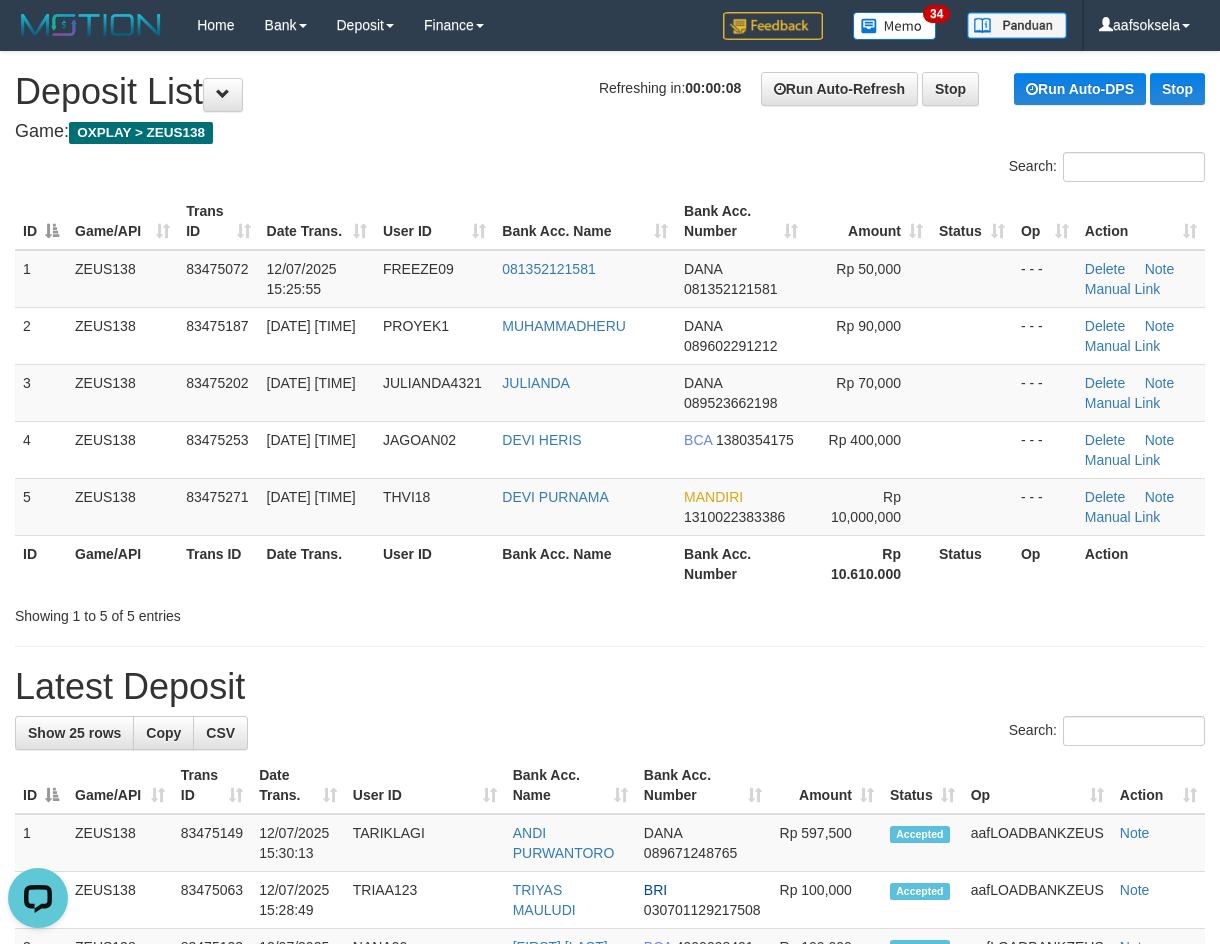 drag, startPoint x: 370, startPoint y: 576, endPoint x: 335, endPoint y: 584, distance: 35.902645 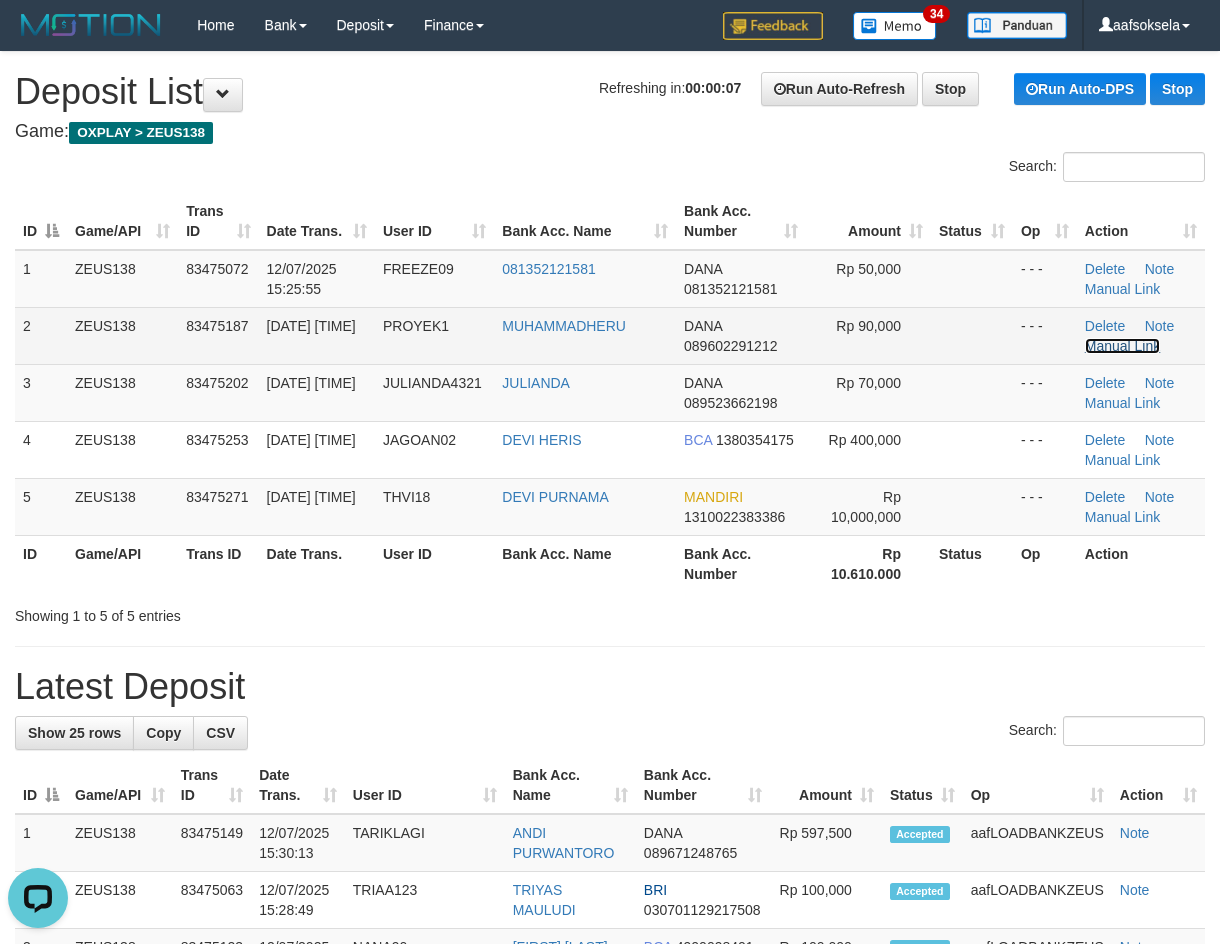 click on "Manual Link" at bounding box center (1123, 346) 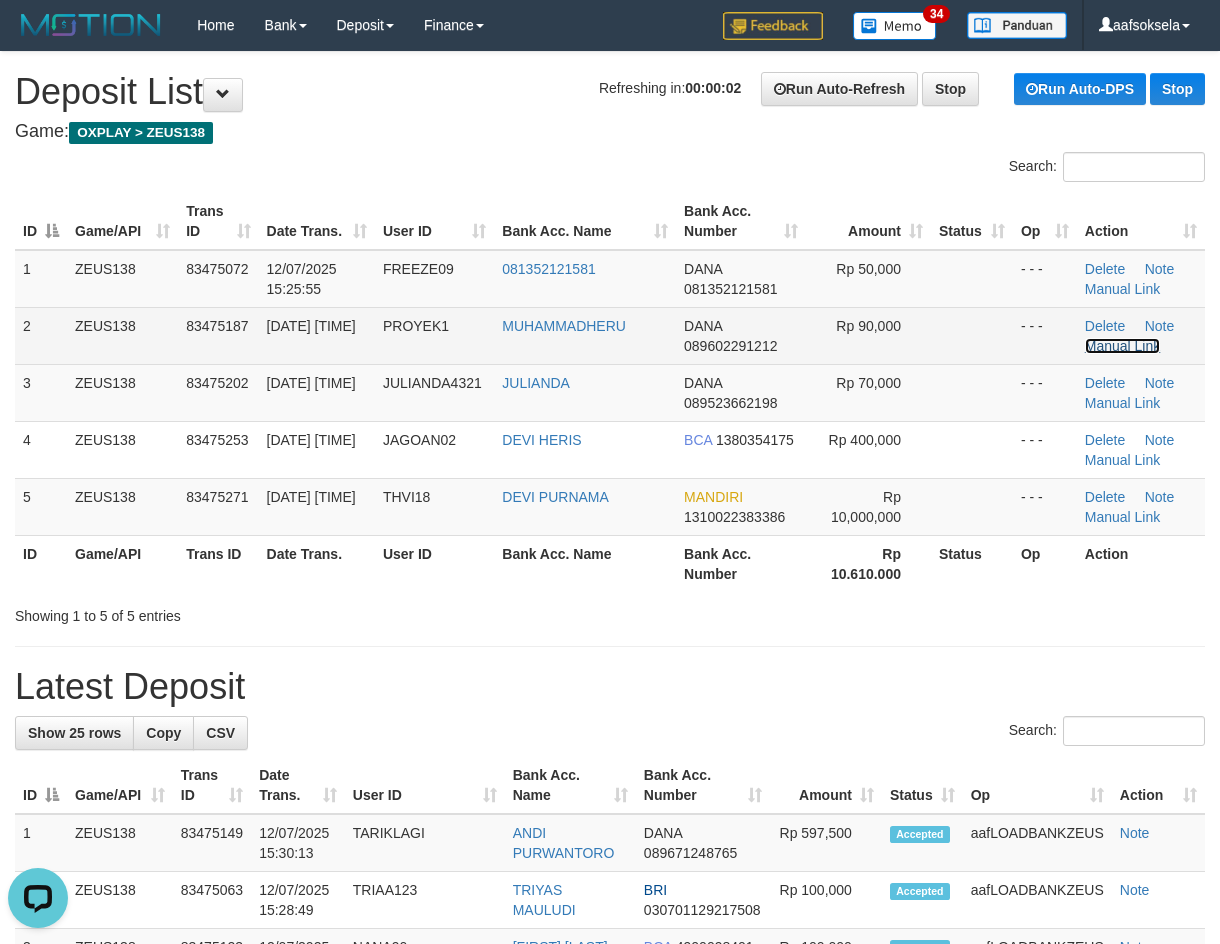click on "Manual Link" at bounding box center [1123, 346] 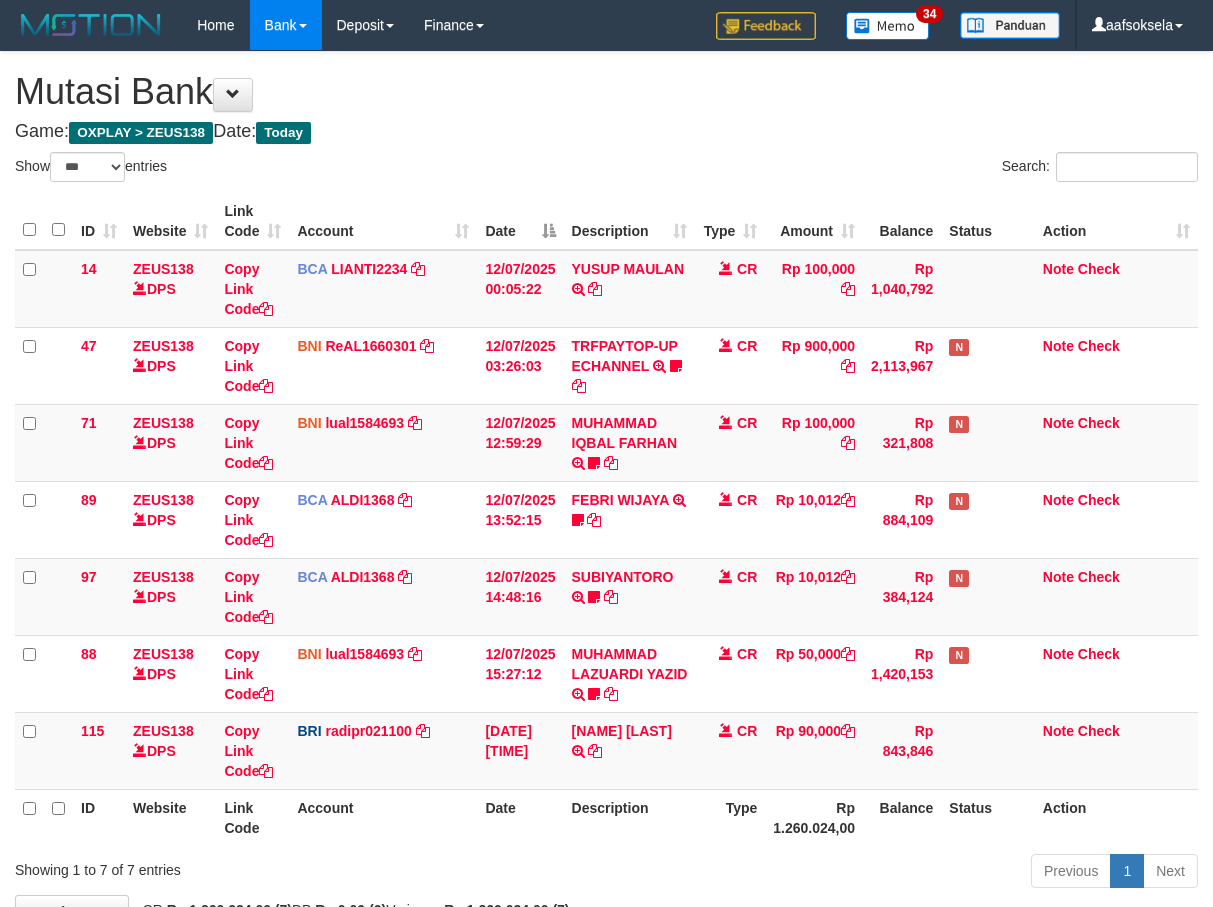 select on "***" 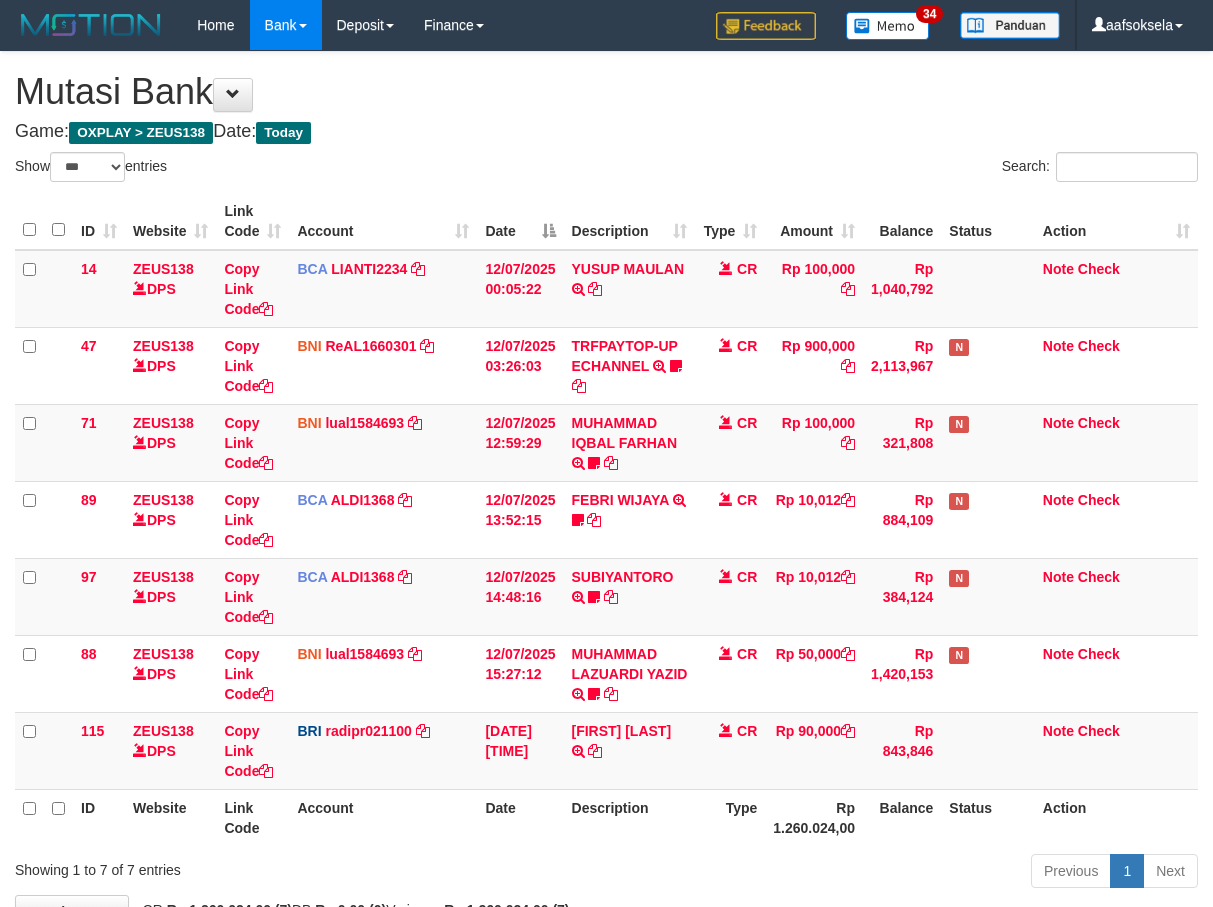 select on "***" 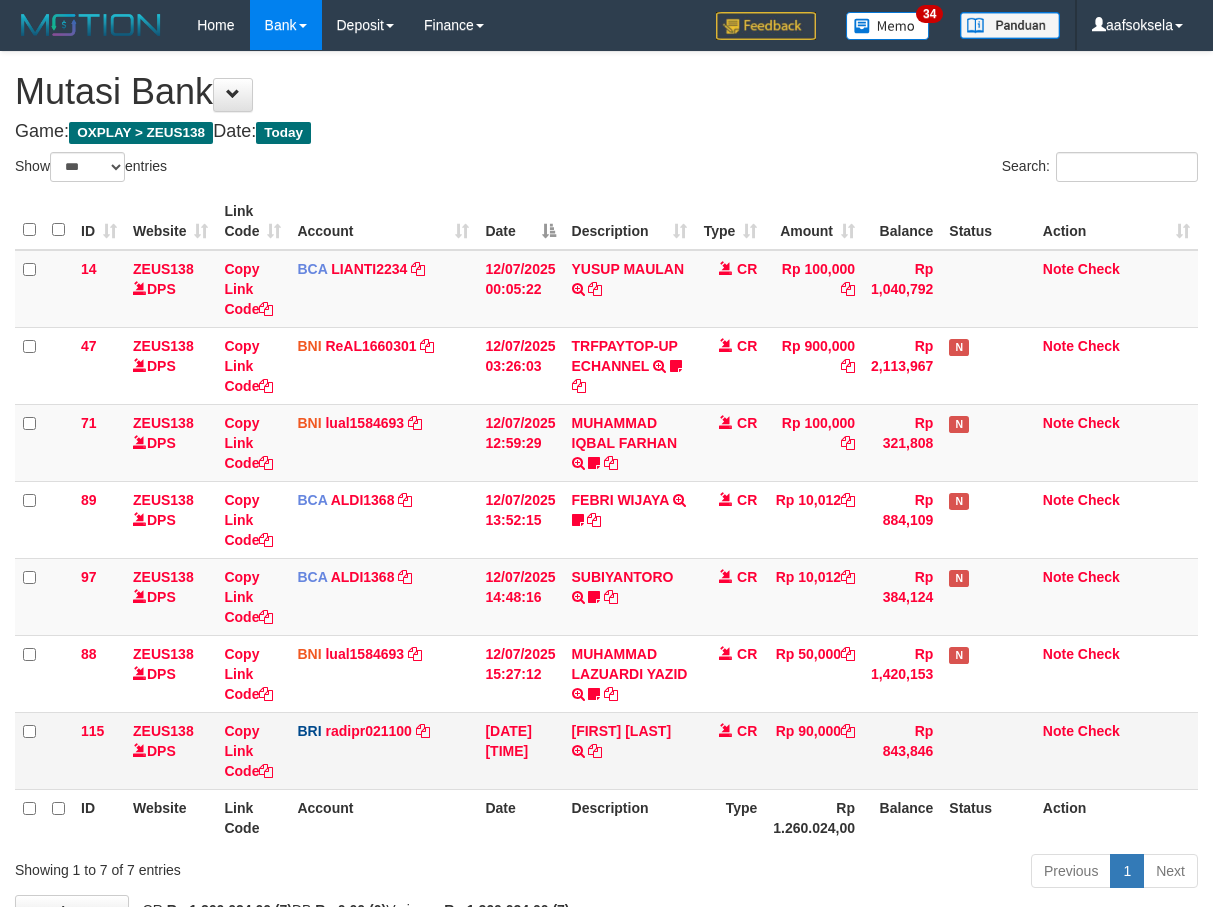 scroll, scrollTop: 77, scrollLeft: 0, axis: vertical 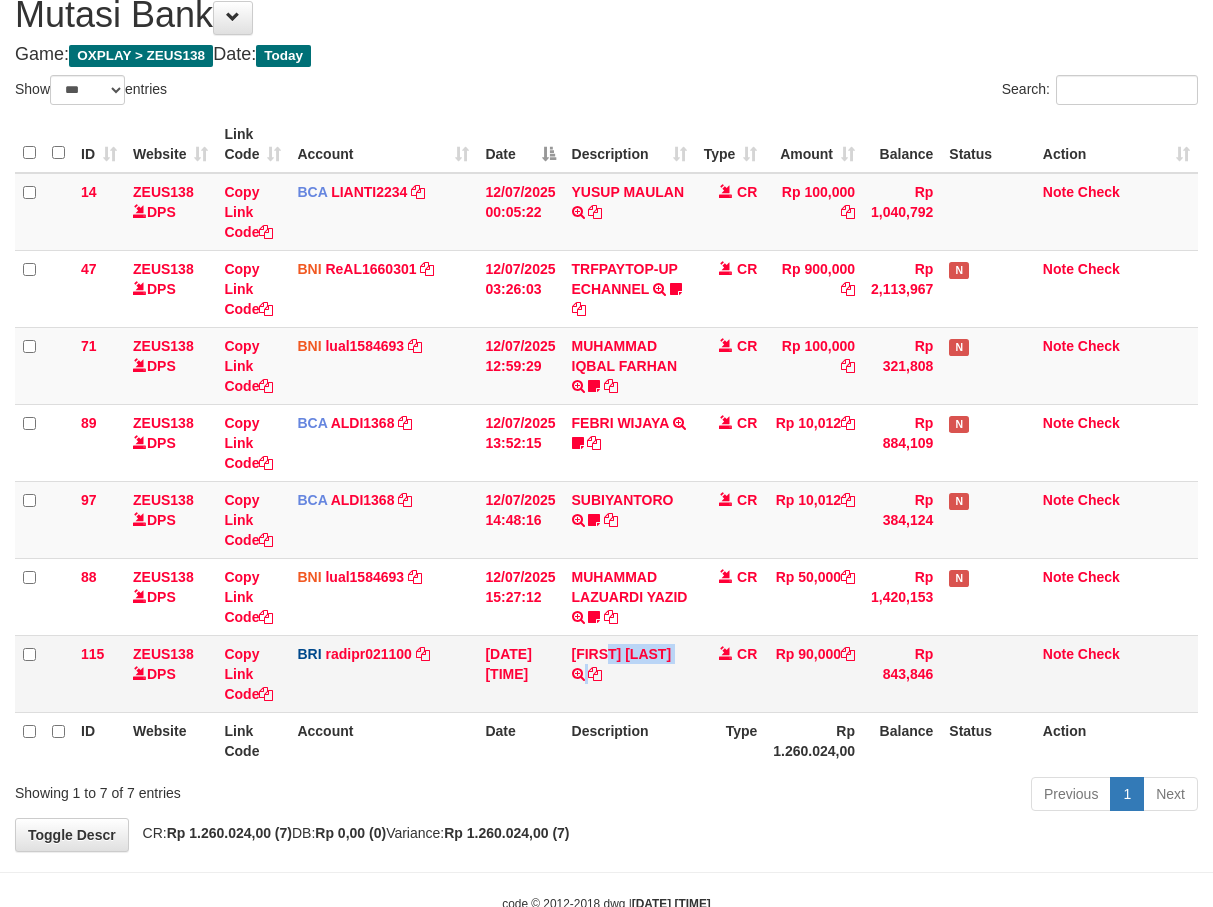 copy on "[LAST] TRANSFER NBMB [FIRST] [LAST] TO [FIRST] [LAST]" 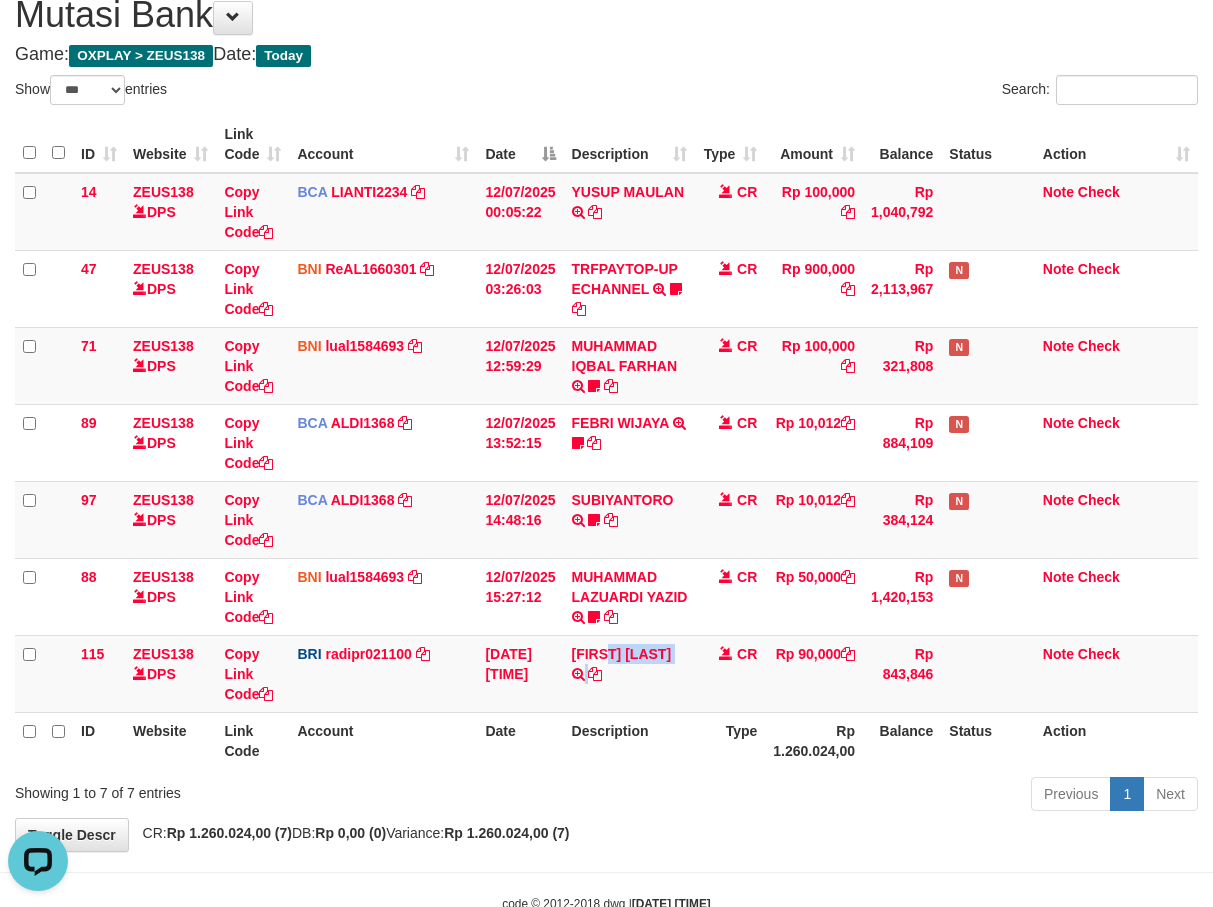 scroll, scrollTop: 0, scrollLeft: 0, axis: both 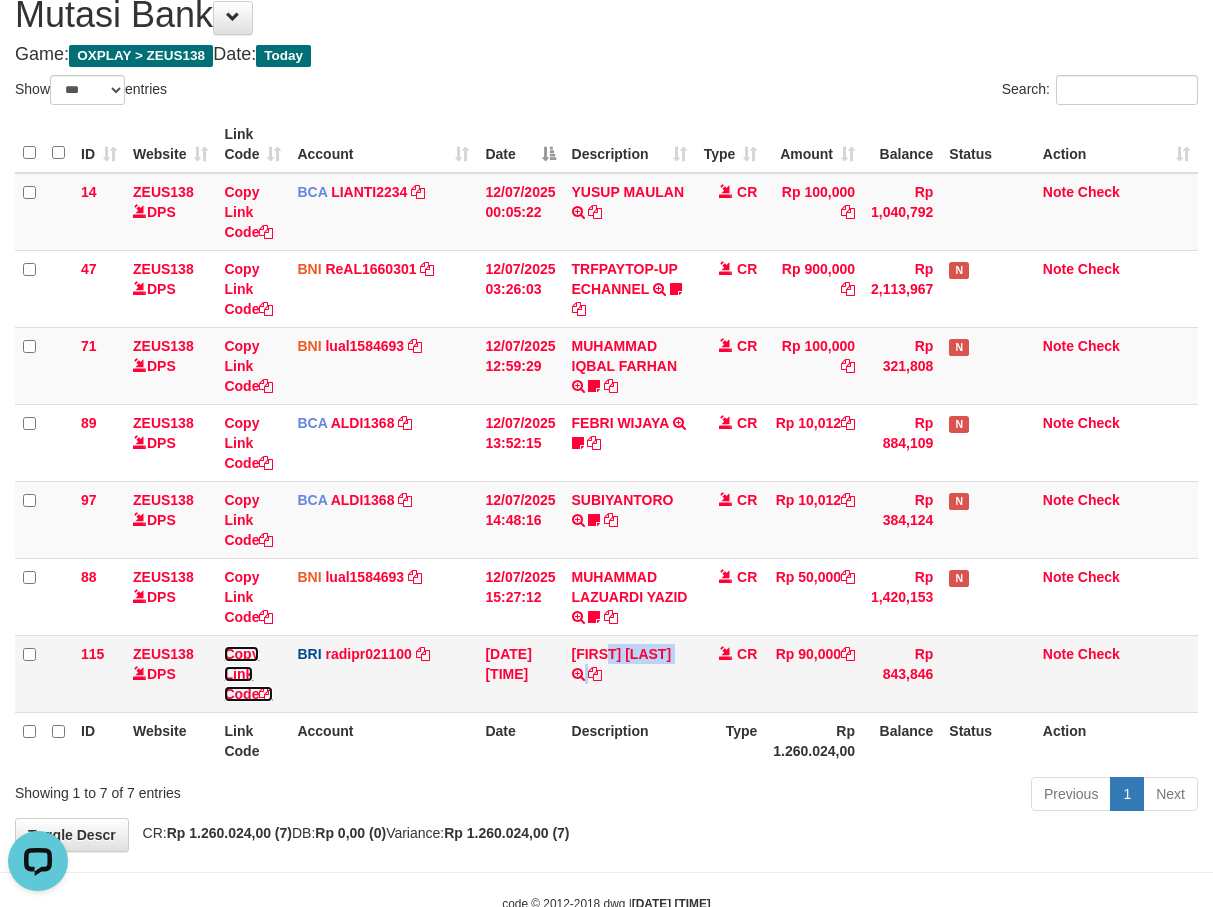 click on "Copy Link Code" at bounding box center (248, 674) 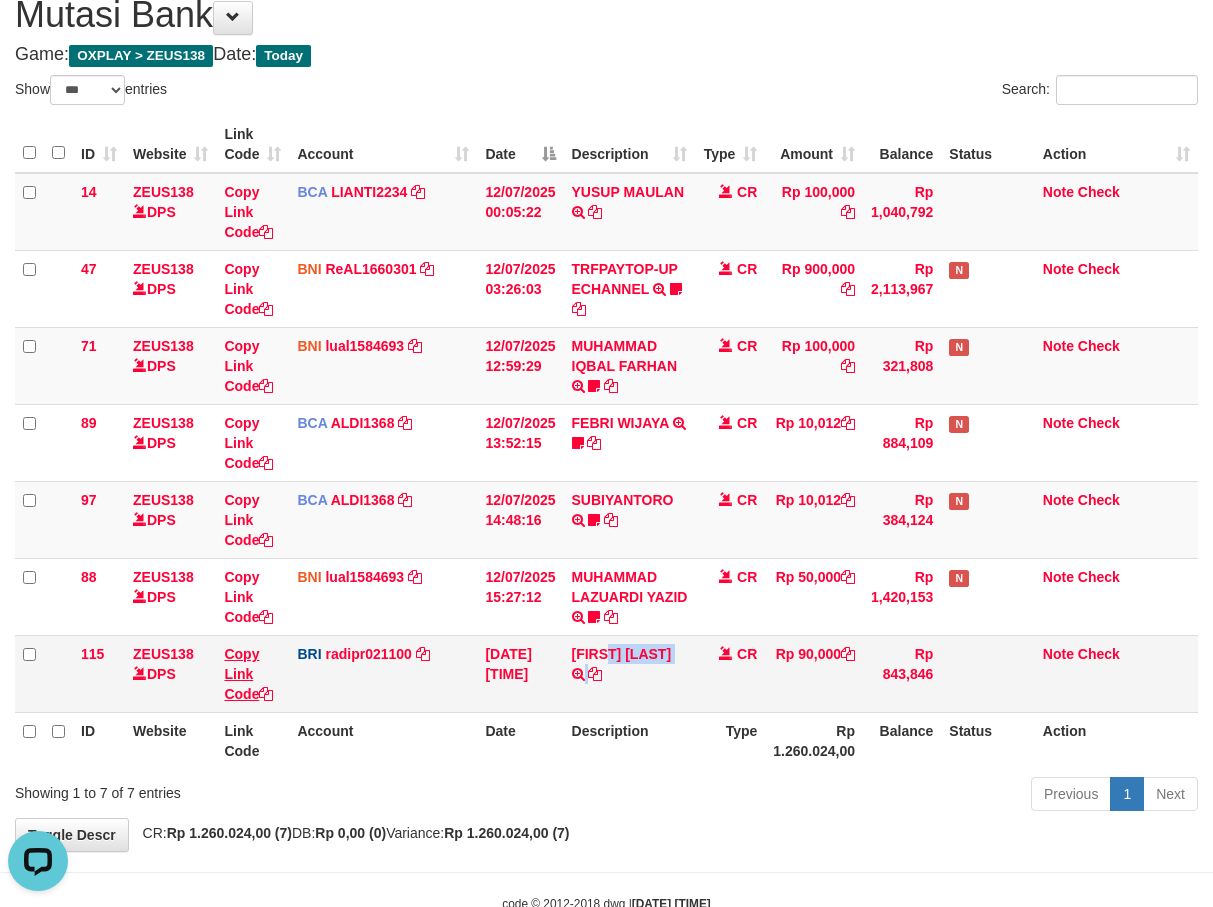 copy on "MUHAMMADHERU         TRANSFER NBMB DANA MUHAMMADHERU TO REYNALDI ADI PRATAMA" 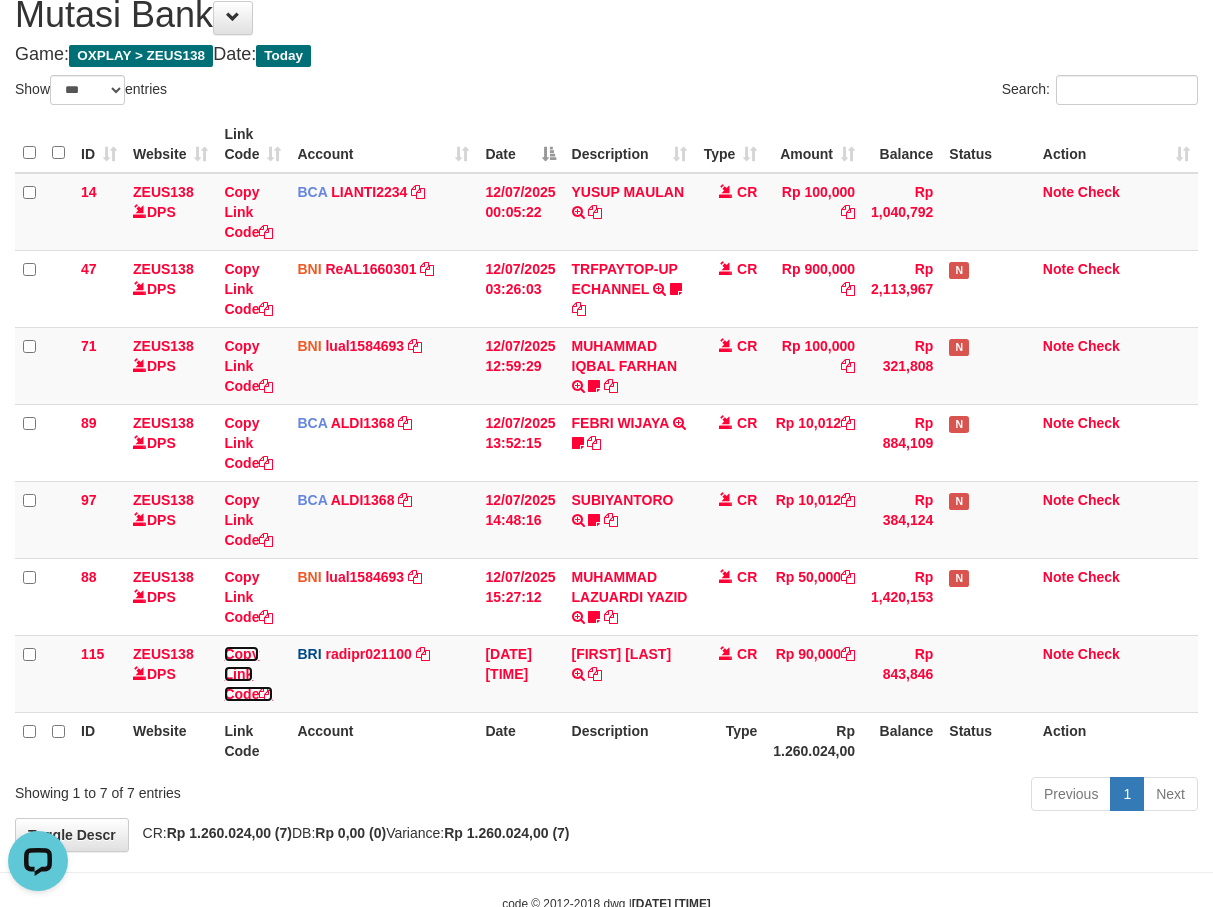 drag, startPoint x: 231, startPoint y: 659, endPoint x: 1226, endPoint y: 543, distance: 1001.739 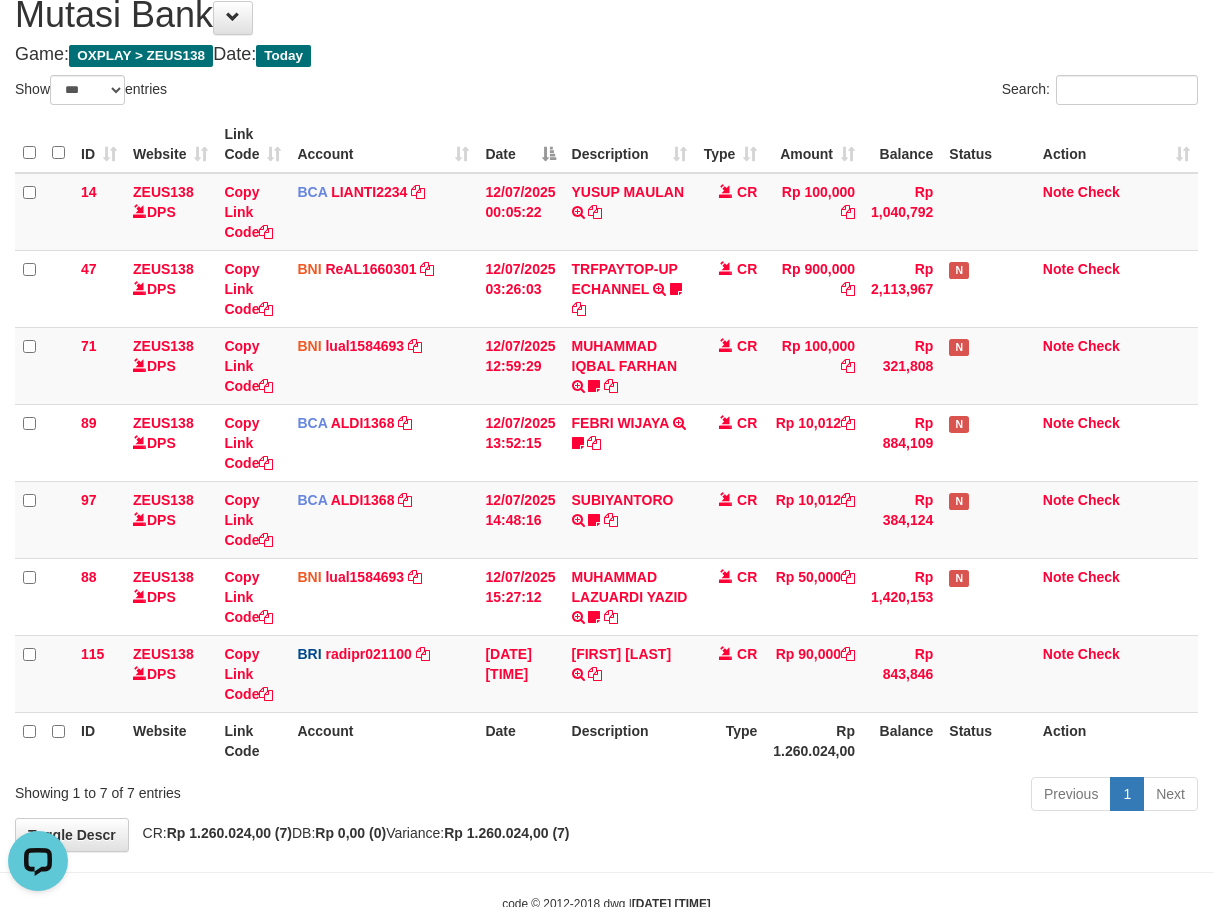 scroll, scrollTop: 320, scrollLeft: 0, axis: vertical 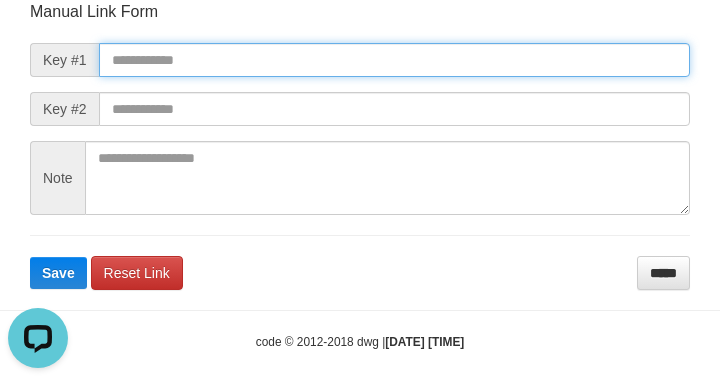 click at bounding box center [394, 60] 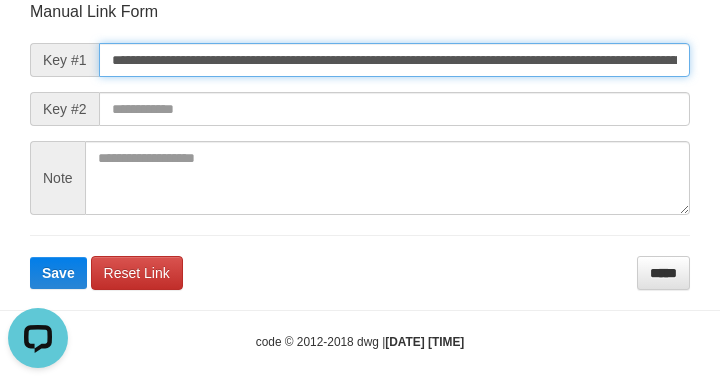 scroll, scrollTop: 0, scrollLeft: 1492, axis: horizontal 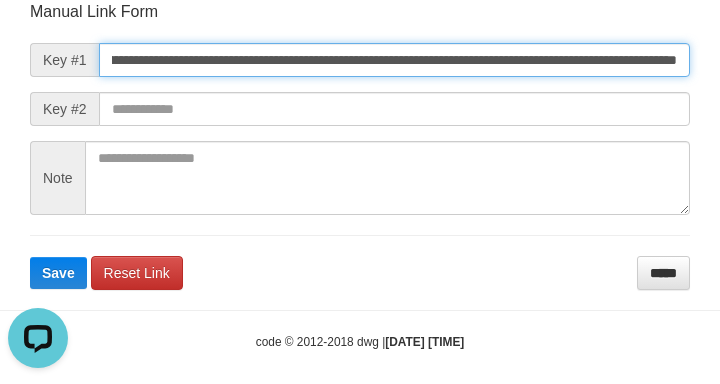 type on "**********" 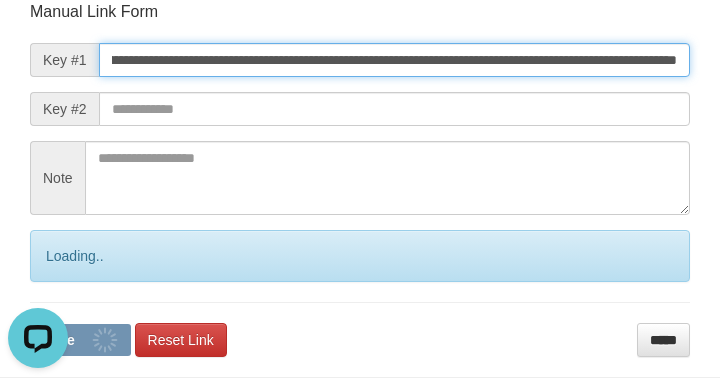 click on "Save" at bounding box center (80, 340) 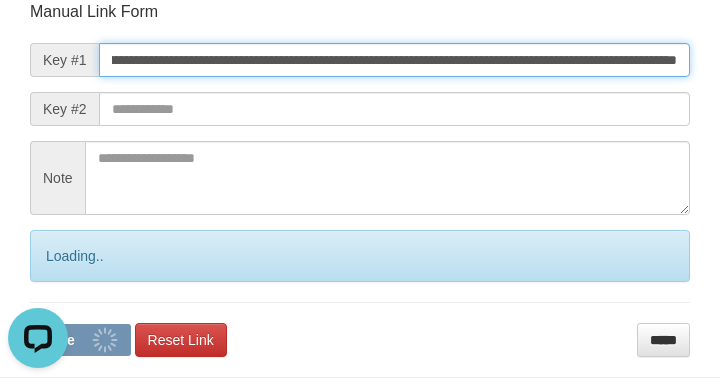 click on "Save" at bounding box center [80, 340] 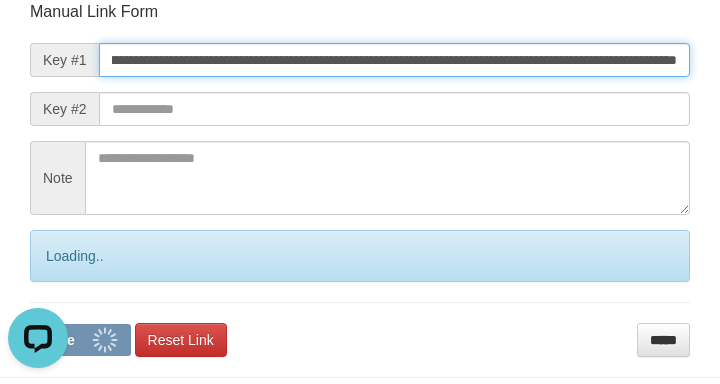 click on "Save" at bounding box center [80, 340] 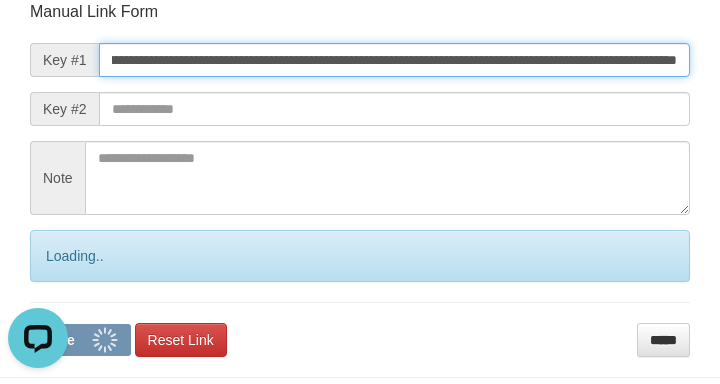click on "Save" at bounding box center (80, 340) 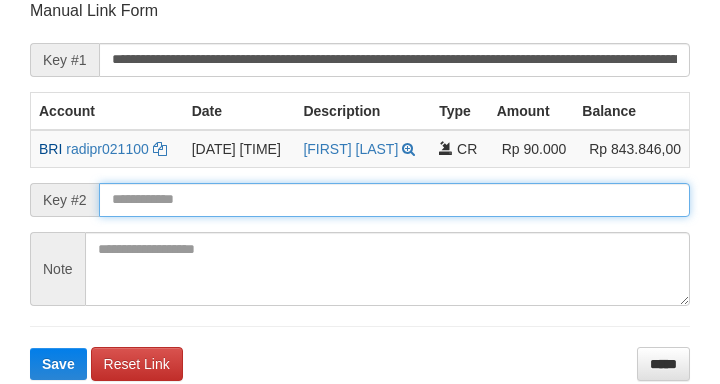 click on "Save" at bounding box center (58, 364) 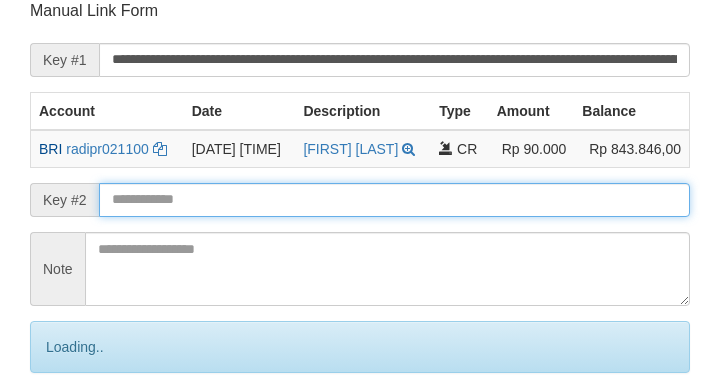 click at bounding box center [394, 200] 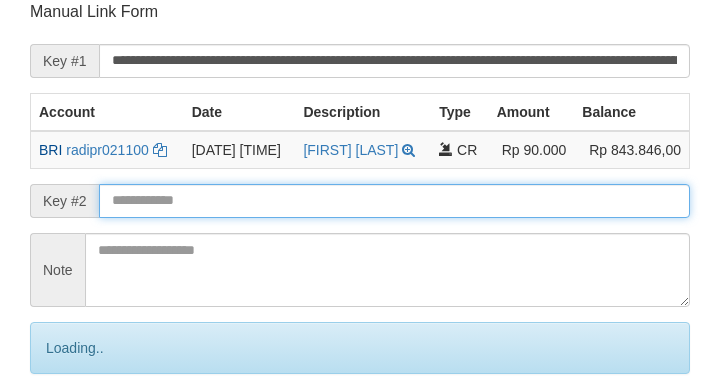 click on "Save" at bounding box center (80, 432) 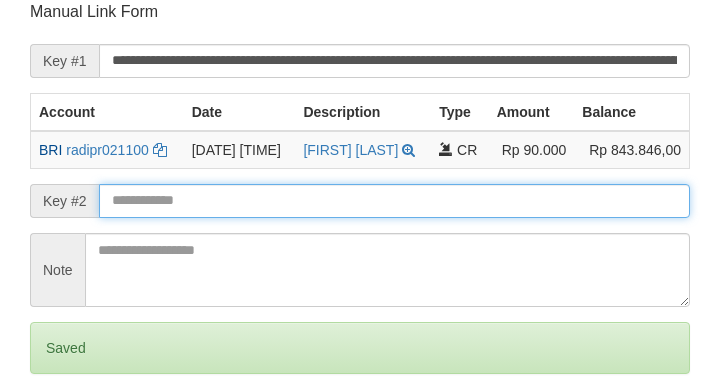 click on "Save" at bounding box center [58, 432] 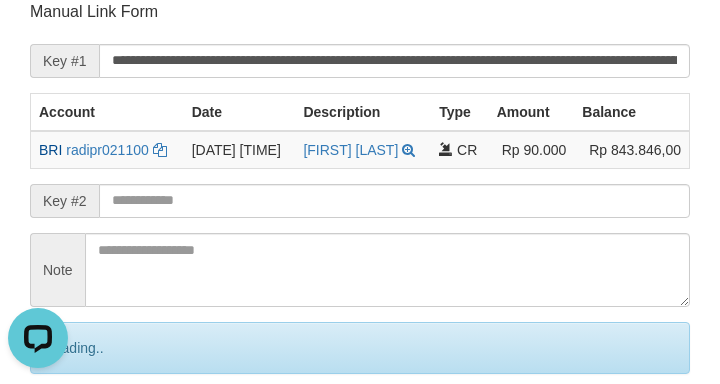 scroll, scrollTop: 0, scrollLeft: 0, axis: both 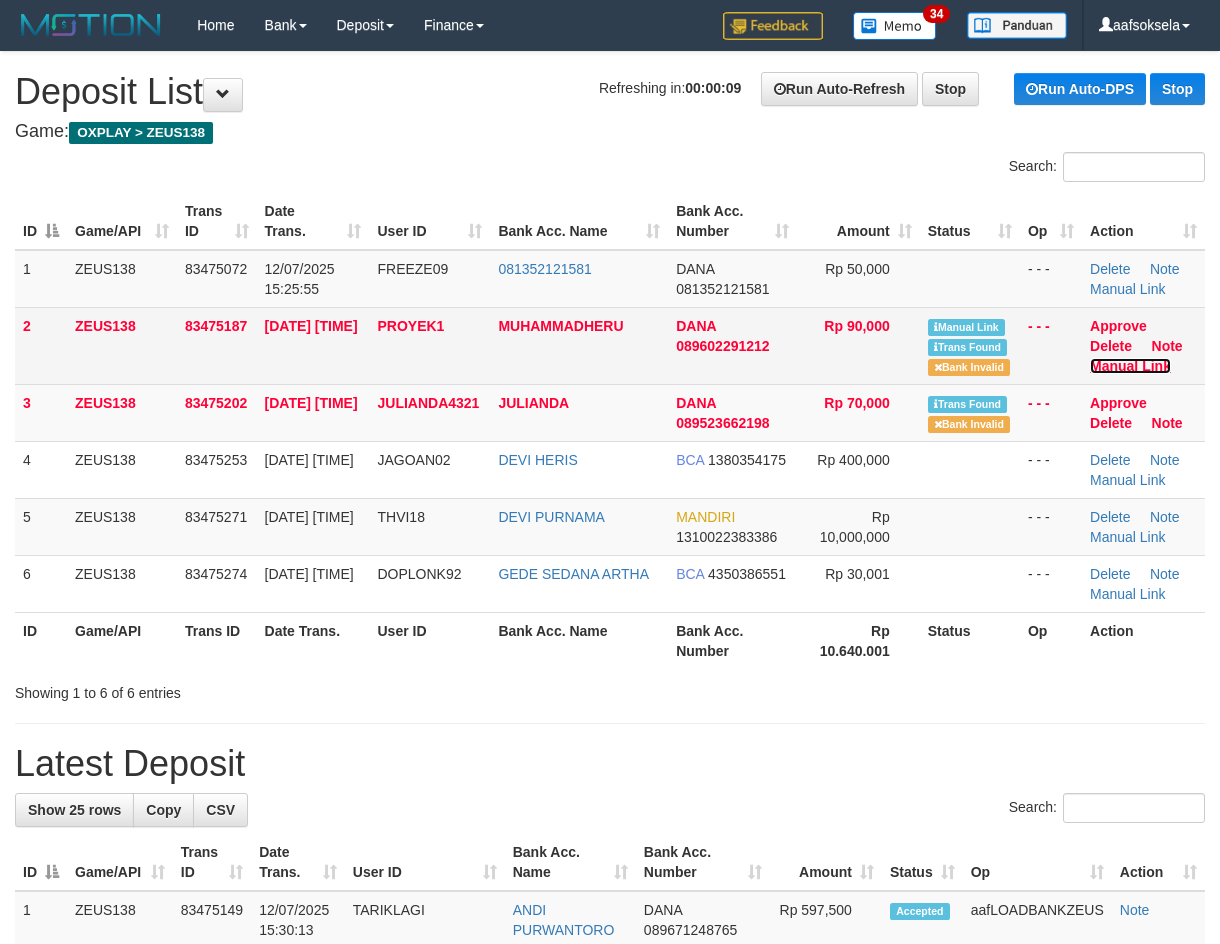 click on "Manual Link" at bounding box center (1130, 366) 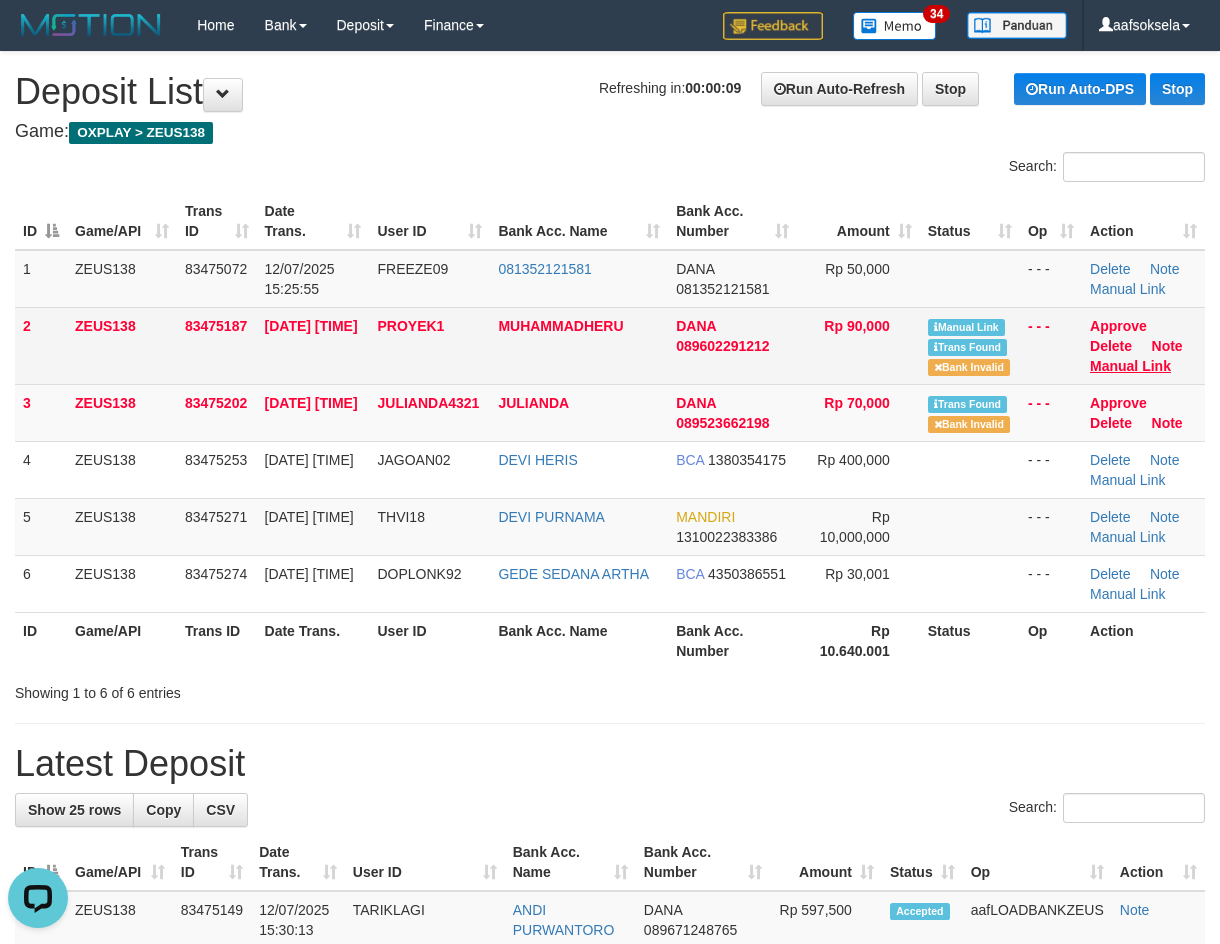 scroll, scrollTop: 0, scrollLeft: 0, axis: both 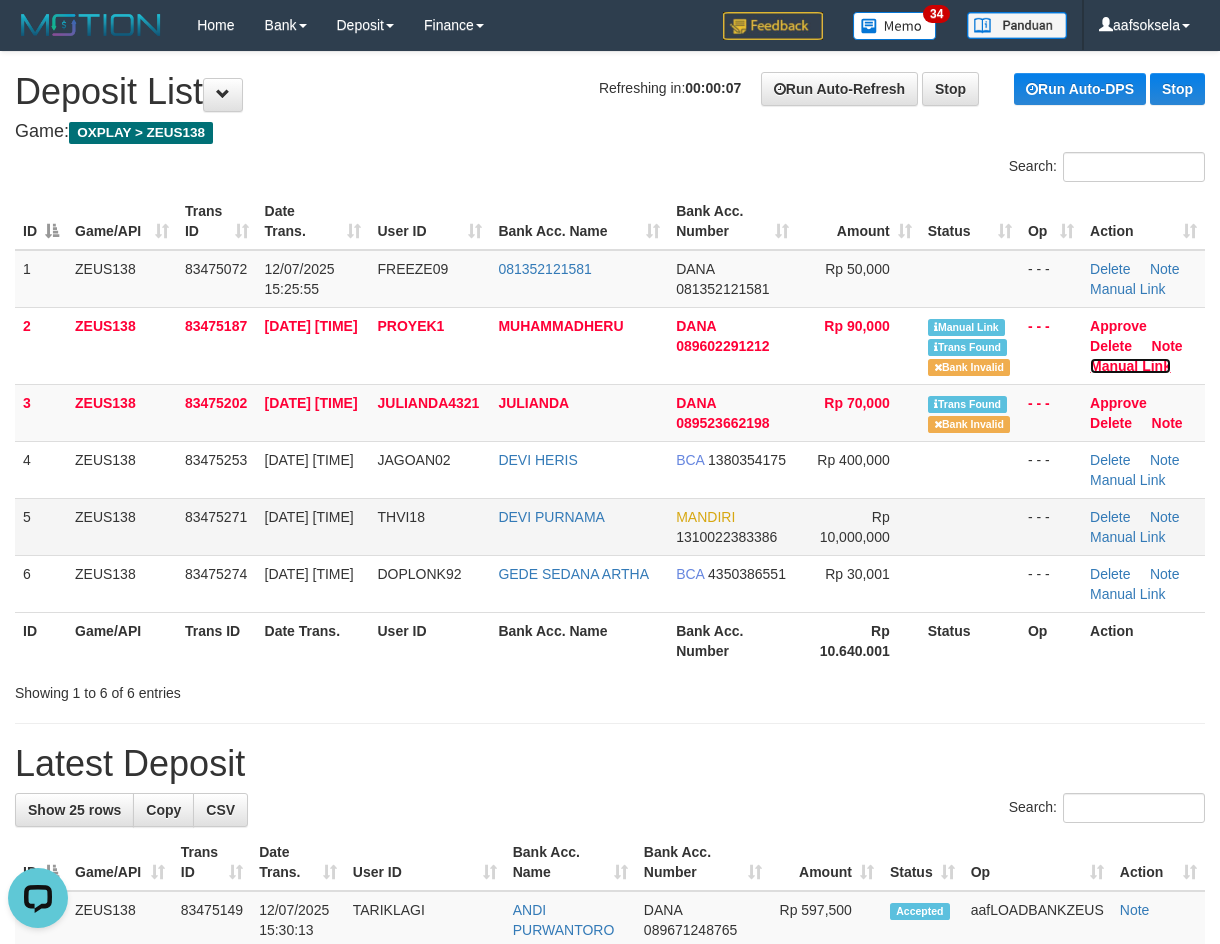 click on "Manual Link" at bounding box center [1130, 366] 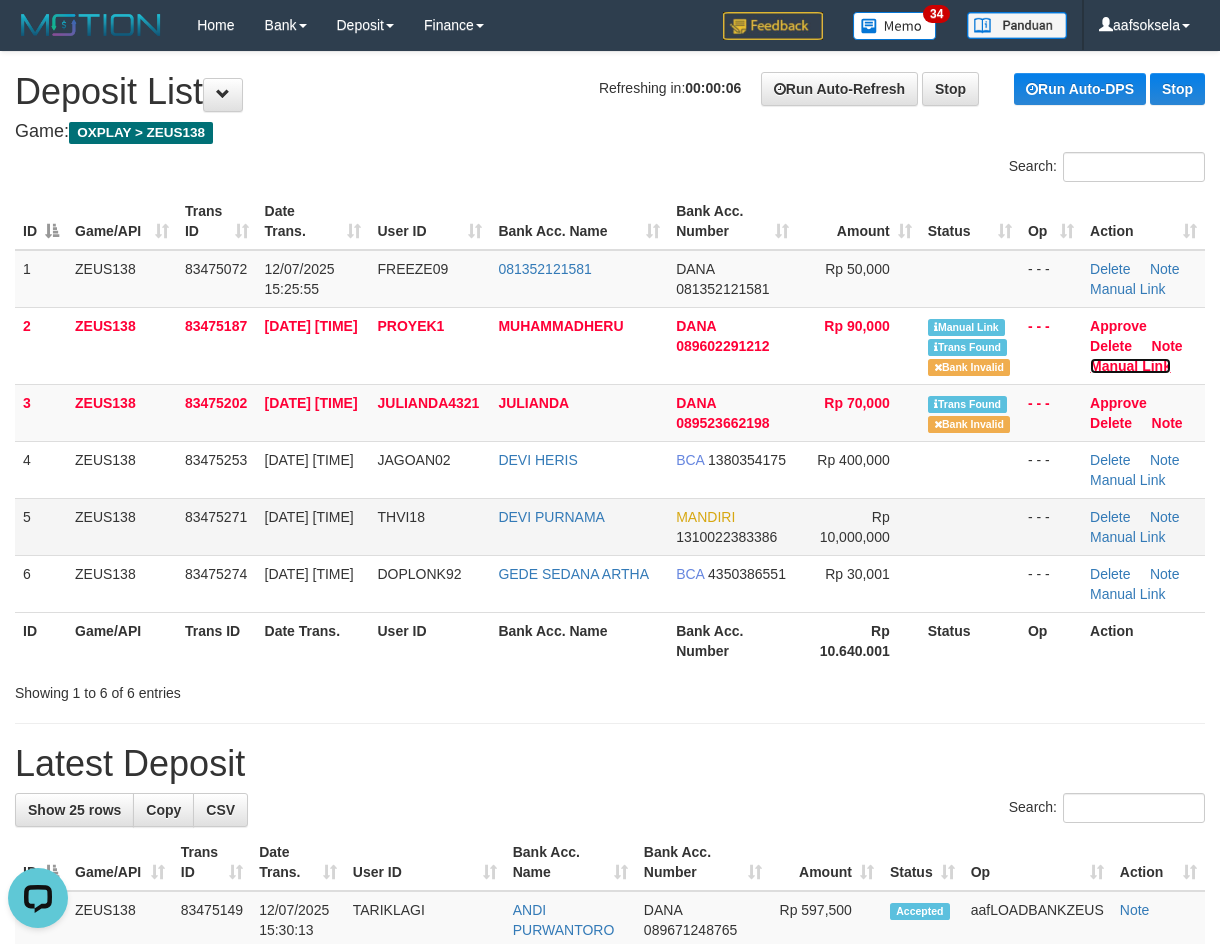 click on "Manual Link" at bounding box center (1130, 366) 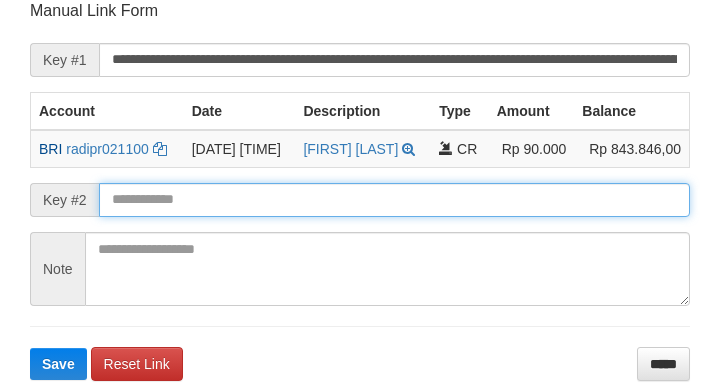 click at bounding box center (394, 200) 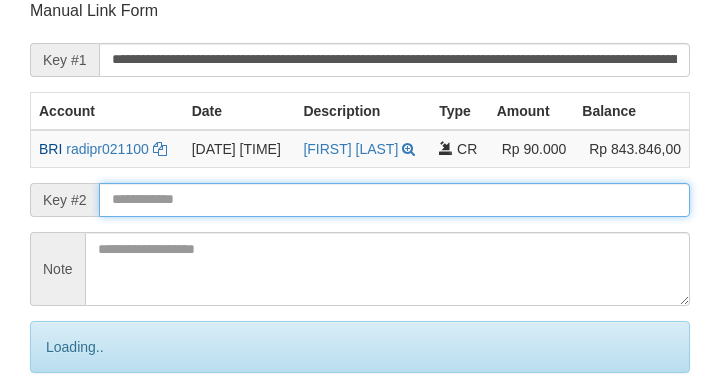 click on "Save" at bounding box center [80, 431] 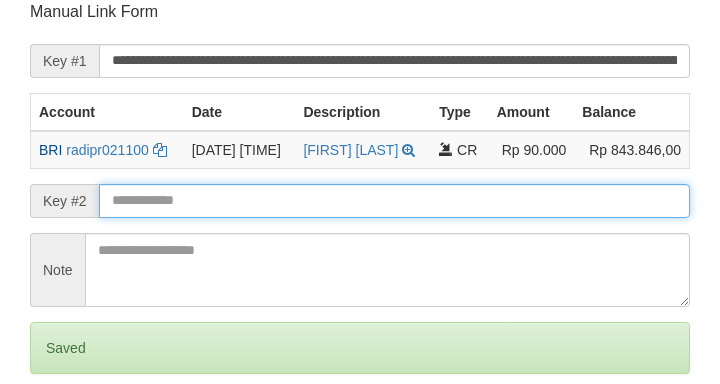click on "Save" at bounding box center (58, 432) 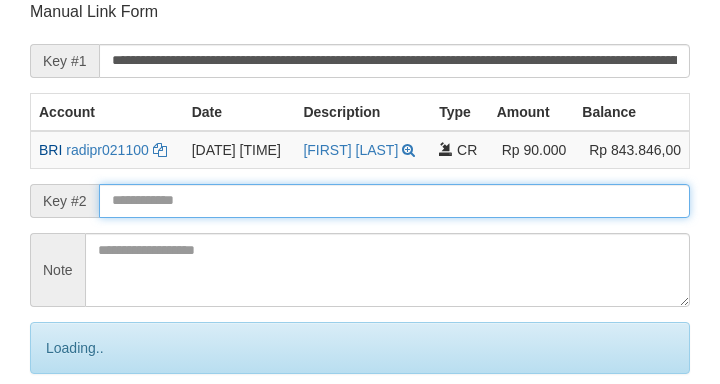 click on "Save" at bounding box center (80, 432) 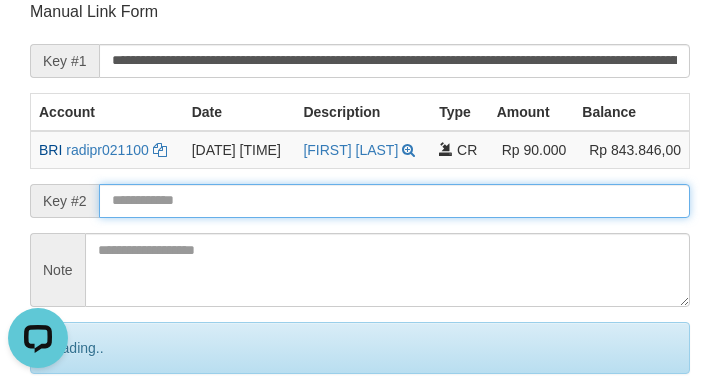 scroll, scrollTop: 0, scrollLeft: 0, axis: both 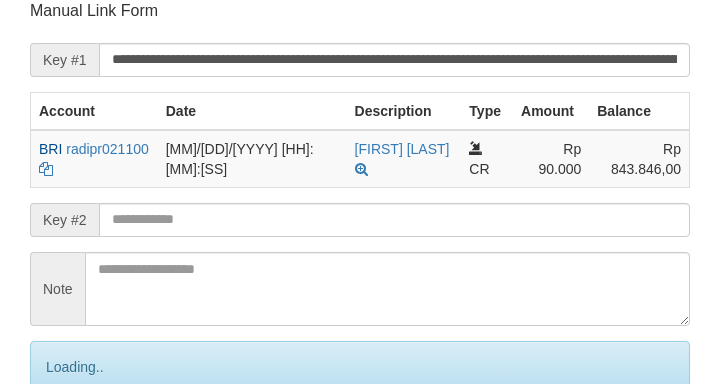 click on "Save" at bounding box center [80, 451] 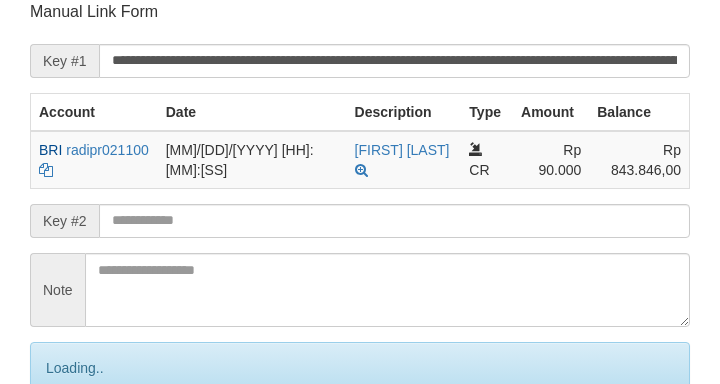 click on "Save" at bounding box center (80, 452) 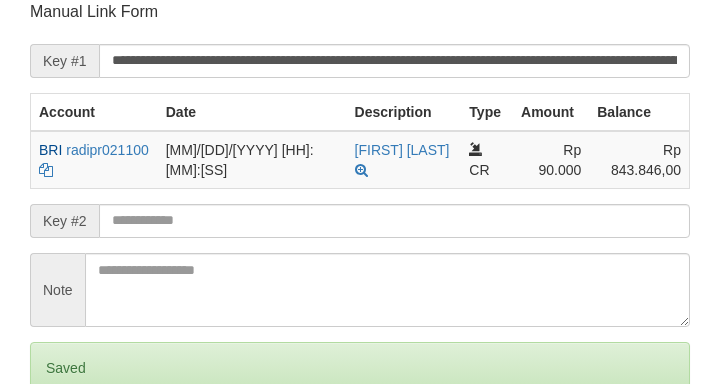 click on "Save" at bounding box center [58, 452] 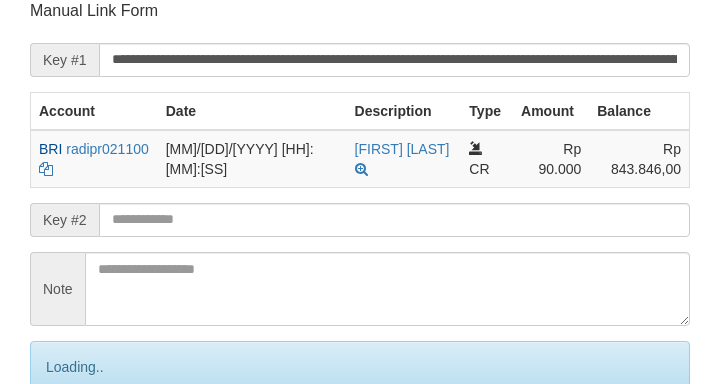 click on "Save" at bounding box center (80, 451) 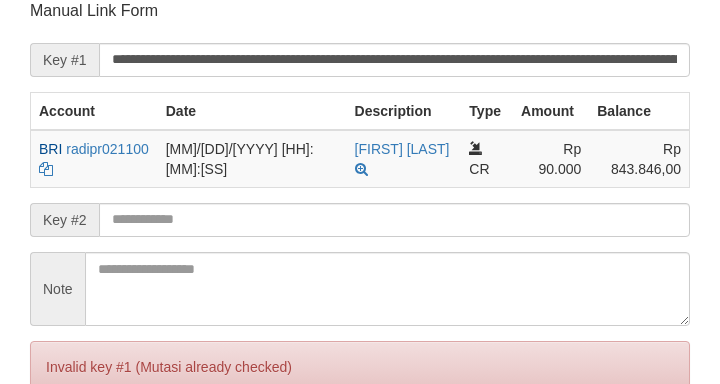 scroll, scrollTop: 392, scrollLeft: 0, axis: vertical 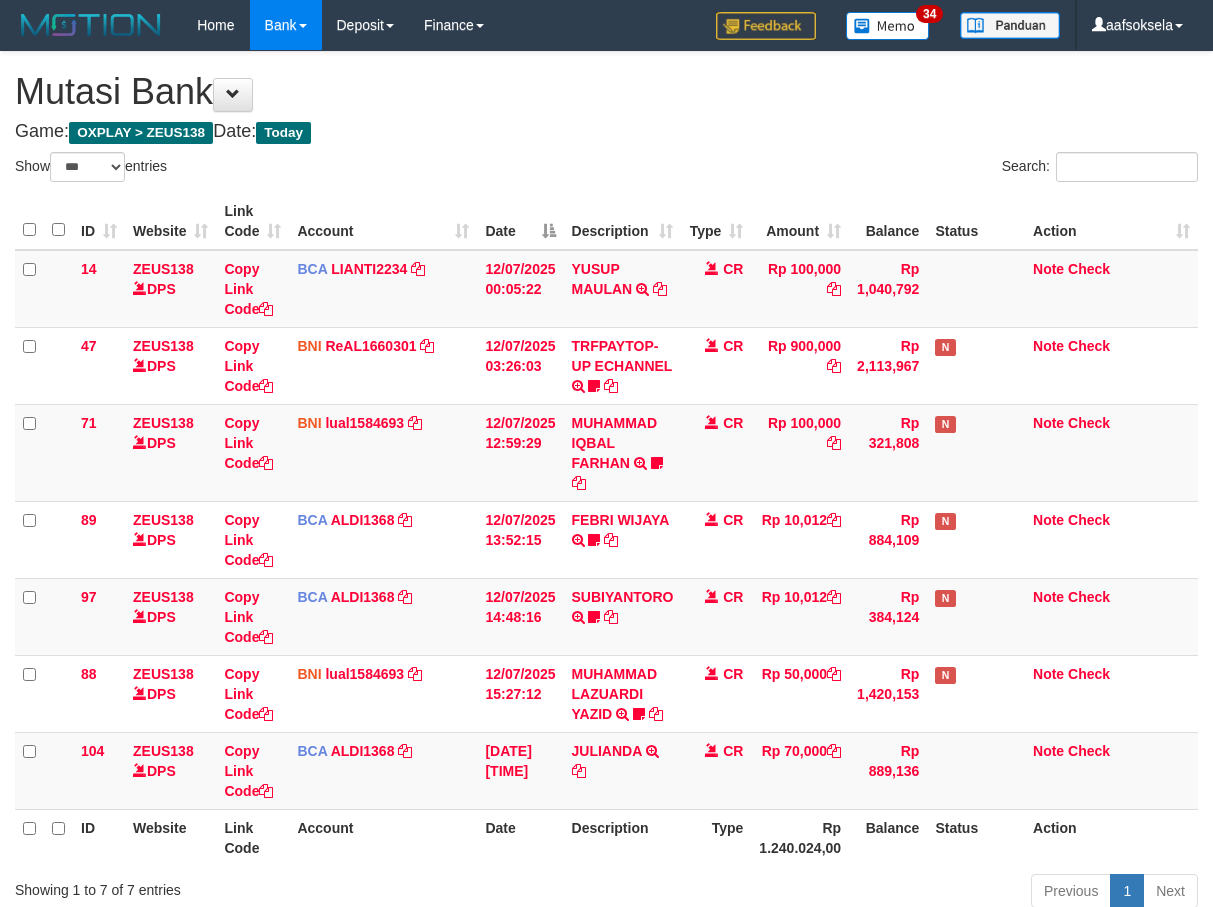 select on "***" 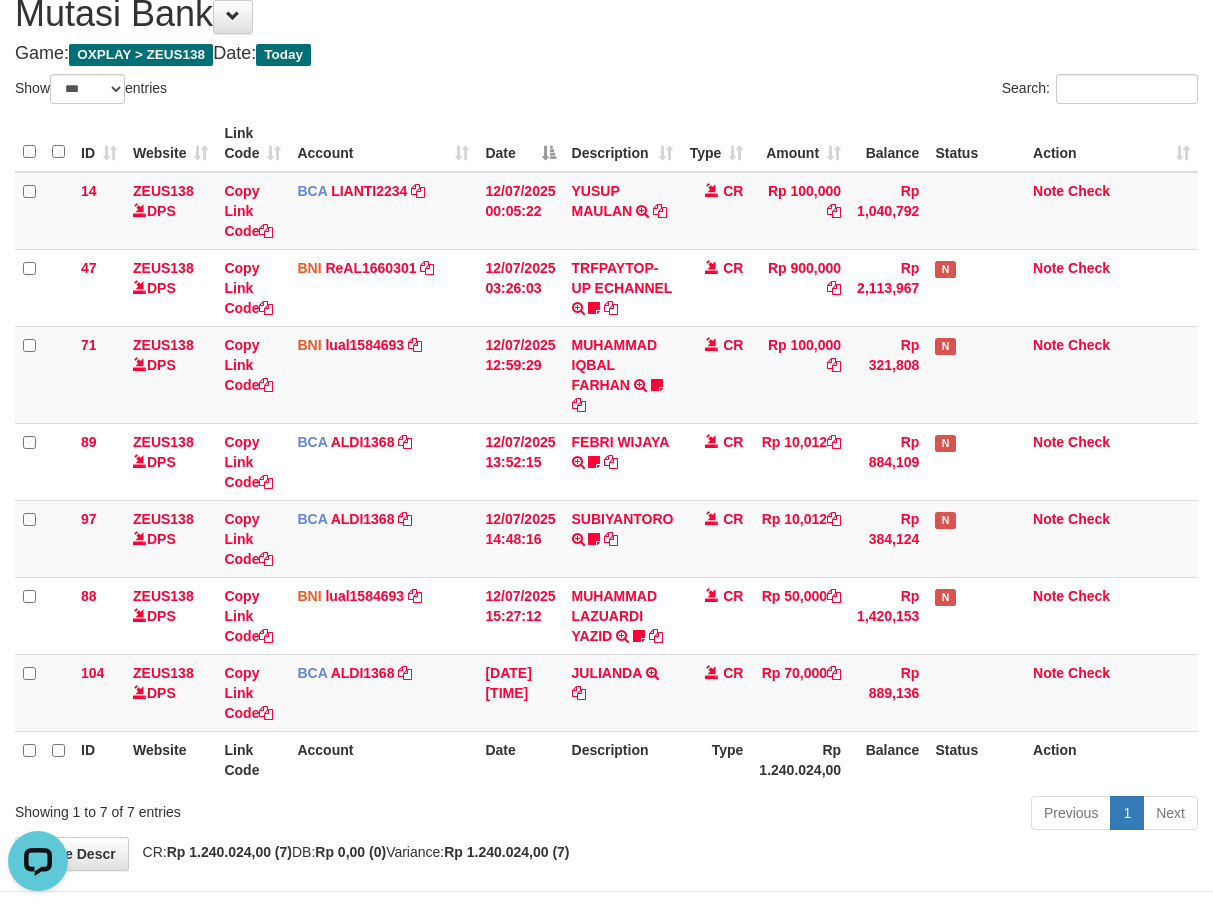 scroll, scrollTop: 0, scrollLeft: 0, axis: both 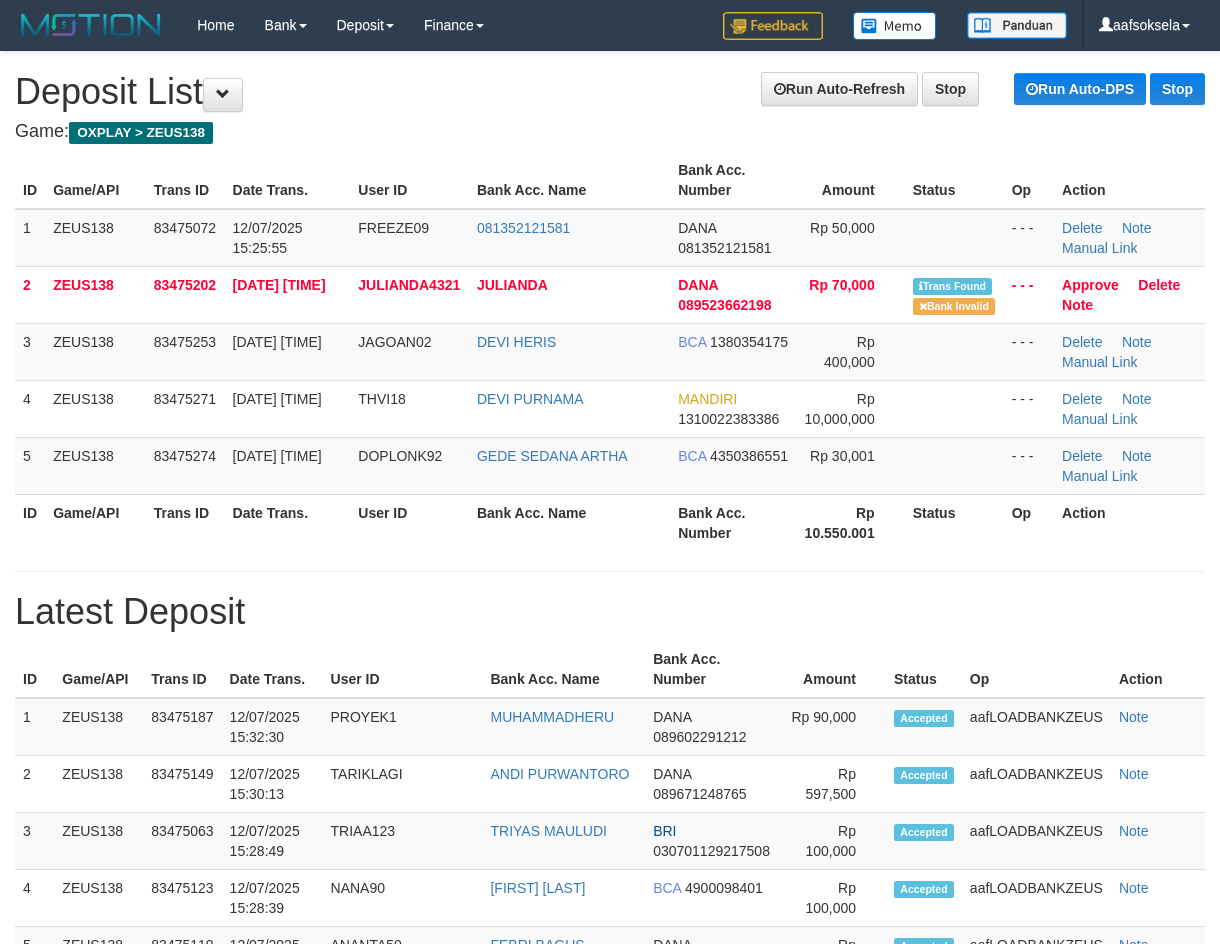 click on "Bank Acc. Number" at bounding box center (711, 669) 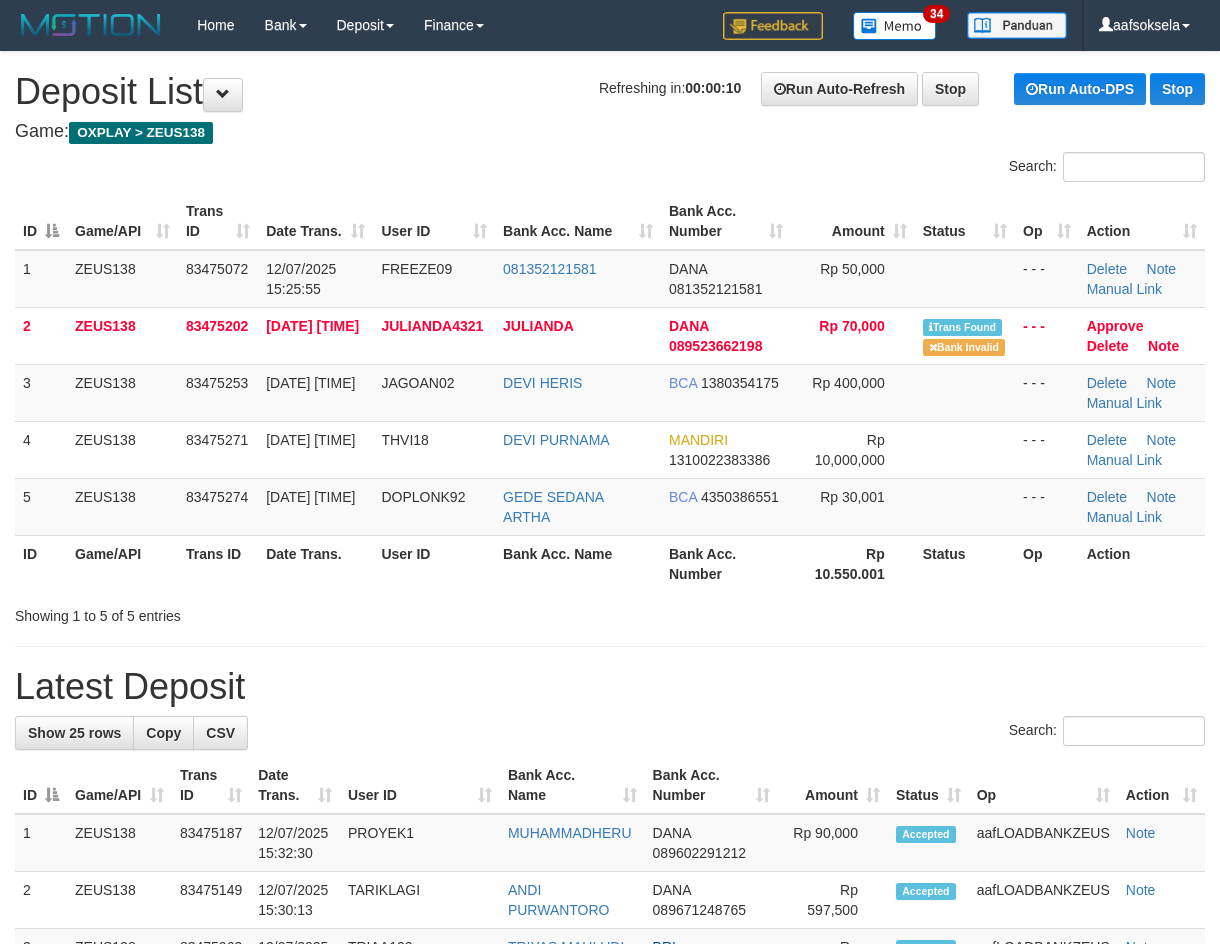scroll, scrollTop: 0, scrollLeft: 0, axis: both 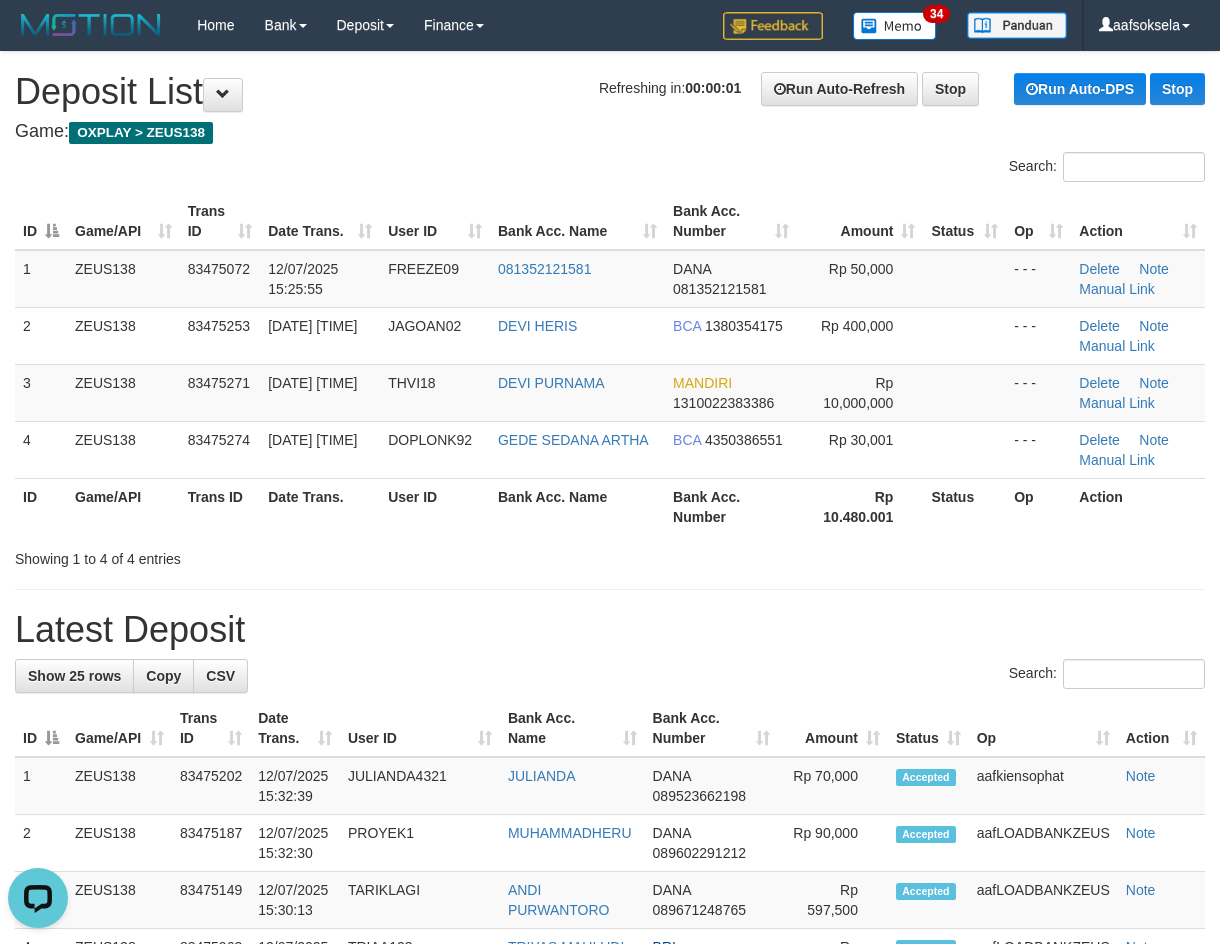 click on "Latest Deposit" at bounding box center [610, 630] 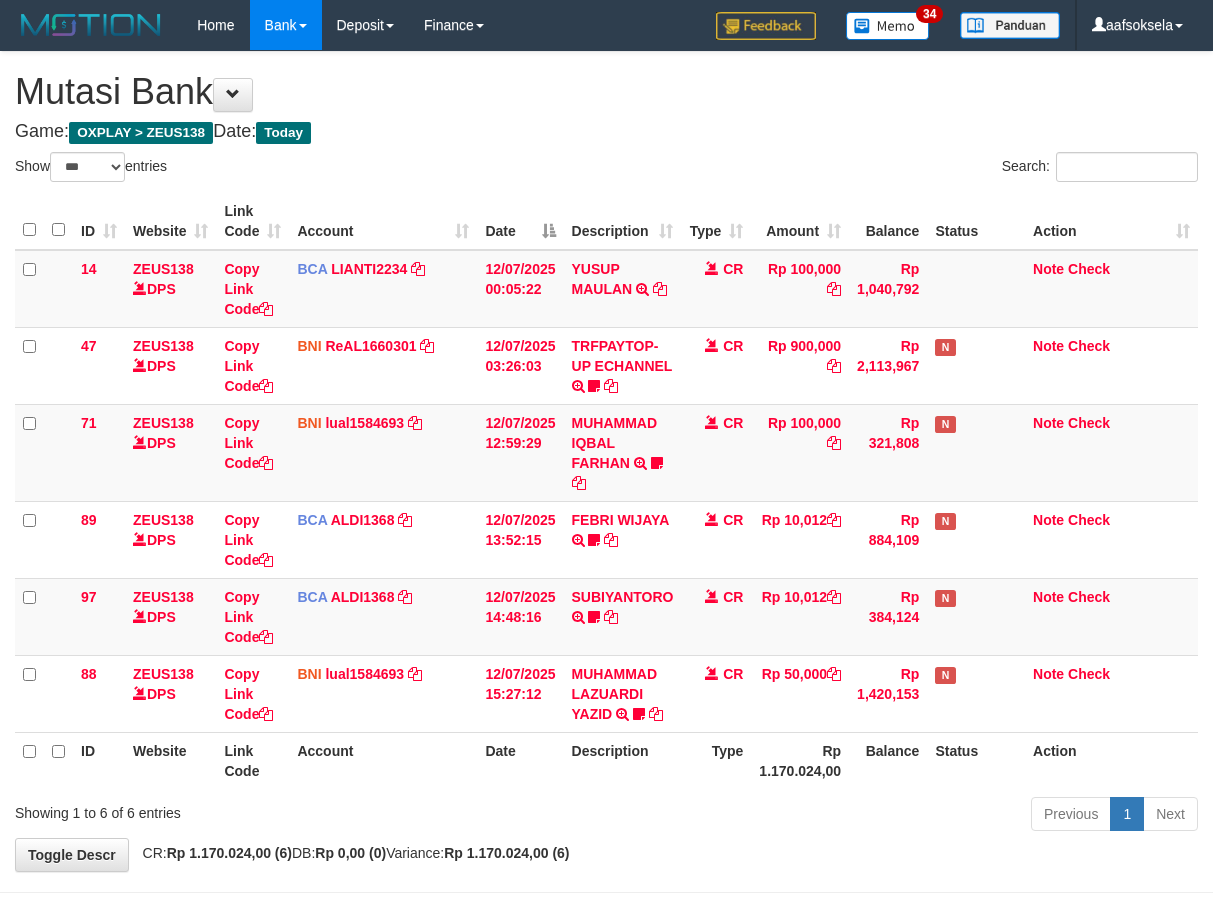 select on "***" 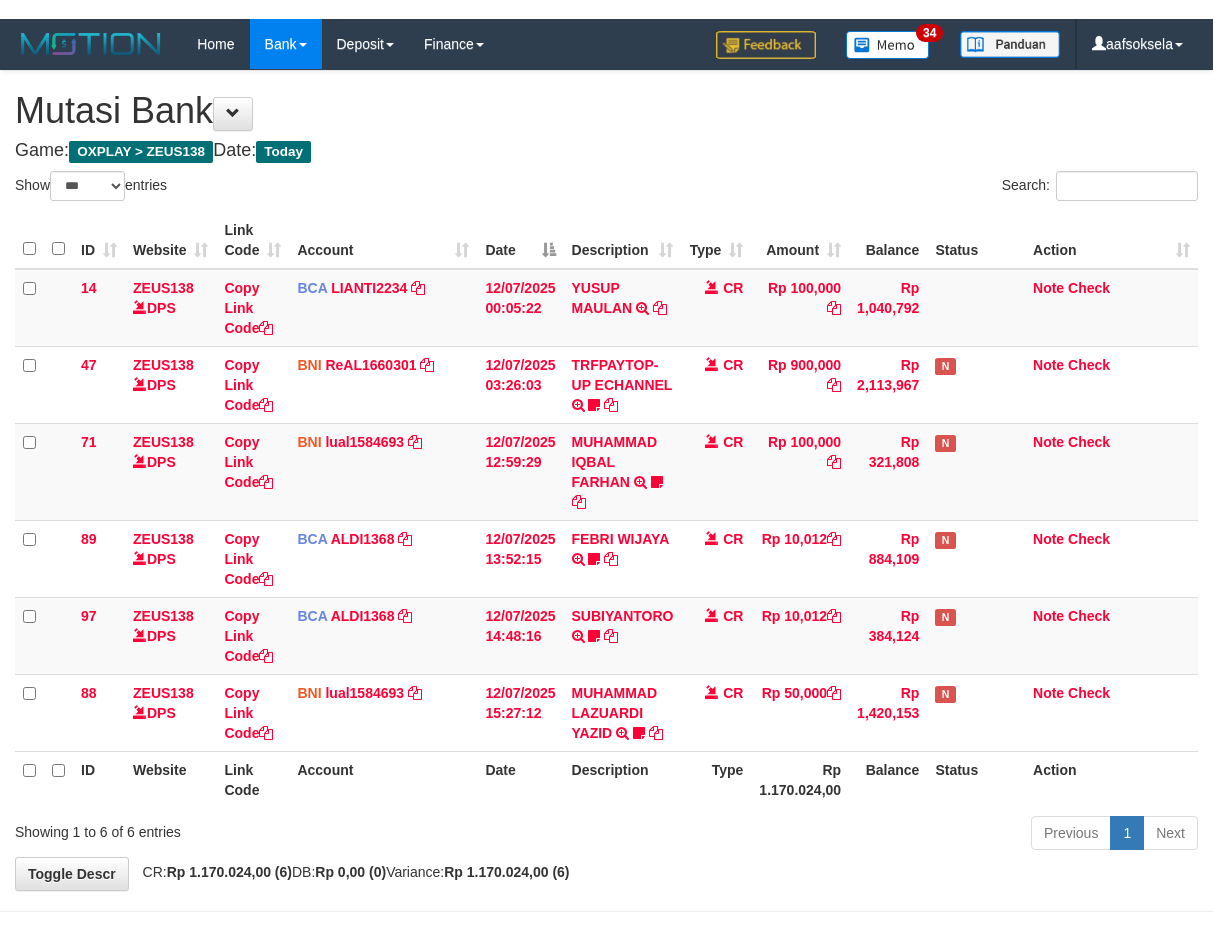 scroll, scrollTop: 39, scrollLeft: 0, axis: vertical 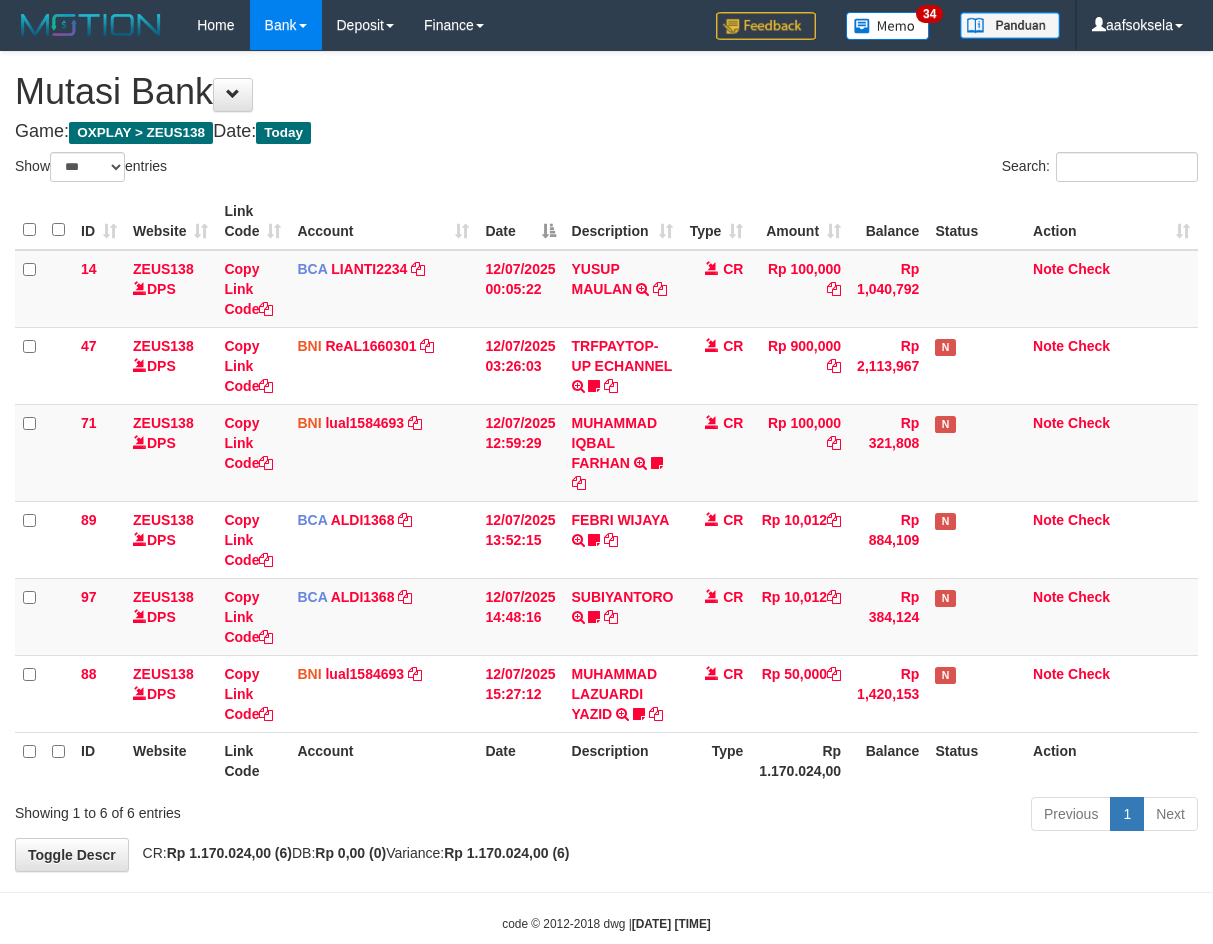 select on "***" 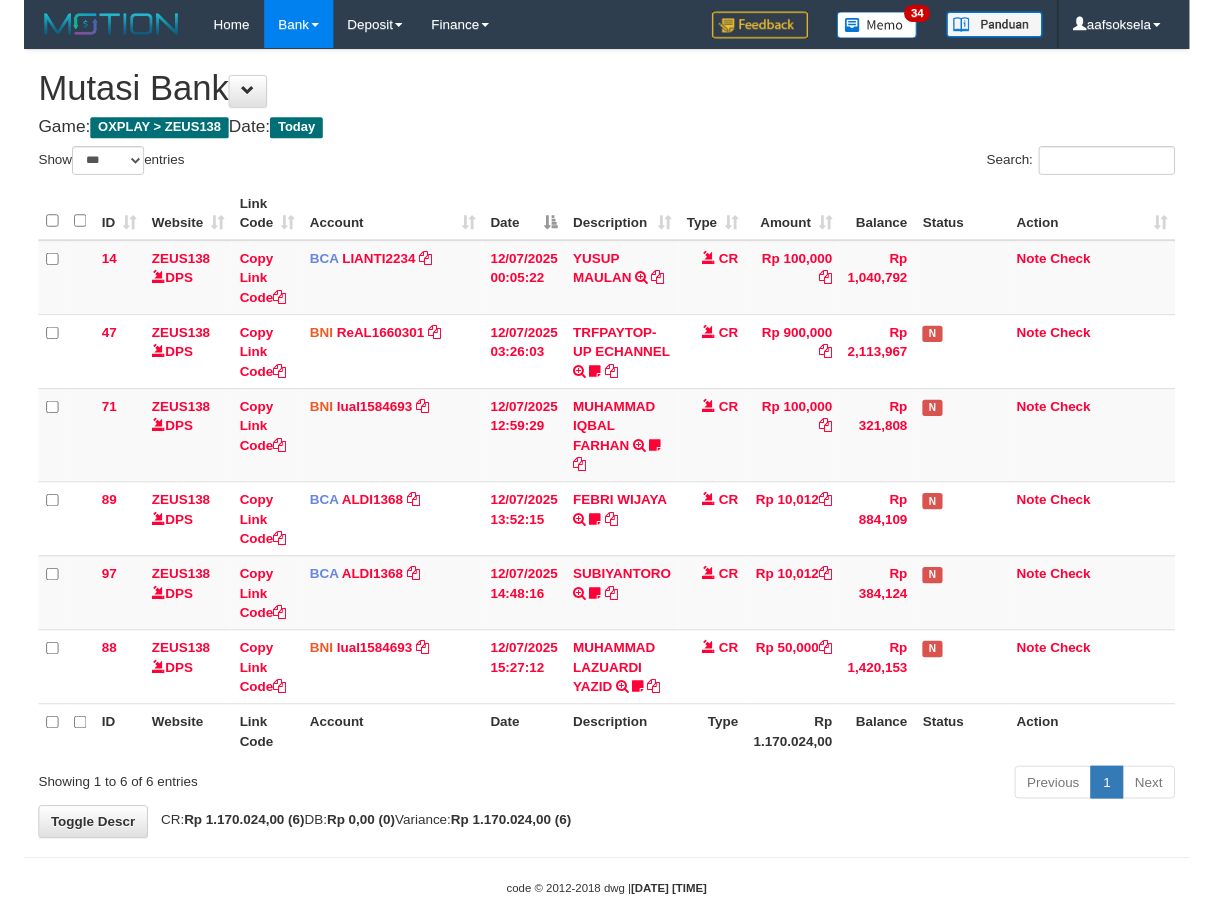 scroll, scrollTop: 39, scrollLeft: 0, axis: vertical 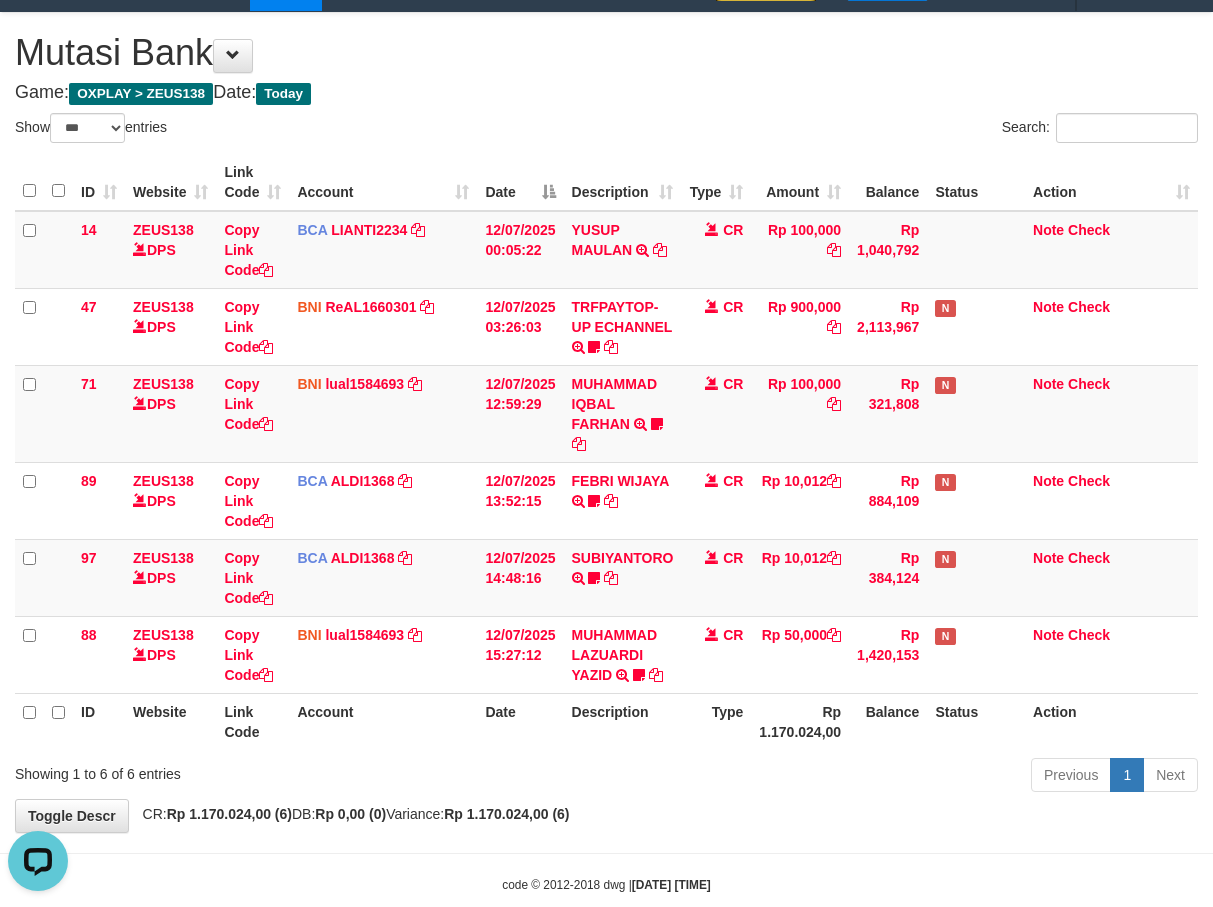 click on "Description" at bounding box center (623, 721) 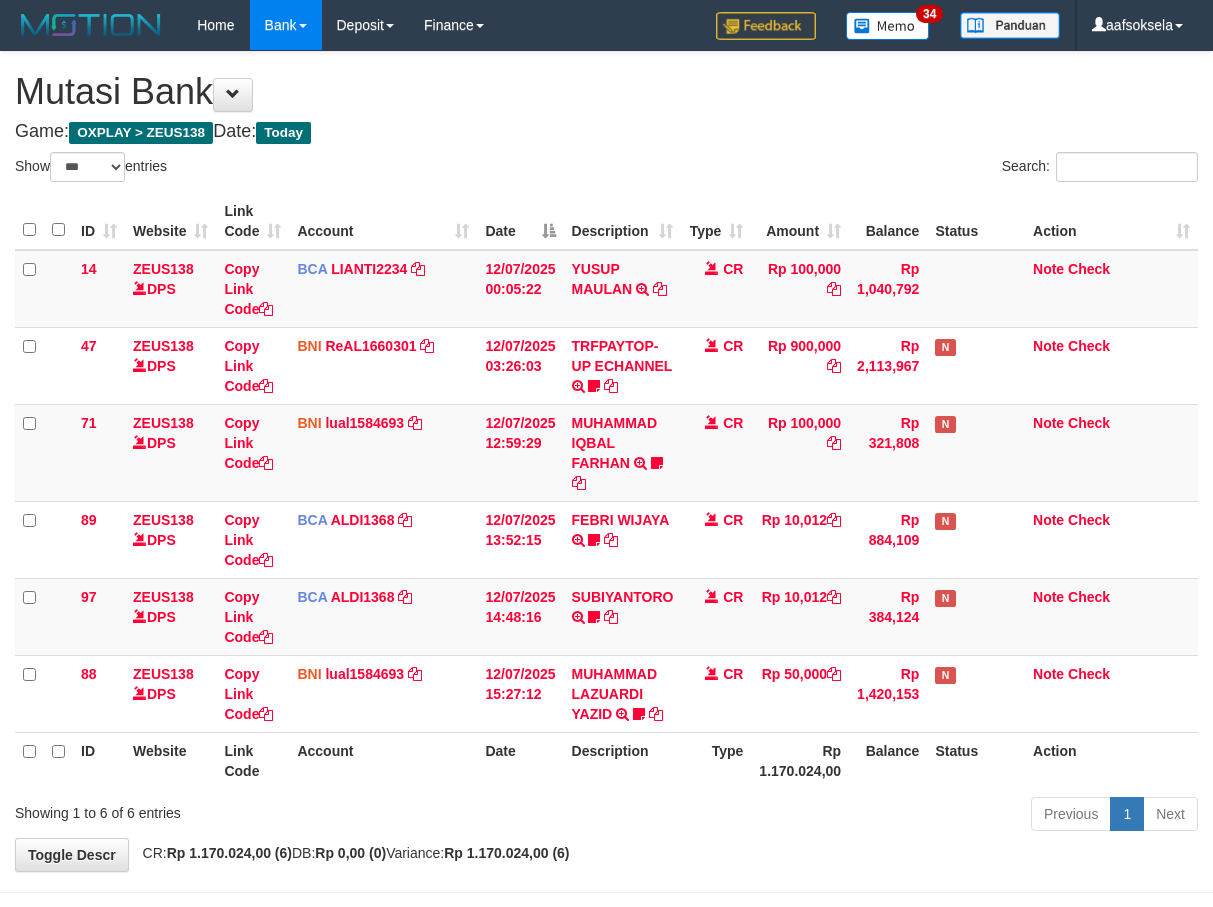 select on "***" 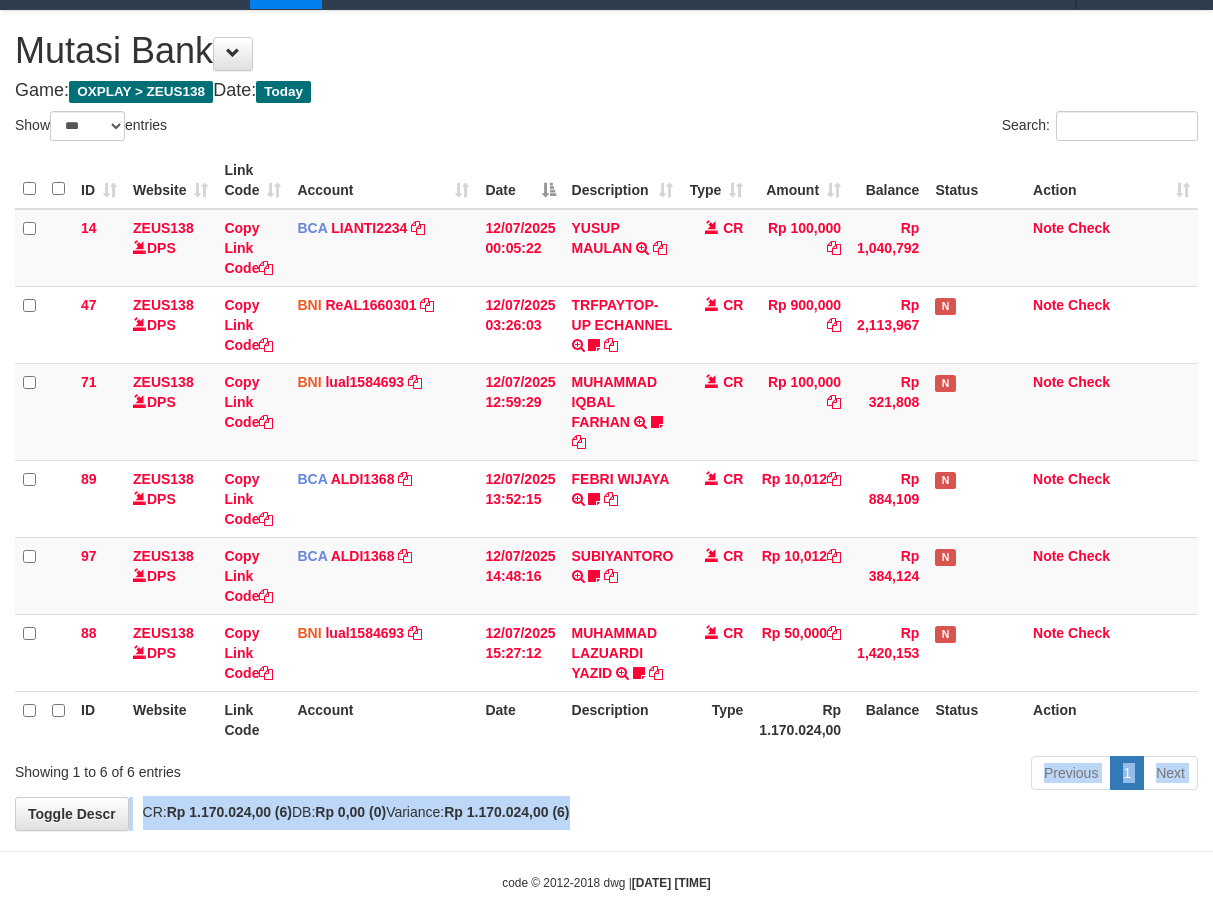 click on "**********" at bounding box center (606, 420) 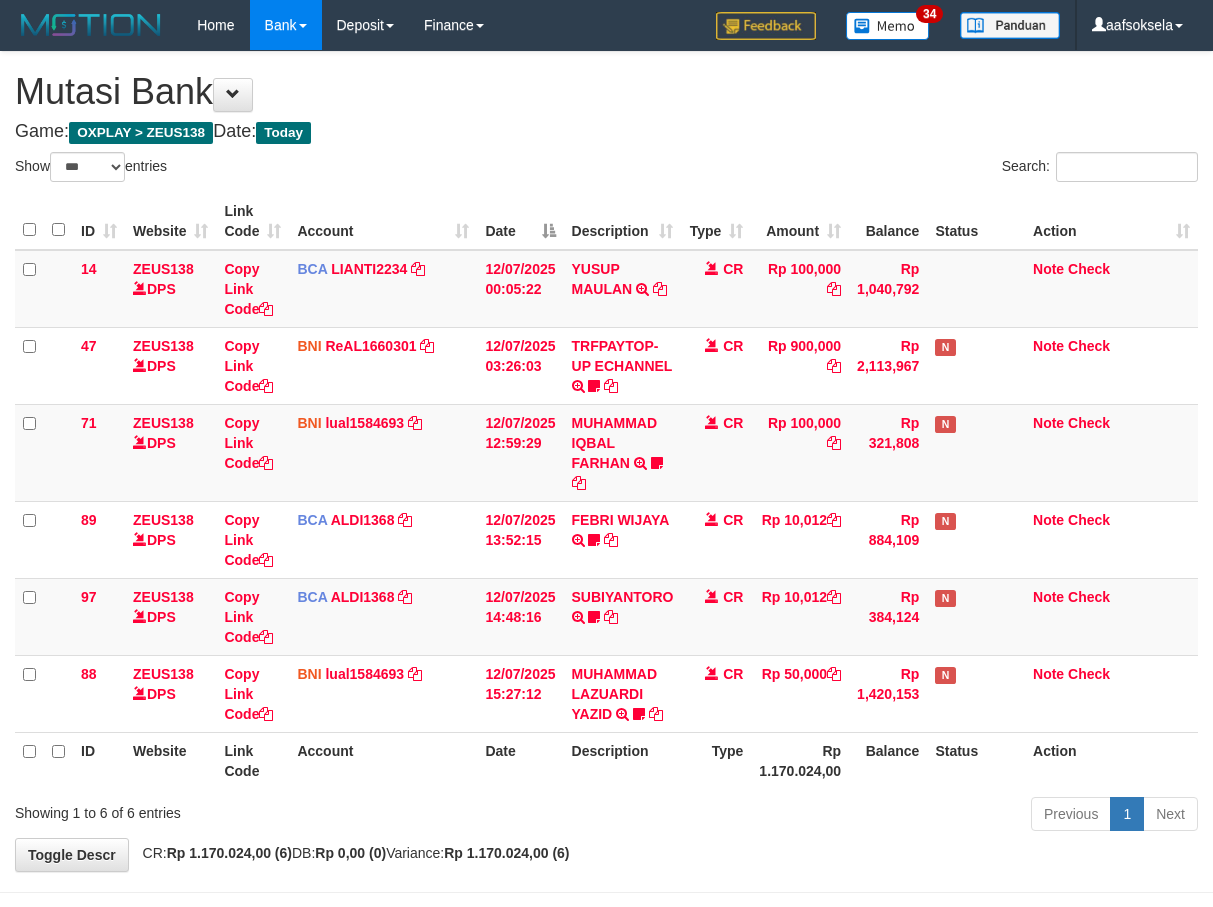 select on "***" 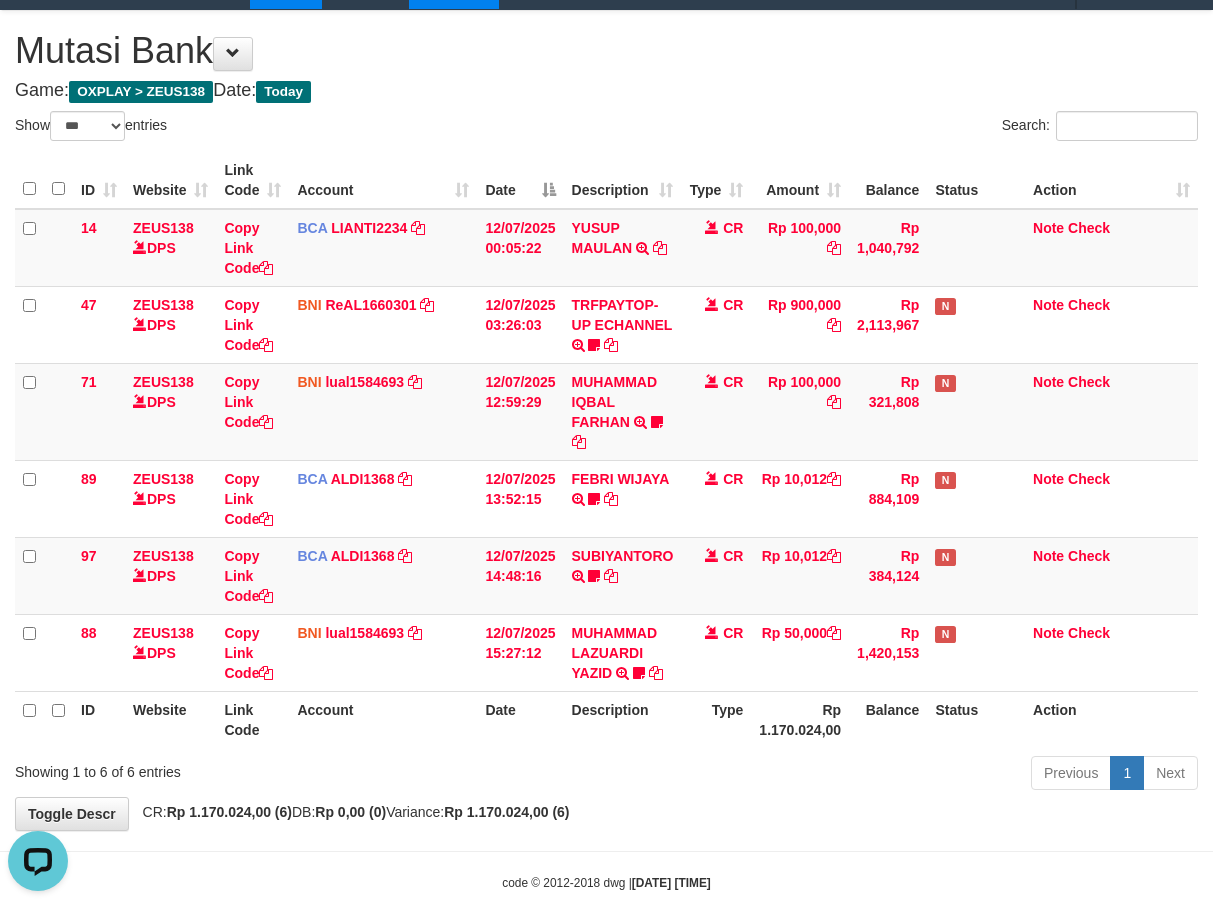 scroll, scrollTop: 0, scrollLeft: 0, axis: both 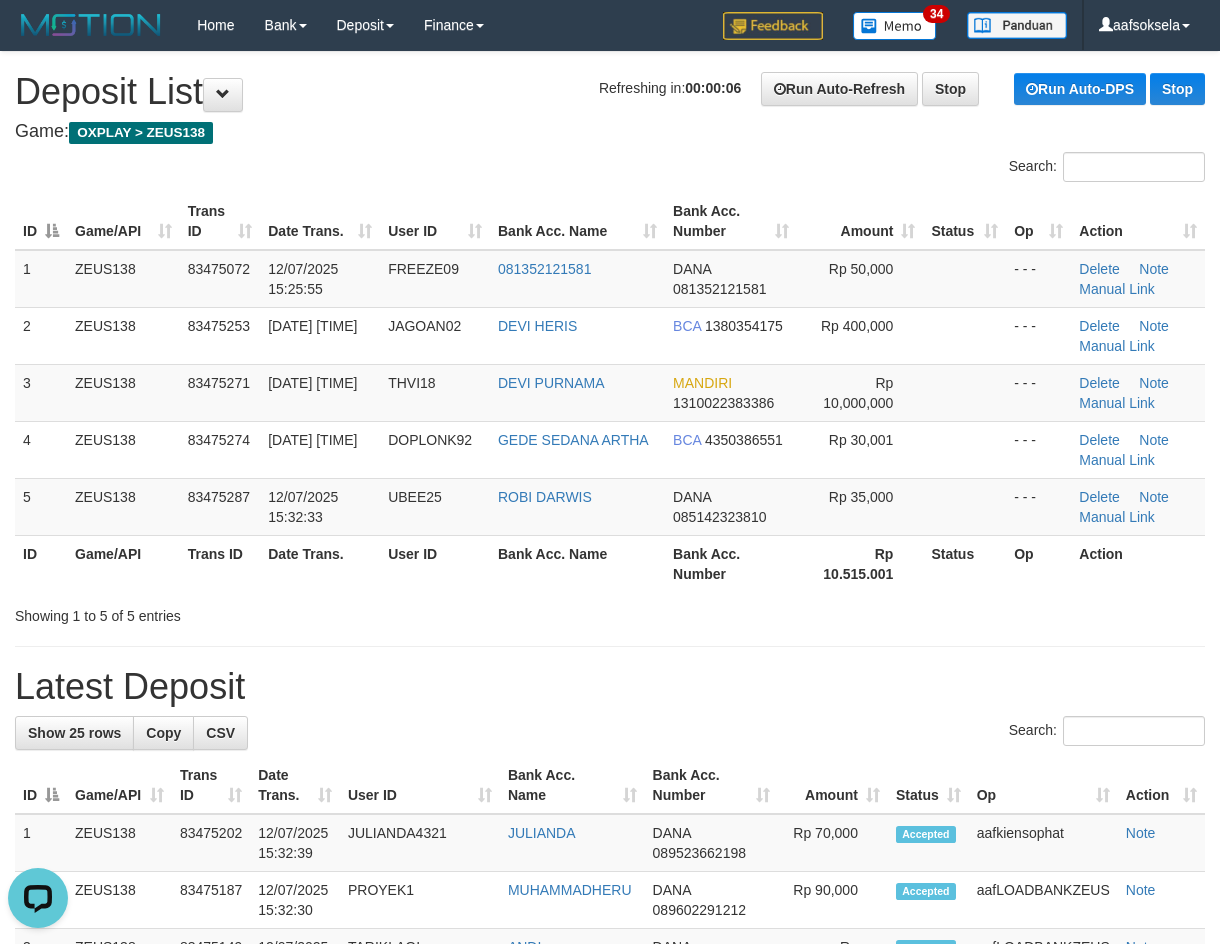 drag, startPoint x: 441, startPoint y: 599, endPoint x: 381, endPoint y: 619, distance: 63.245552 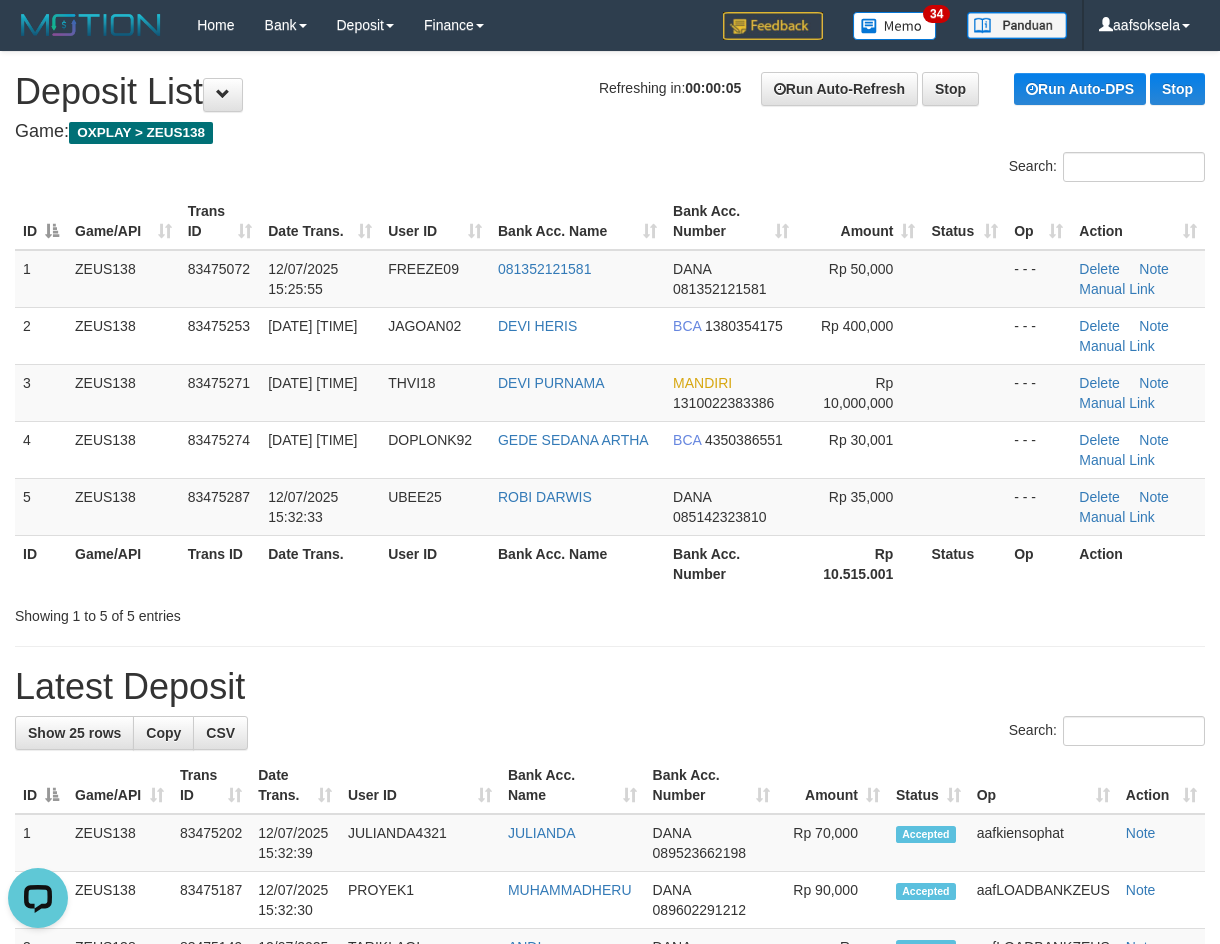 click on "Showing 1 to 5 of 5 entries" at bounding box center [610, 612] 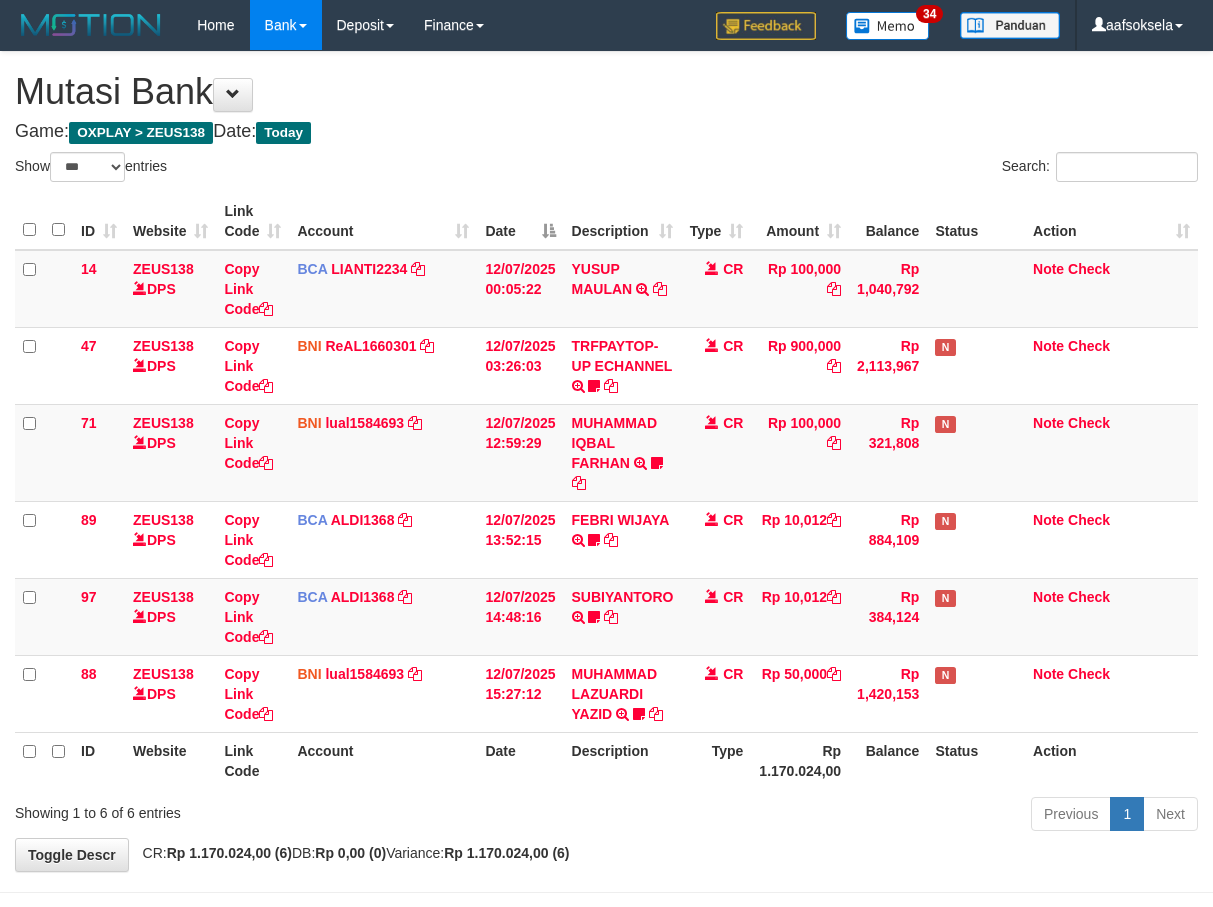 select on "***" 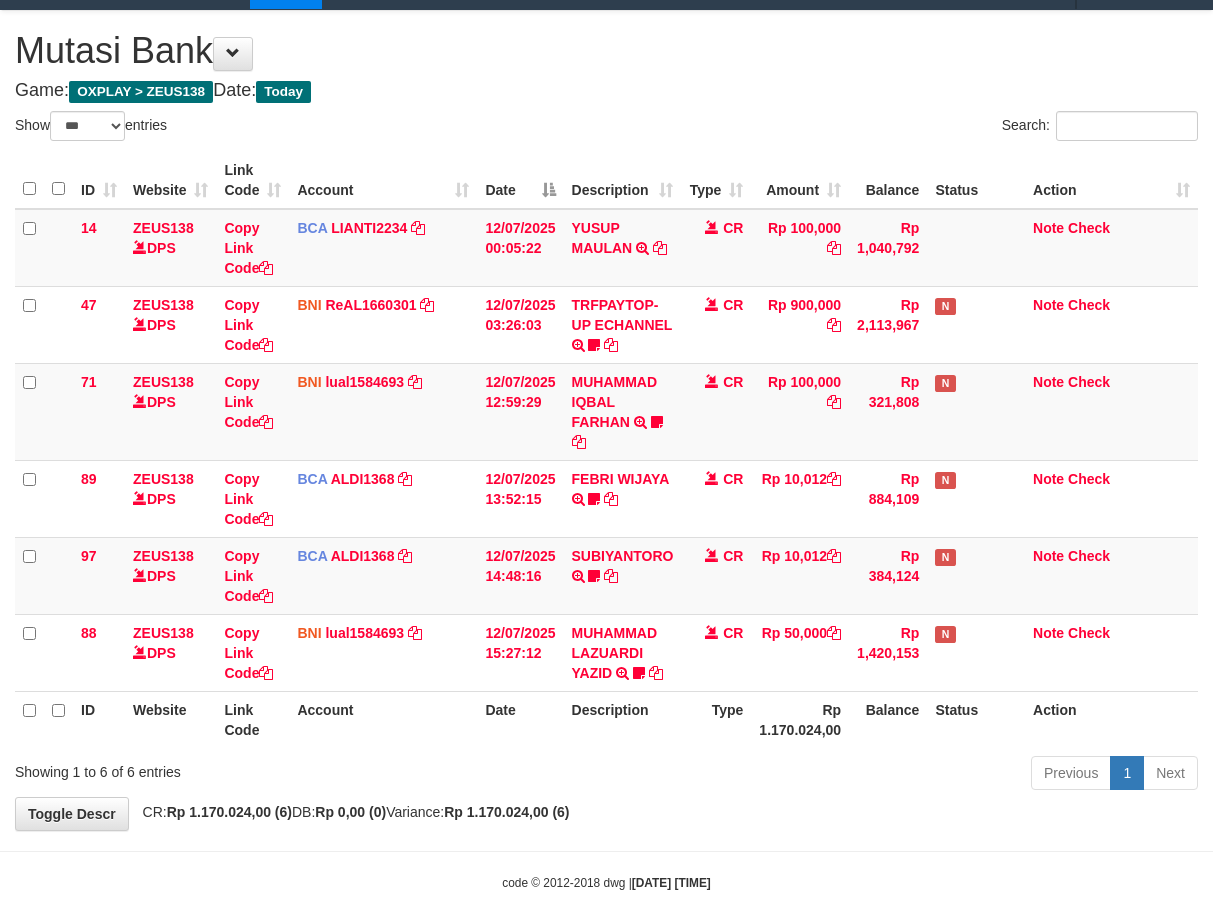 click on "Previous 1 Next" at bounding box center (859, 775) 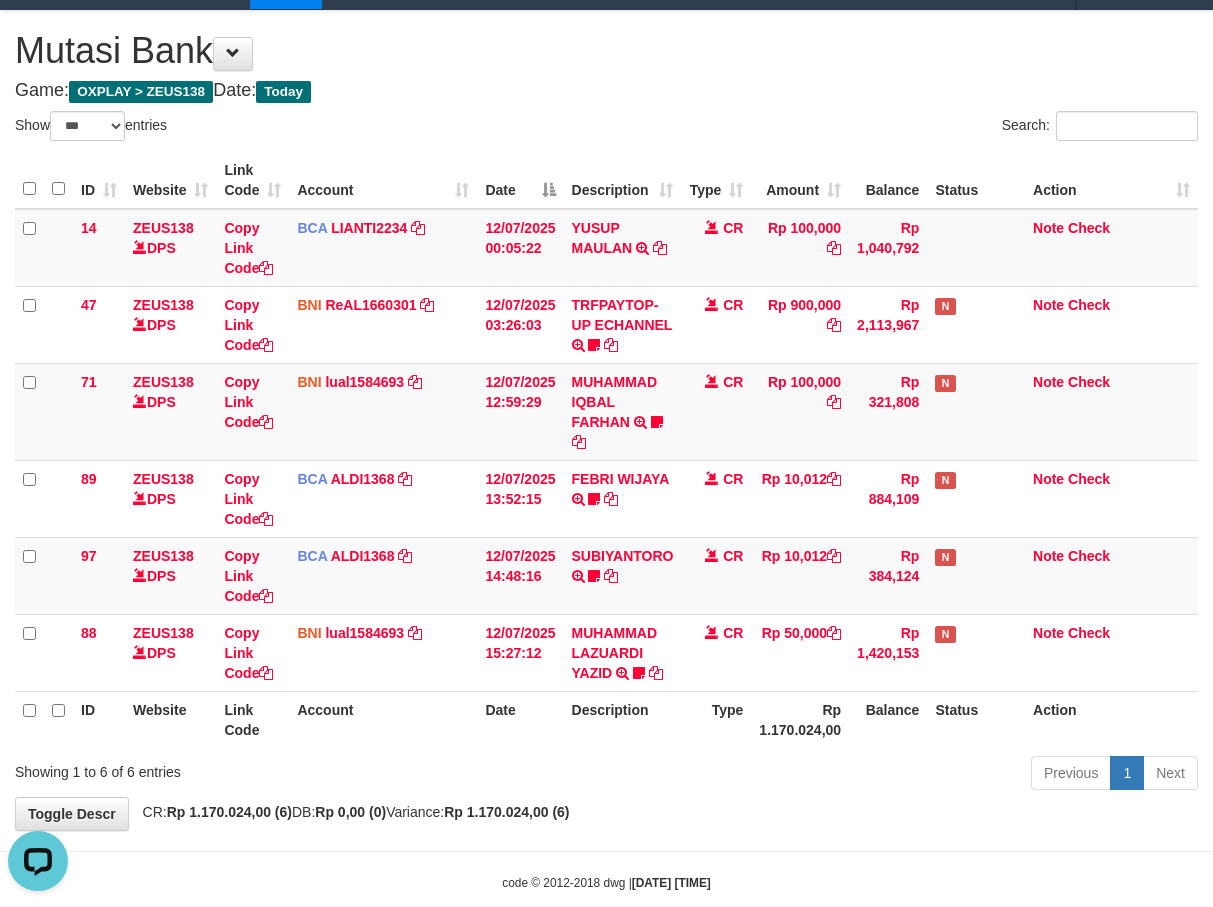 scroll, scrollTop: 0, scrollLeft: 0, axis: both 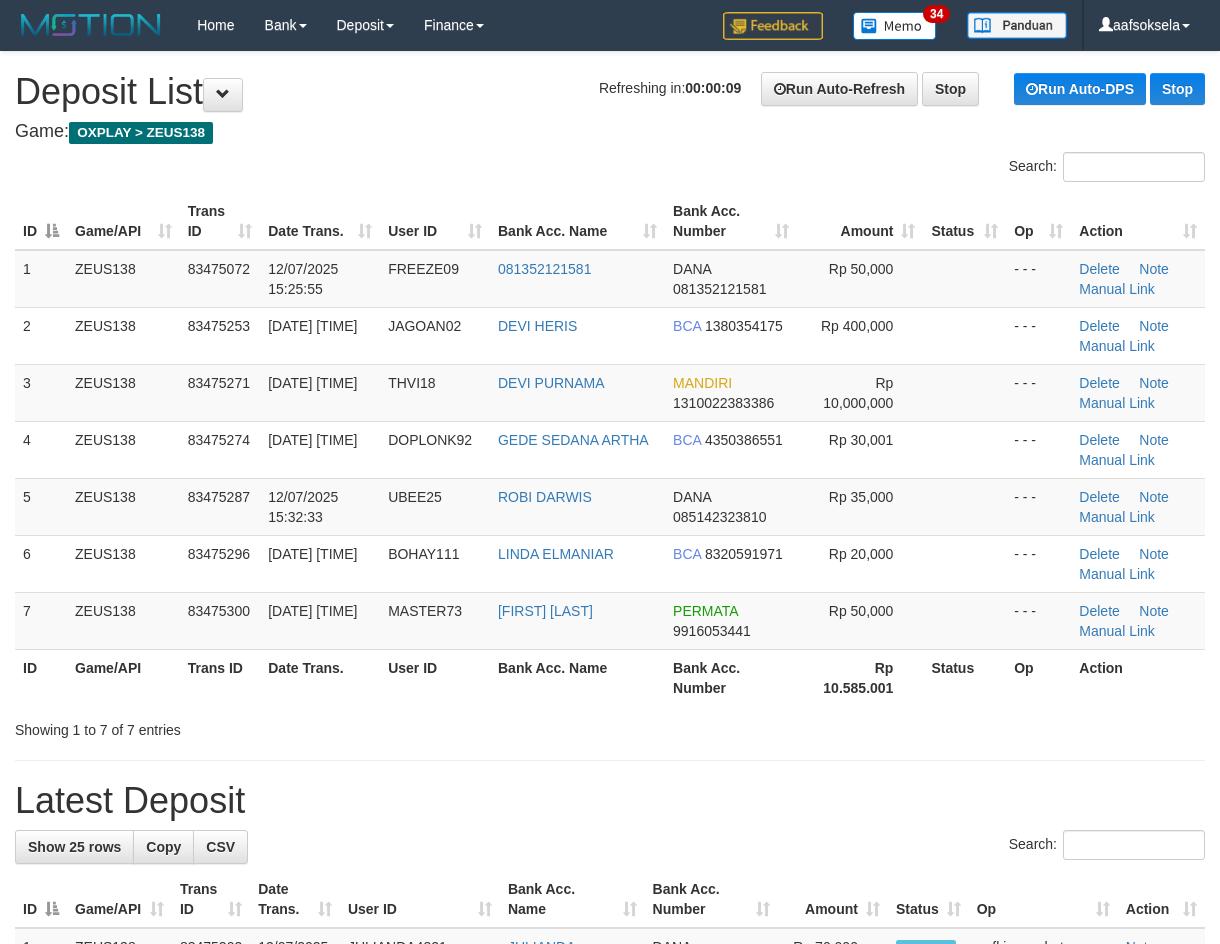 click on "Bank Acc. Name" at bounding box center [577, 677] 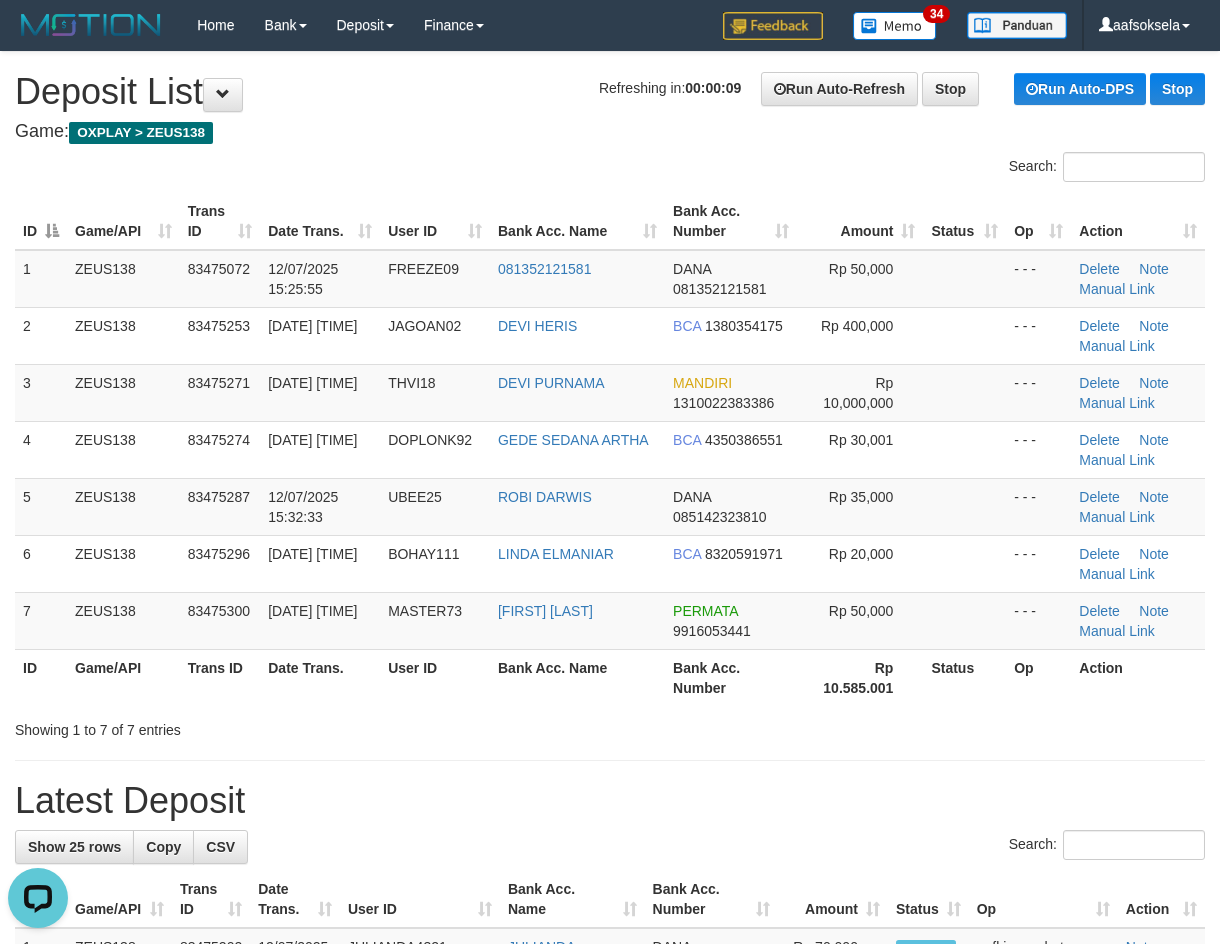 scroll, scrollTop: 0, scrollLeft: 0, axis: both 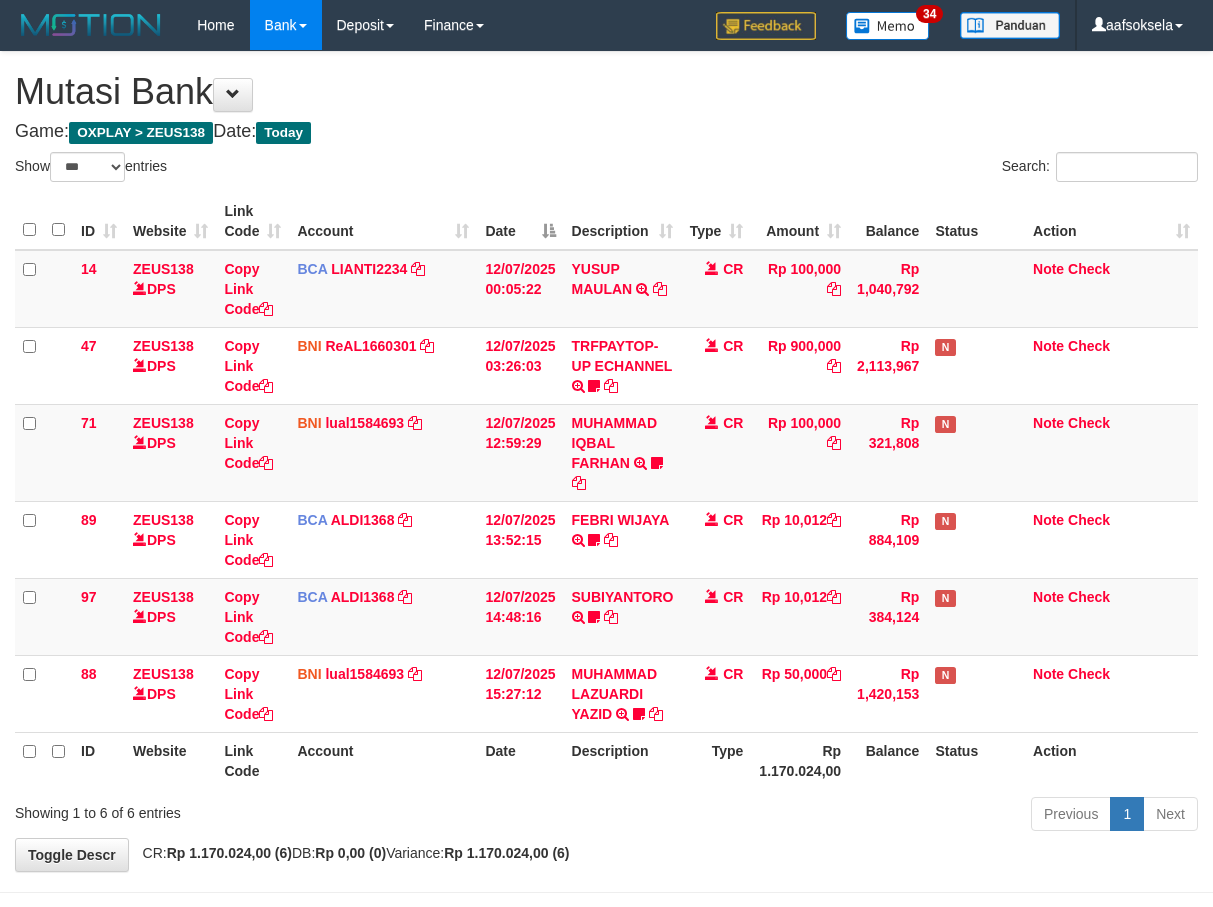 select on "***" 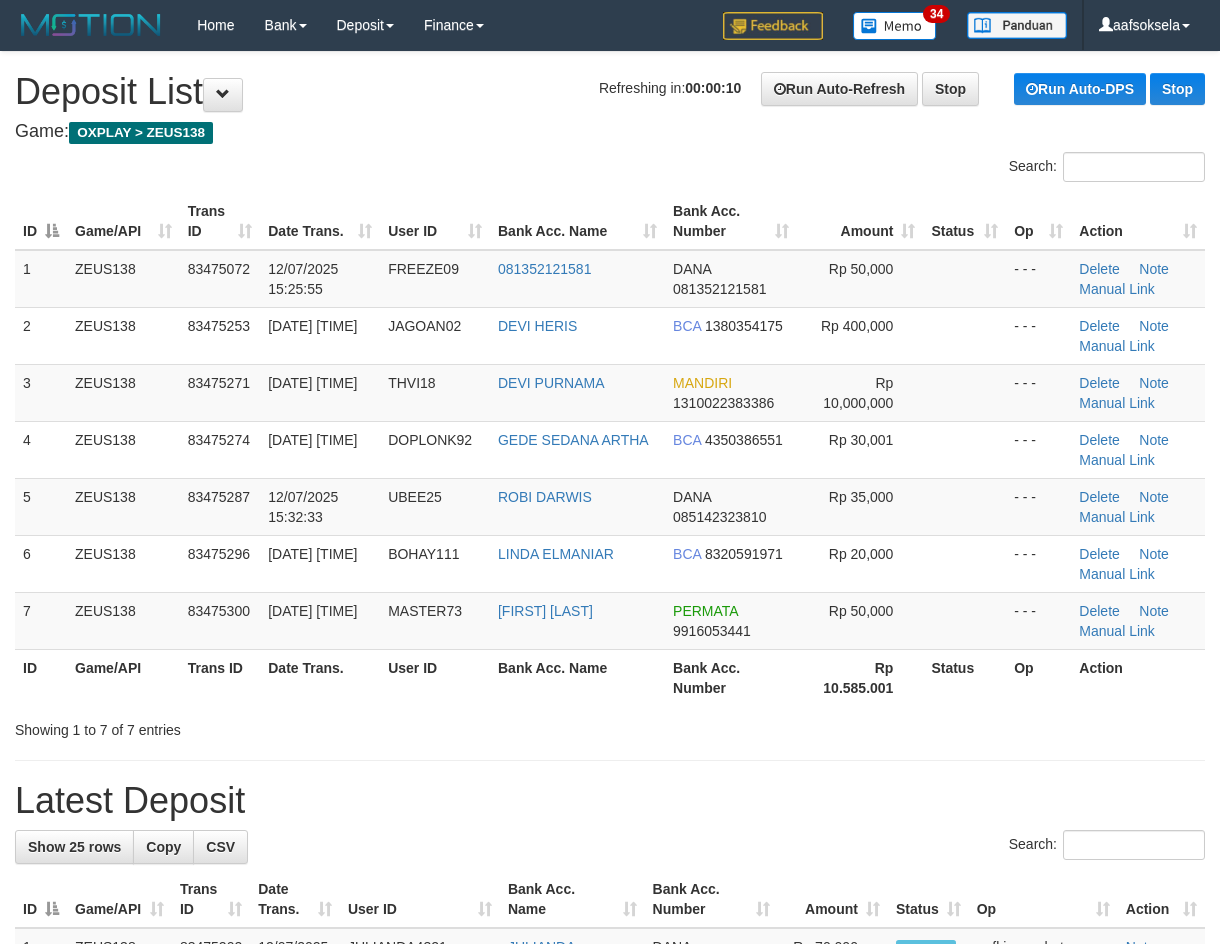 scroll, scrollTop: 0, scrollLeft: 0, axis: both 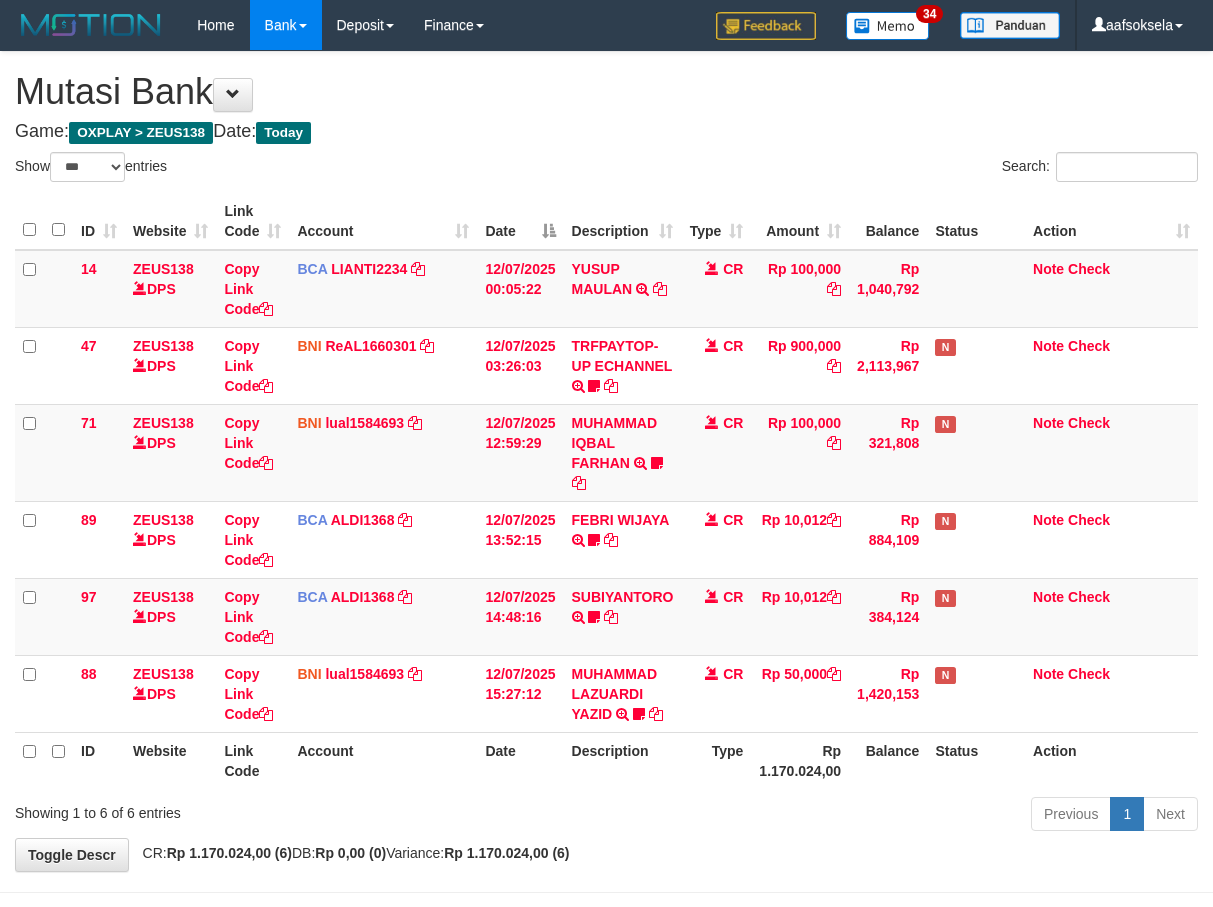 select on "***" 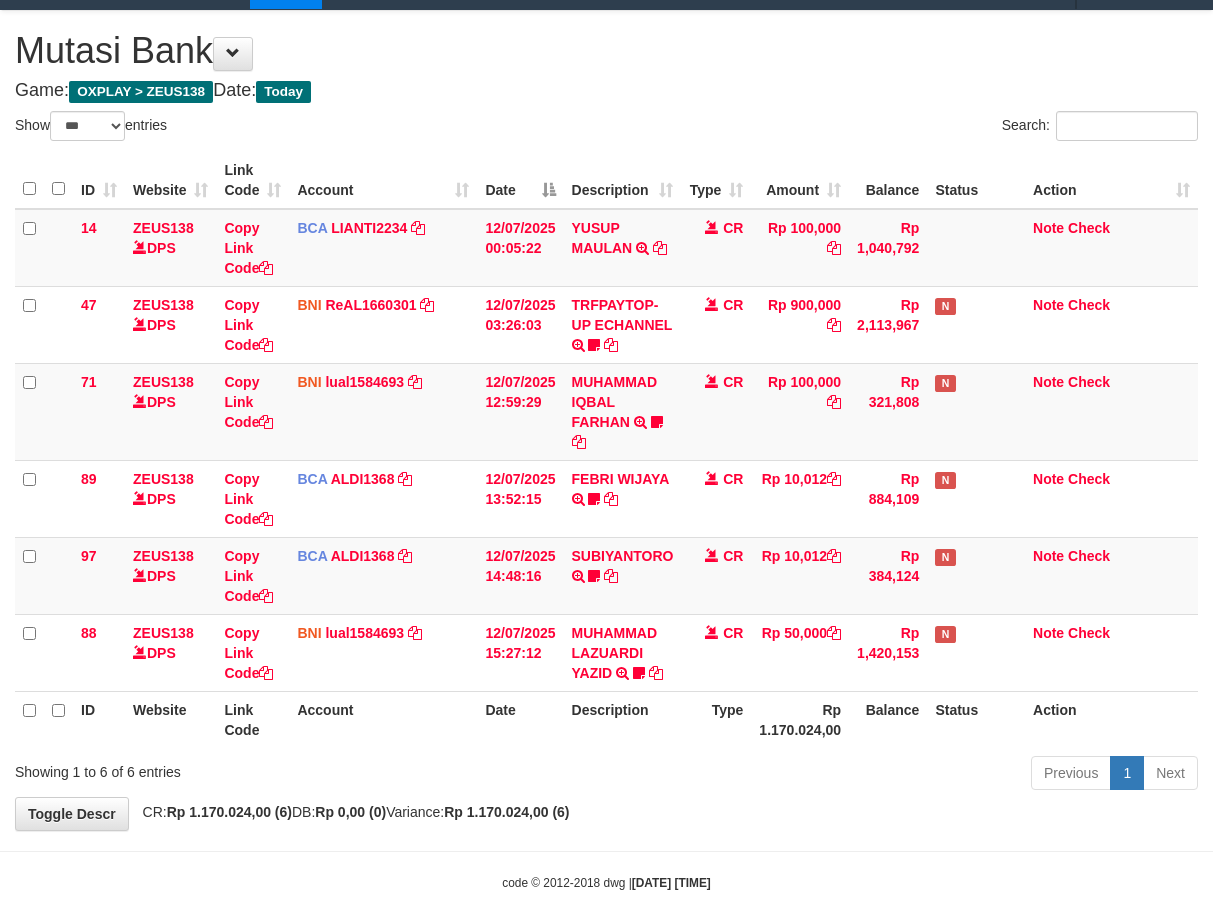 click on "CR:  Rp 1.170.024,00 (6)      DB:  Rp 0,00 (0)      Variance:  Rp 1.170.024,00 (6)" at bounding box center (351, 812) 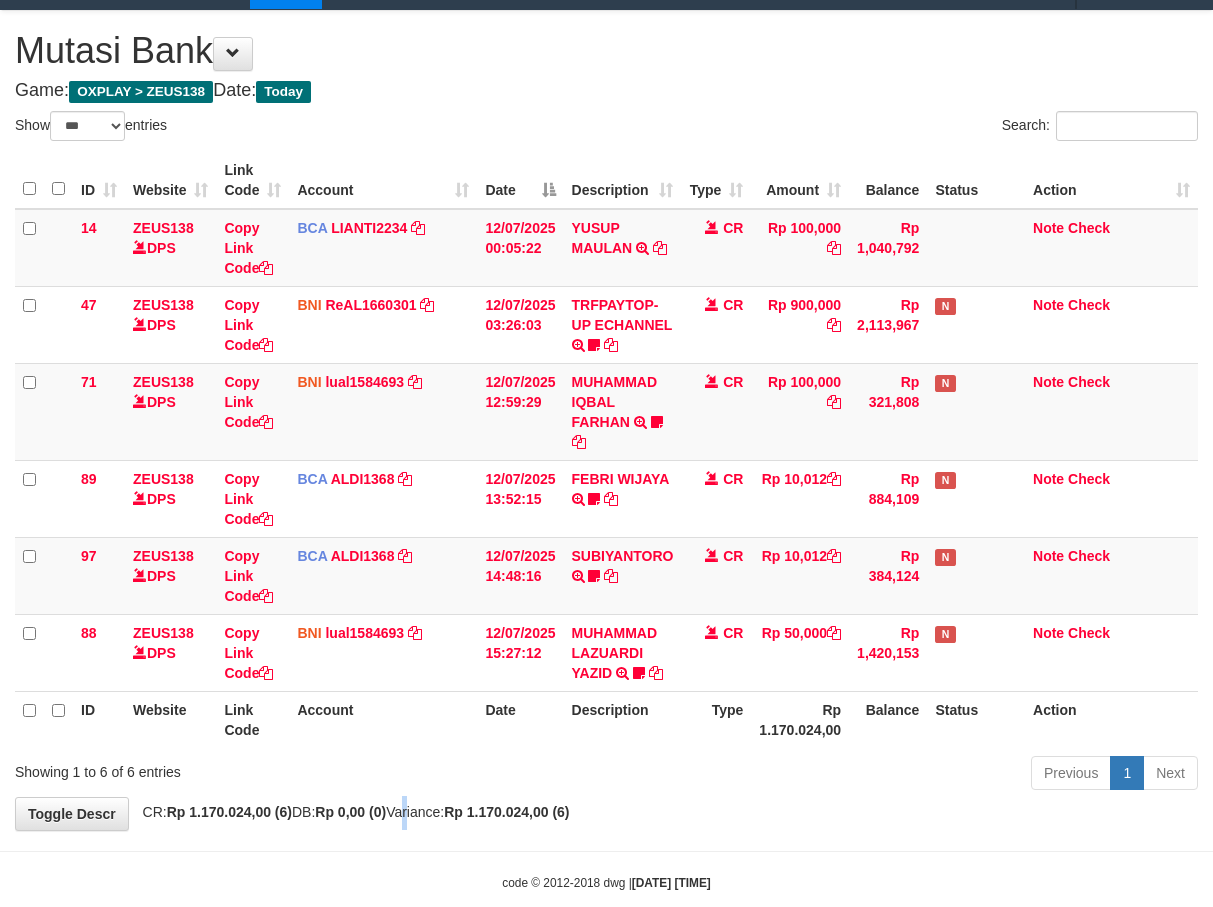 click on "**********" at bounding box center (606, 420) 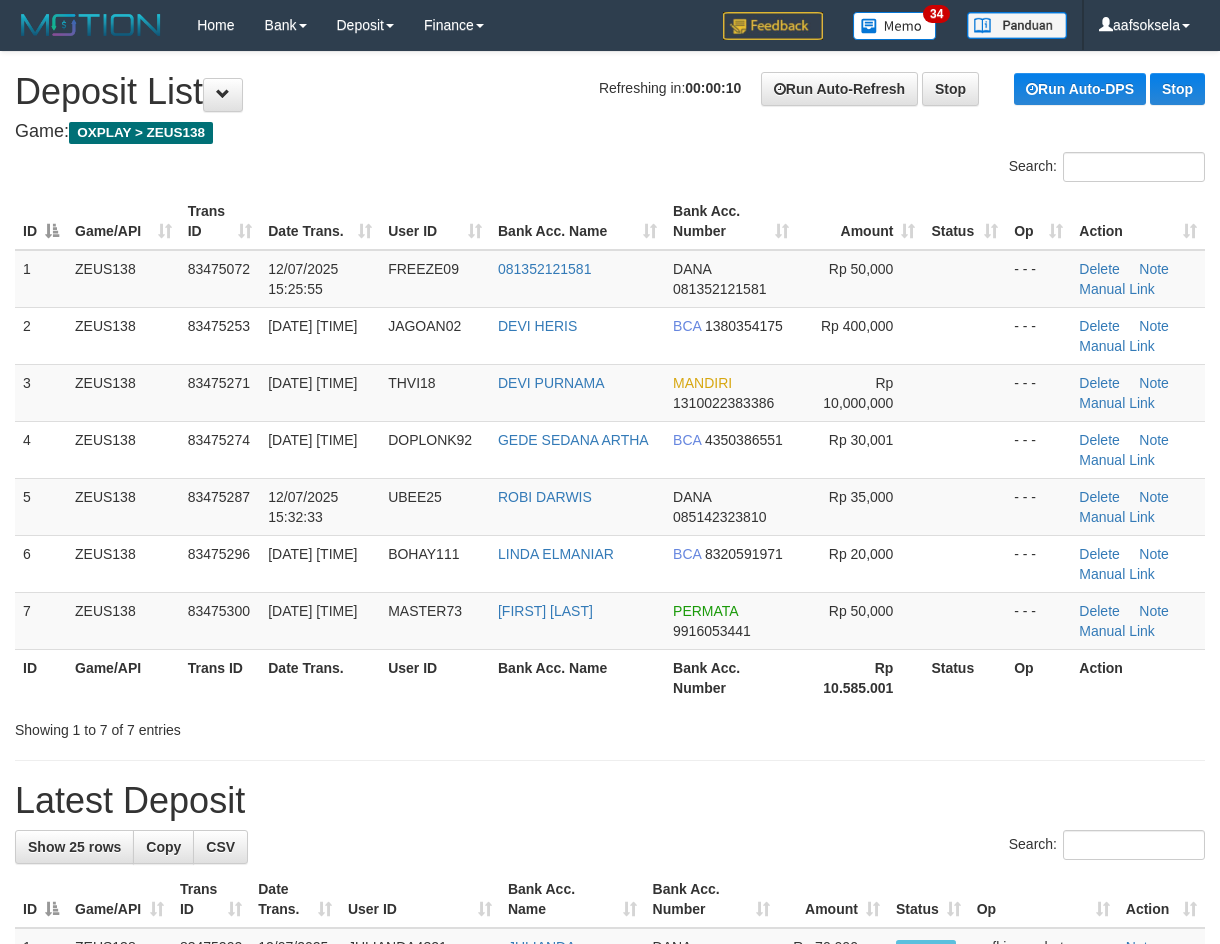 scroll, scrollTop: 0, scrollLeft: 0, axis: both 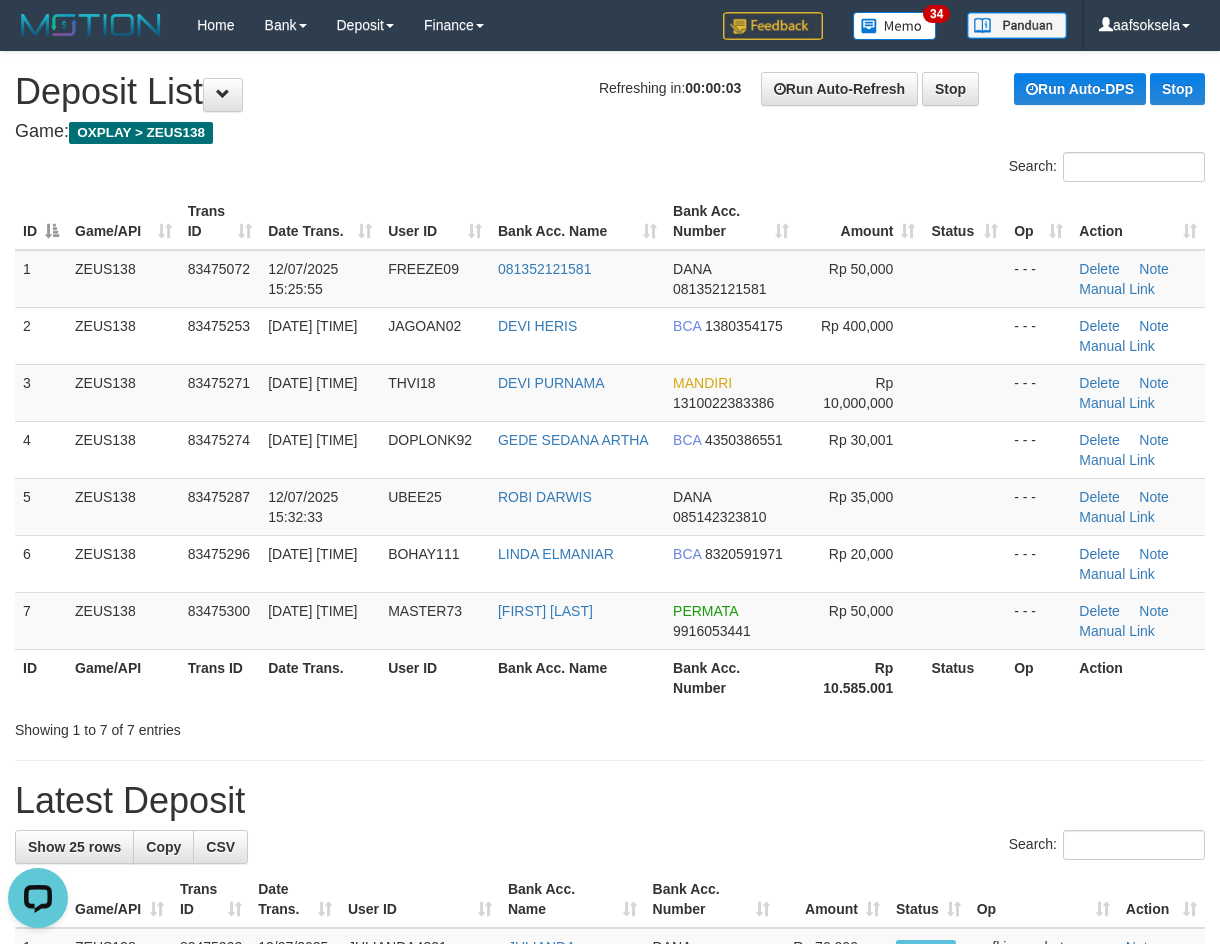 drag, startPoint x: 491, startPoint y: 670, endPoint x: 6, endPoint y: 760, distance: 493.27985 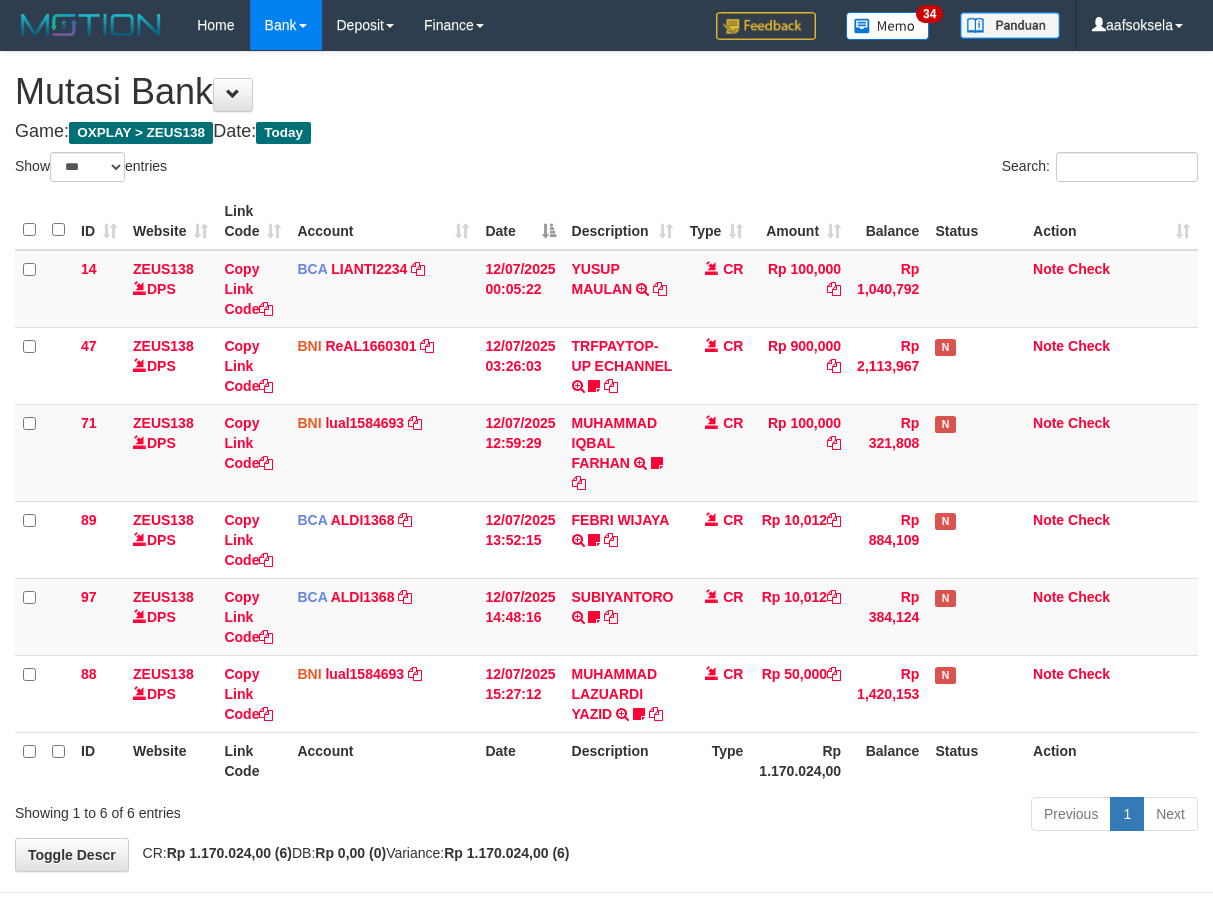 select on "***" 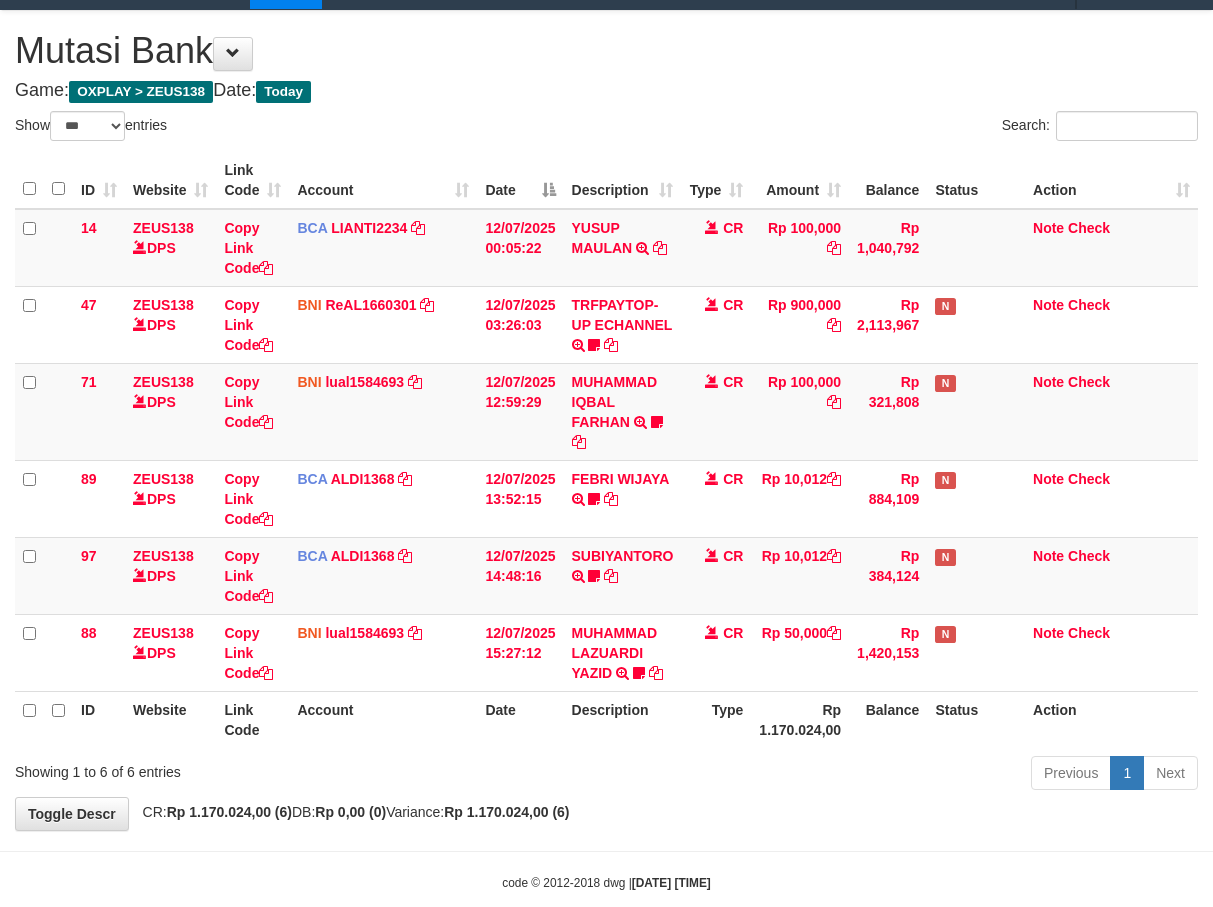 click on "Previous 1 Next" at bounding box center (859, 775) 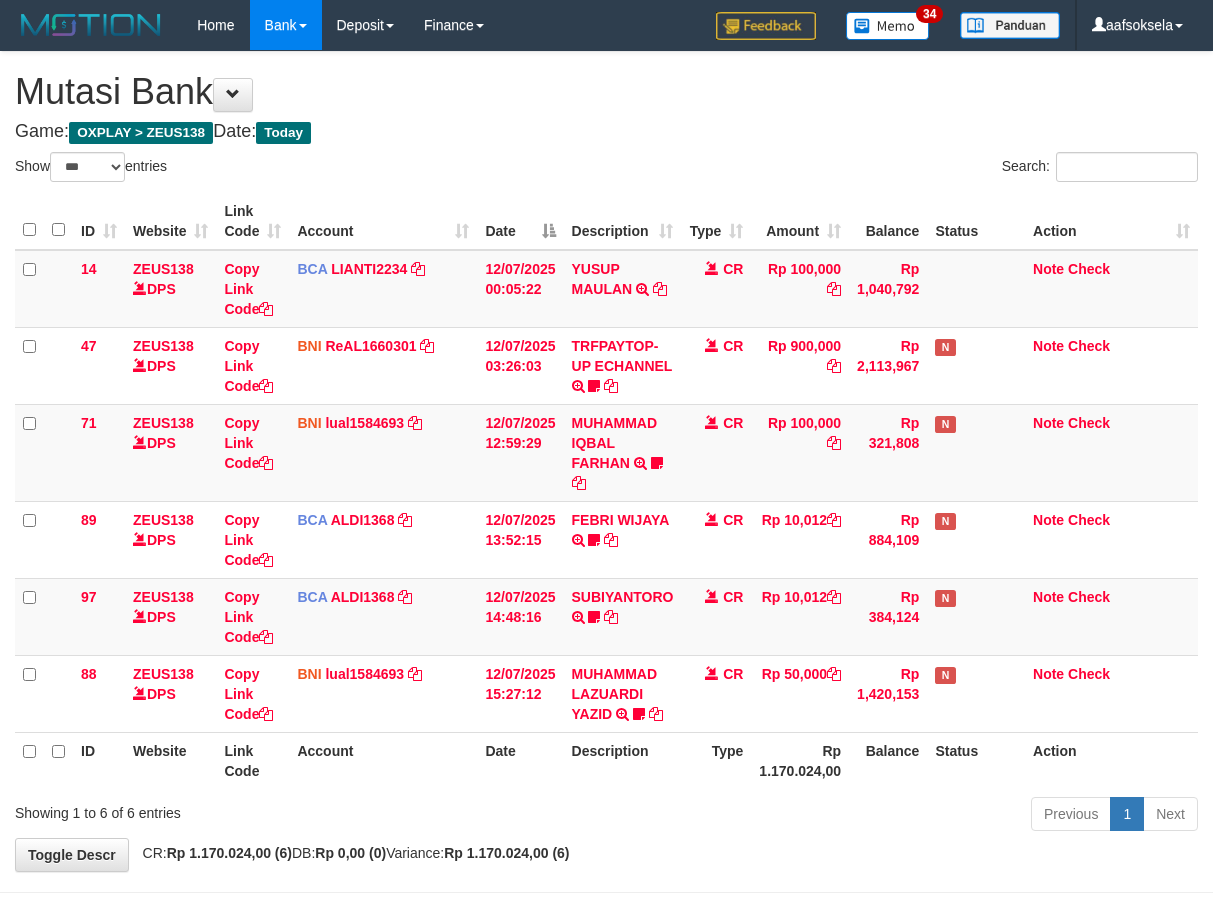 select on "***" 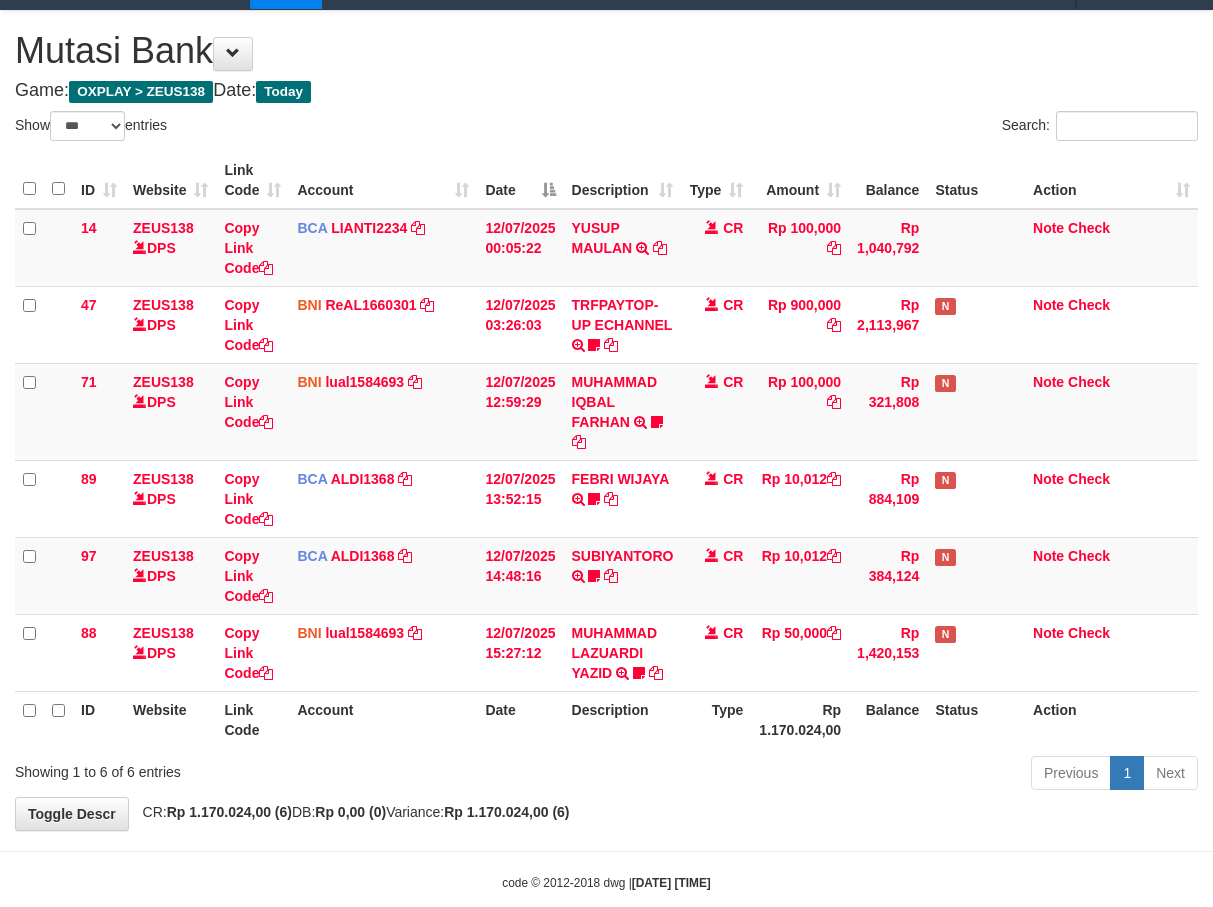 click on "ID Website Link Code Account Date Description Type Amount Balance Status Action
14
ZEUS138    DPS
Copy Link Code
BCA
LIANTI2234
DPS
YULIANTI
mutasi_20250712_4646 | 14
mutasi_20250712_4646 | 14
12/07/2025 00:05:22
YUSUP MAULAN         TRSF E-BANKING CR 1207/FTSCY/WS95051
100000.002025071262819090 TRFDN-YUSUP MAULANESPAY DEBIT INDONE
CR
Rp 100,000
Rp 1,040,792
Note
Check
47
ZEUS138    DPS
Copy Link Code
BNI
ReAL1660301" at bounding box center (606, 450) 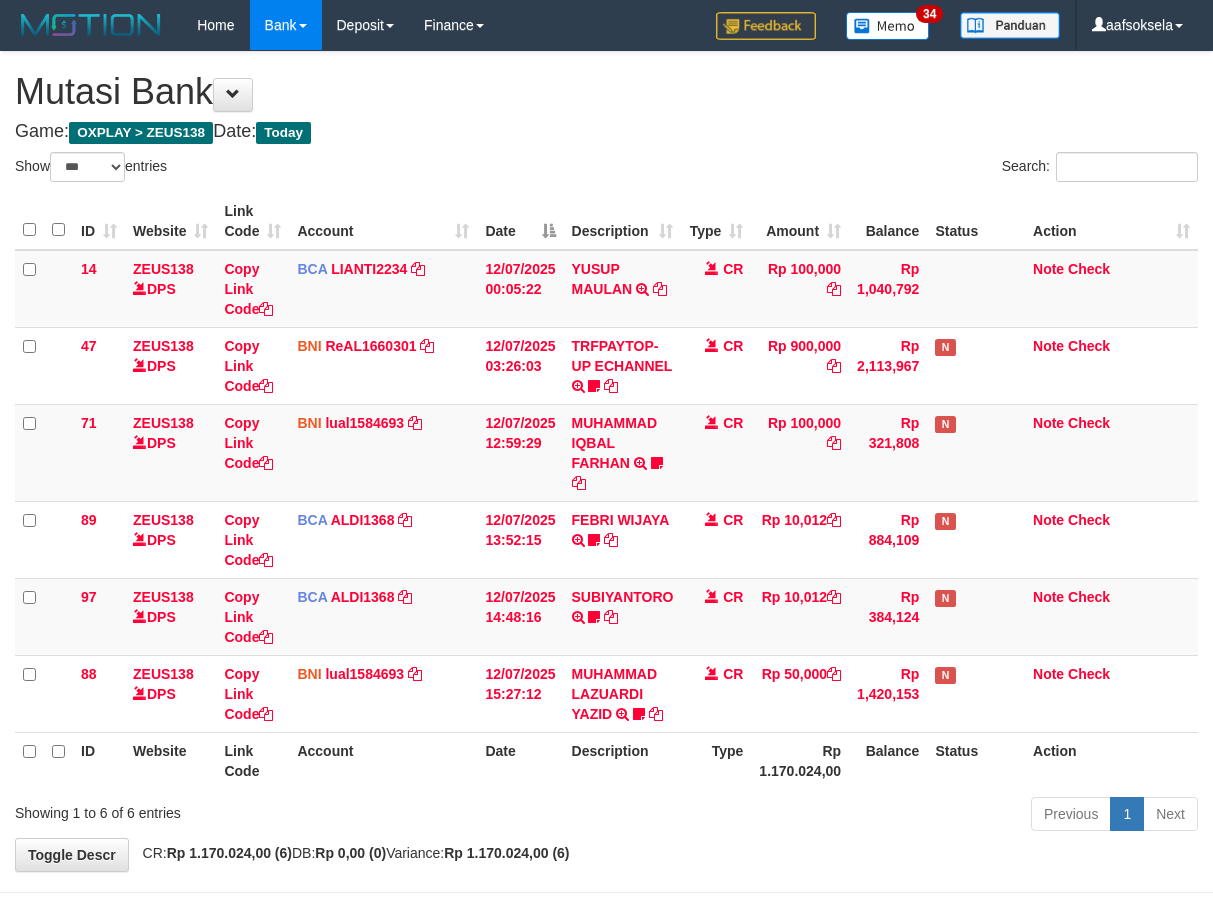 select on "***" 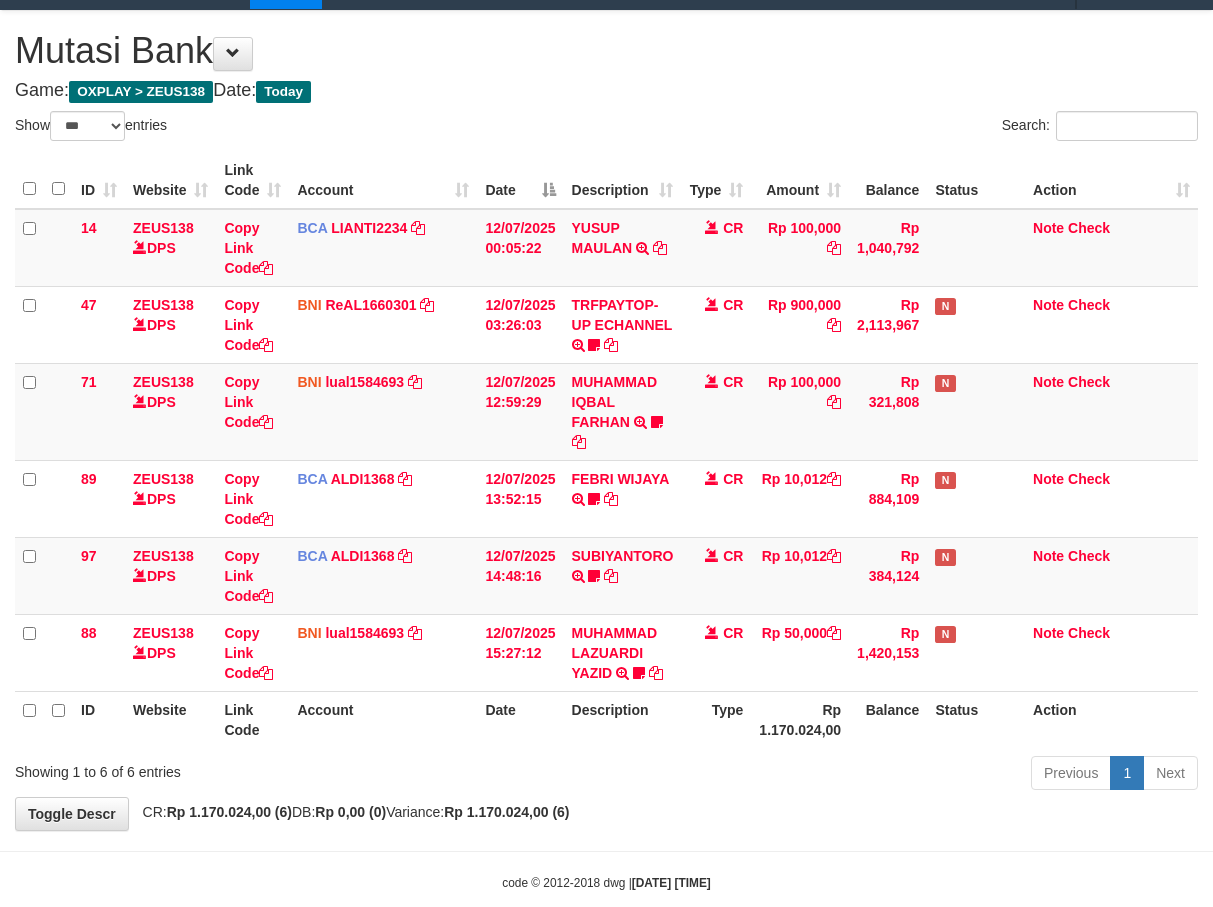 click on "Previous 1 Next" at bounding box center (859, 775) 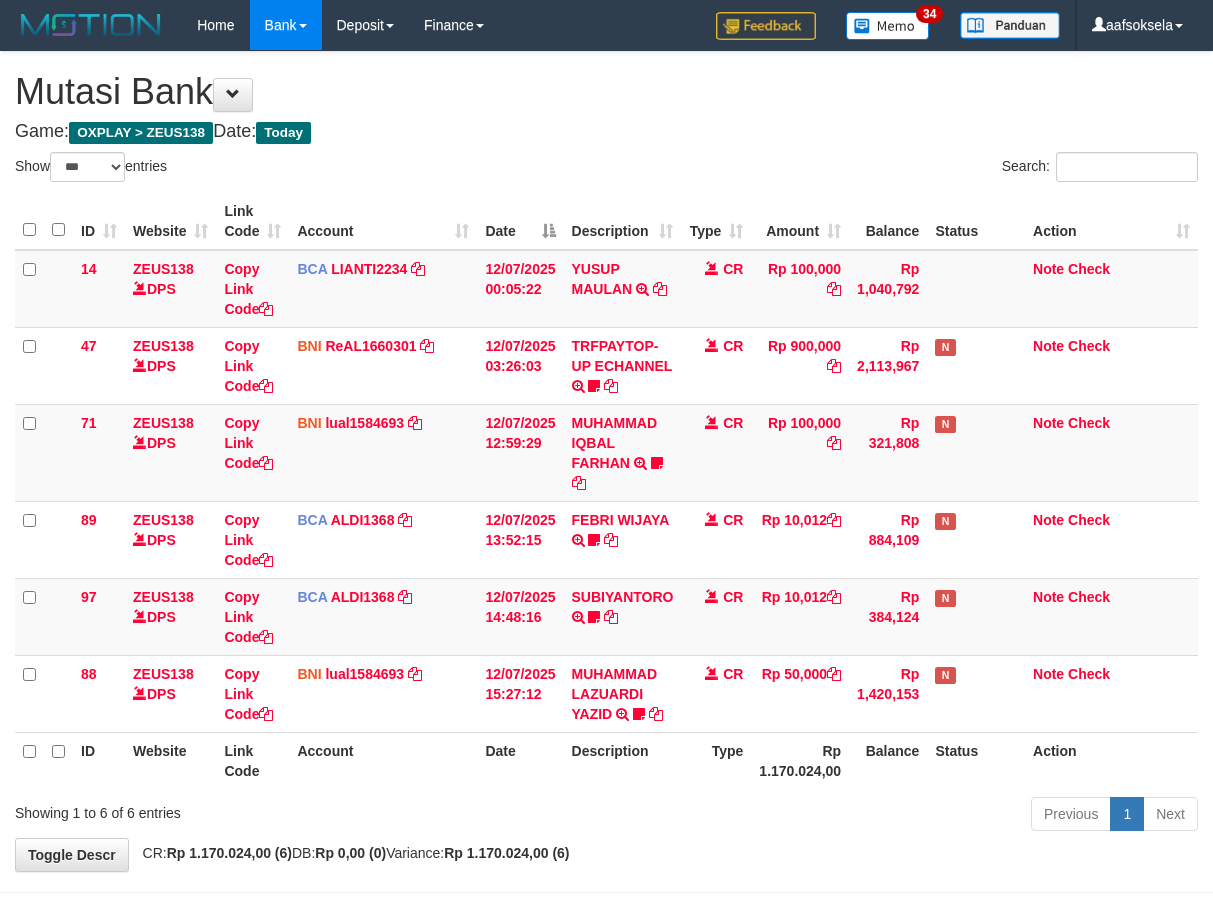 select on "***" 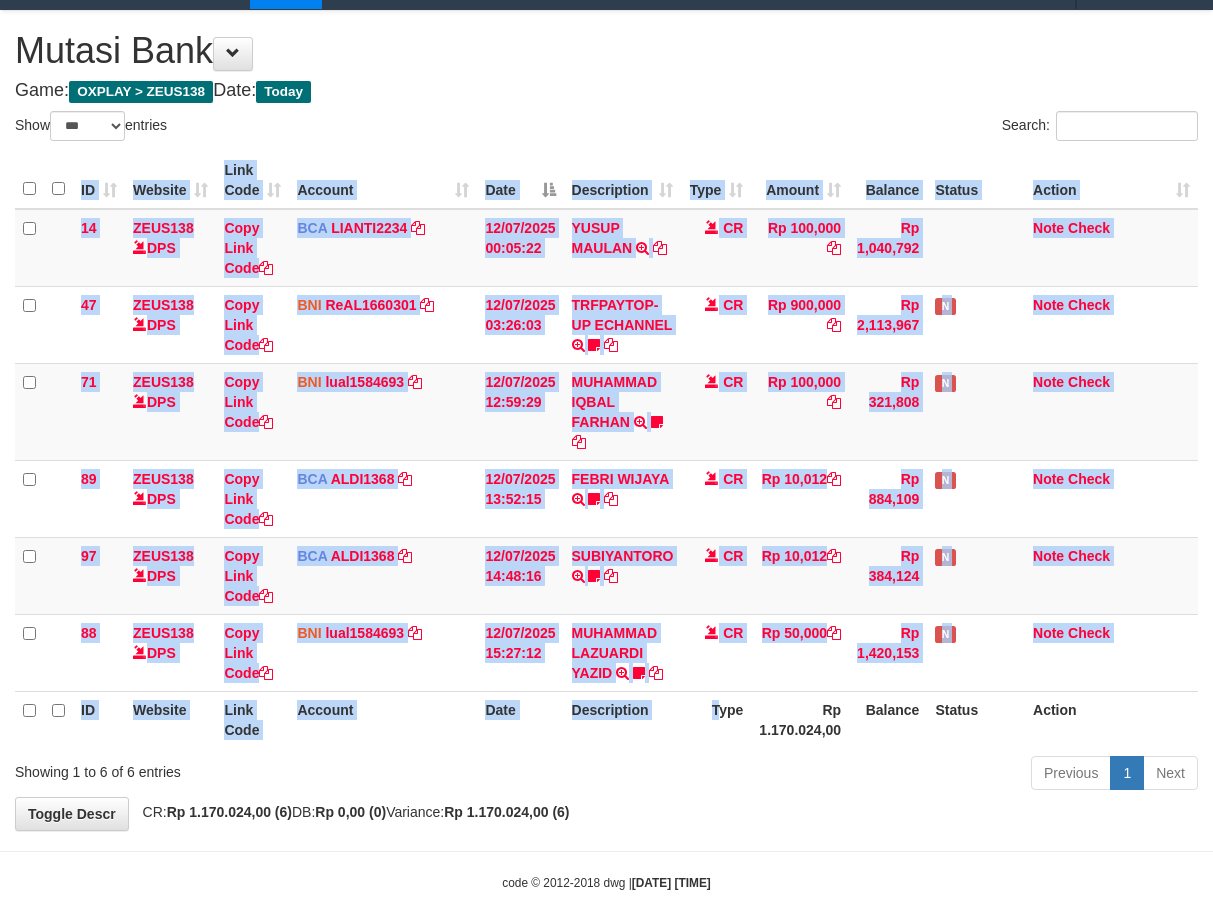 drag, startPoint x: 0, startPoint y: 0, endPoint x: 720, endPoint y: 744, distance: 1035.3434 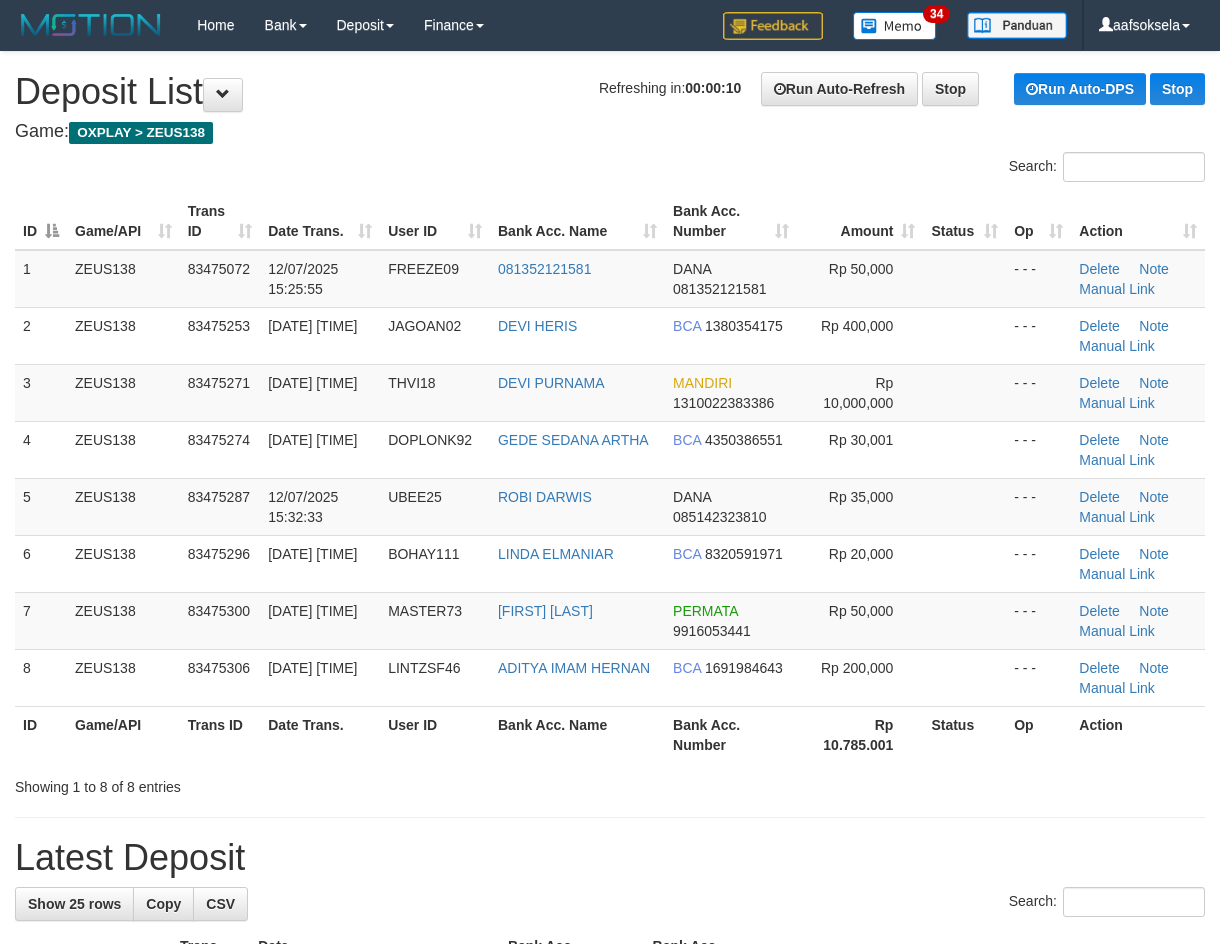 scroll, scrollTop: 0, scrollLeft: 0, axis: both 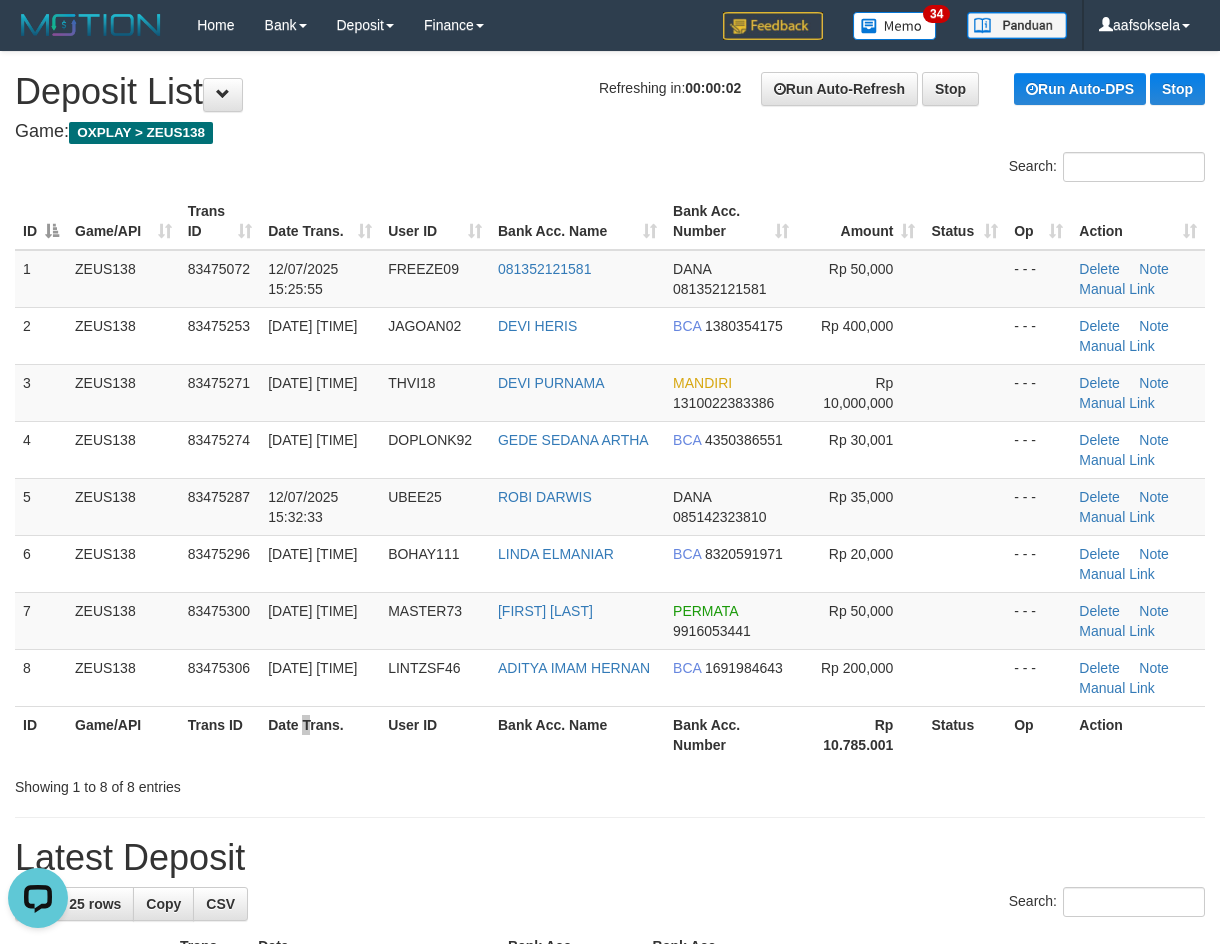 click on "Date Trans." at bounding box center (320, 734) 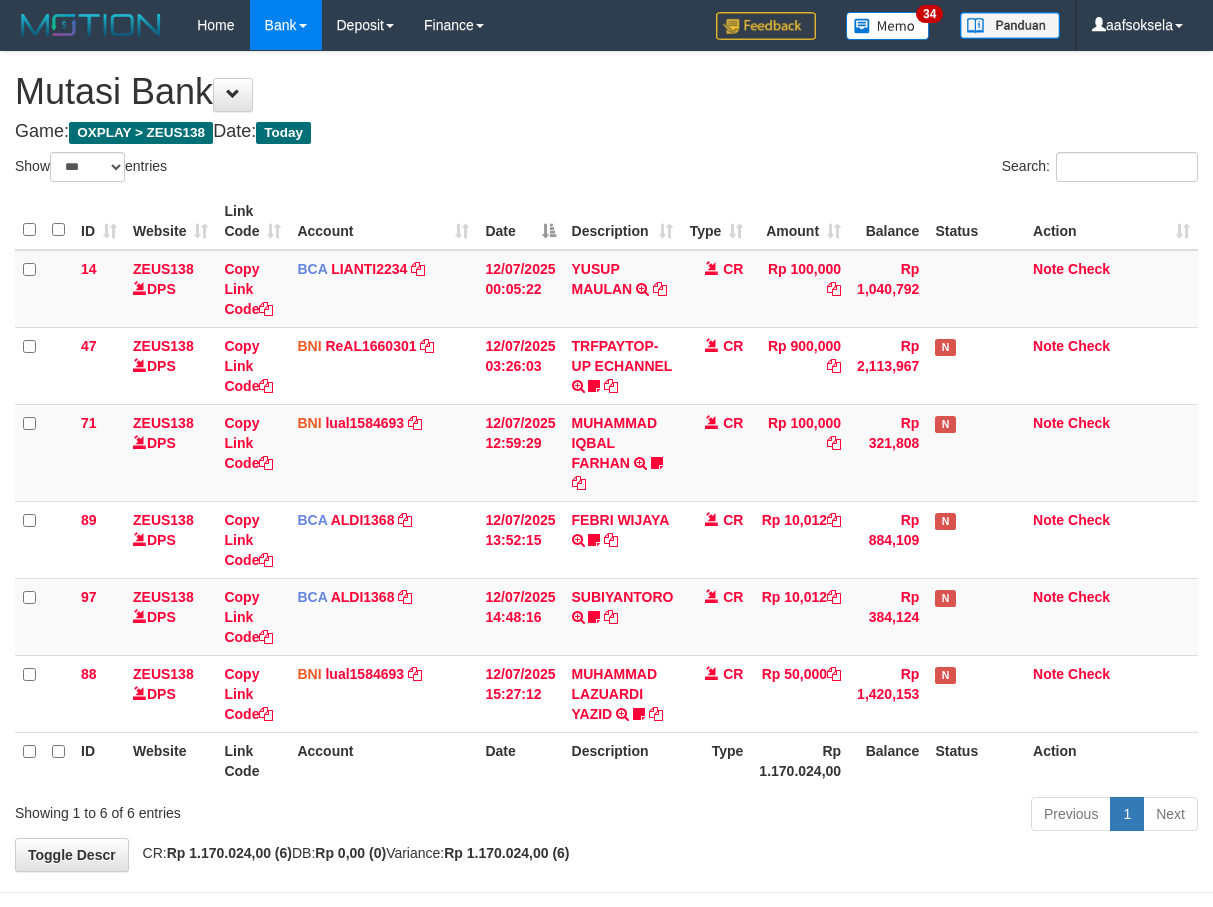 select on "***" 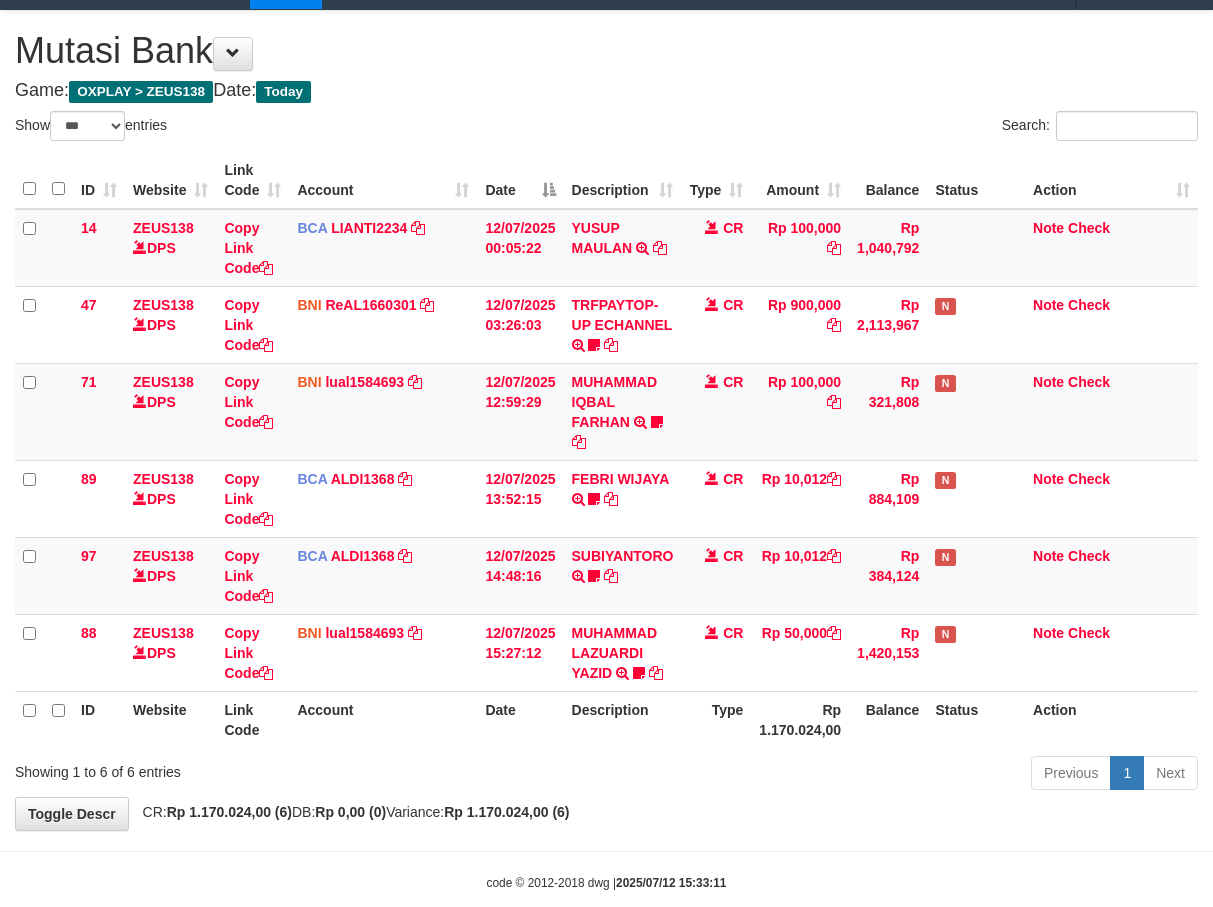 click on "Previous 1 Next" at bounding box center [859, 775] 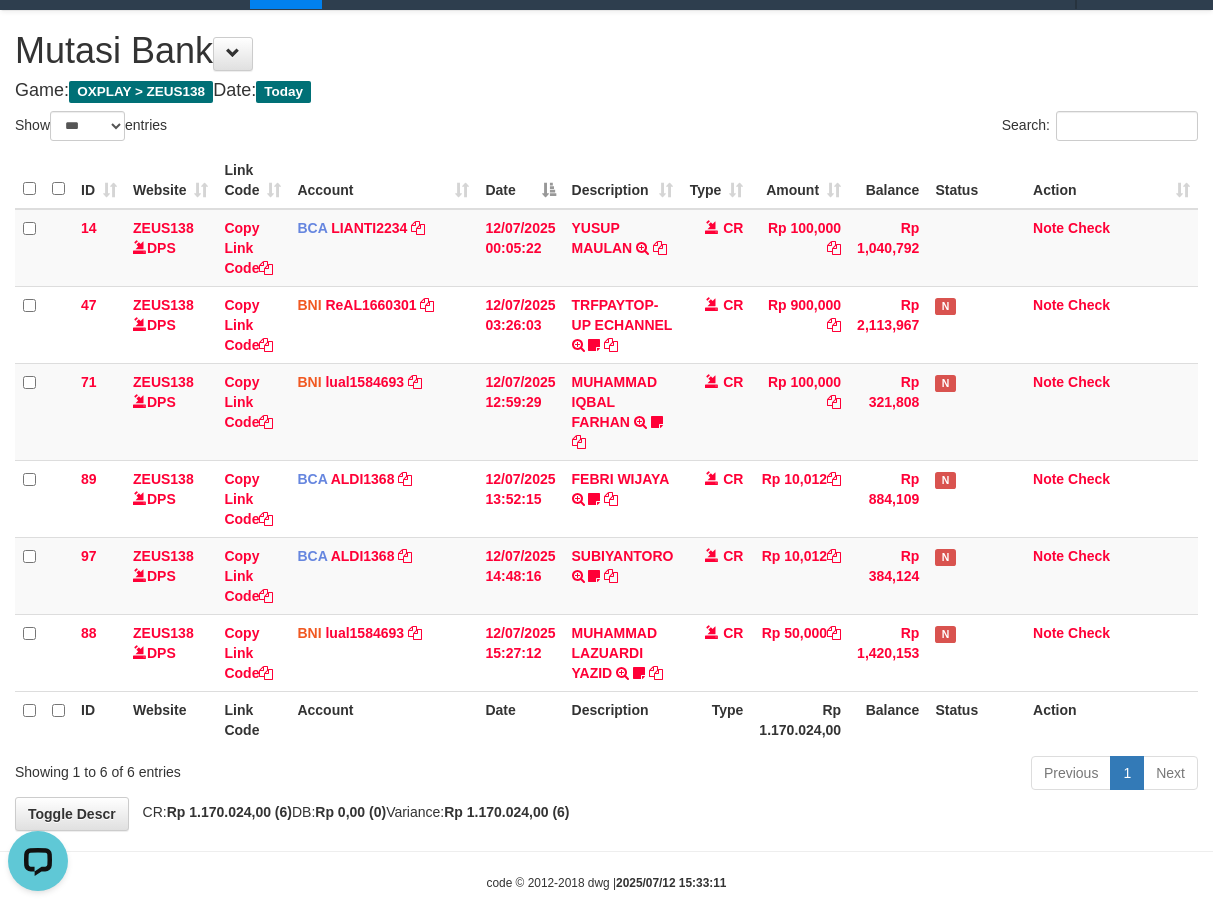 scroll, scrollTop: 0, scrollLeft: 0, axis: both 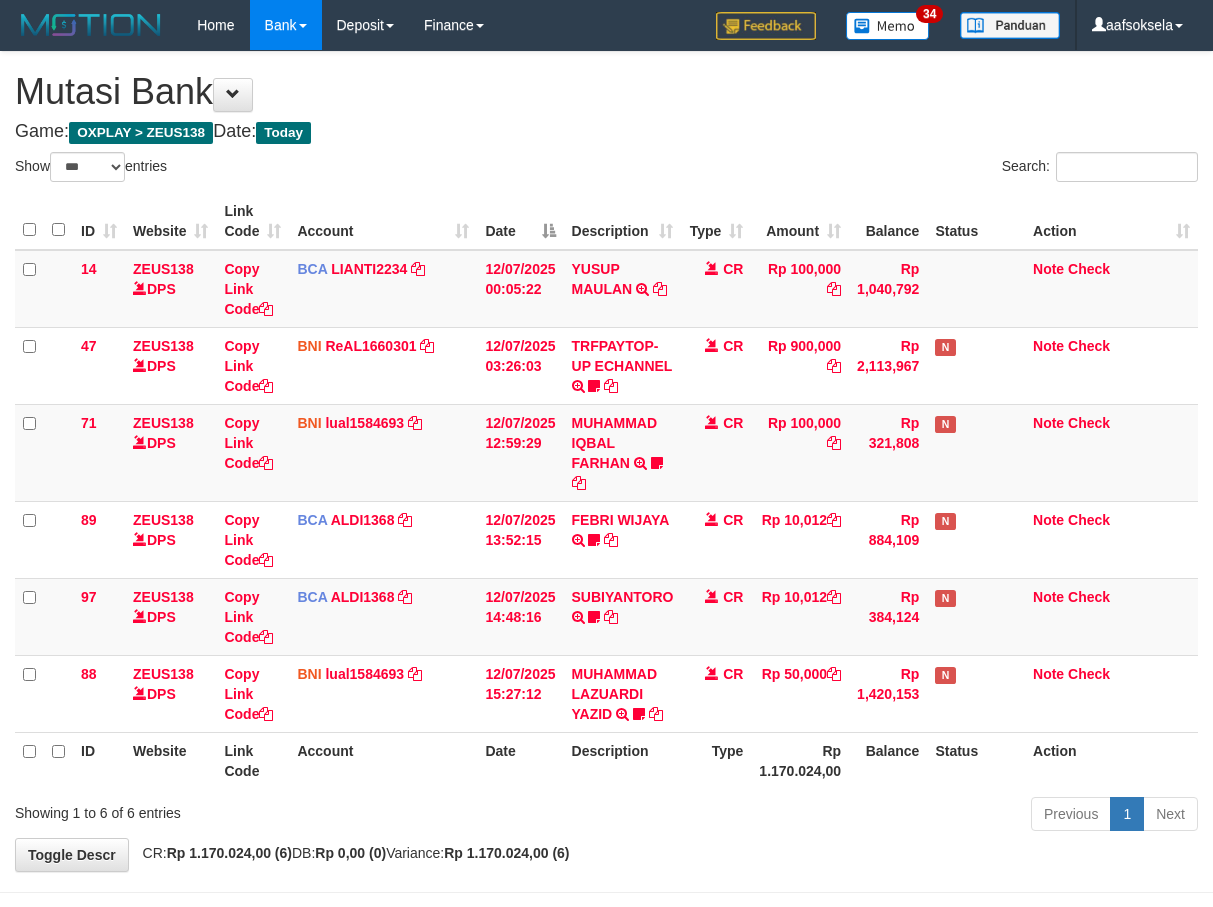 select on "***" 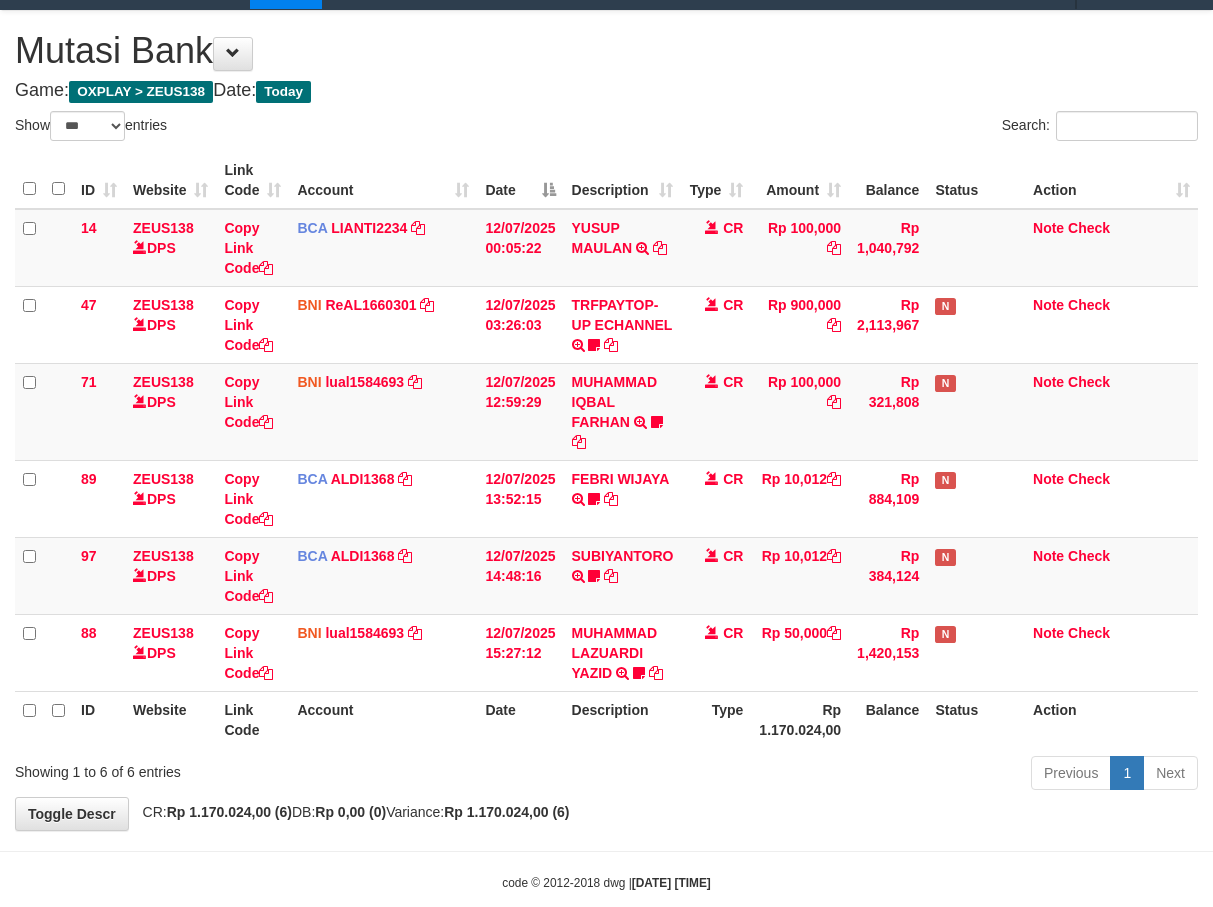 click on "Rp 1.170.024,00" at bounding box center (800, 719) 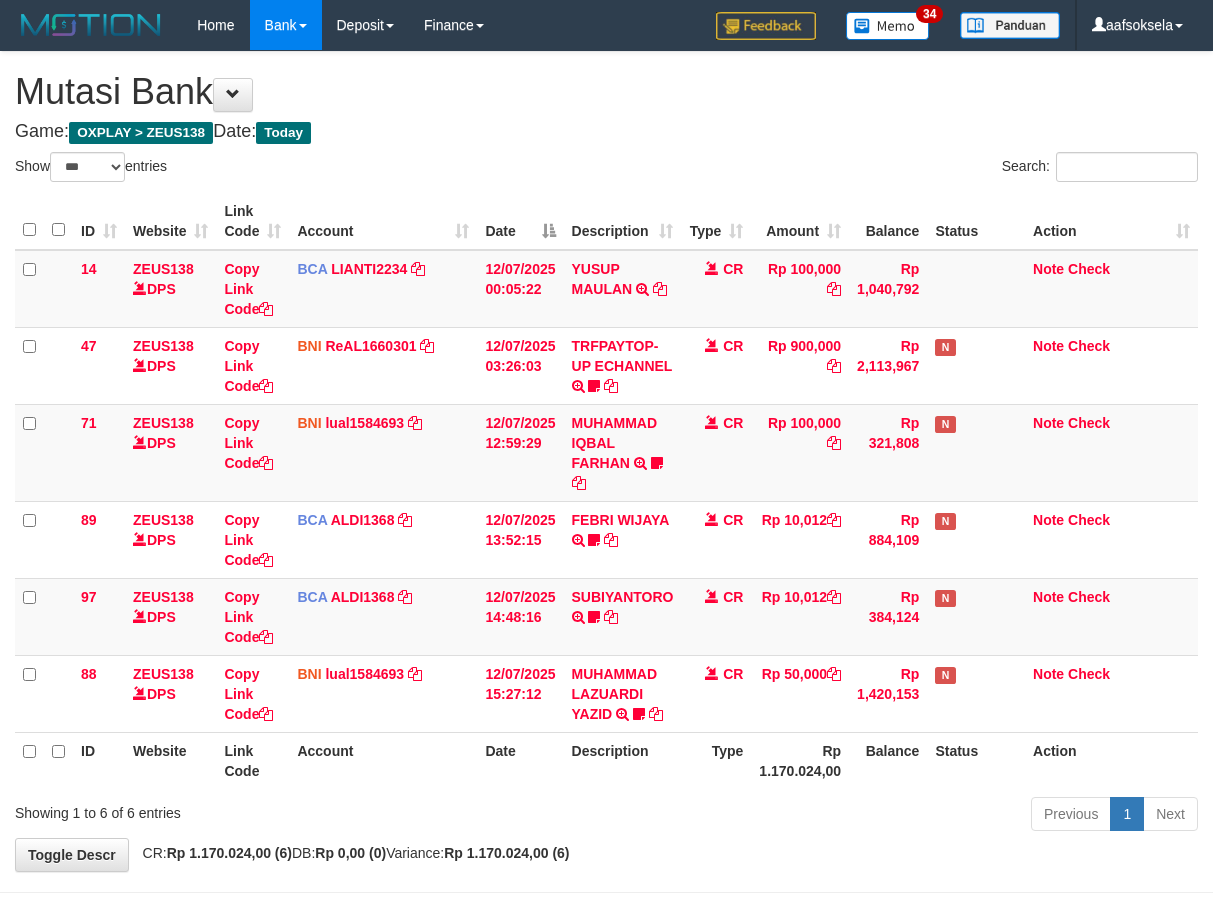 select on "***" 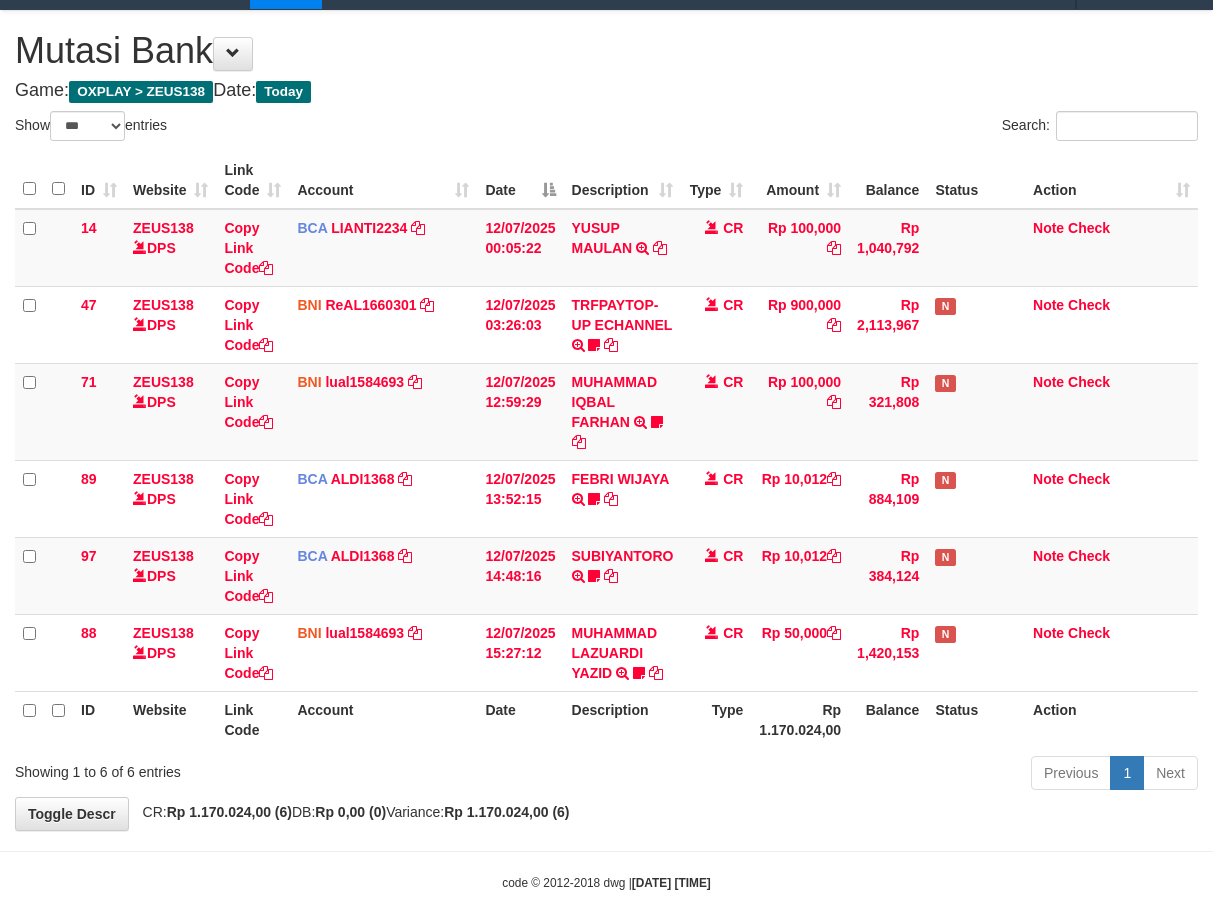 drag, startPoint x: 766, startPoint y: 788, endPoint x: 773, endPoint y: 772, distance: 17.464249 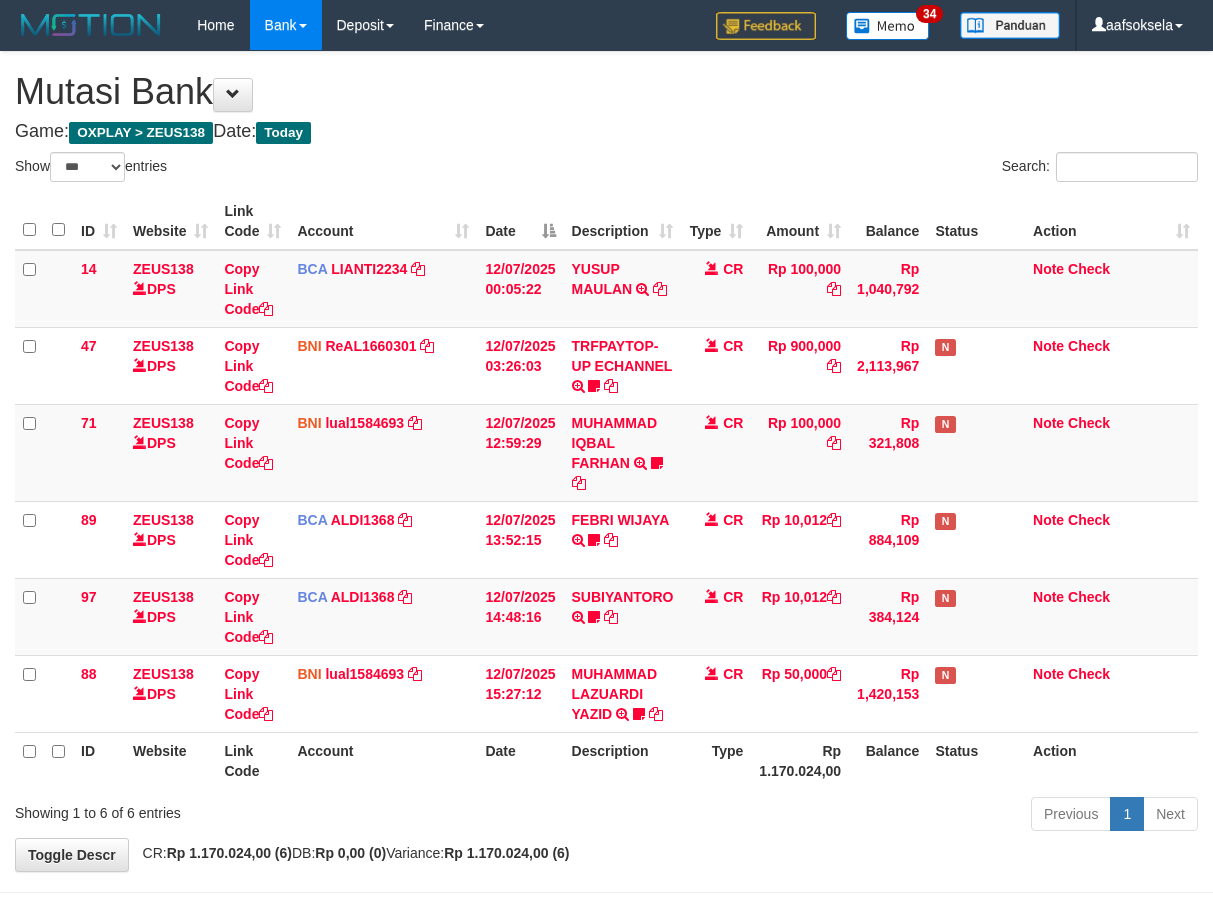 select on "***" 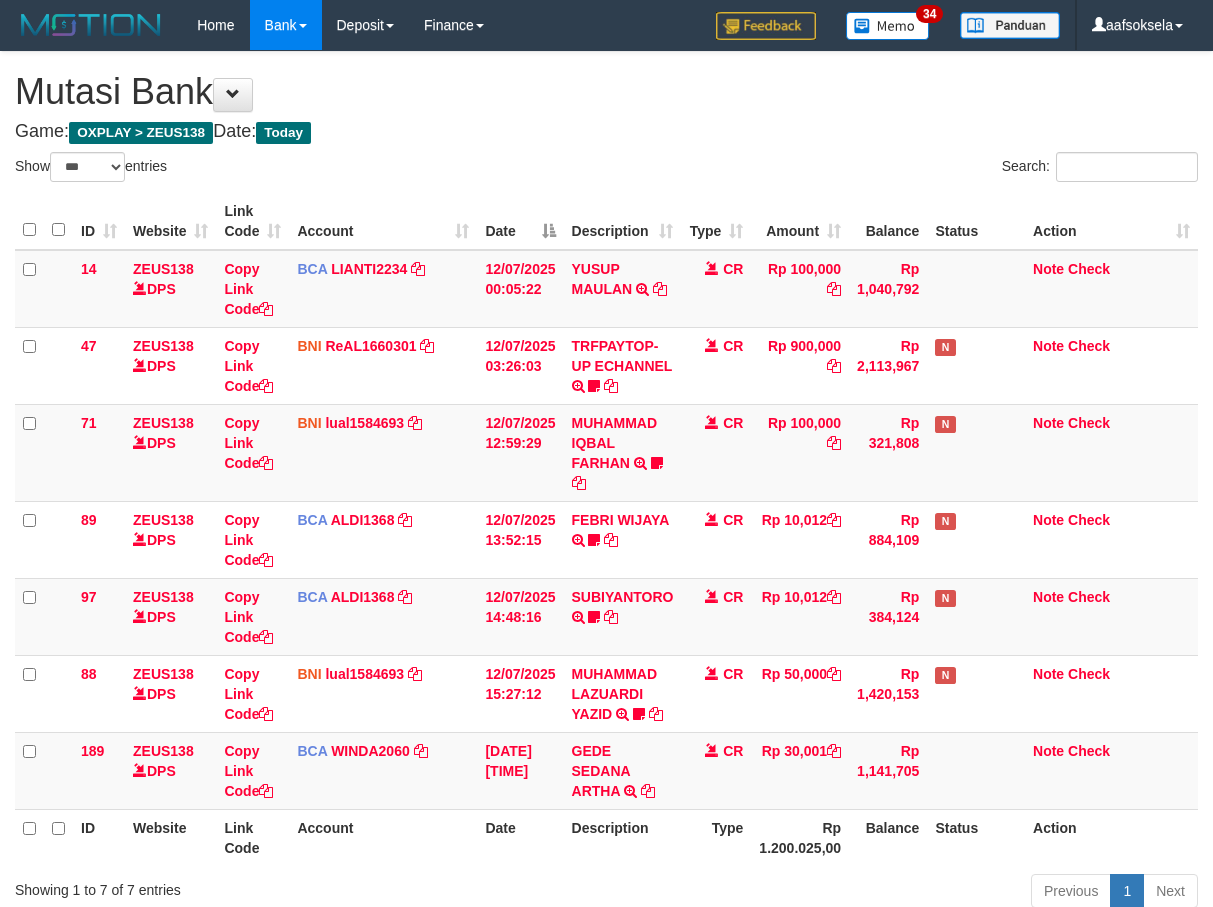 select on "***" 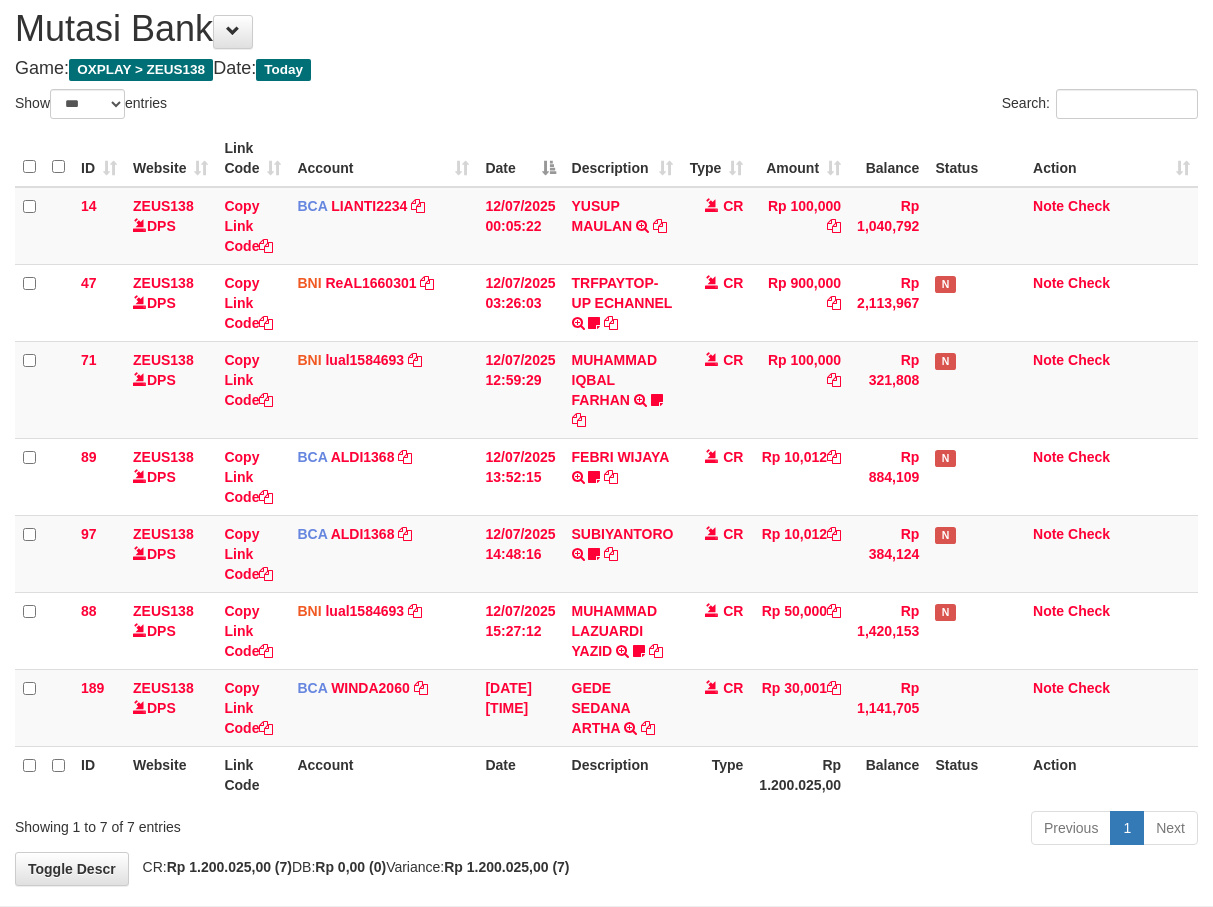click on "Rp 1.200.025,00" at bounding box center [800, 774] 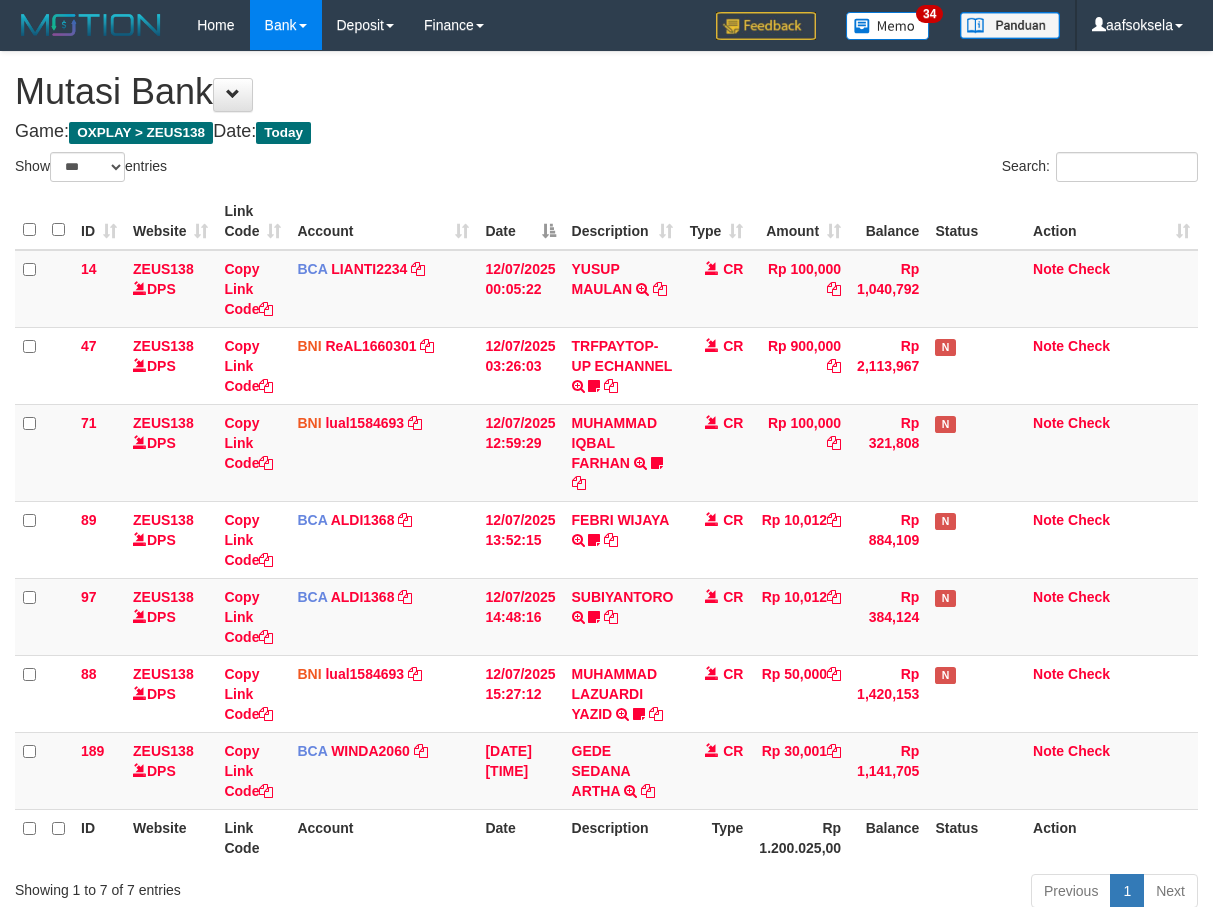 select on "***" 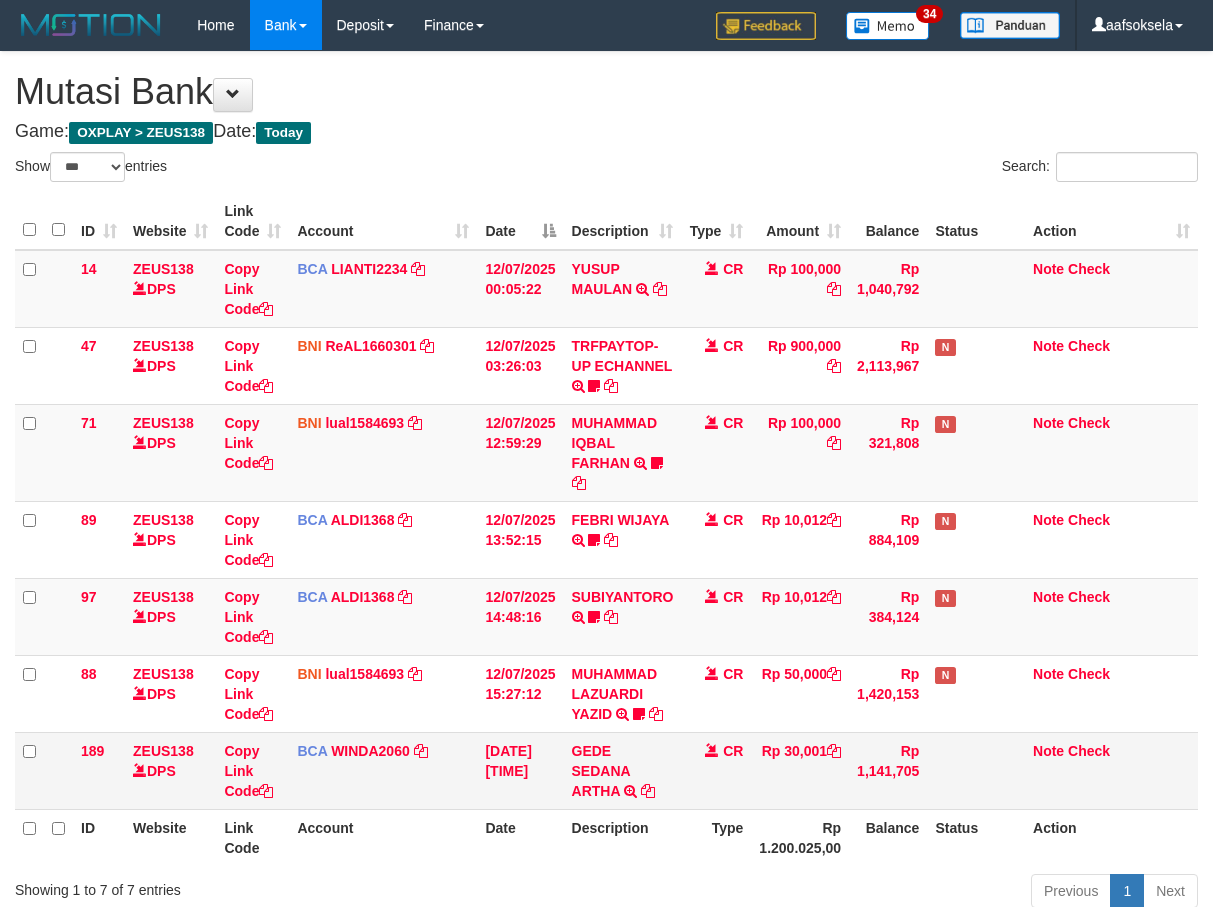 scroll, scrollTop: 63, scrollLeft: 0, axis: vertical 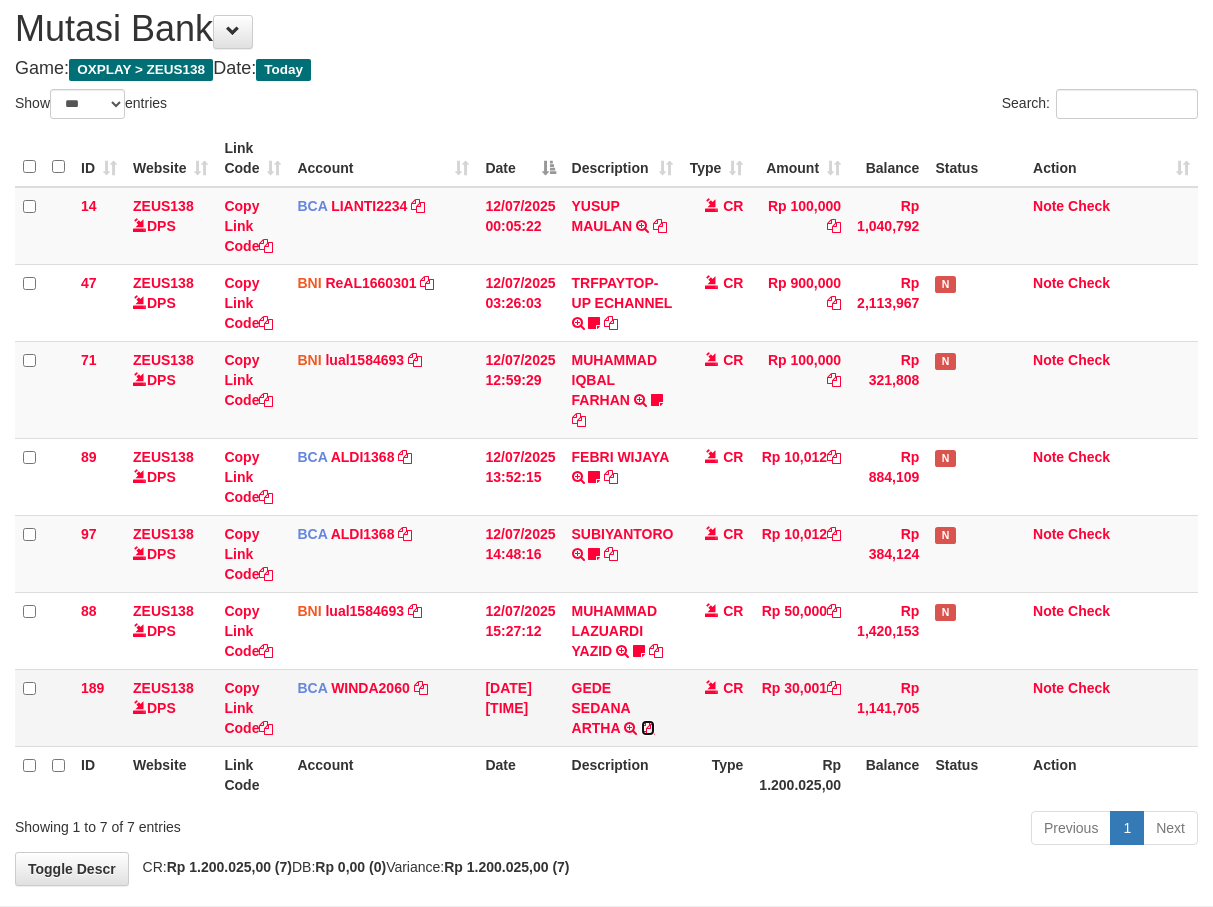 click at bounding box center [648, 728] 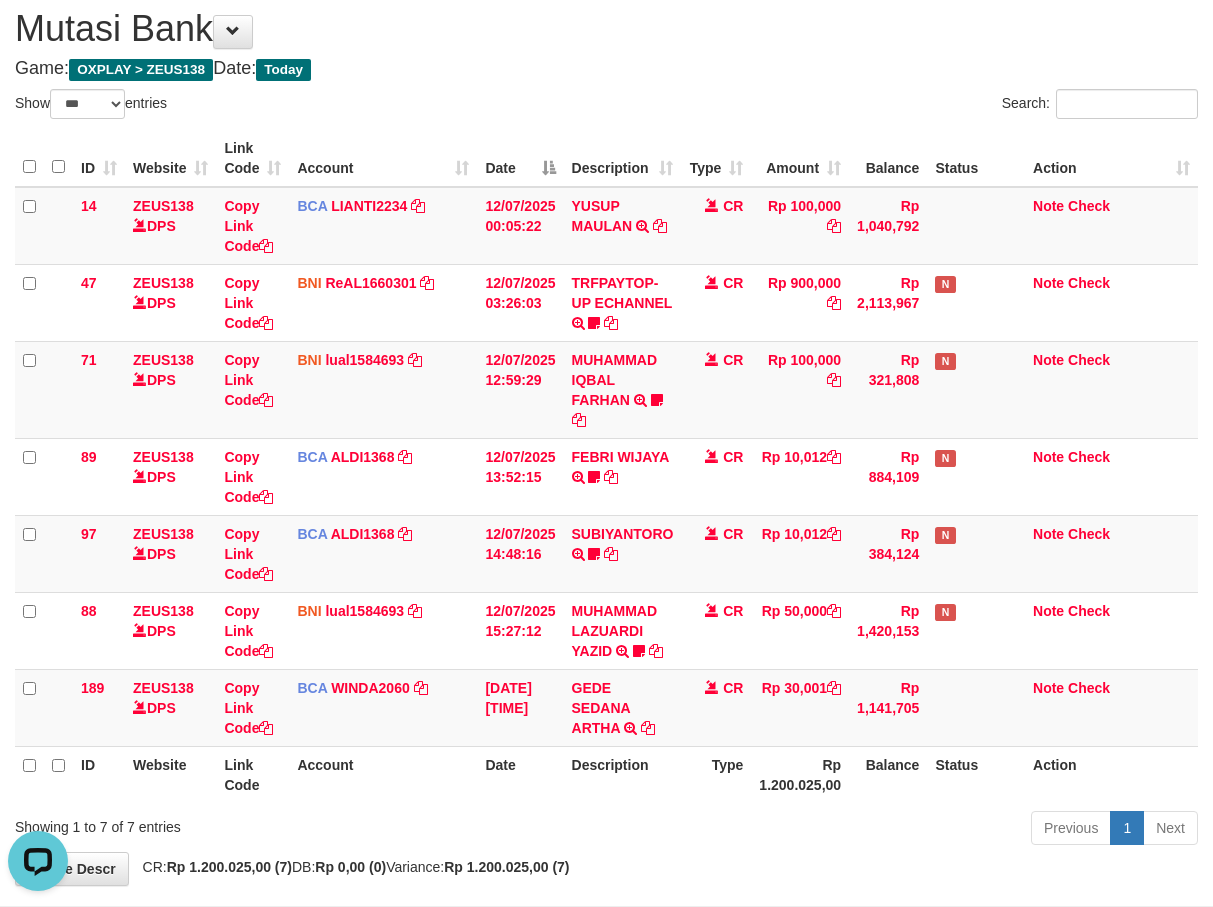 scroll, scrollTop: 0, scrollLeft: 0, axis: both 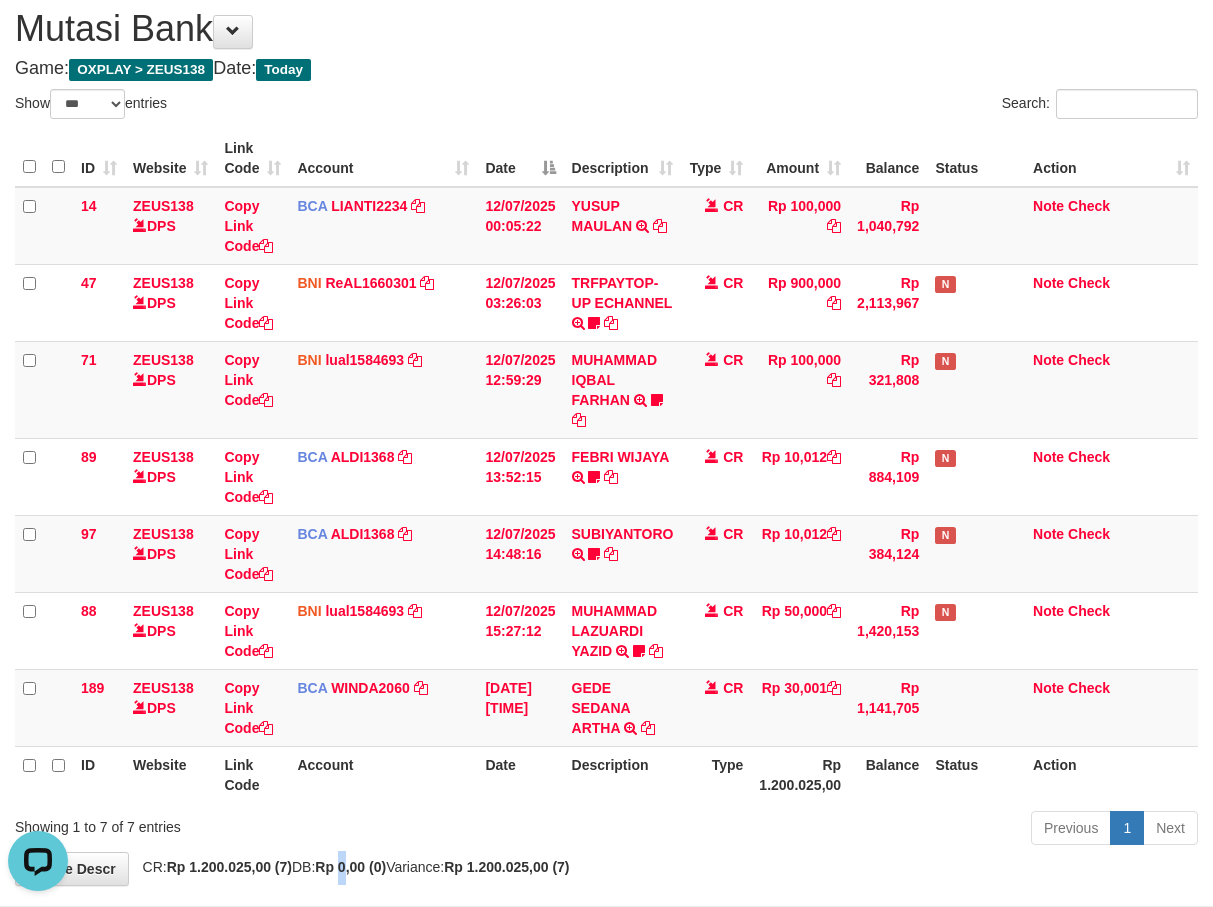 click on "**********" at bounding box center [606, 437] 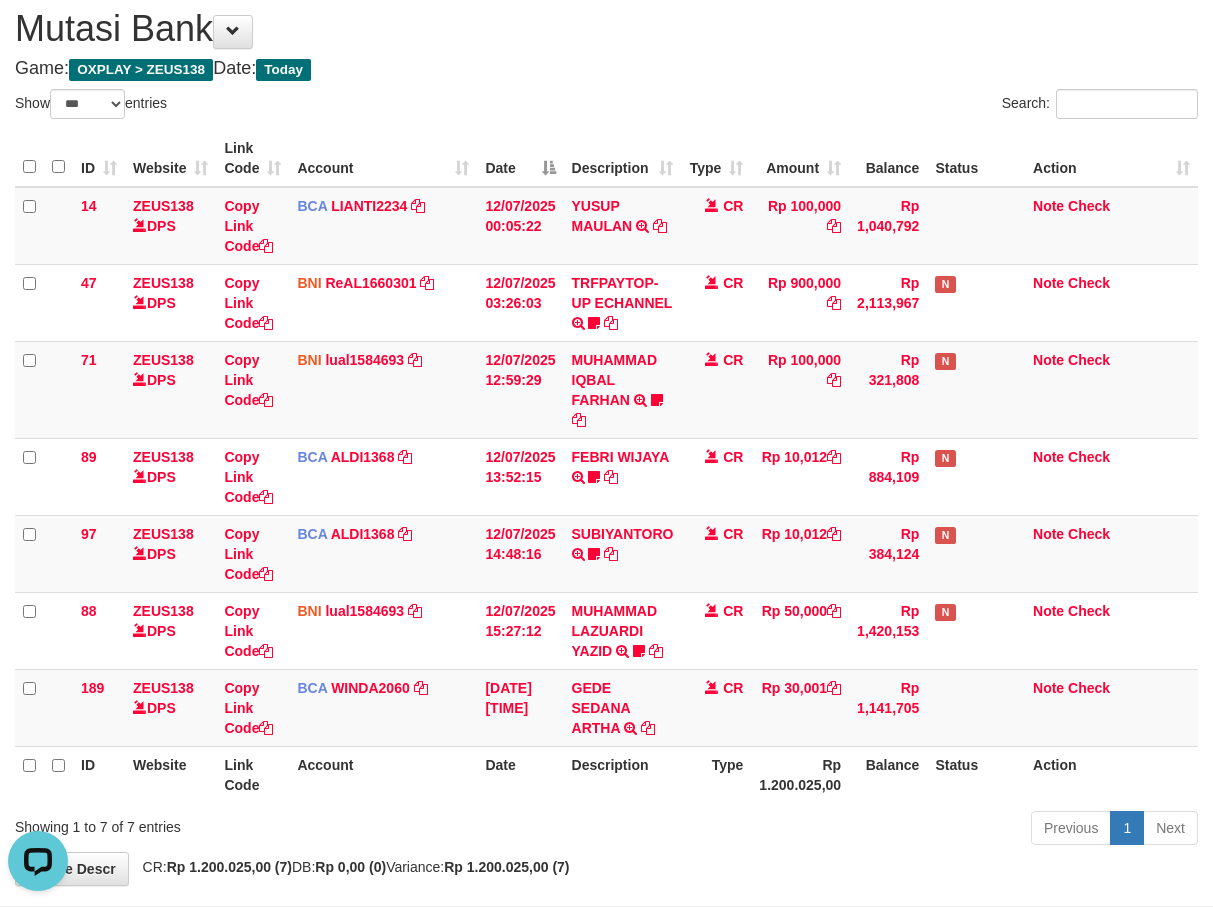 drag, startPoint x: 709, startPoint y: 787, endPoint x: 672, endPoint y: 790, distance: 37.12142 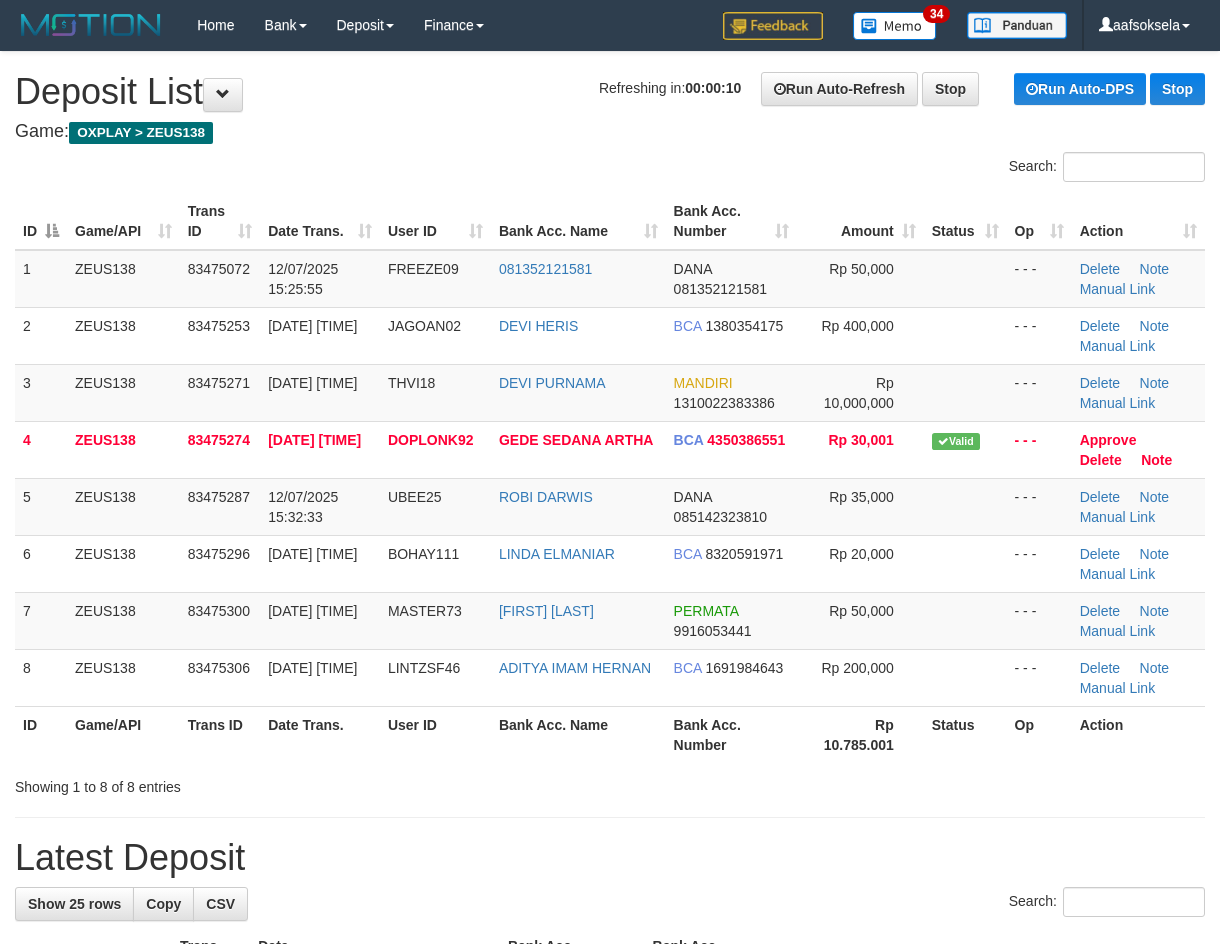 scroll, scrollTop: 0, scrollLeft: 0, axis: both 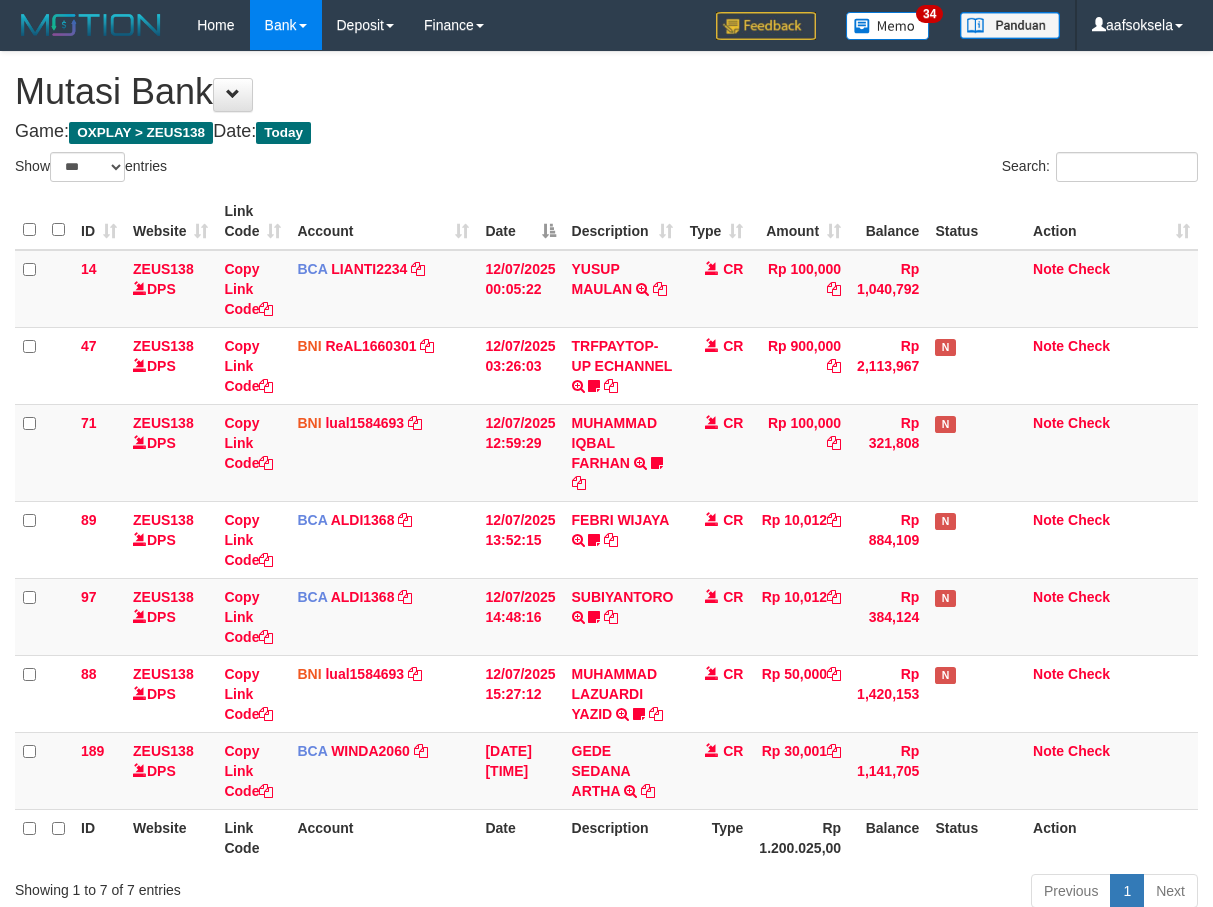 select on "***" 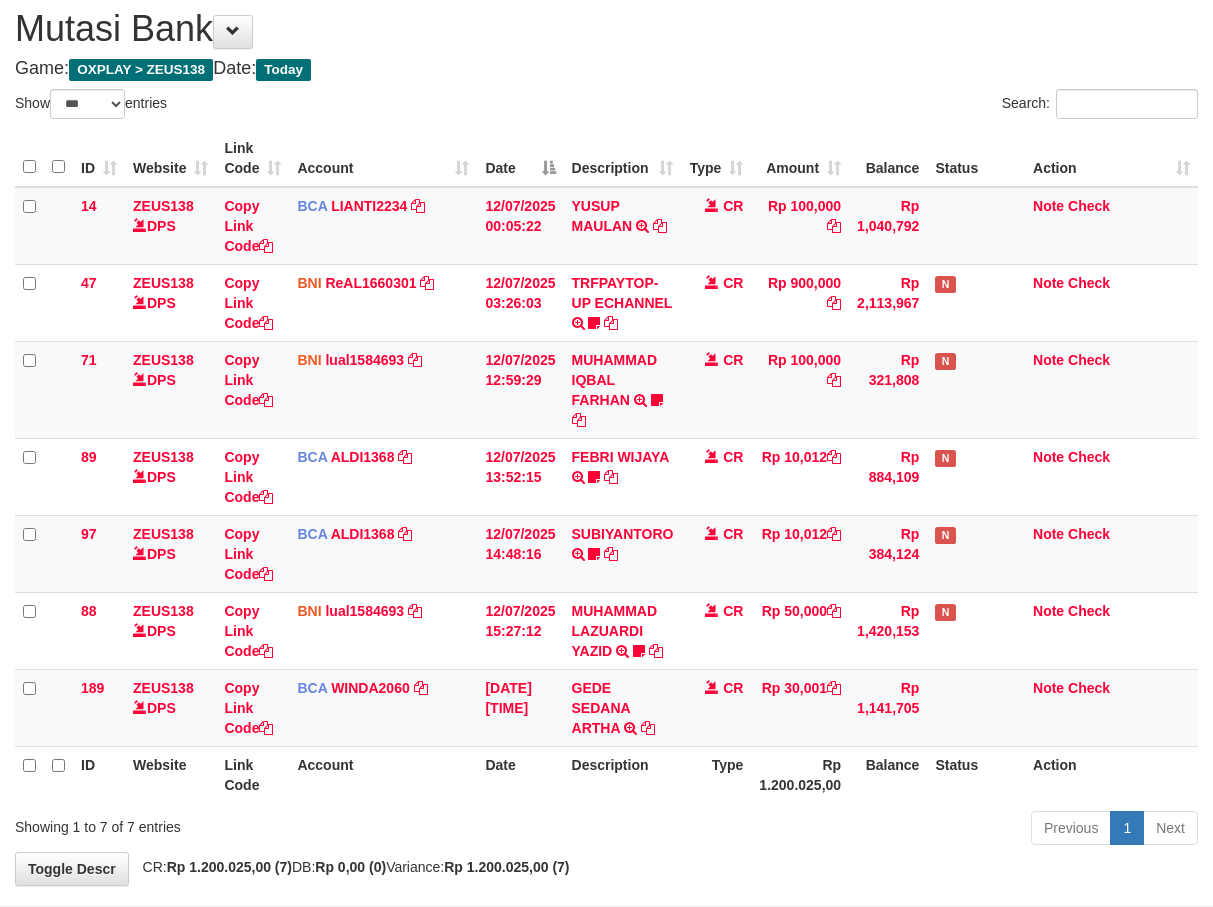 drag, startPoint x: 505, startPoint y: 832, endPoint x: 526, endPoint y: 832, distance: 21 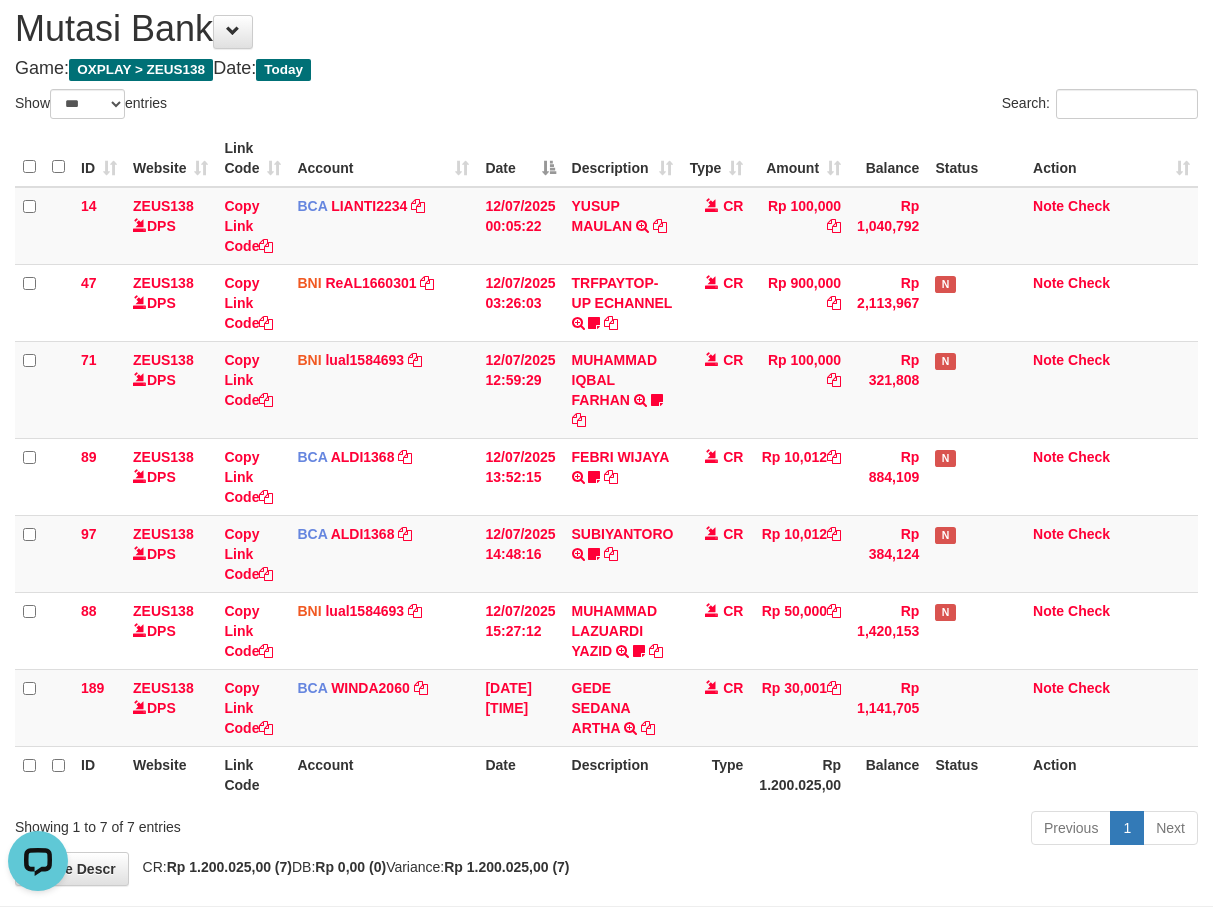 scroll, scrollTop: 0, scrollLeft: 0, axis: both 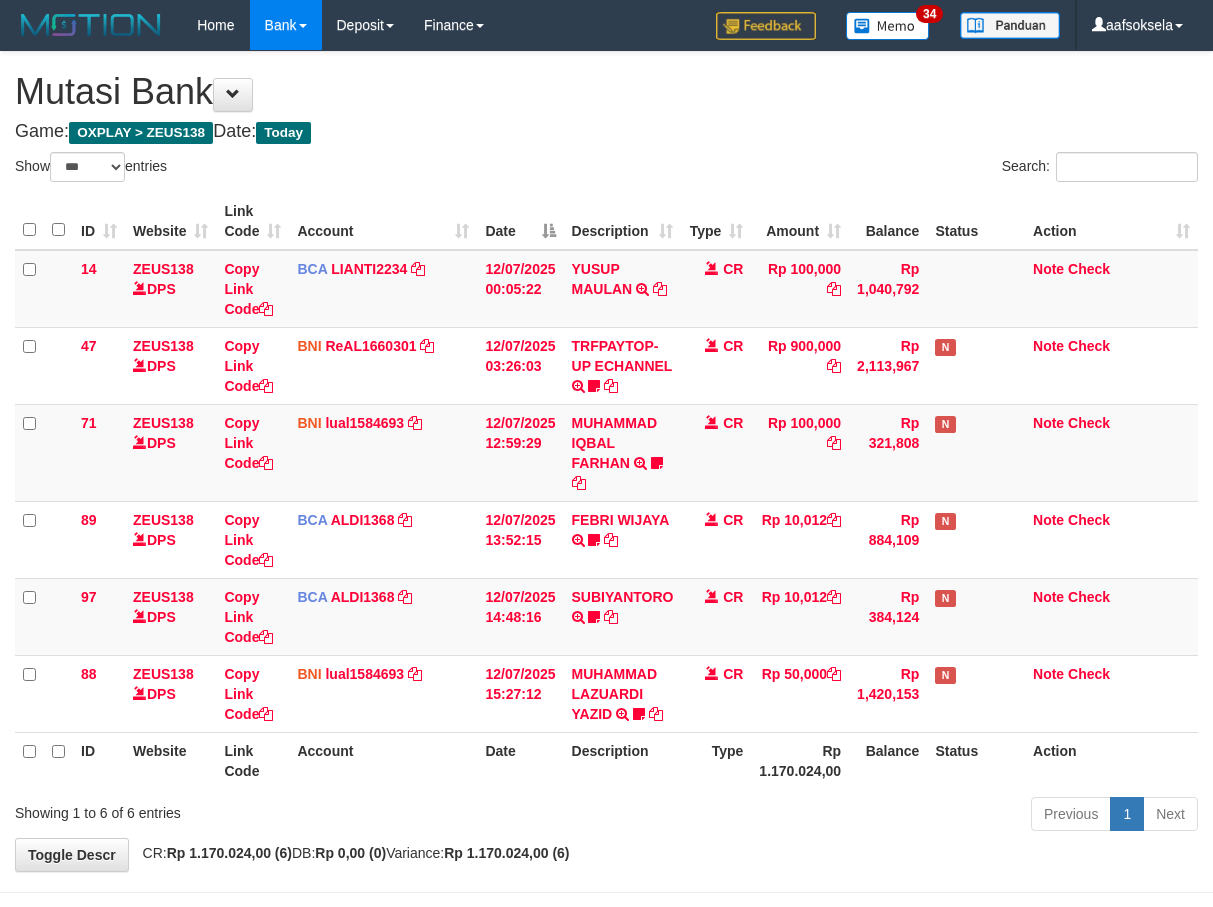 select on "***" 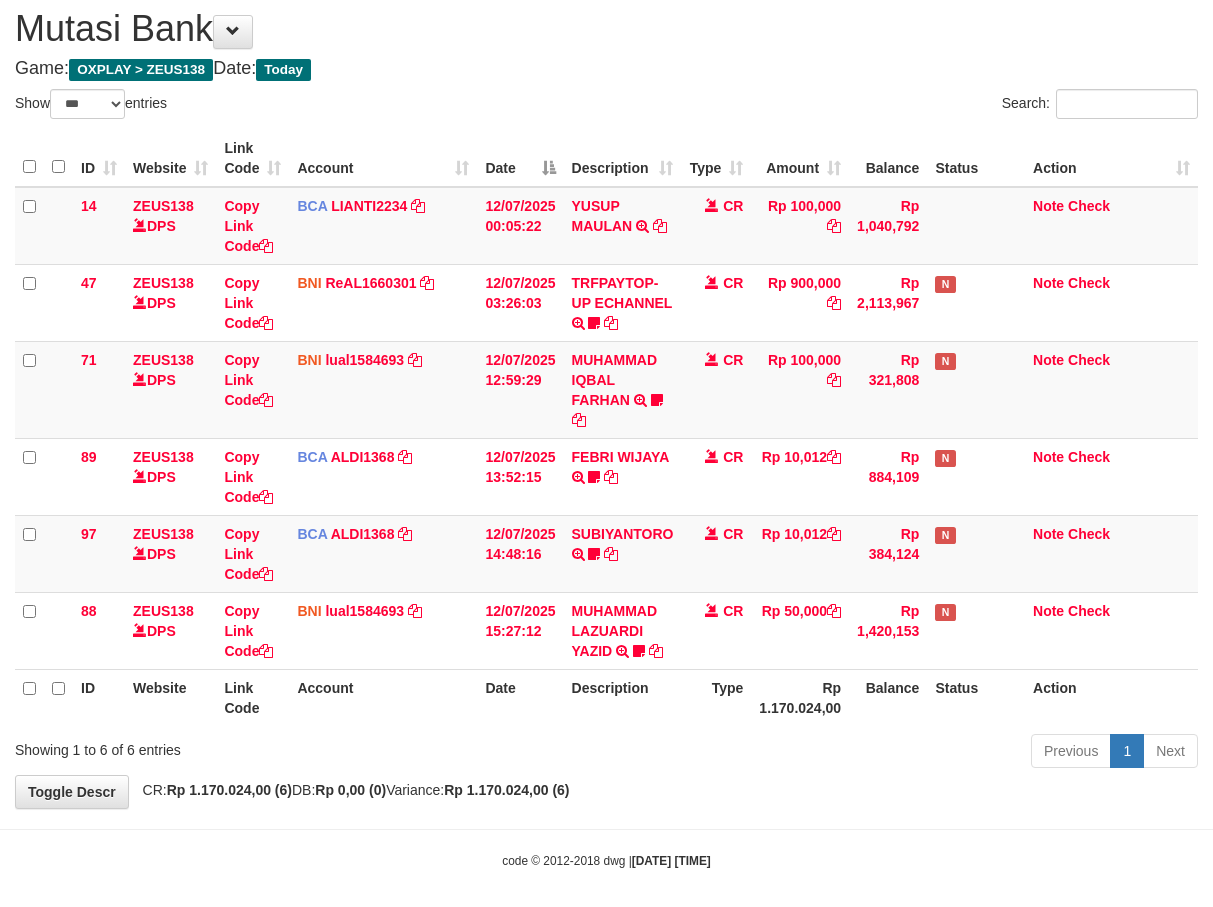 click on "**********" at bounding box center (606, 398) 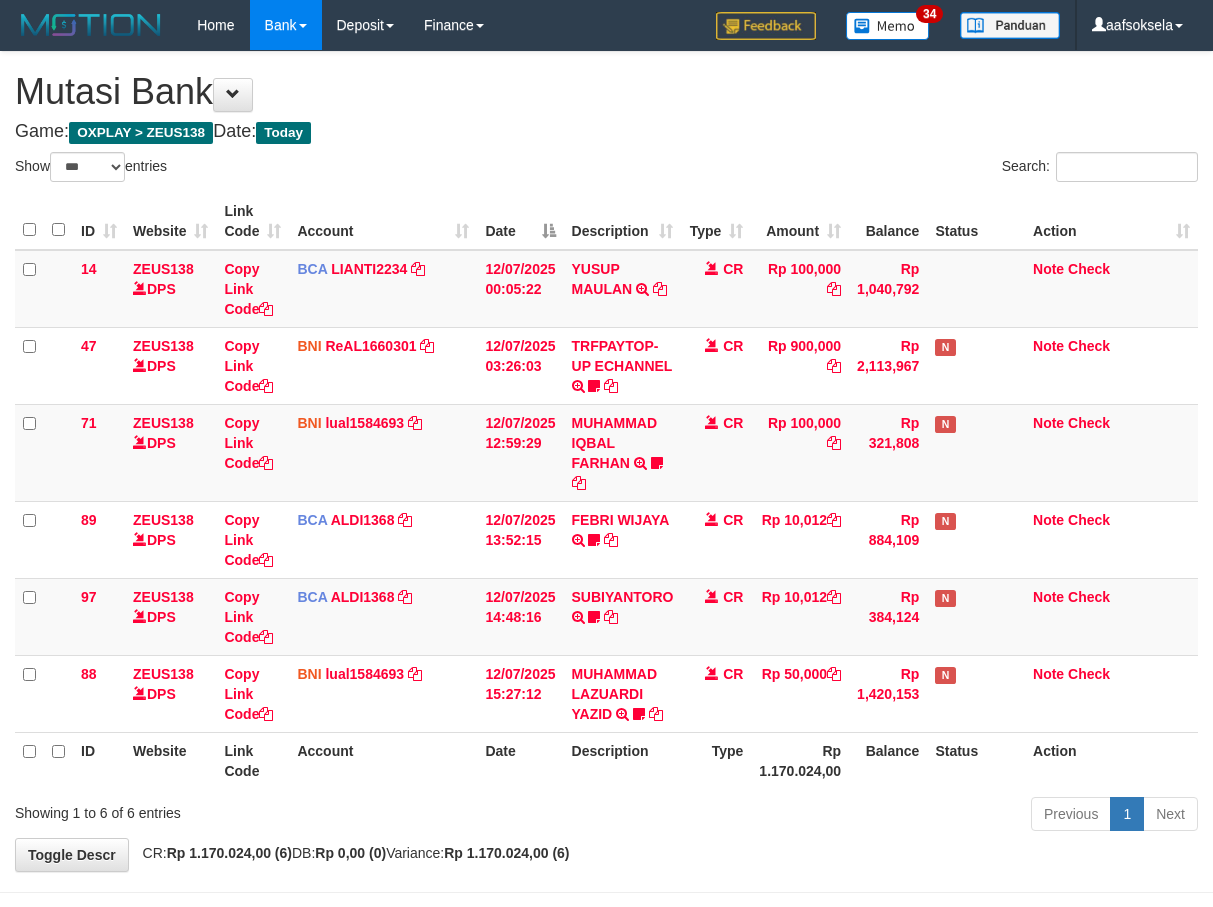 select on "***" 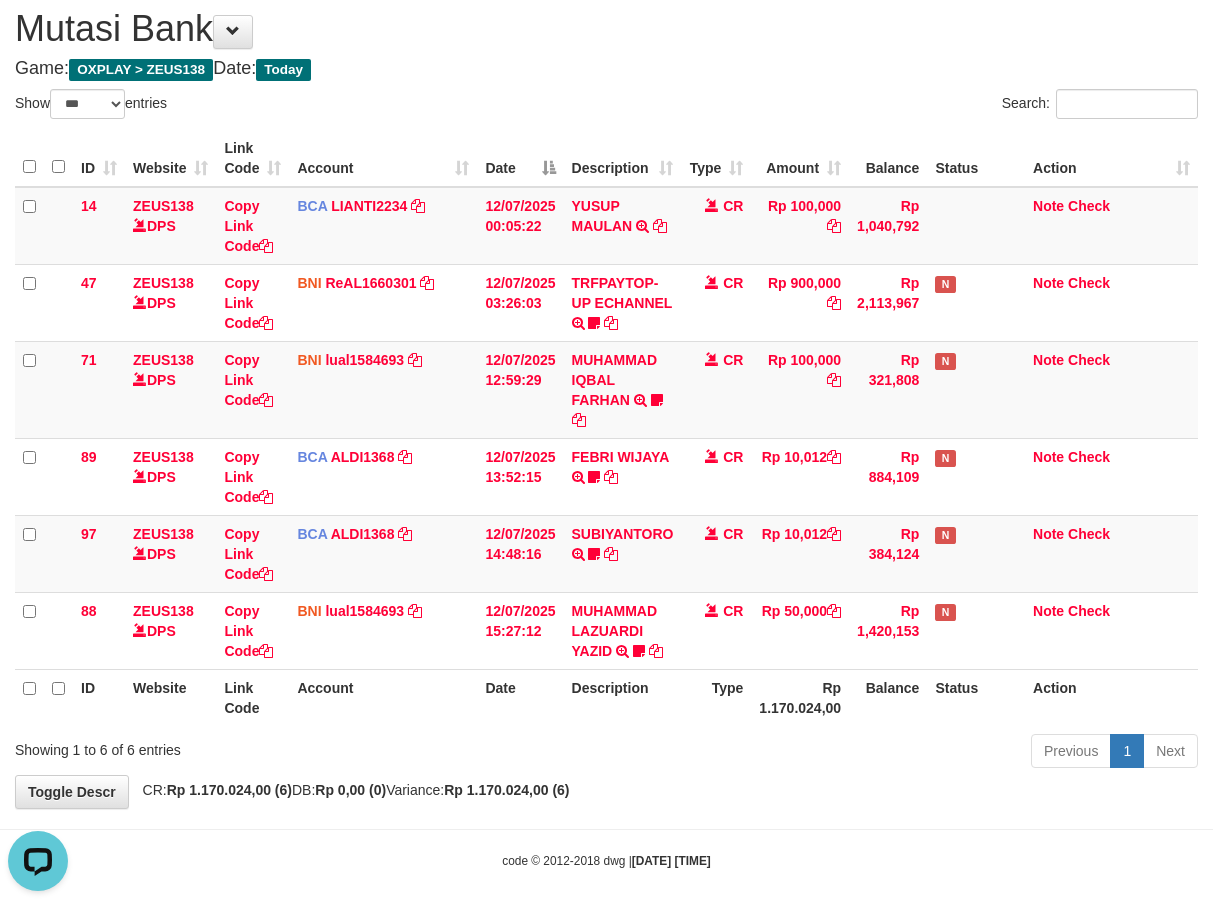 scroll, scrollTop: 0, scrollLeft: 0, axis: both 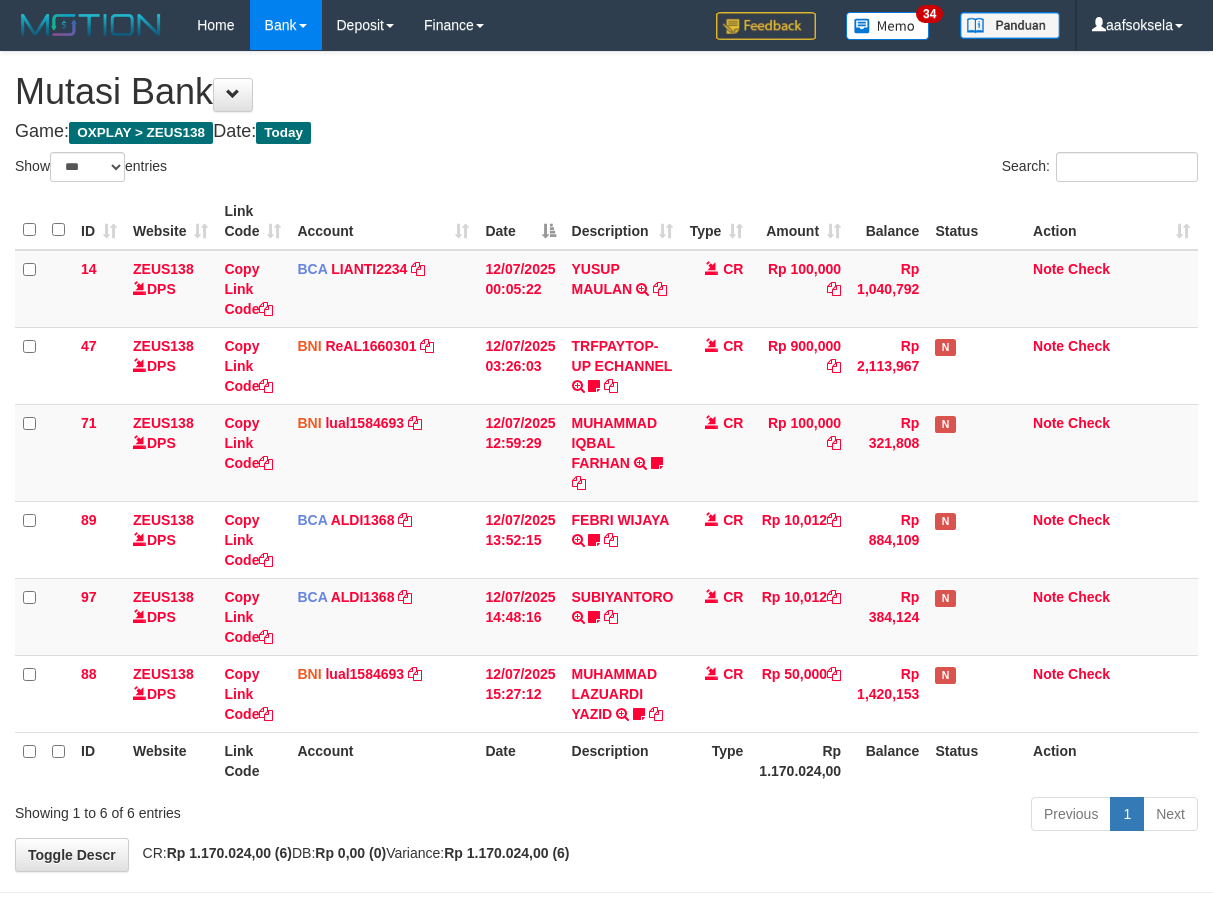 select on "***" 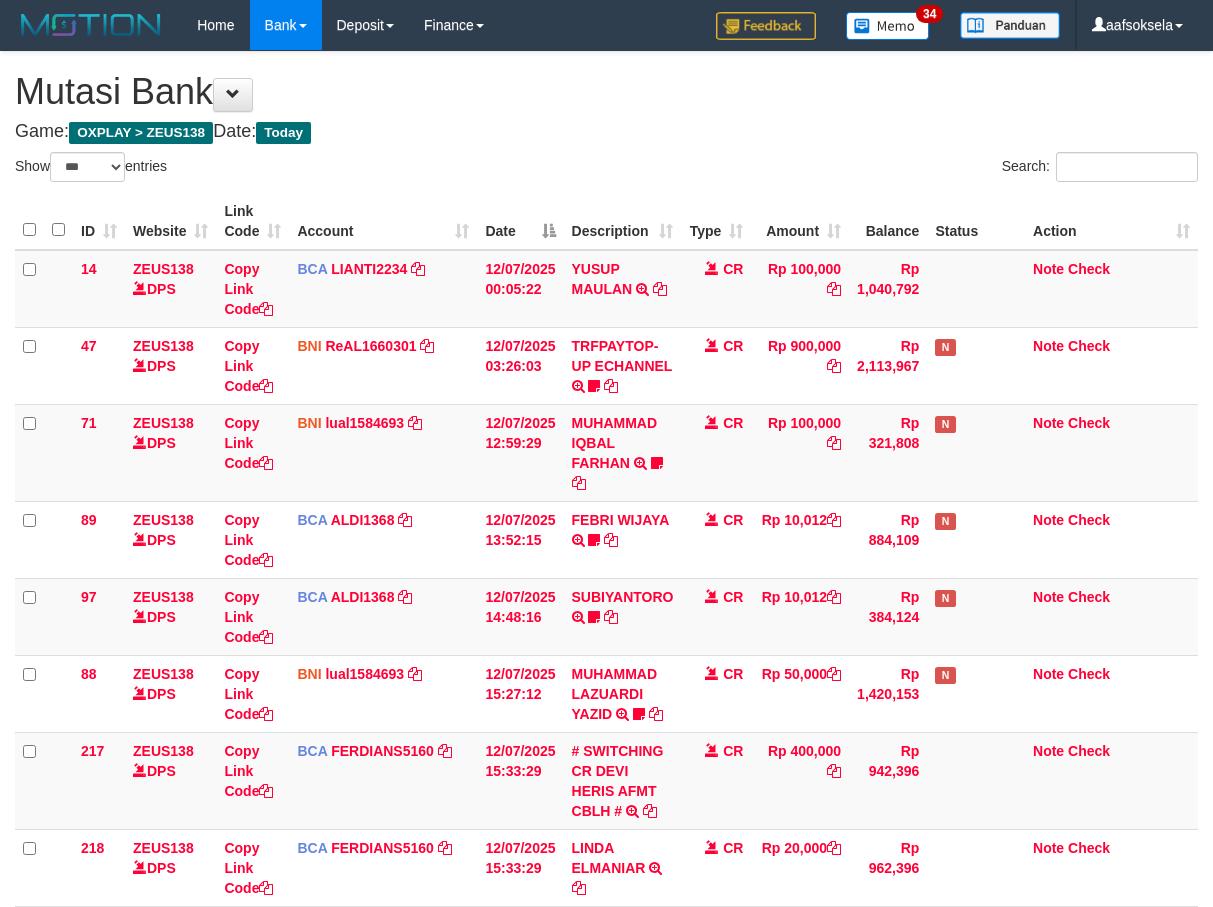 select on "***" 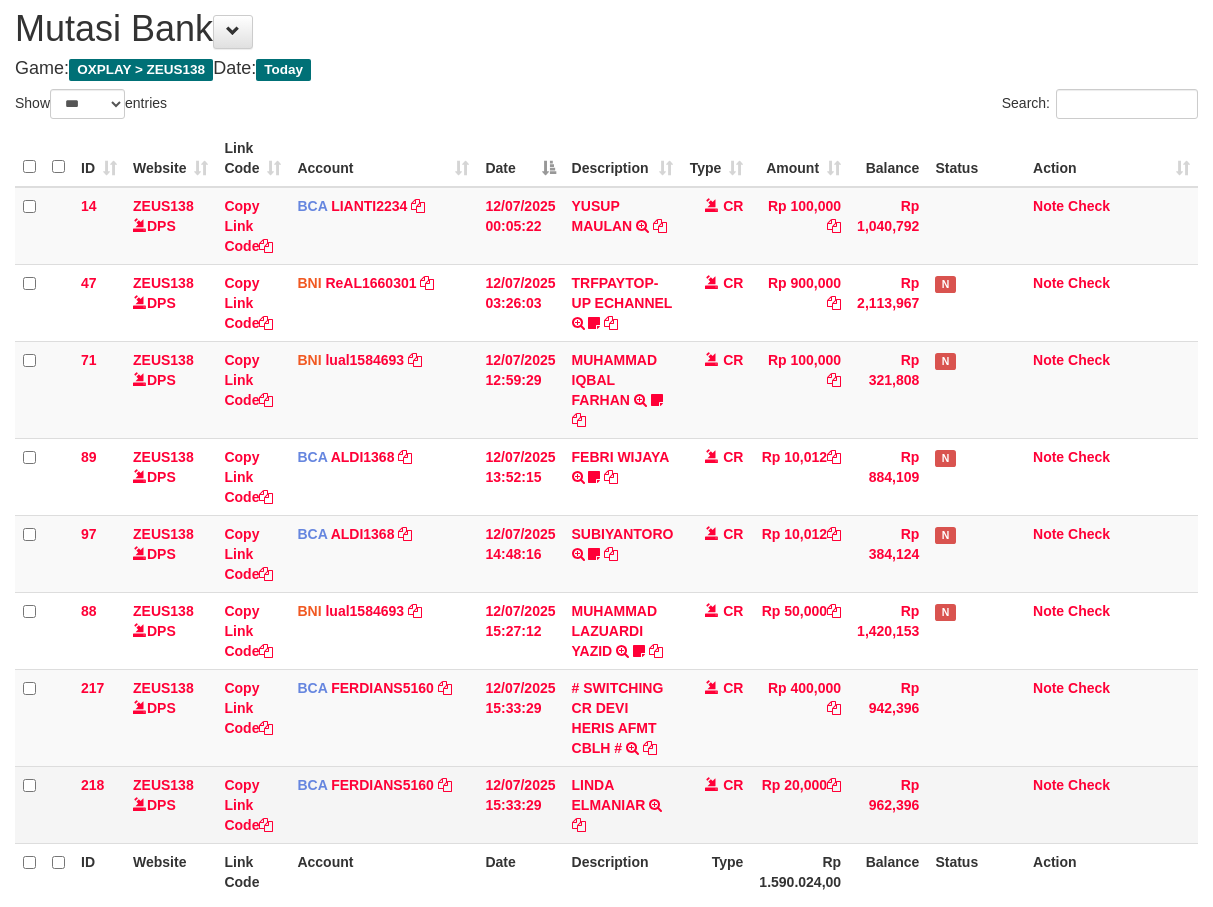 click on "CR" at bounding box center [716, 804] 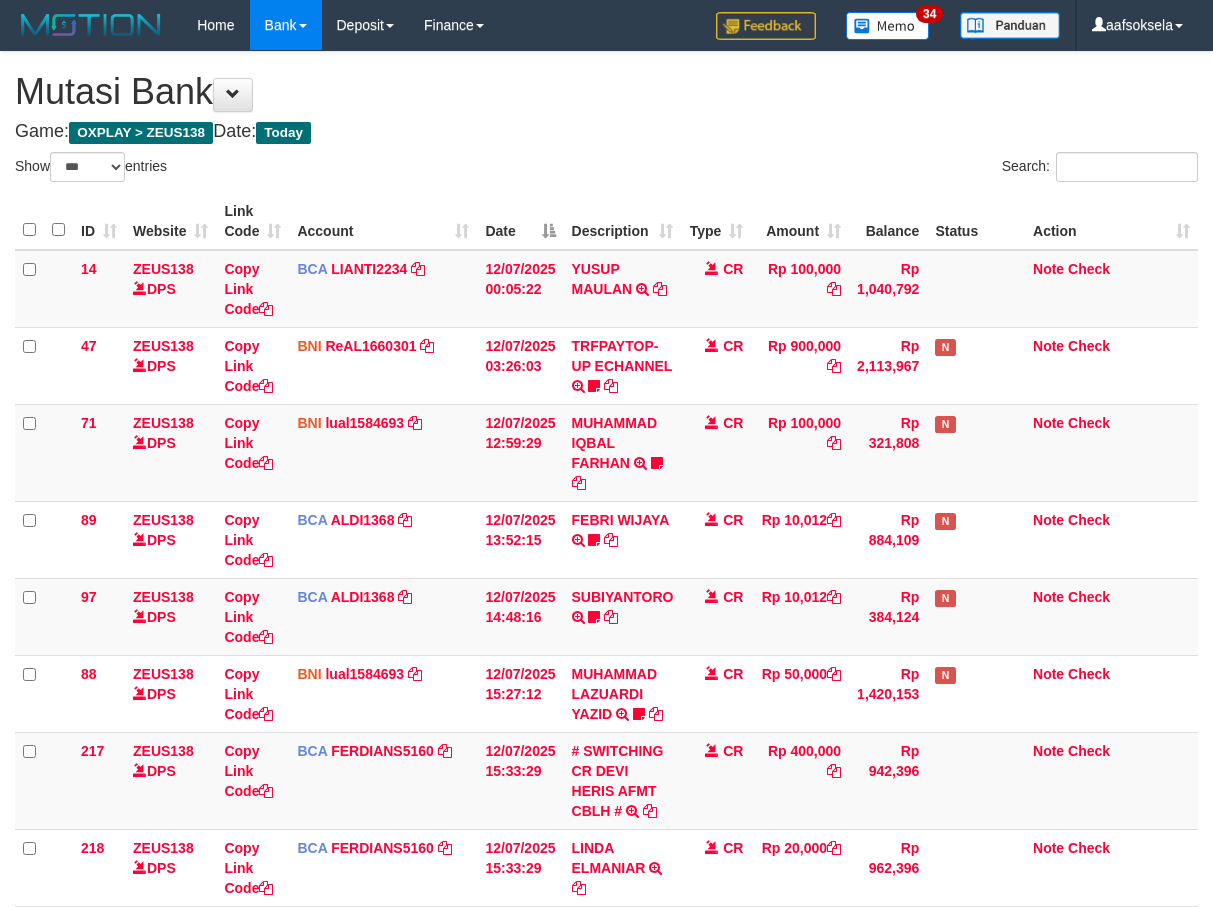 select on "***" 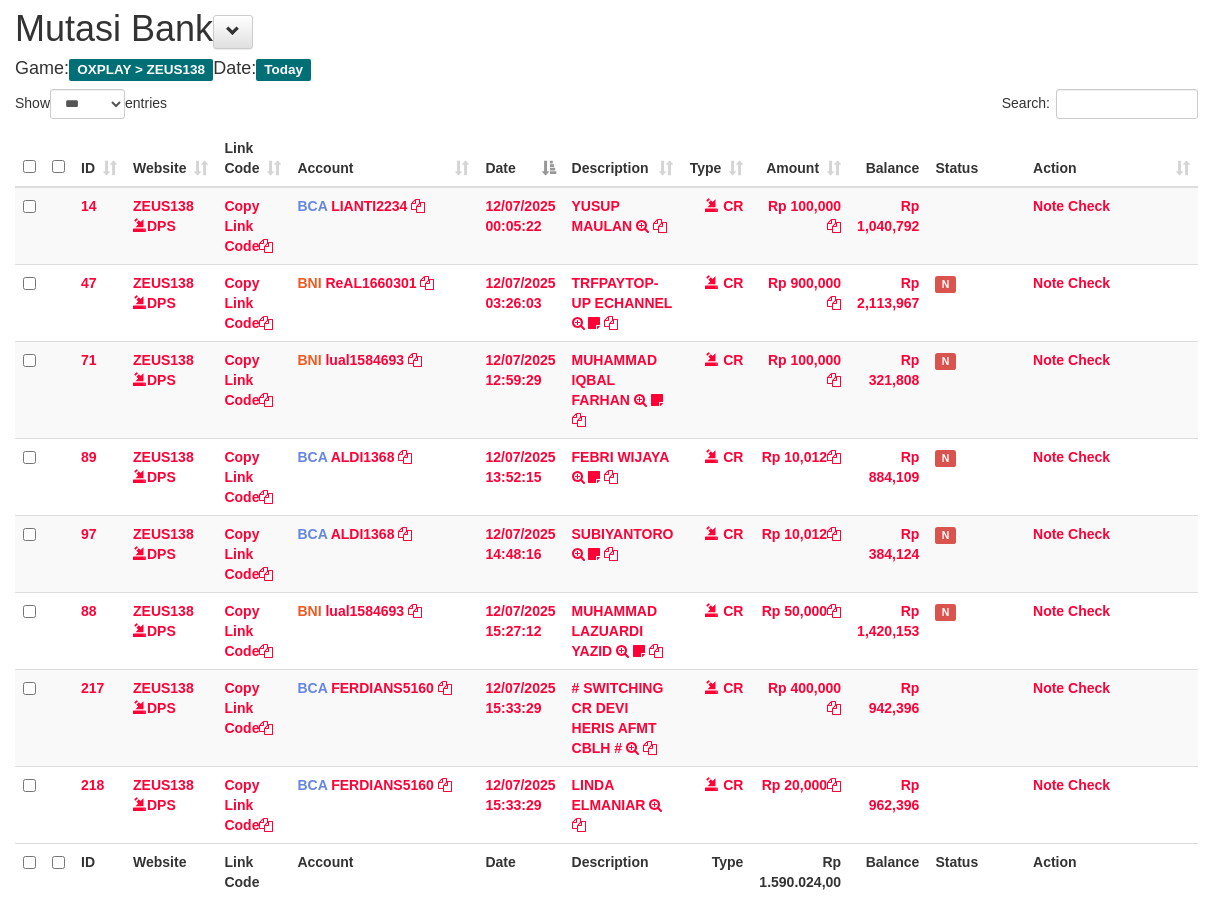 click on "CR" at bounding box center (716, 804) 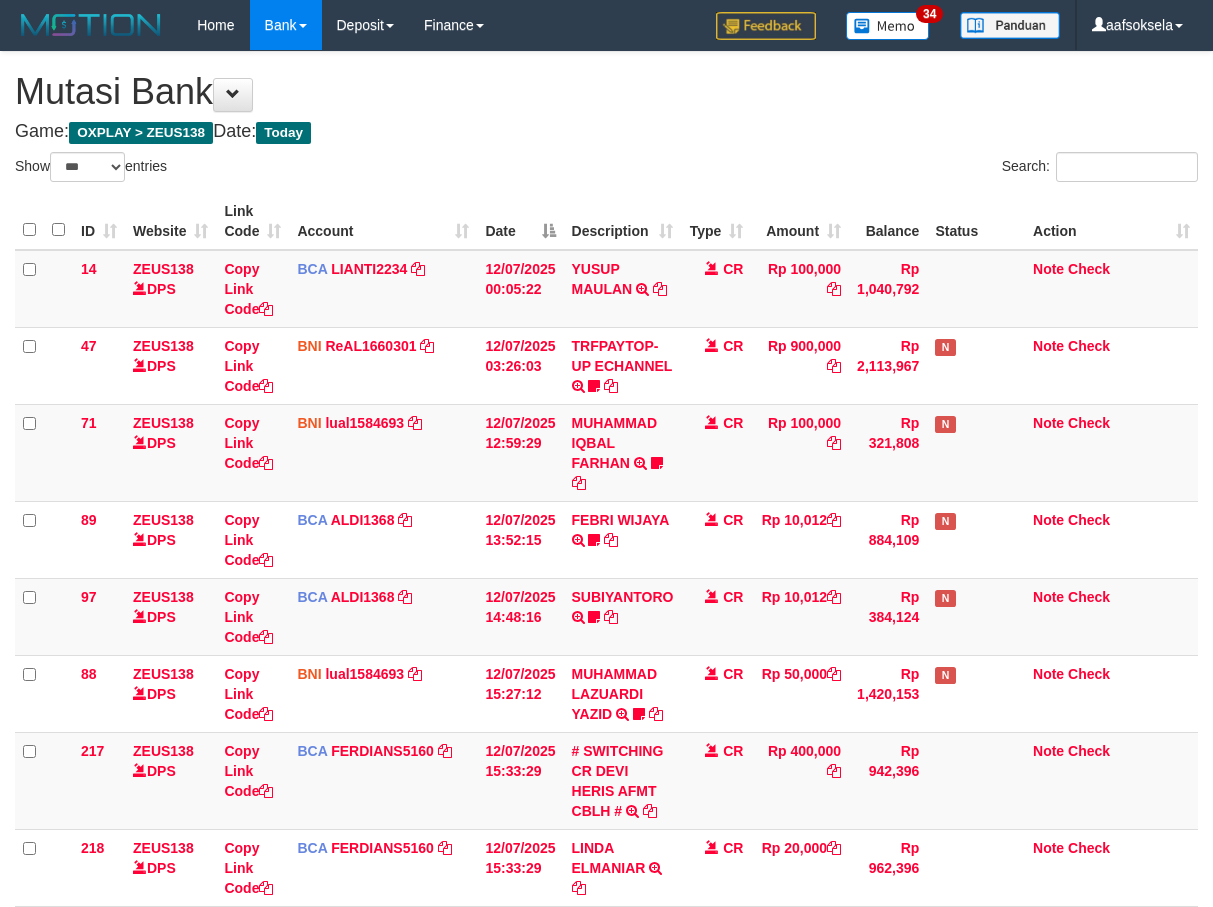 select on "***" 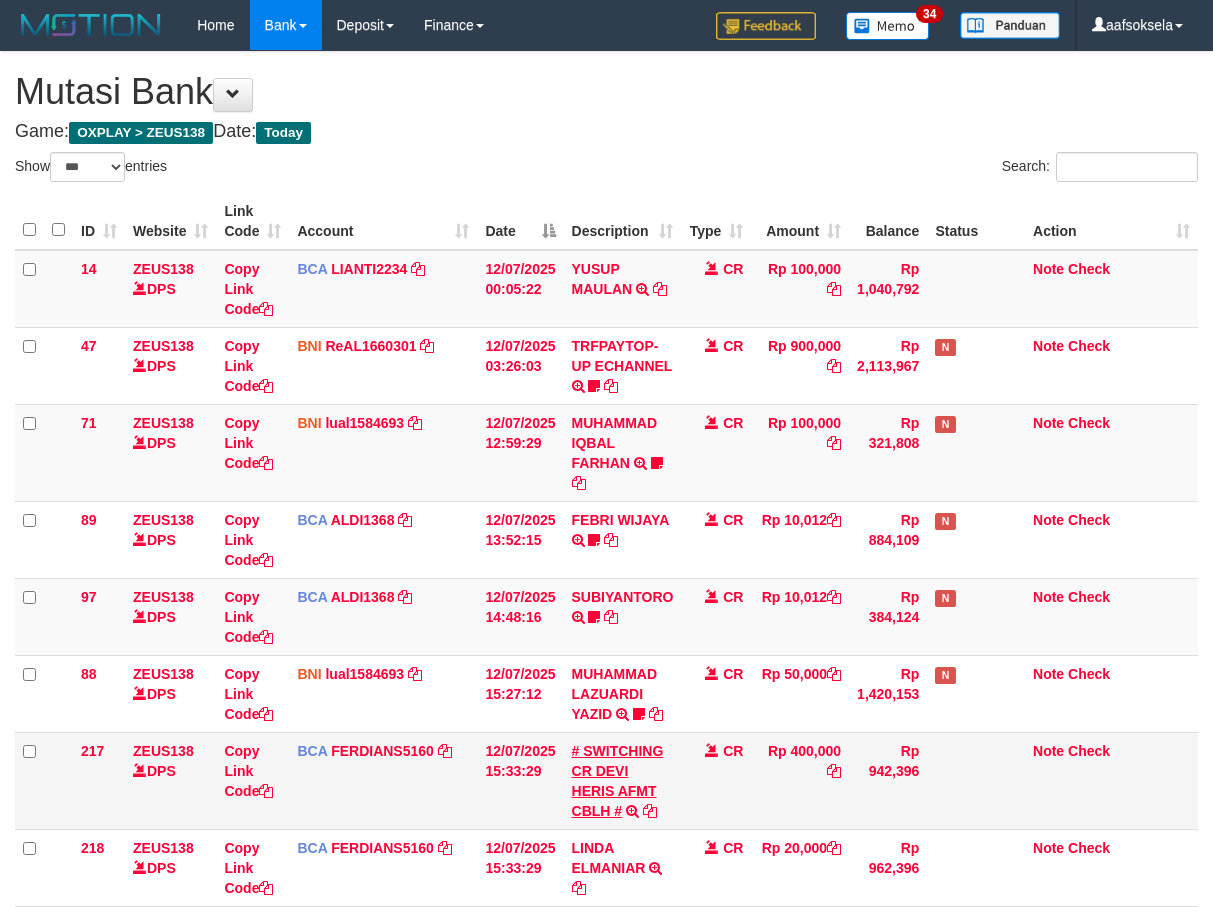 scroll, scrollTop: 63, scrollLeft: 0, axis: vertical 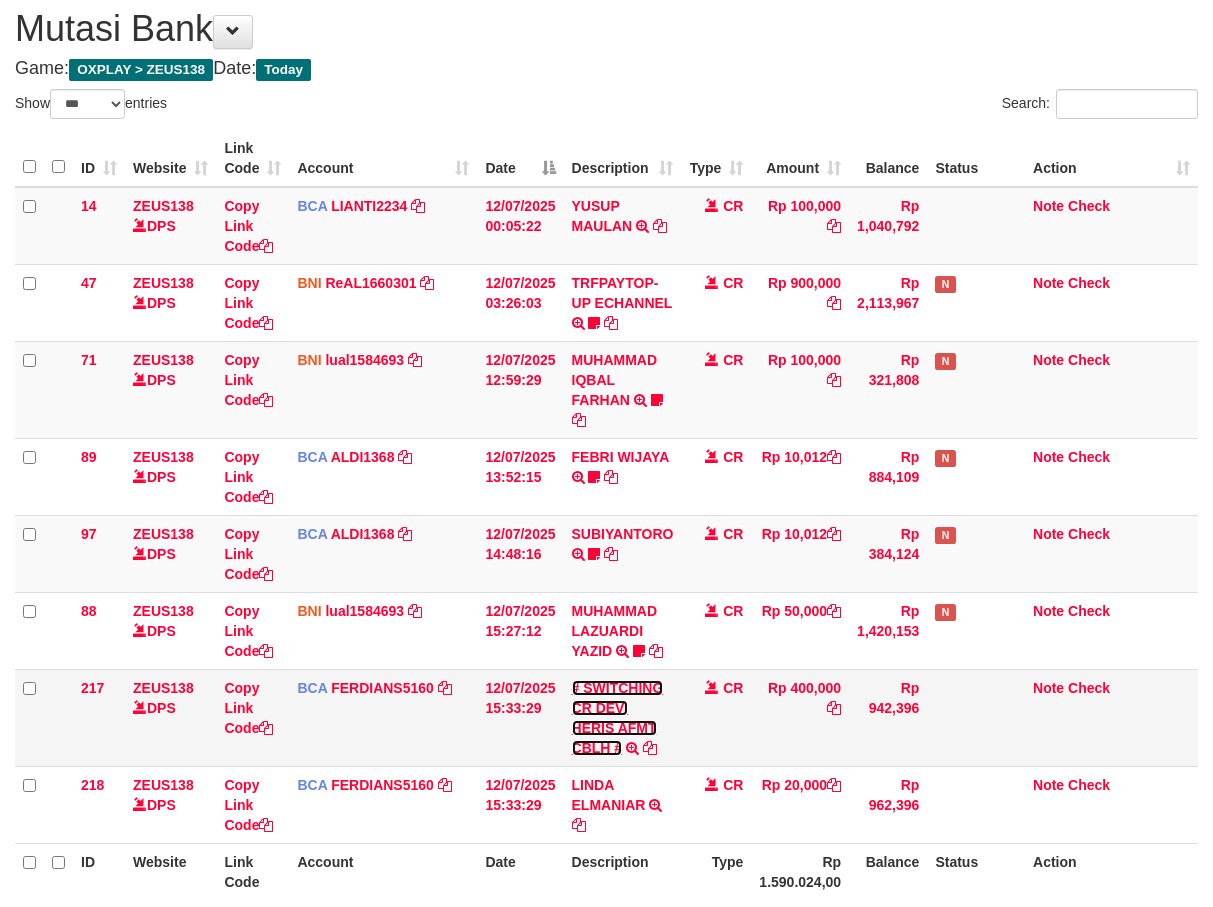 click on "# SWITCHING CR DEVI HERIS AFMT CBLH #" at bounding box center (618, 718) 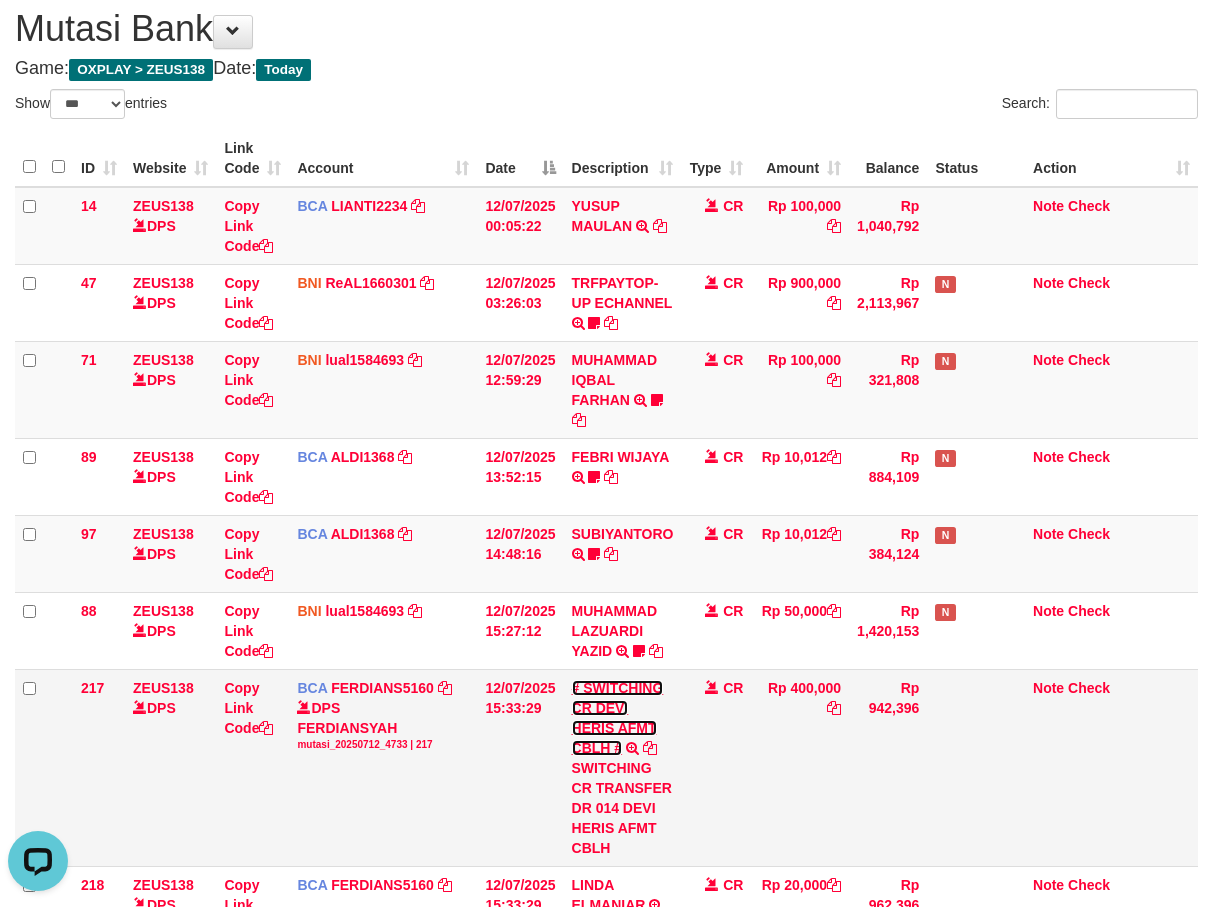scroll, scrollTop: 0, scrollLeft: 0, axis: both 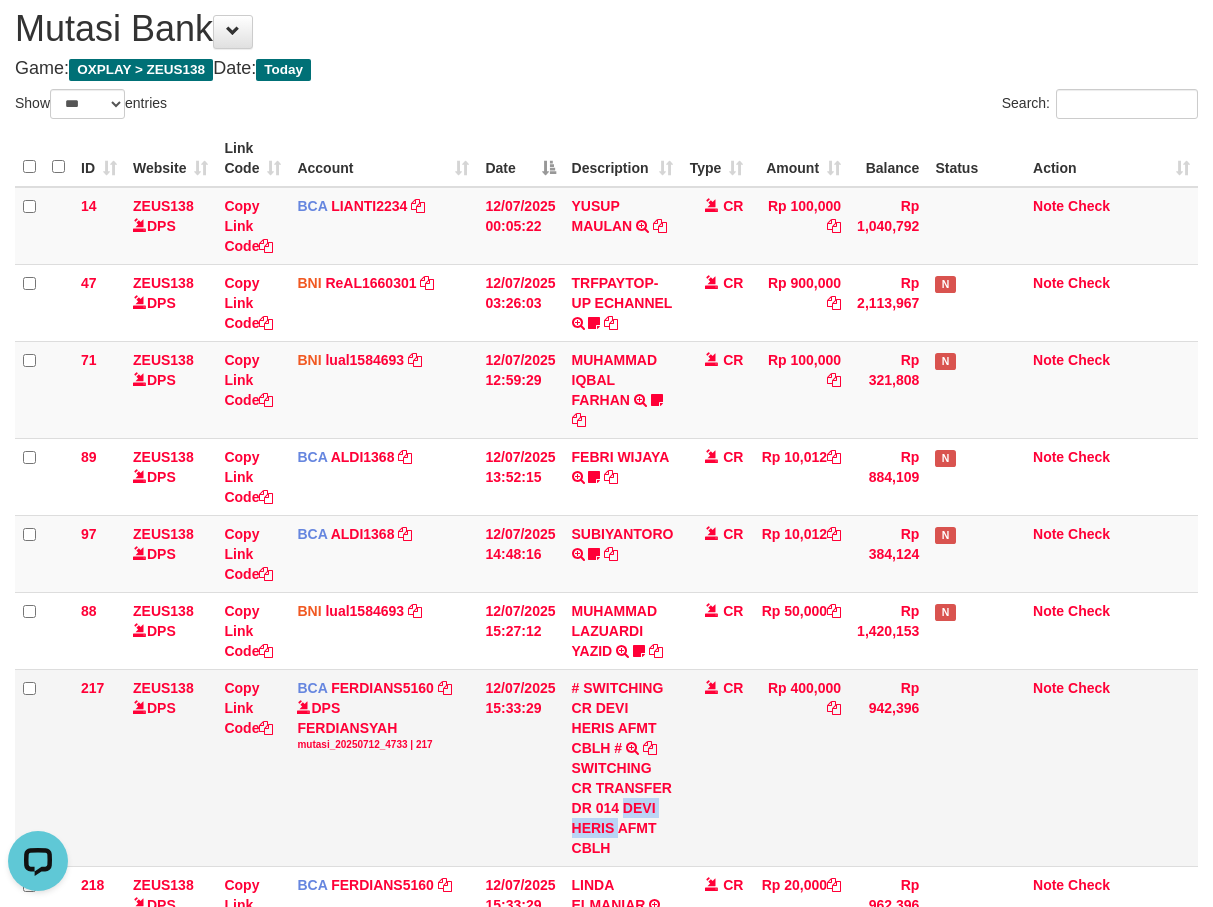 copy on "DEVI HERIS" 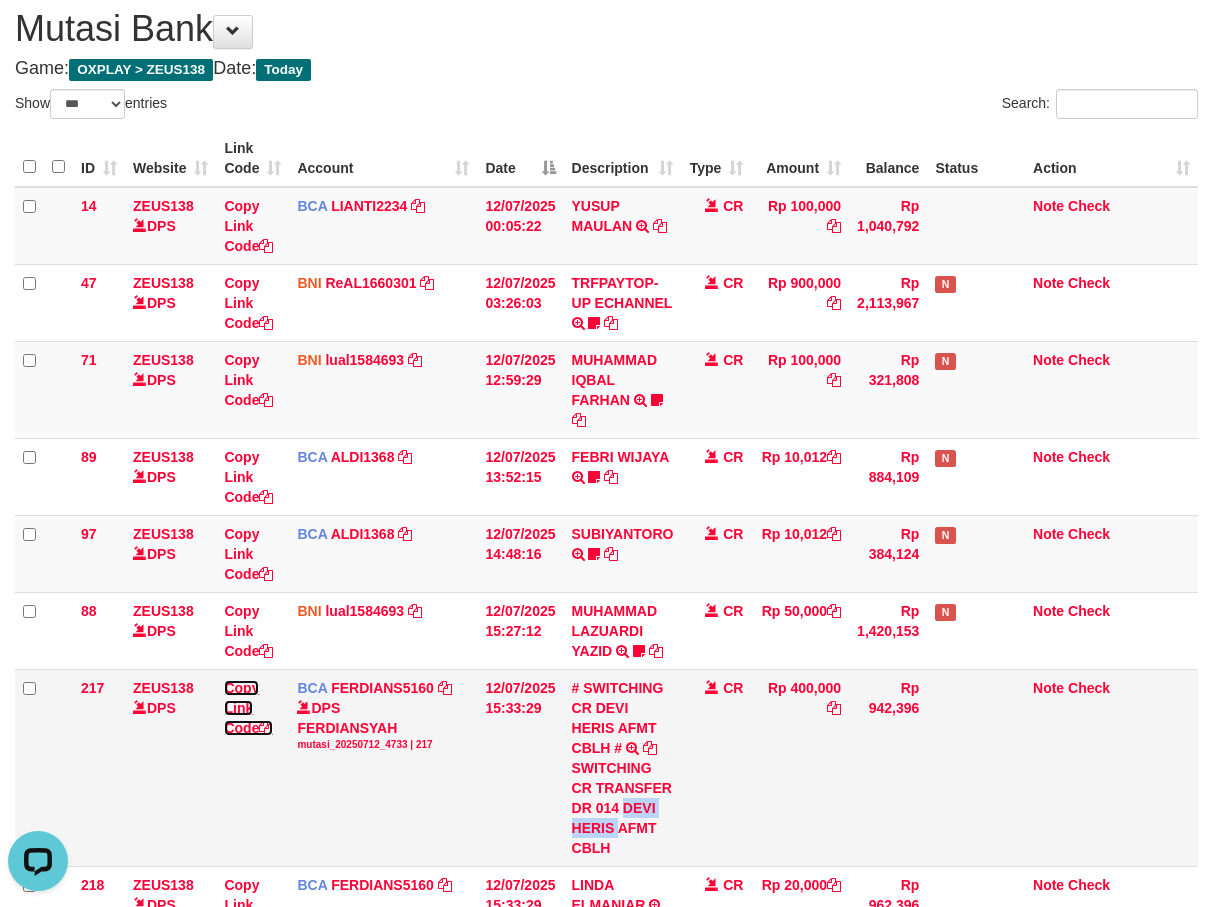 click on "Copy Link Code" at bounding box center [248, 708] 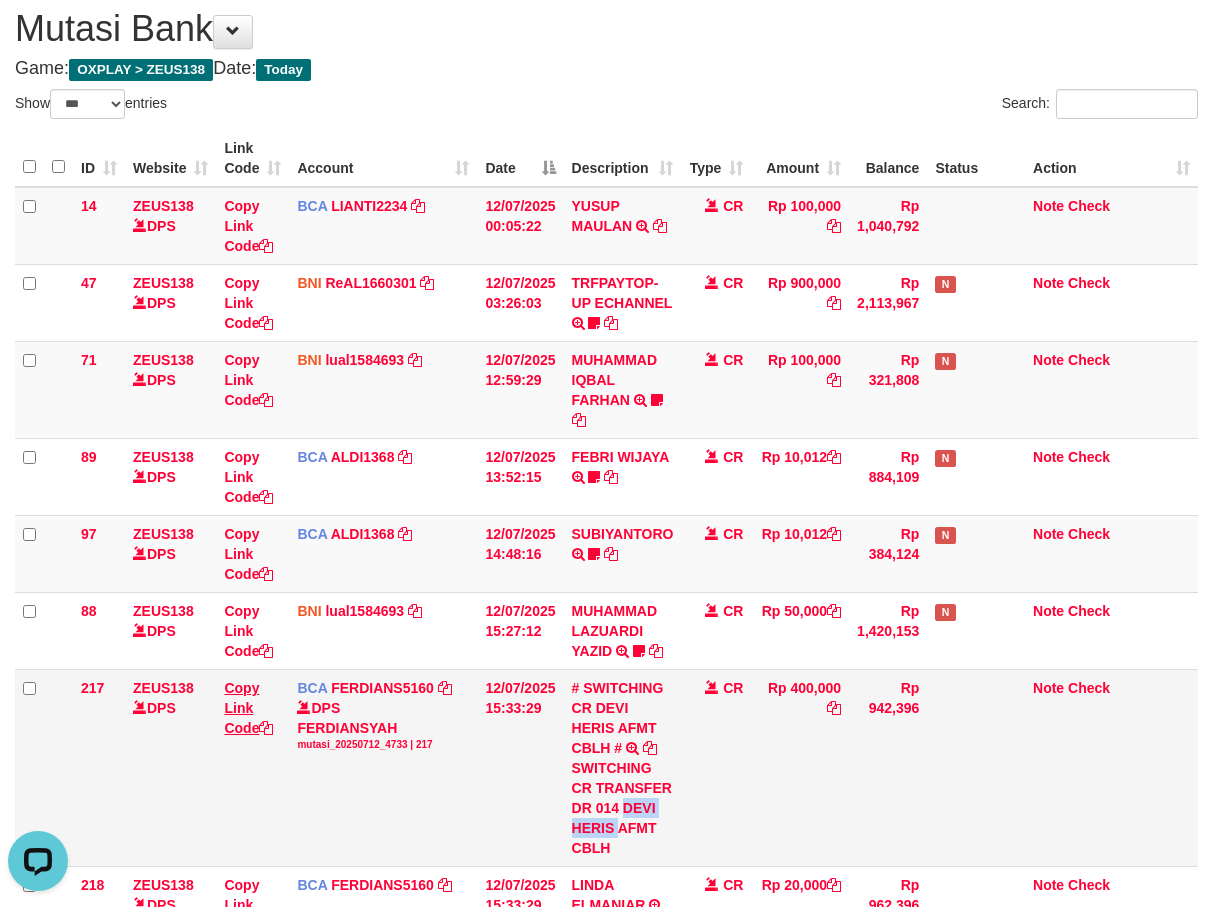 copy on "DEVI HERIS" 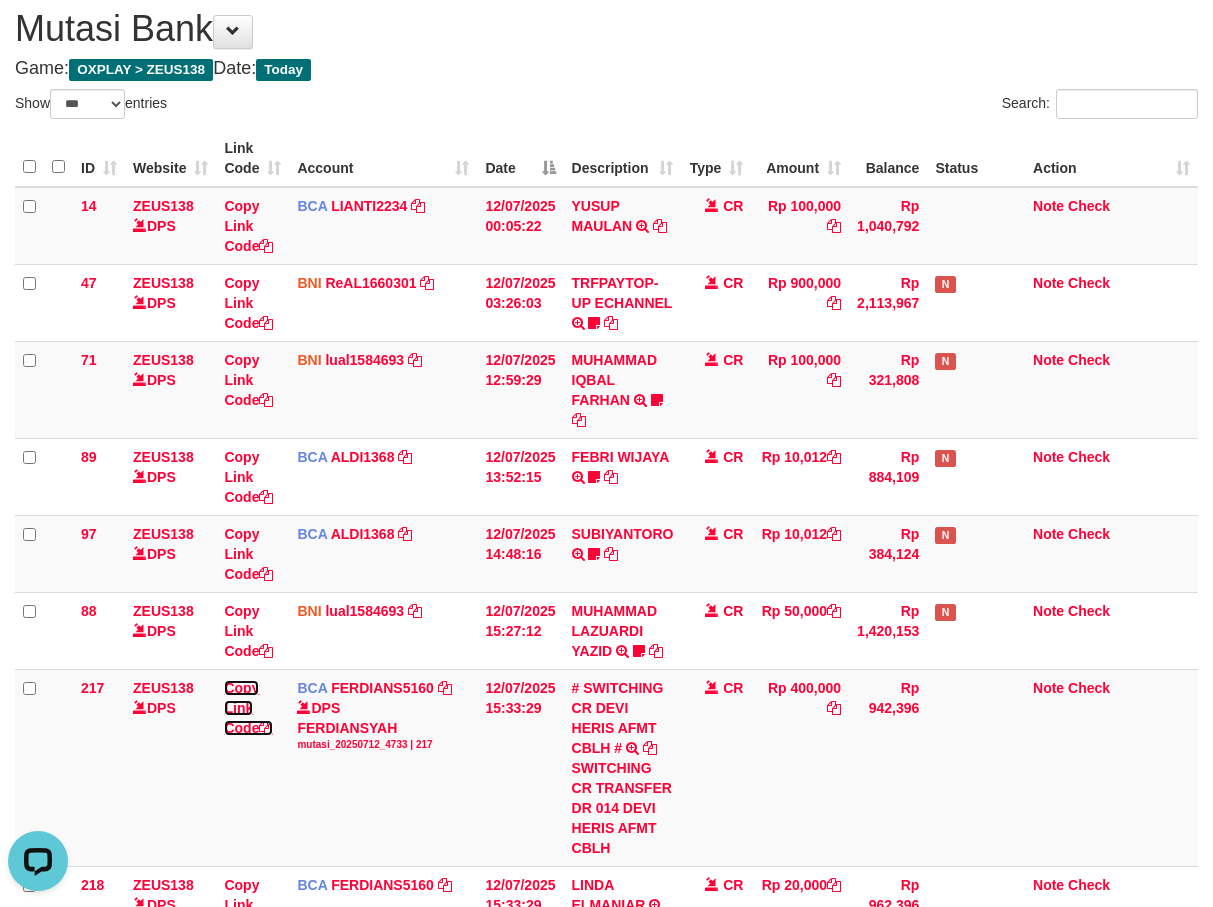 drag, startPoint x: 240, startPoint y: 692, endPoint x: 1220, endPoint y: 532, distance: 992.97534 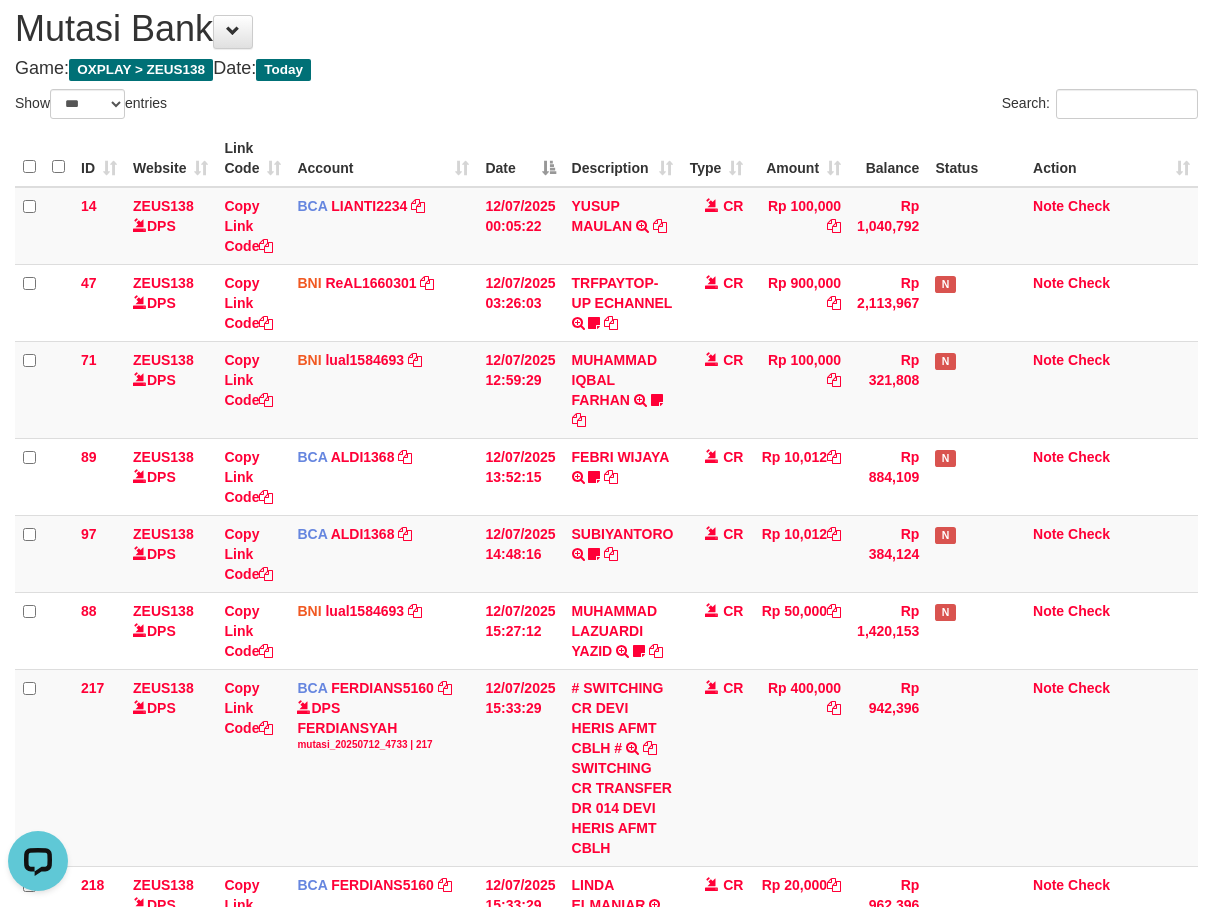 scroll, scrollTop: 297, scrollLeft: 0, axis: vertical 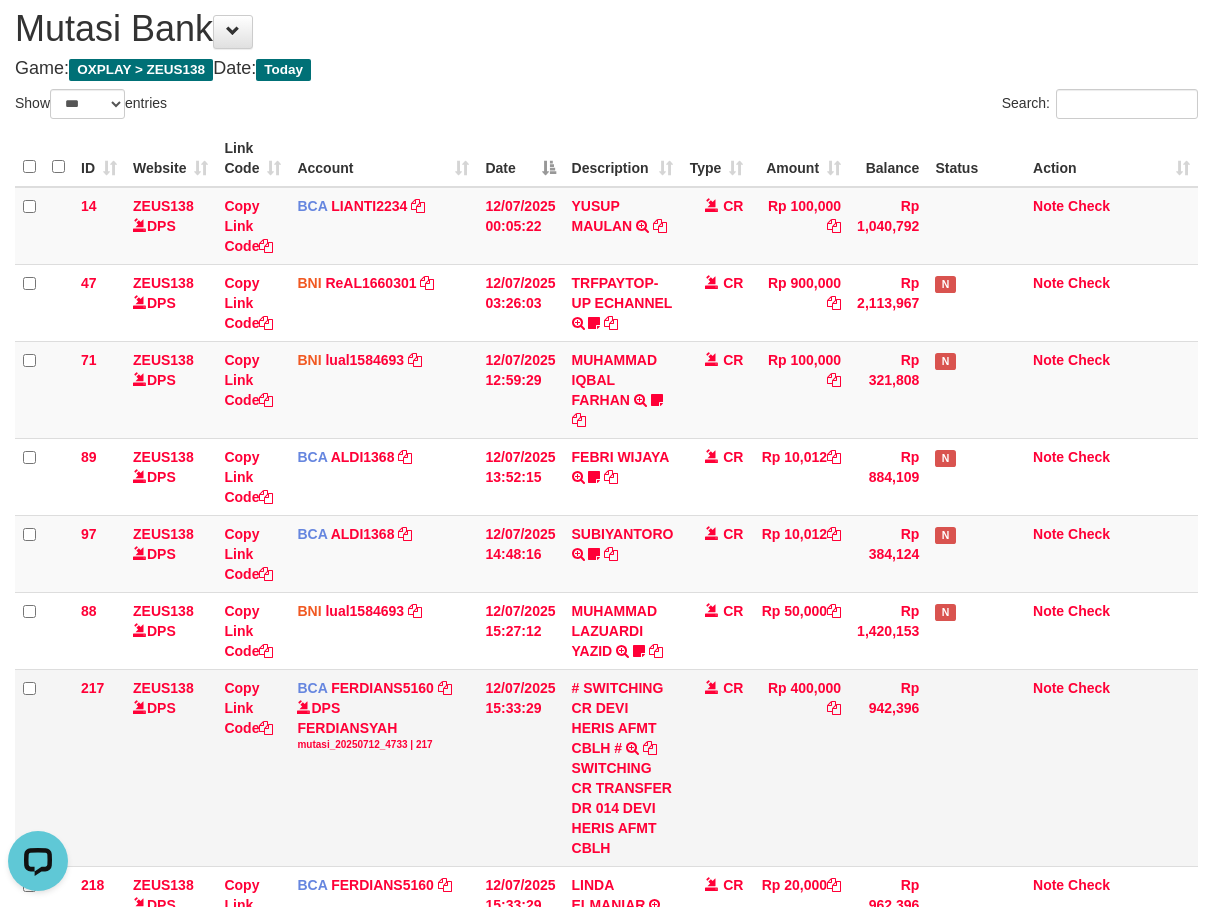 click on "Rp 400,000" at bounding box center [800, 767] 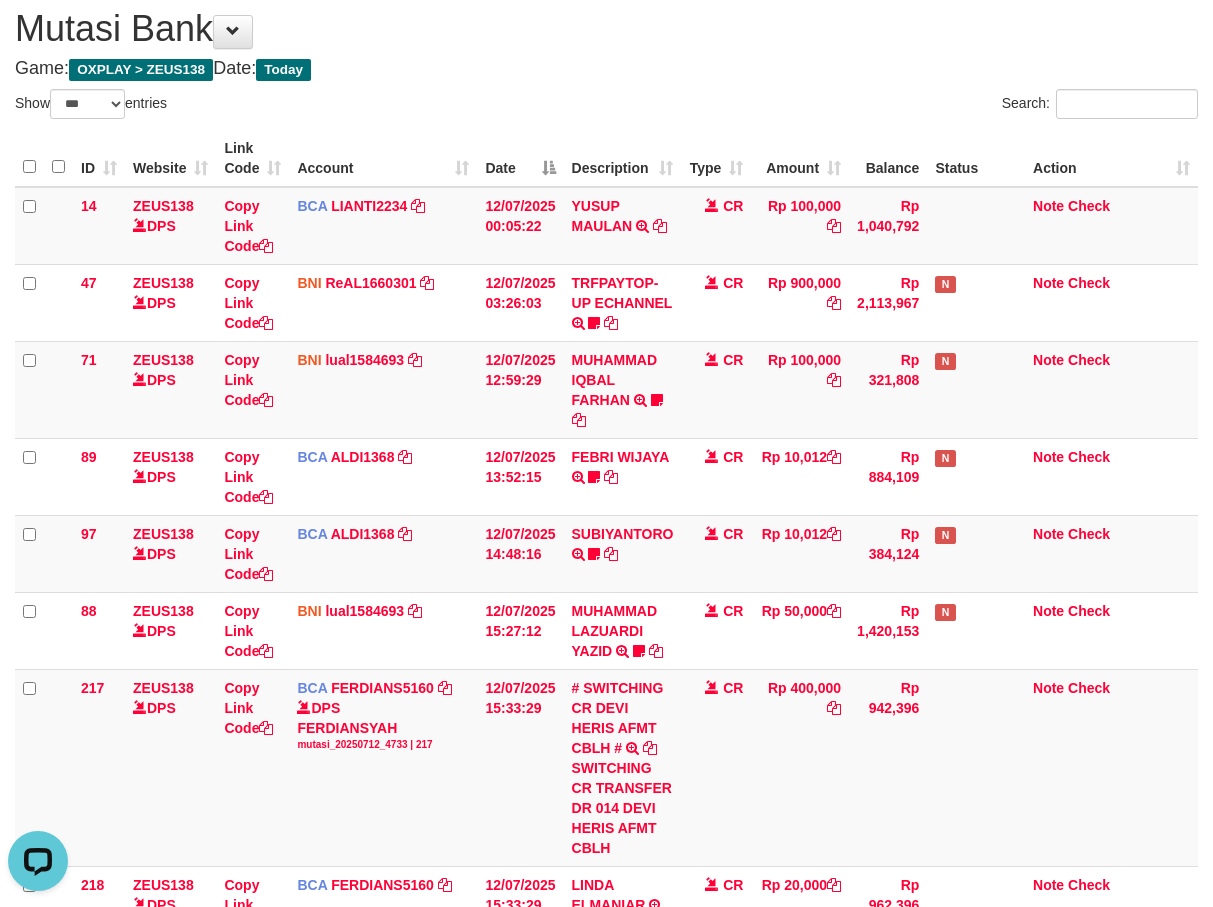 scroll, scrollTop: 330, scrollLeft: 0, axis: vertical 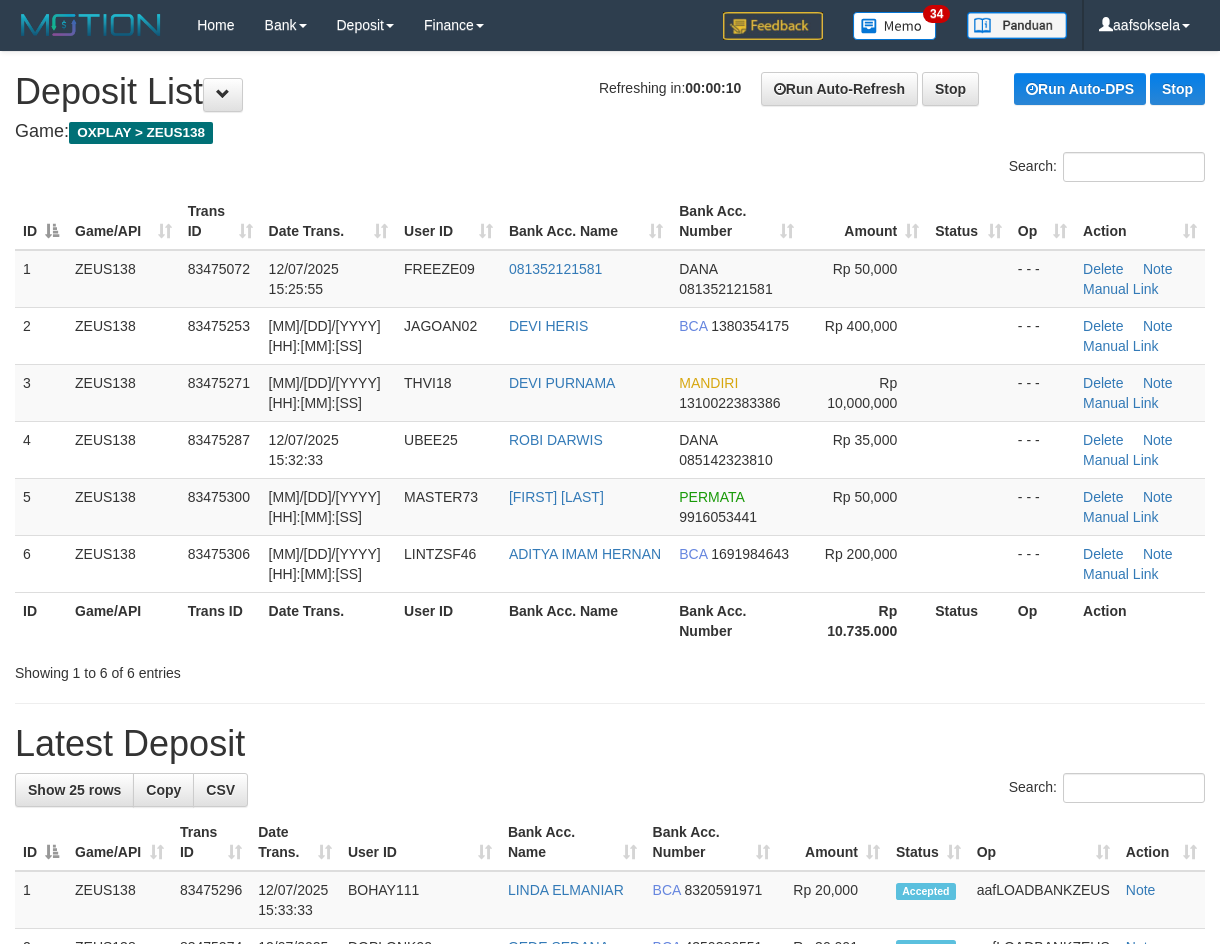 click on "Showing 1 to 6 of 6 entries" at bounding box center (254, 669) 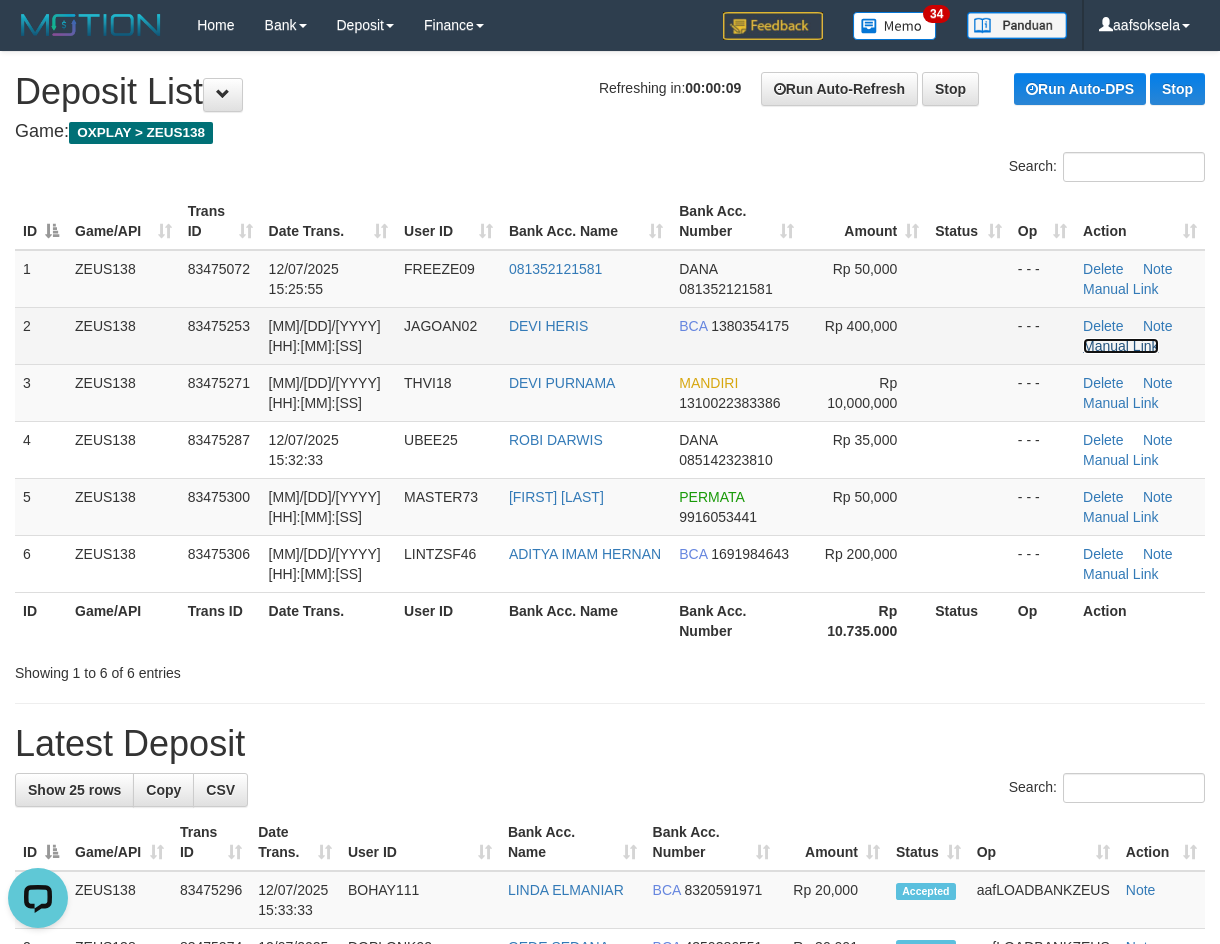 scroll, scrollTop: 0, scrollLeft: 0, axis: both 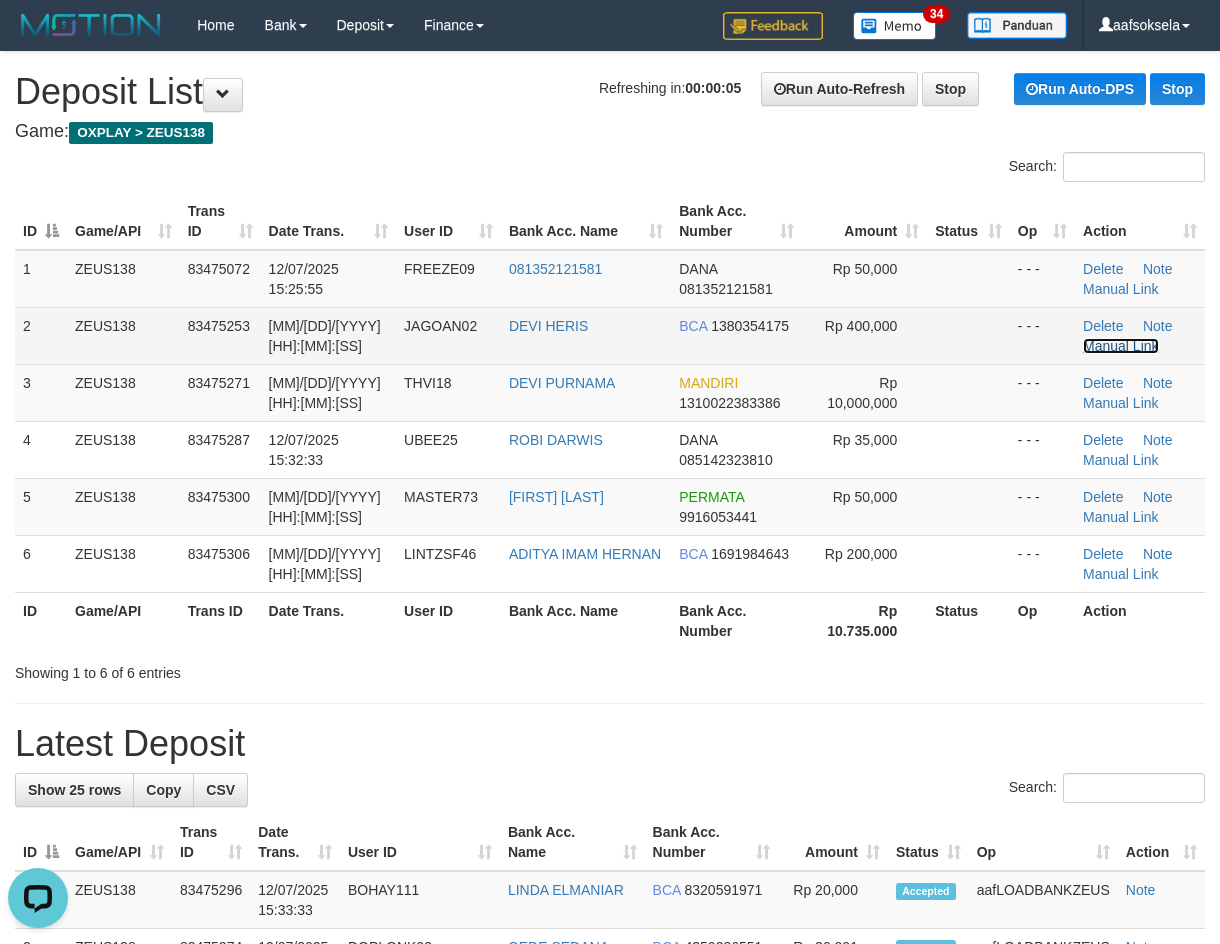 click on "Manual Link" at bounding box center (1121, 346) 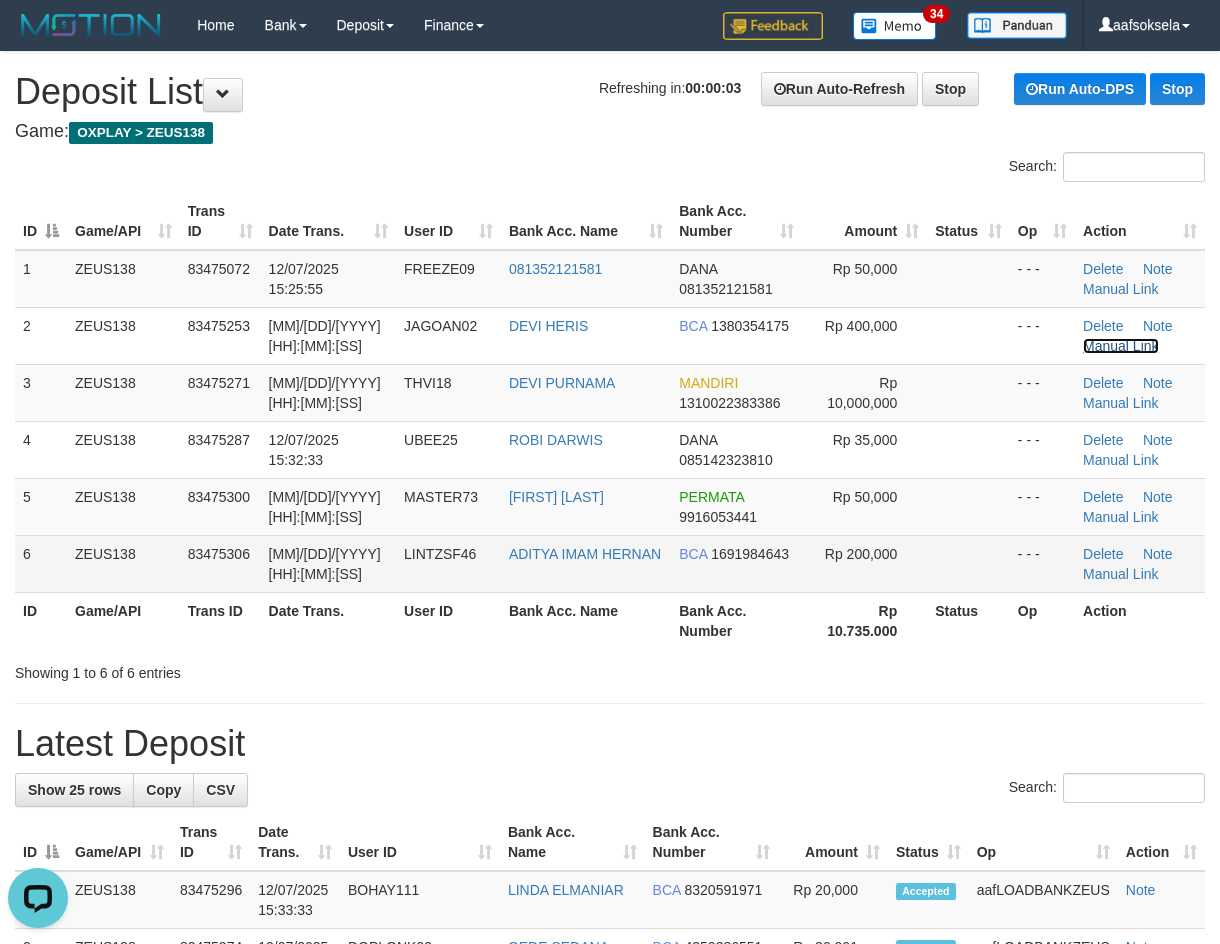 click on "Manual Link" at bounding box center (1121, 346) 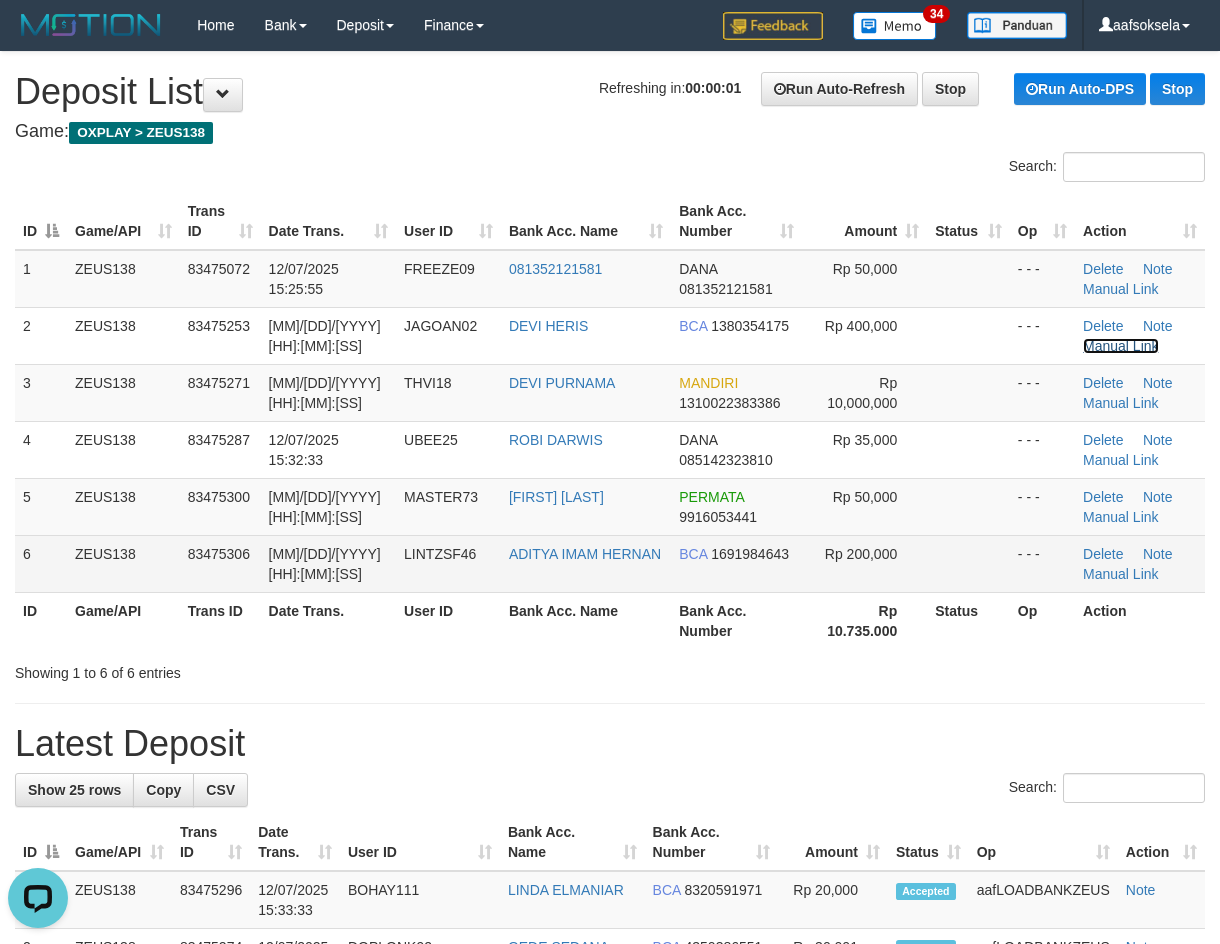 click on "Manual Link" at bounding box center (1121, 346) 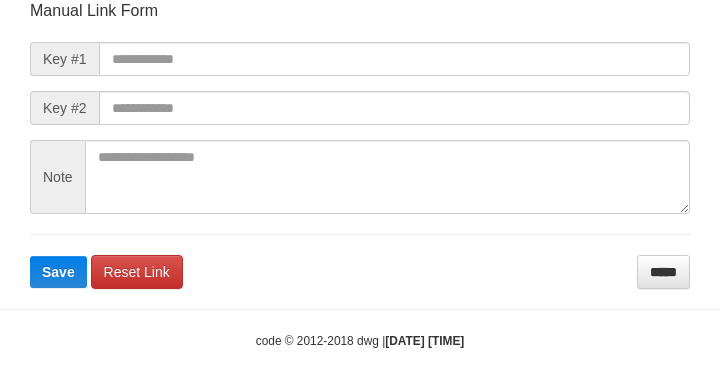 scroll, scrollTop: 233, scrollLeft: 0, axis: vertical 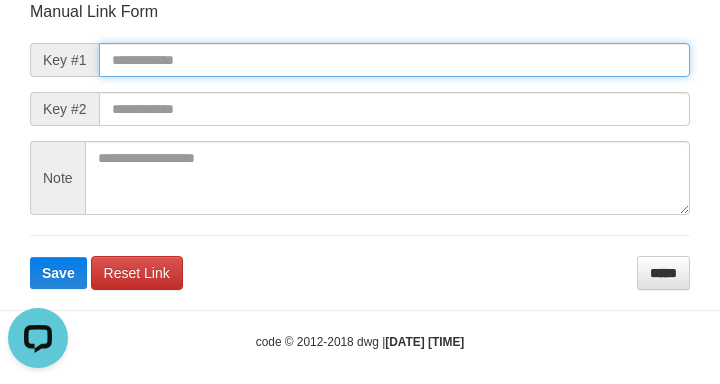 click at bounding box center [394, 60] 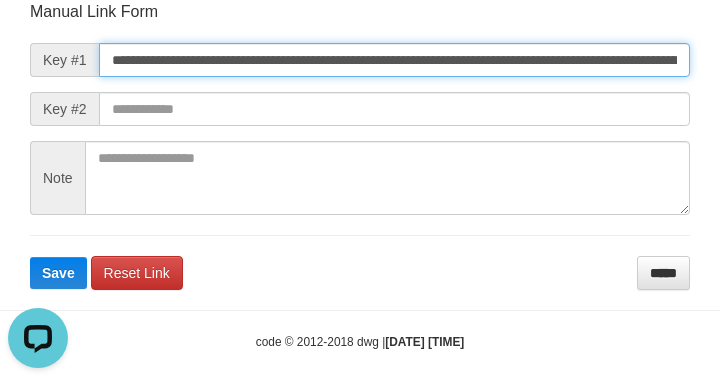 scroll, scrollTop: 0, scrollLeft: 1454, axis: horizontal 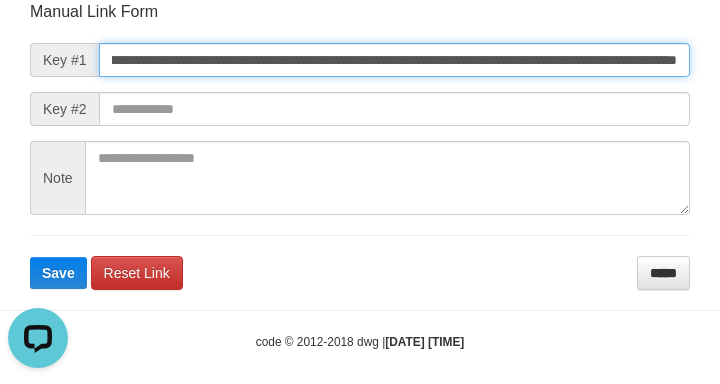 type on "**********" 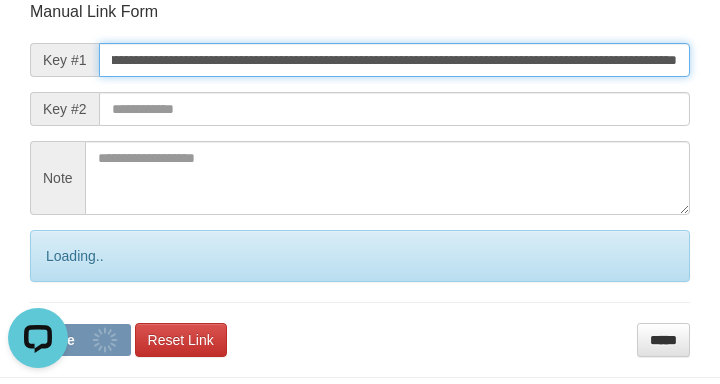 click on "Save" at bounding box center [80, 340] 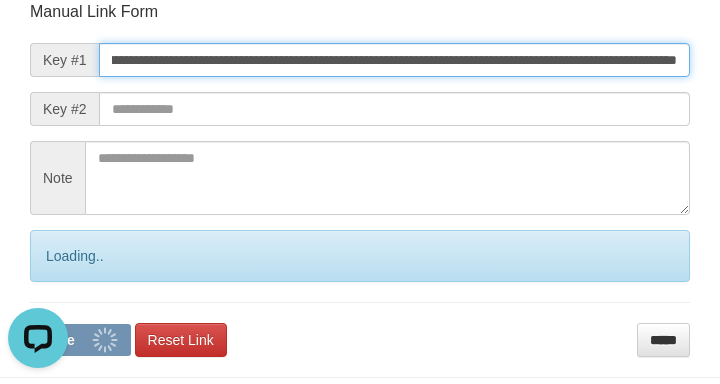 click on "Save" at bounding box center (80, 340) 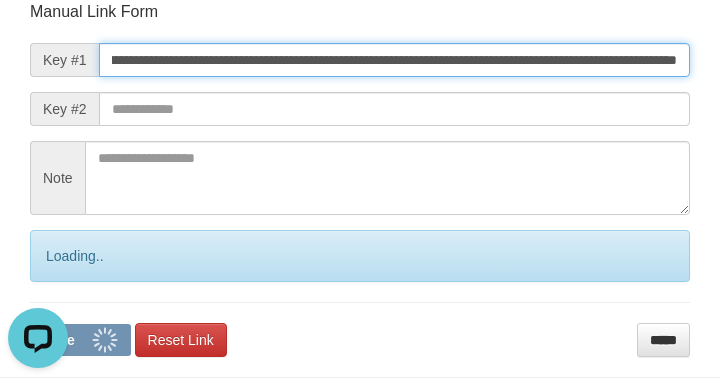 click on "Save" at bounding box center [80, 340] 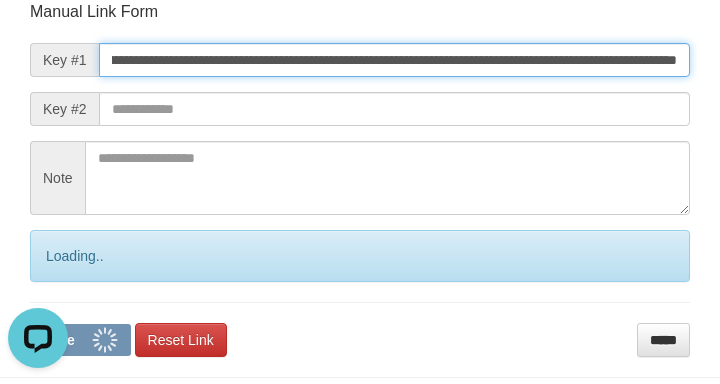 click on "Save" at bounding box center (80, 340) 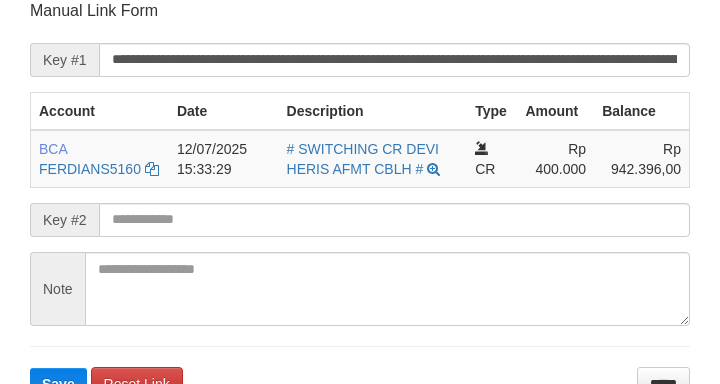 drag, startPoint x: 0, startPoint y: 0, endPoint x: 257, endPoint y: 190, distance: 319.60757 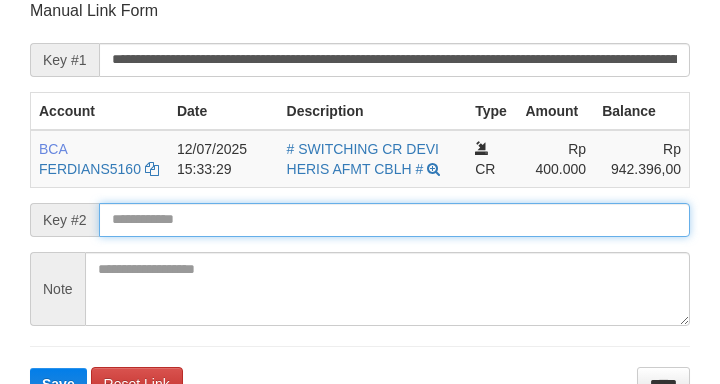 click on "Save" at bounding box center (58, 384) 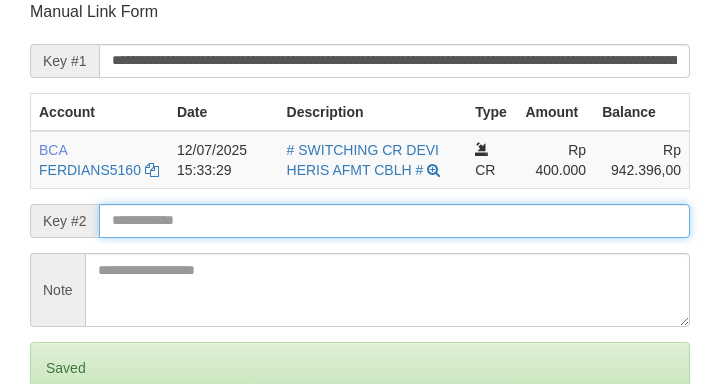 click on "Save" at bounding box center [58, 452] 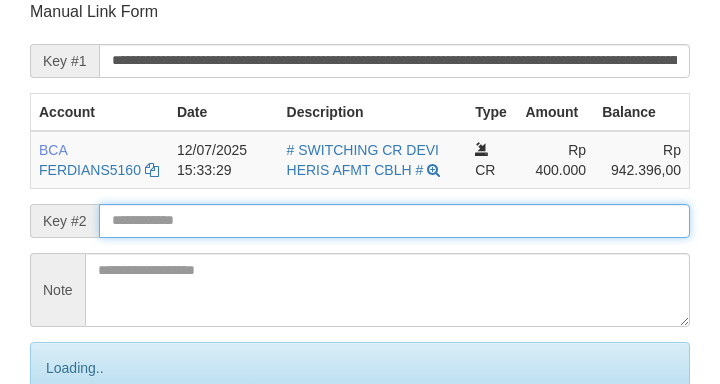 click on "Save" at bounding box center [80, 452] 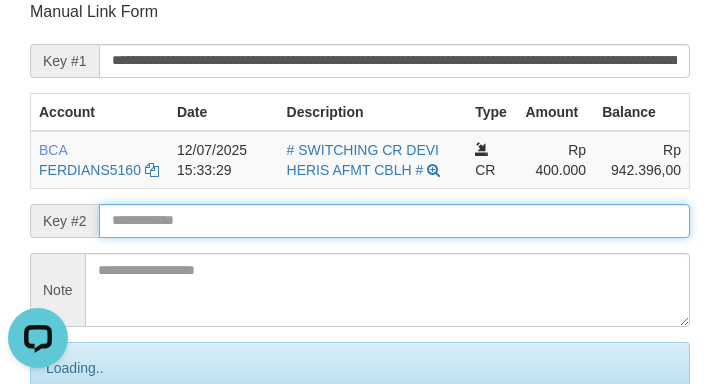 scroll, scrollTop: 0, scrollLeft: 0, axis: both 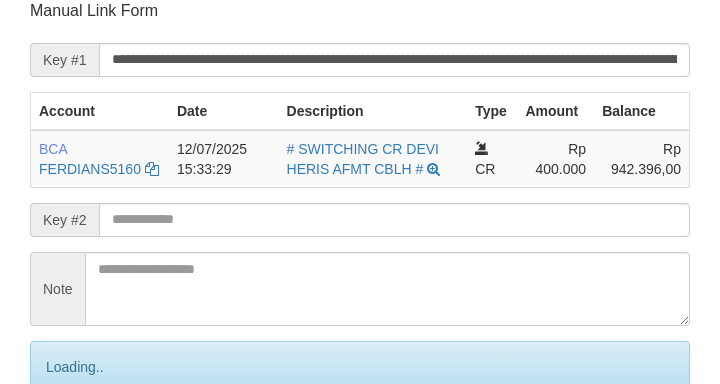 click on "Save" at bounding box center [80, 451] 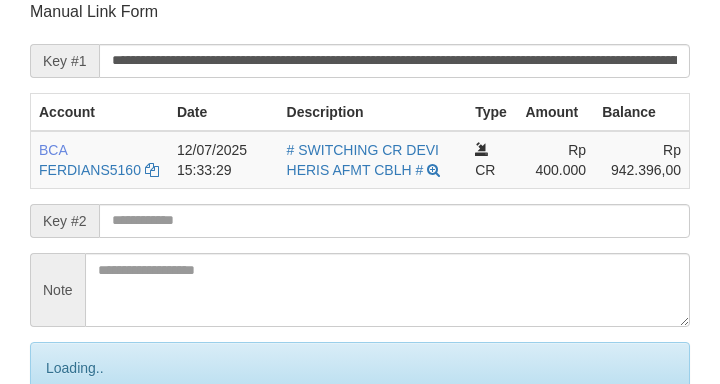 click on "Save" at bounding box center (80, 452) 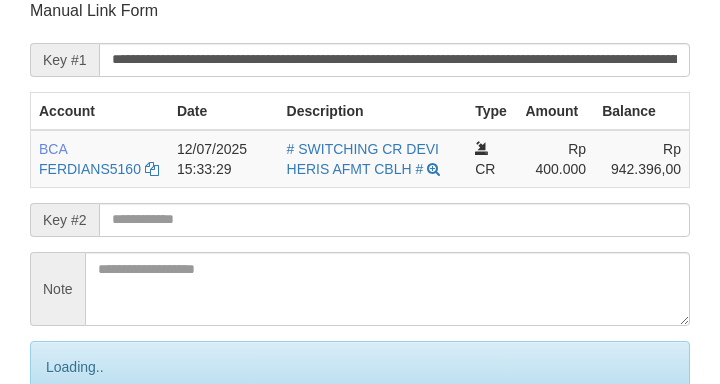 click on "Save" at bounding box center (80, 451) 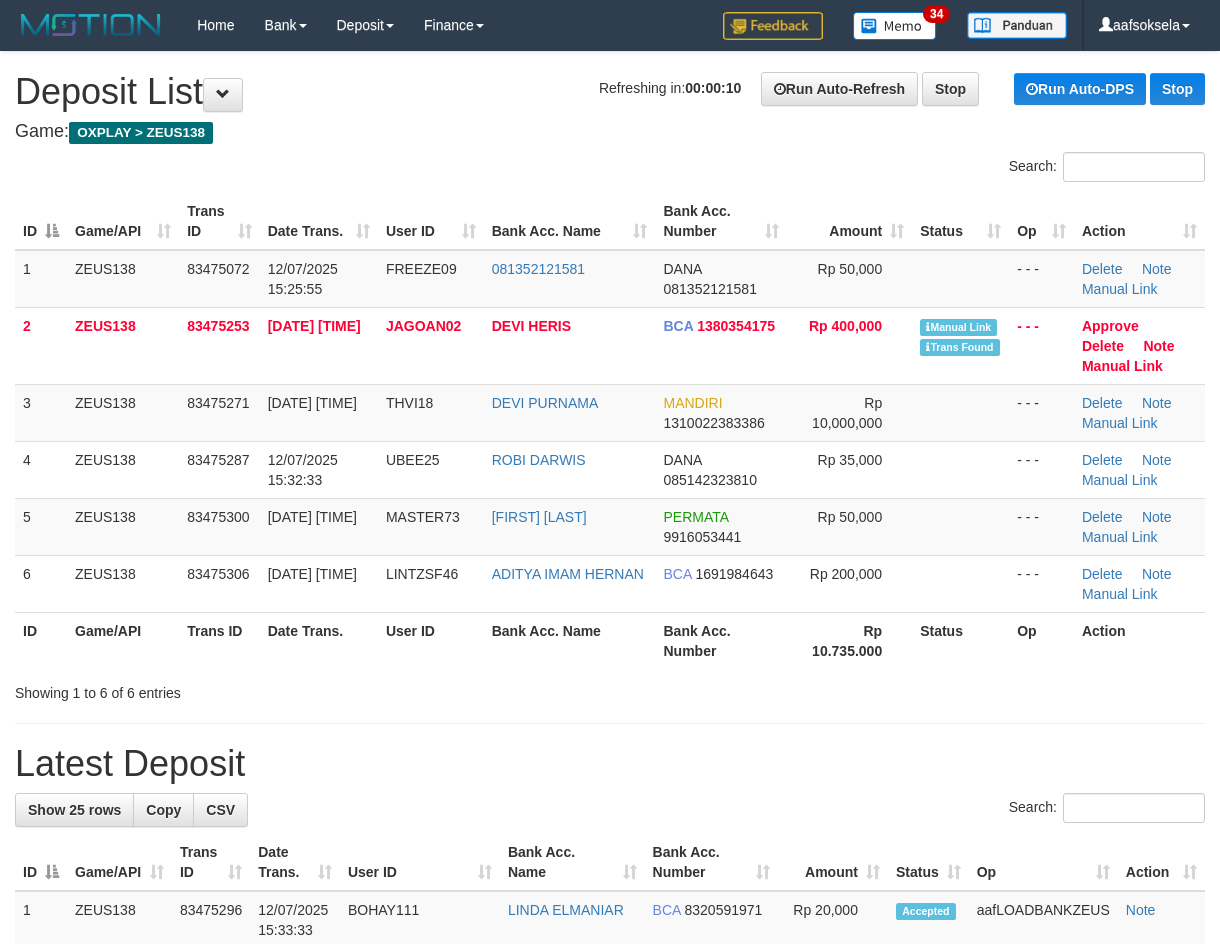 scroll, scrollTop: 0, scrollLeft: 0, axis: both 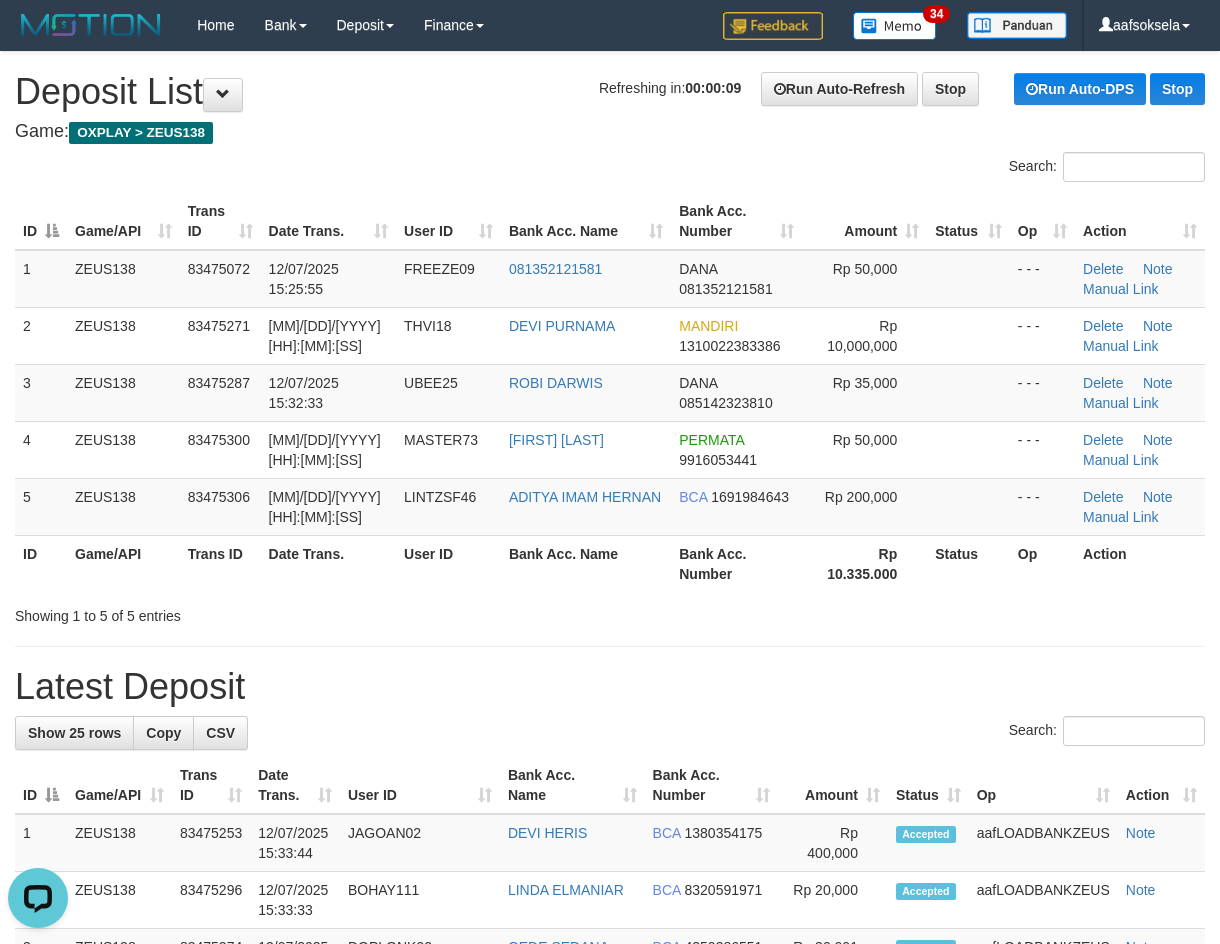 click on "Latest Deposit" at bounding box center (610, 687) 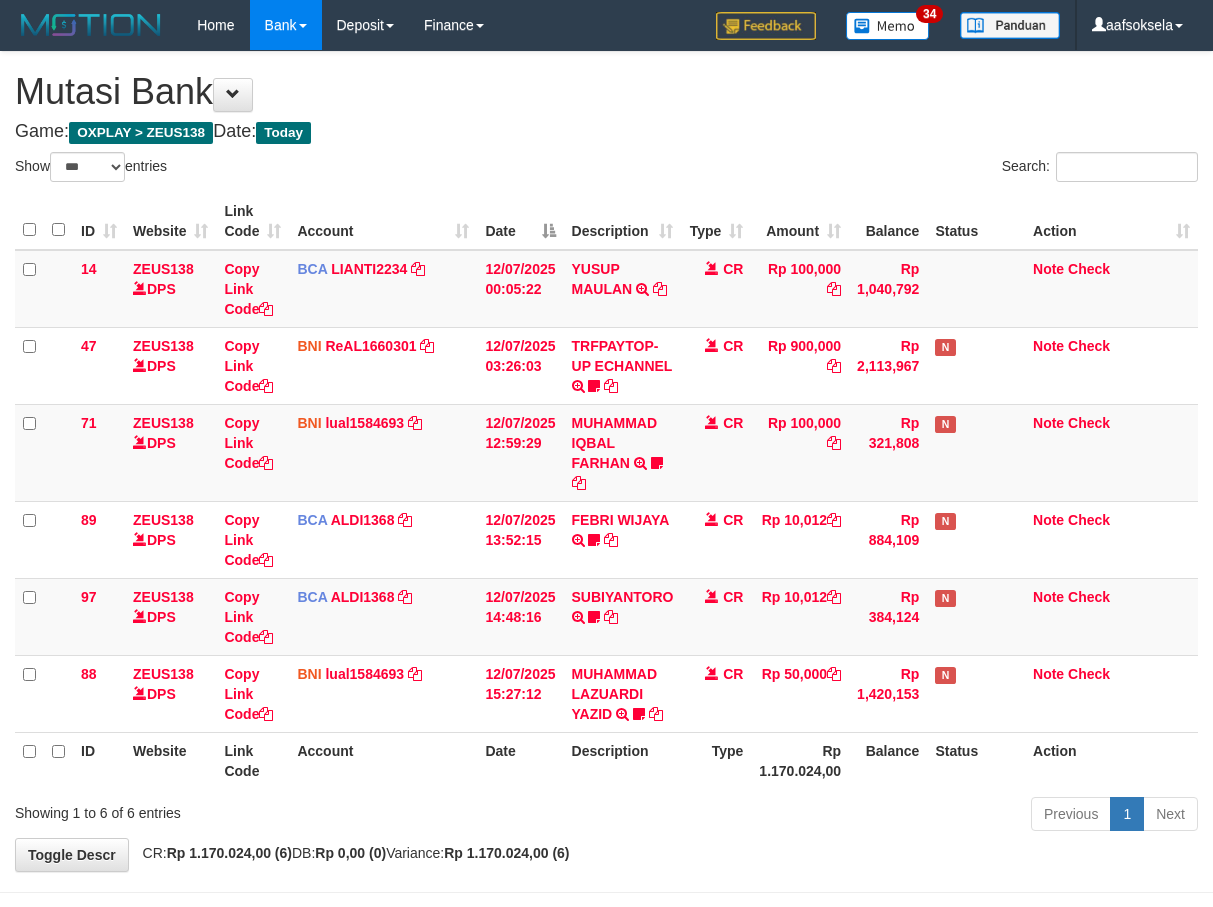 select on "***" 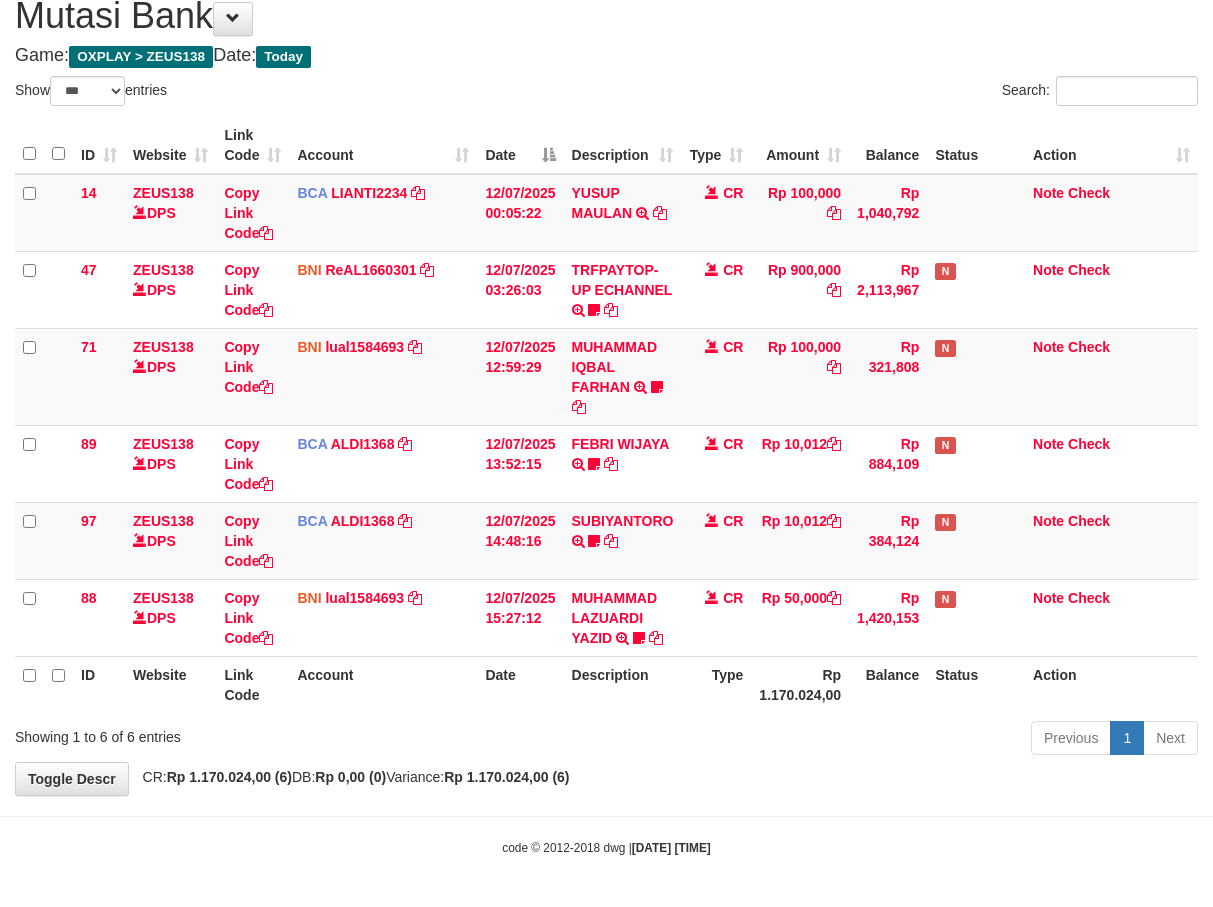 click on "Toggle navigation
Home
Bank
Account List
Mutasi Bank
Search
Sync
Note Mutasi
Deposit
DPS Fetch
DPS List
History
Note DPS
Finance
Financial Data
aafsoksela
My Profile
Log Out" at bounding box center [606, 415] 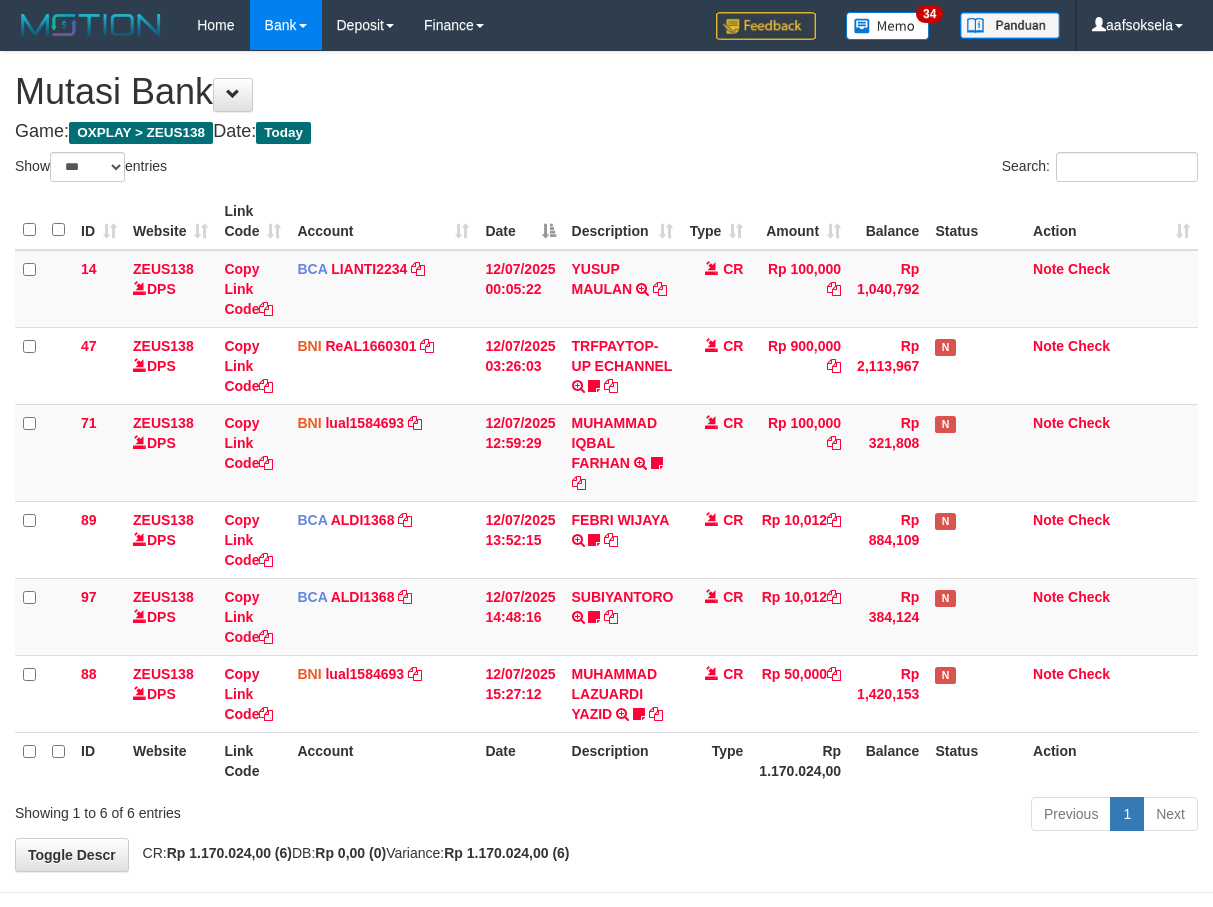 select on "***" 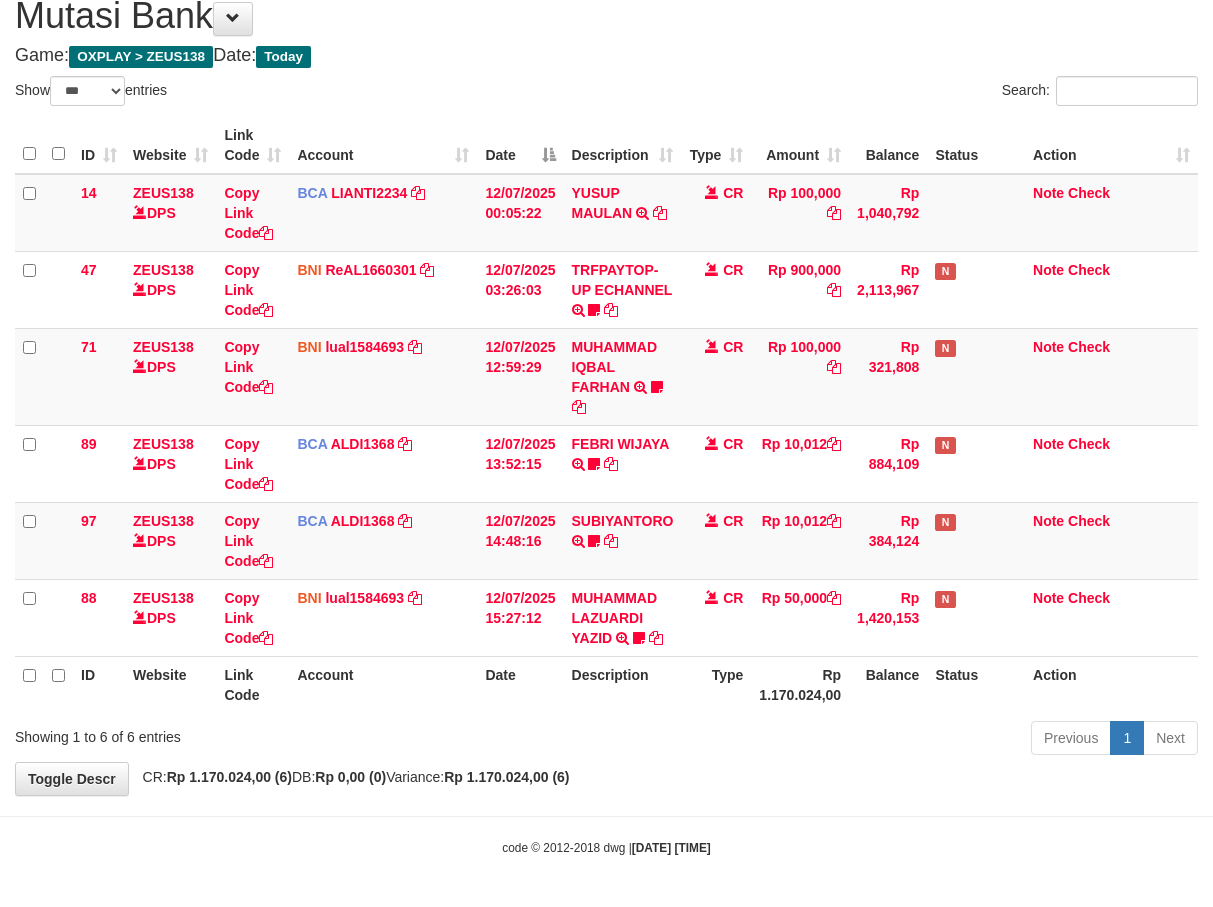 click on "**********" at bounding box center (606, 385) 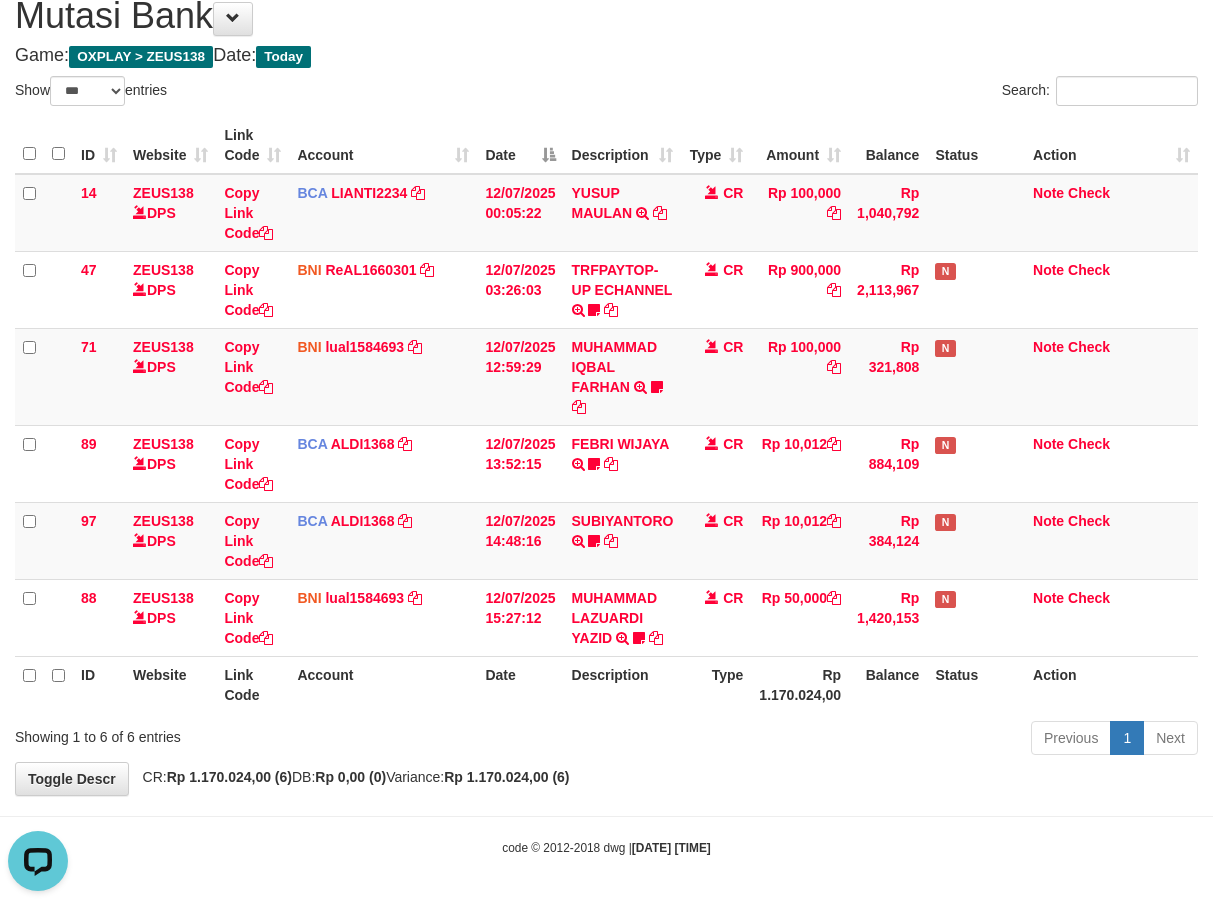 scroll, scrollTop: 0, scrollLeft: 0, axis: both 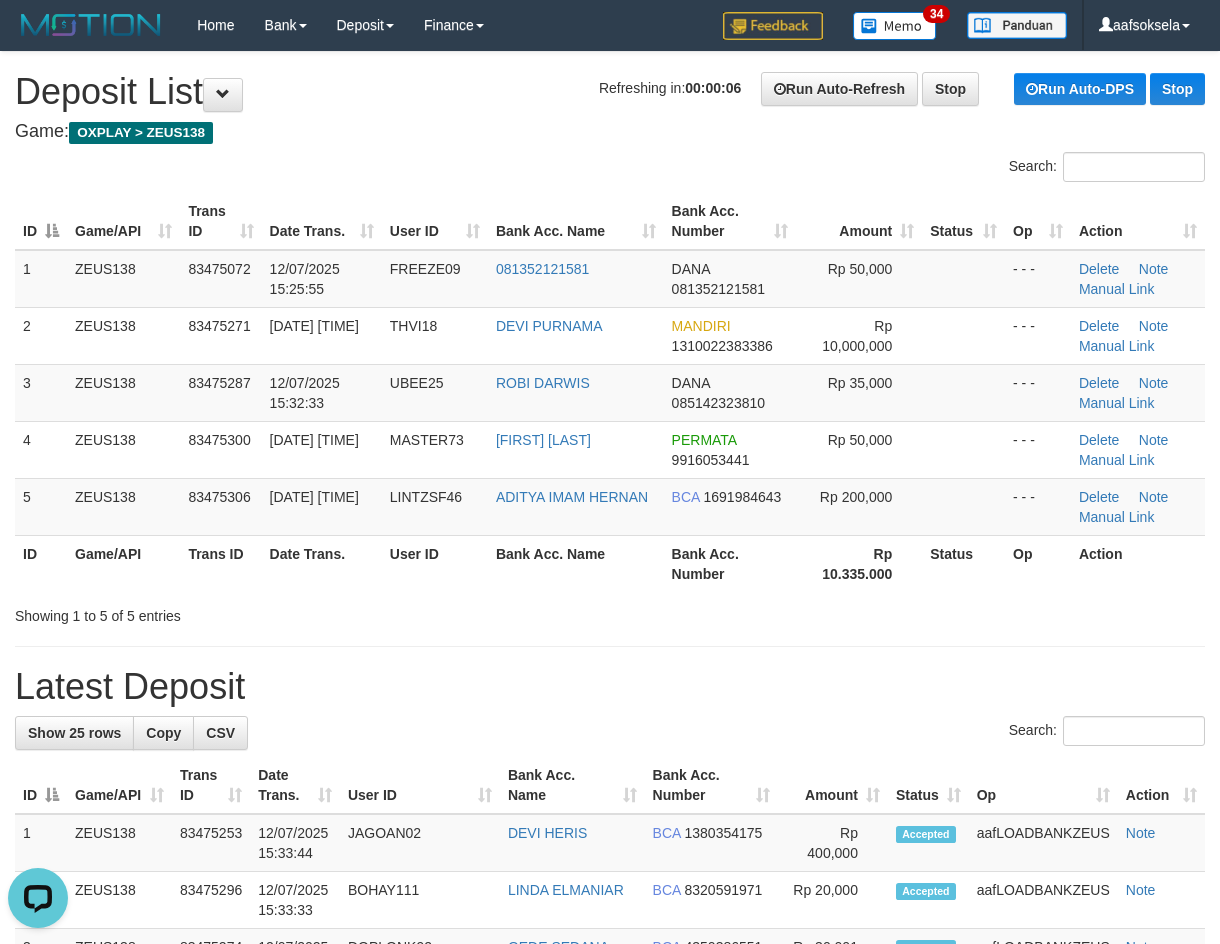 drag, startPoint x: 766, startPoint y: 613, endPoint x: 664, endPoint y: 636, distance: 104.56099 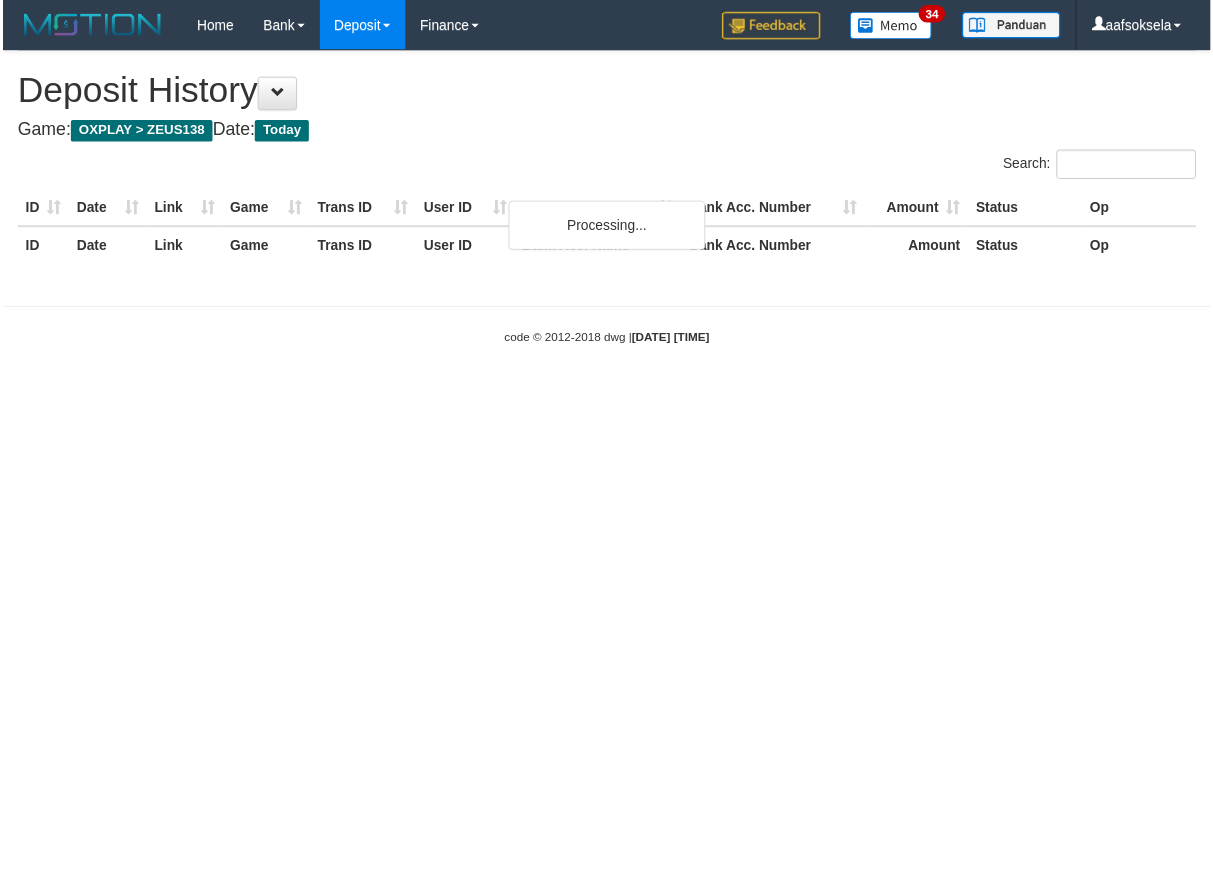 scroll, scrollTop: 0, scrollLeft: 0, axis: both 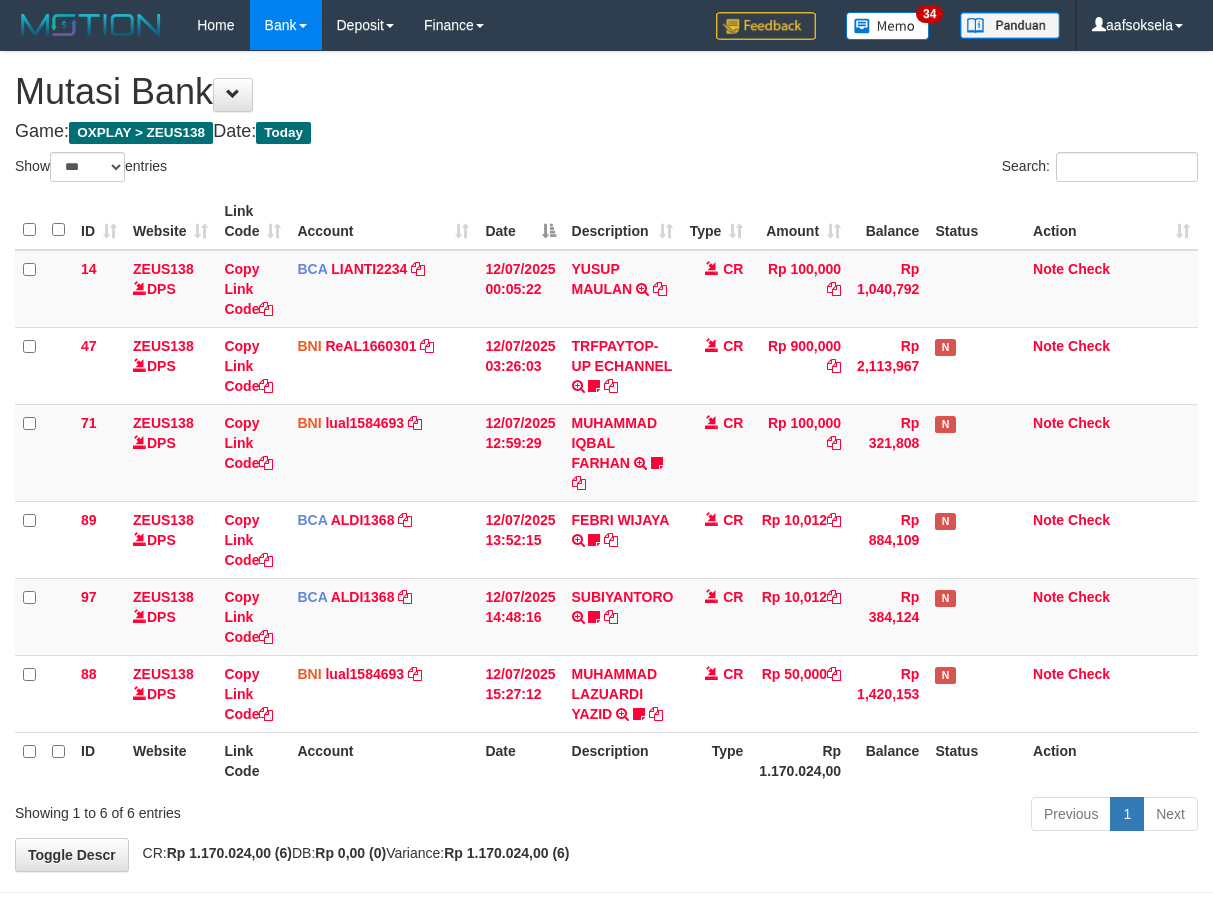 select on "***" 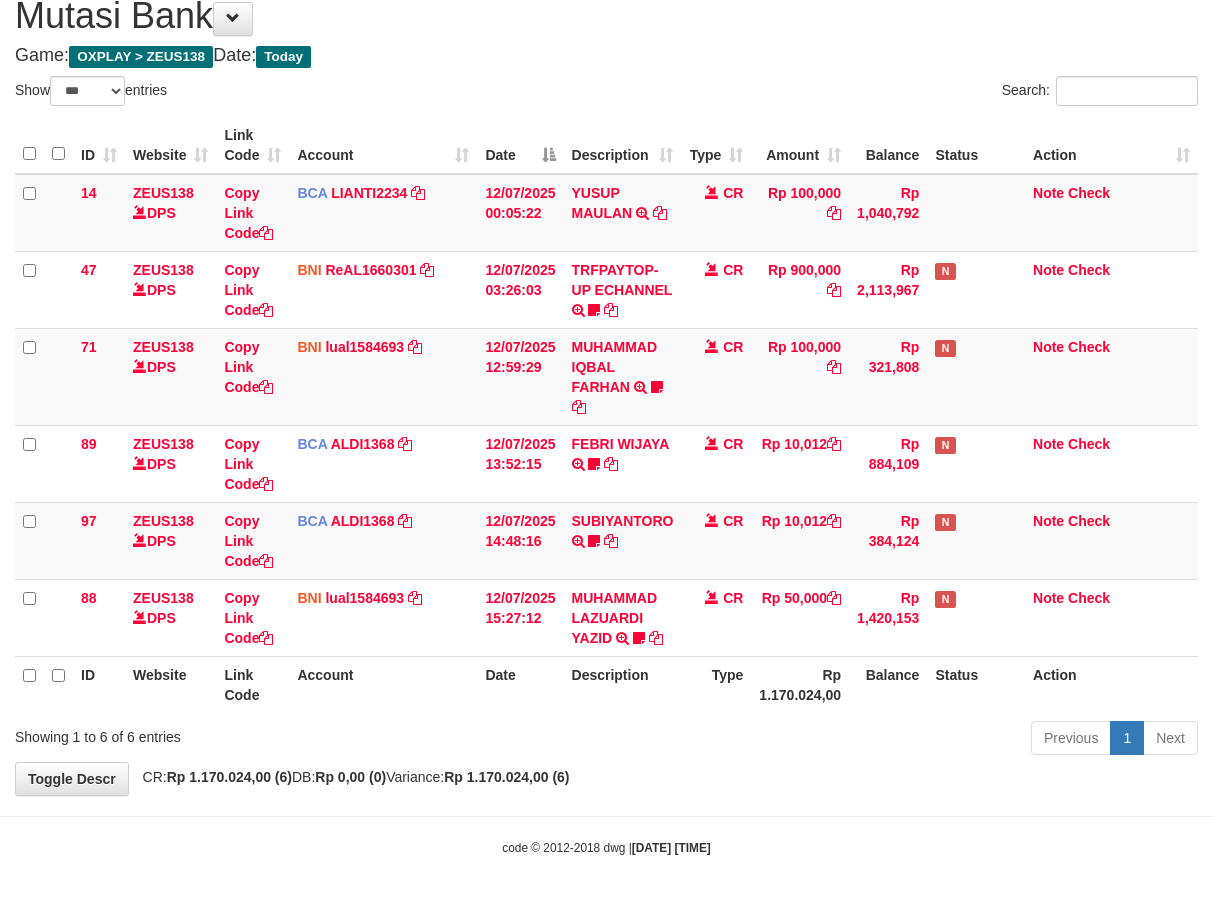 click on "Description" at bounding box center [623, 684] 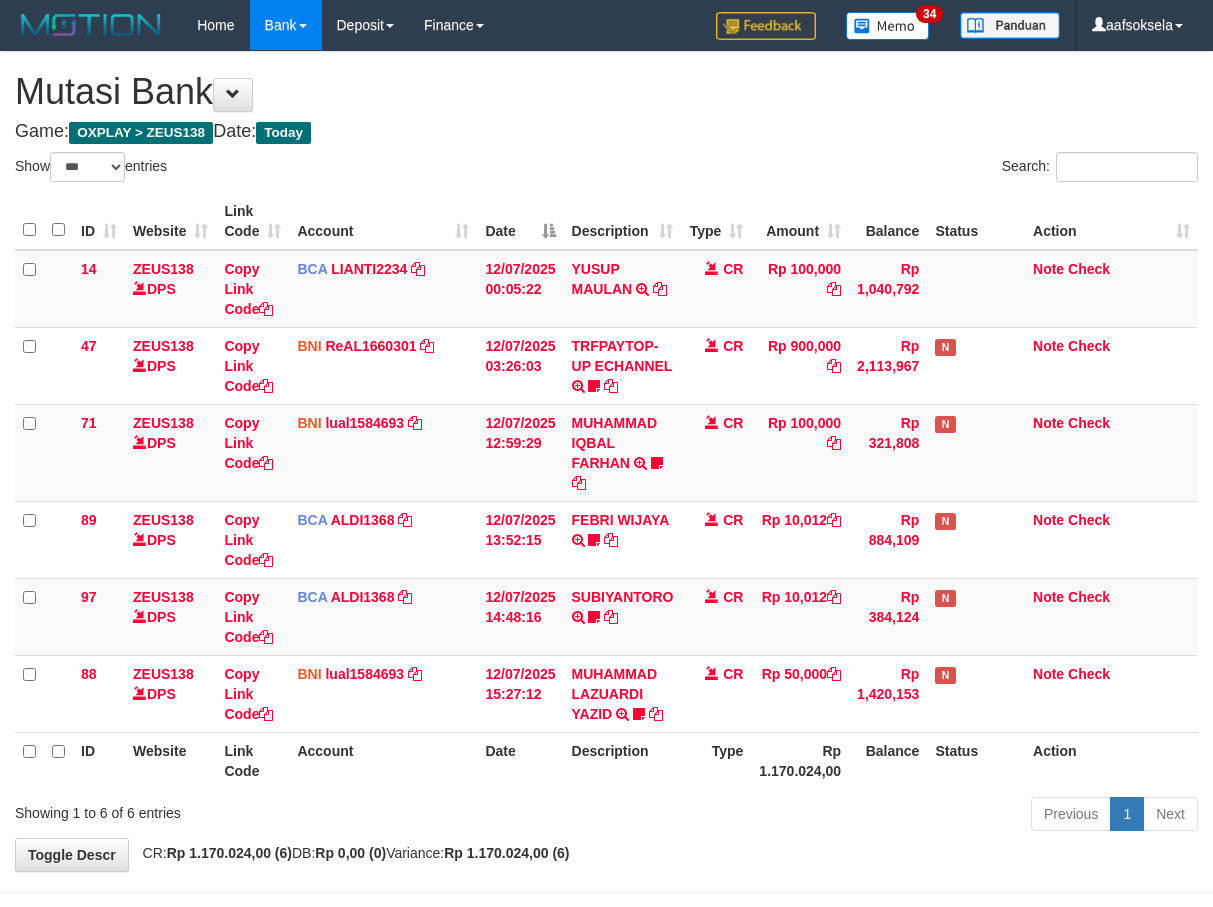 select on "***" 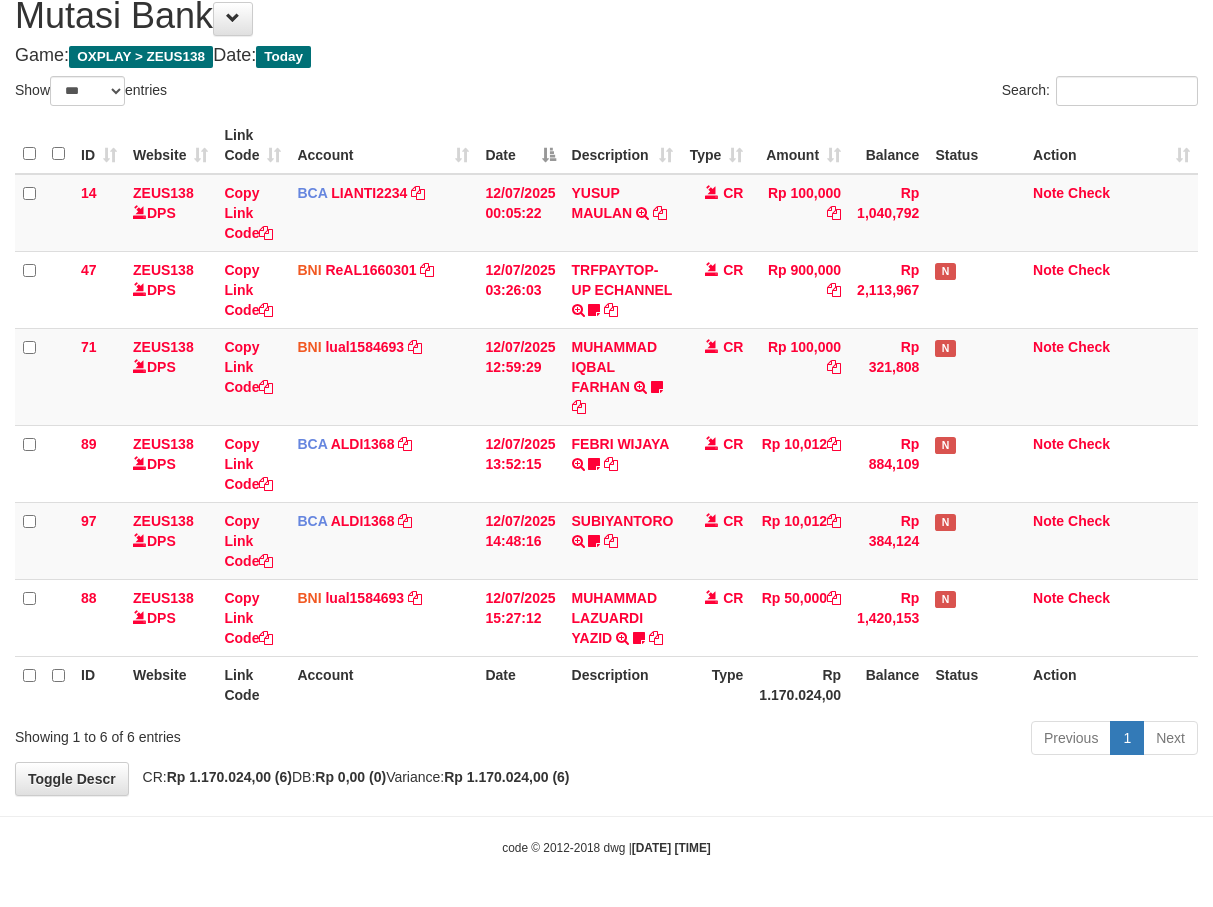 click on "Previous 1 Next" at bounding box center [859, 740] 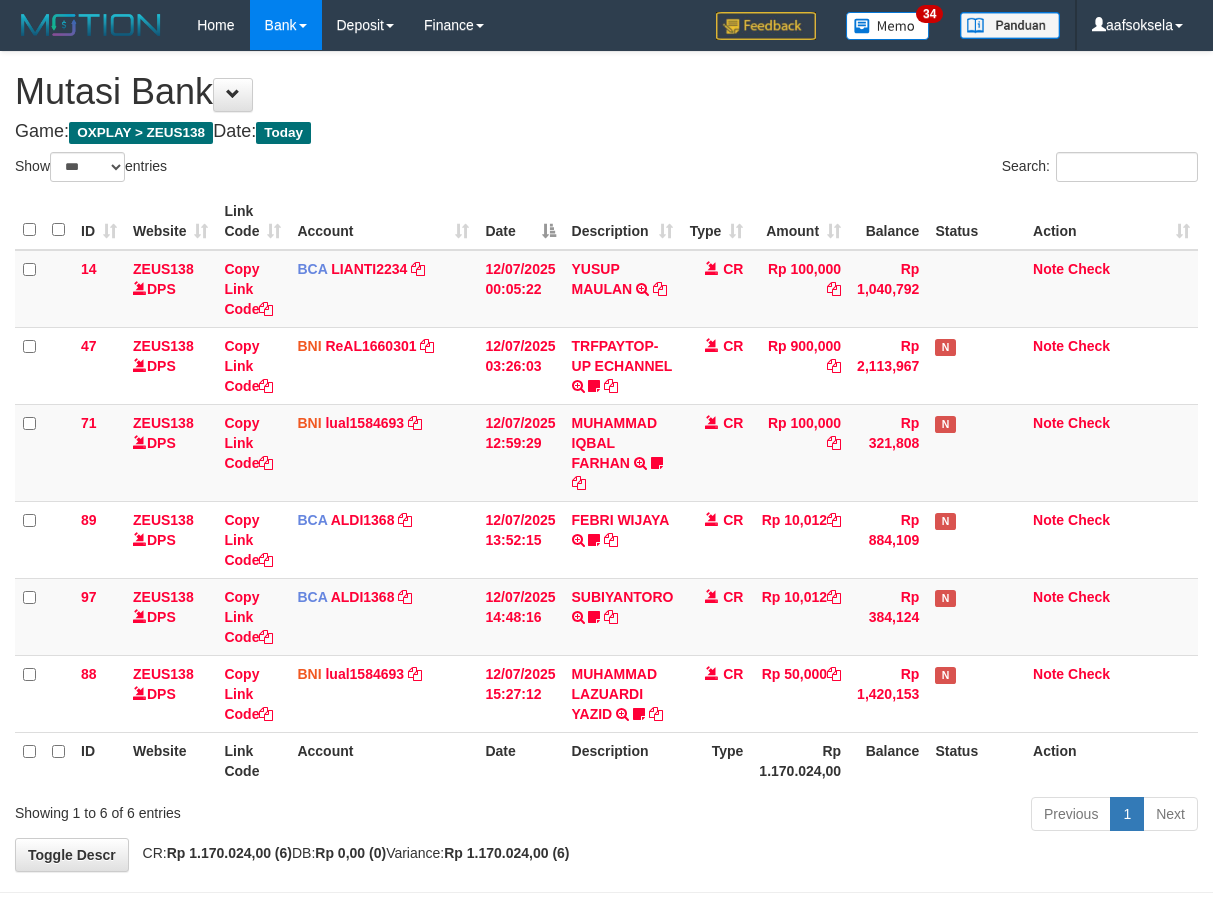 select on "***" 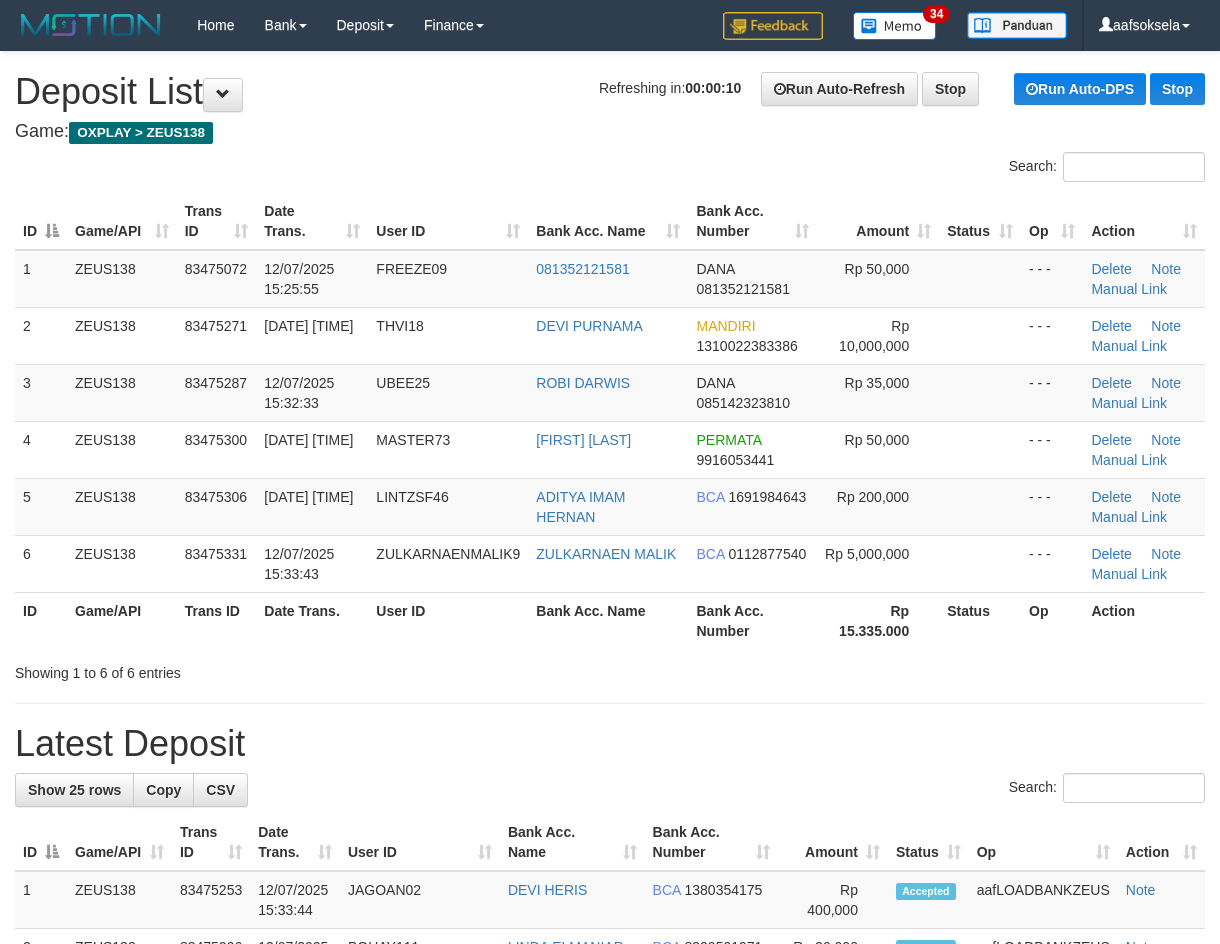 scroll, scrollTop: 0, scrollLeft: 0, axis: both 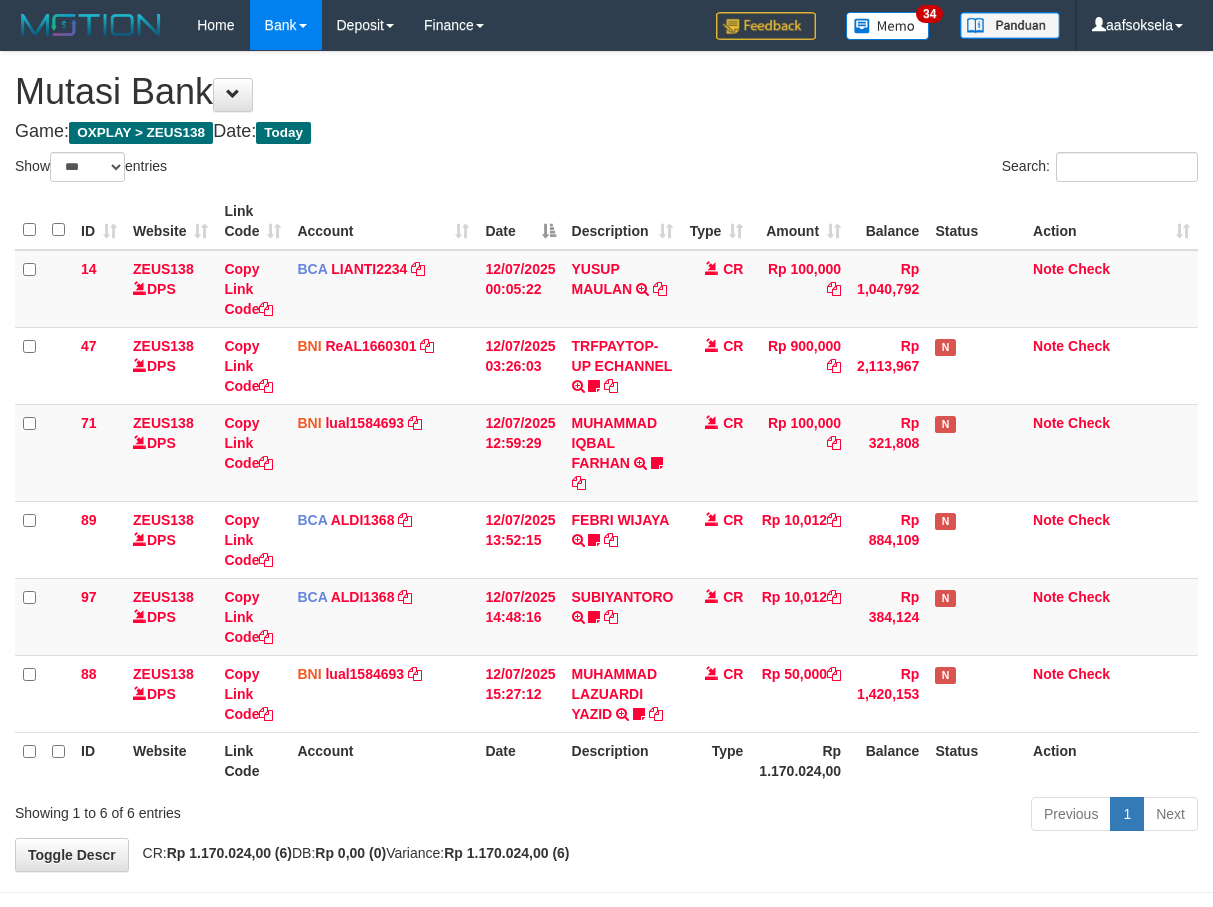 select on "***" 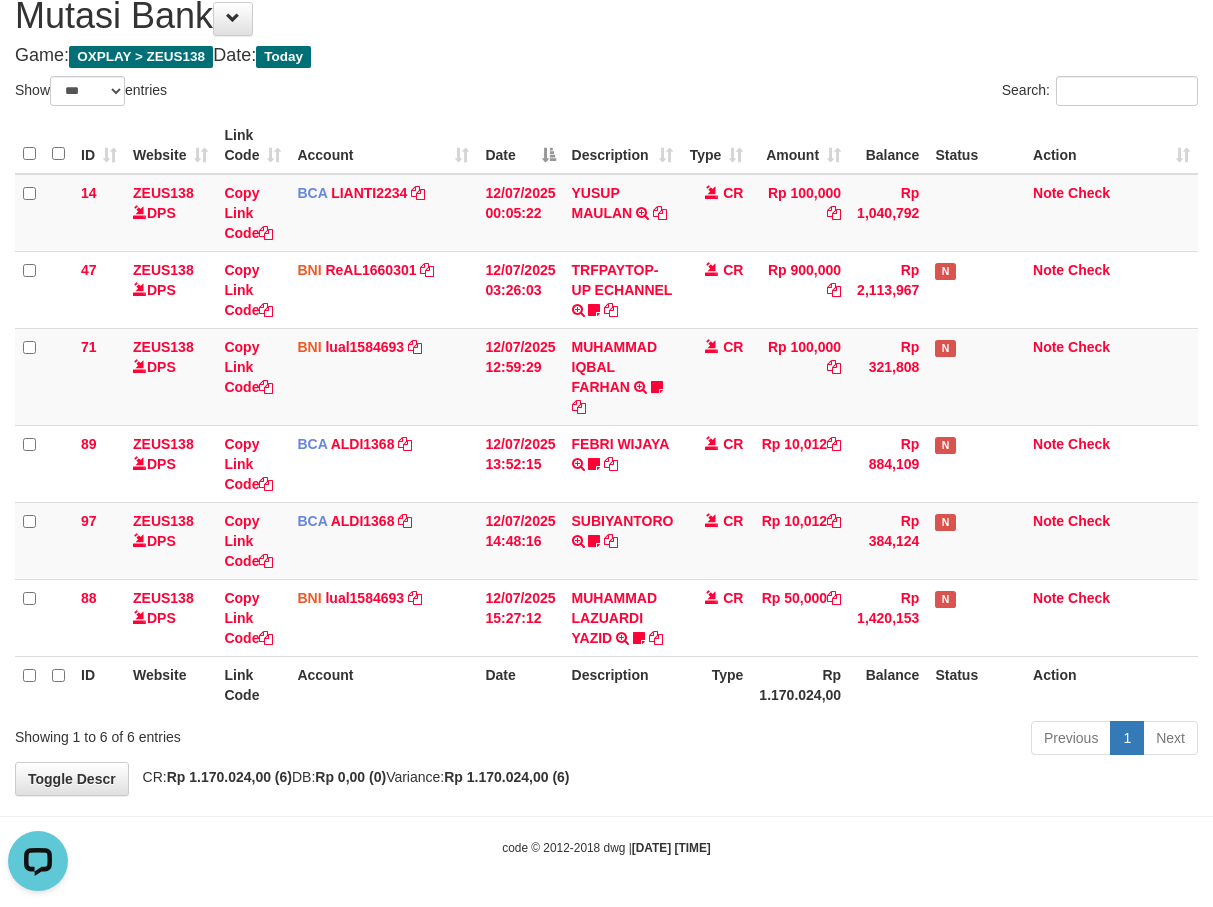 scroll, scrollTop: 0, scrollLeft: 0, axis: both 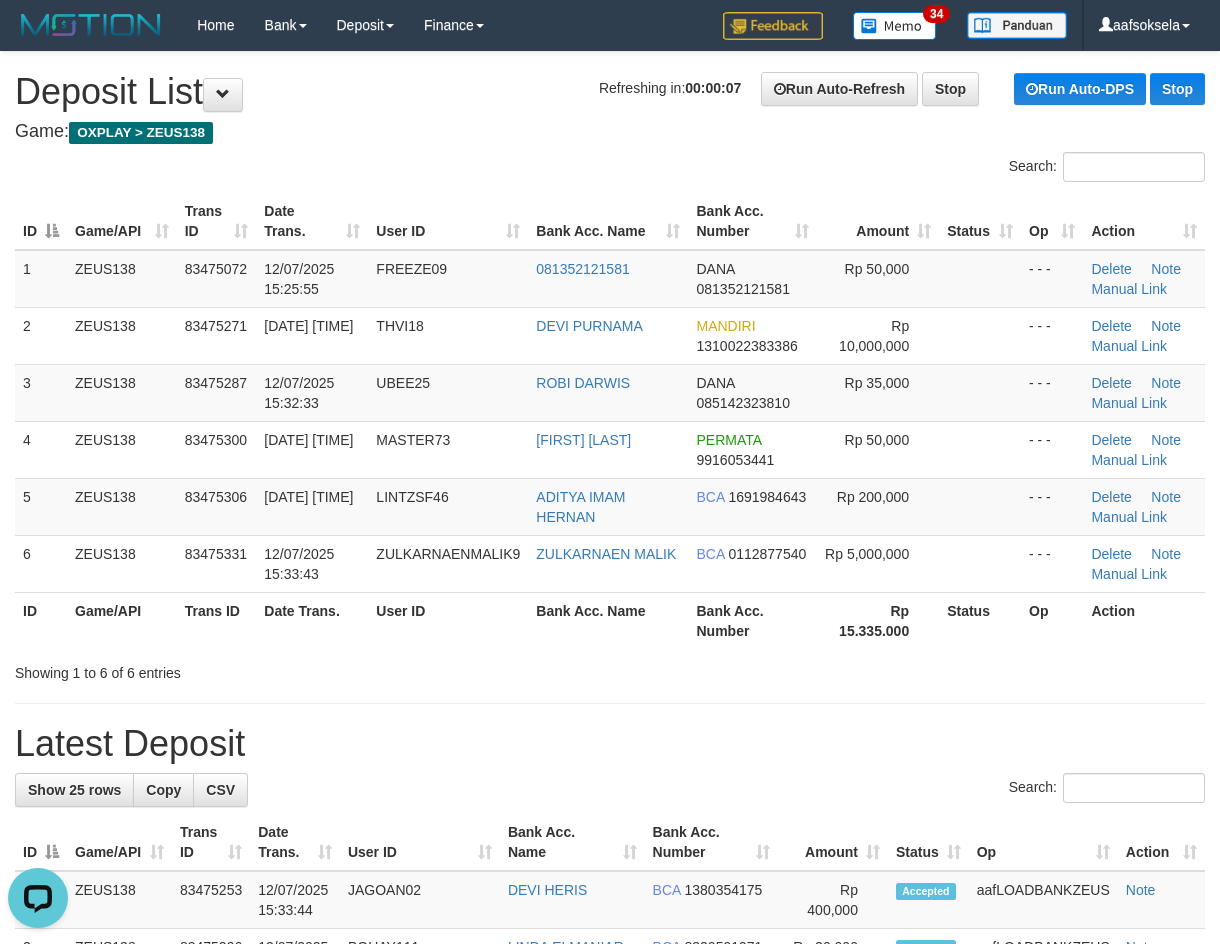 drag, startPoint x: 415, startPoint y: 675, endPoint x: 8, endPoint y: 711, distance: 408.58905 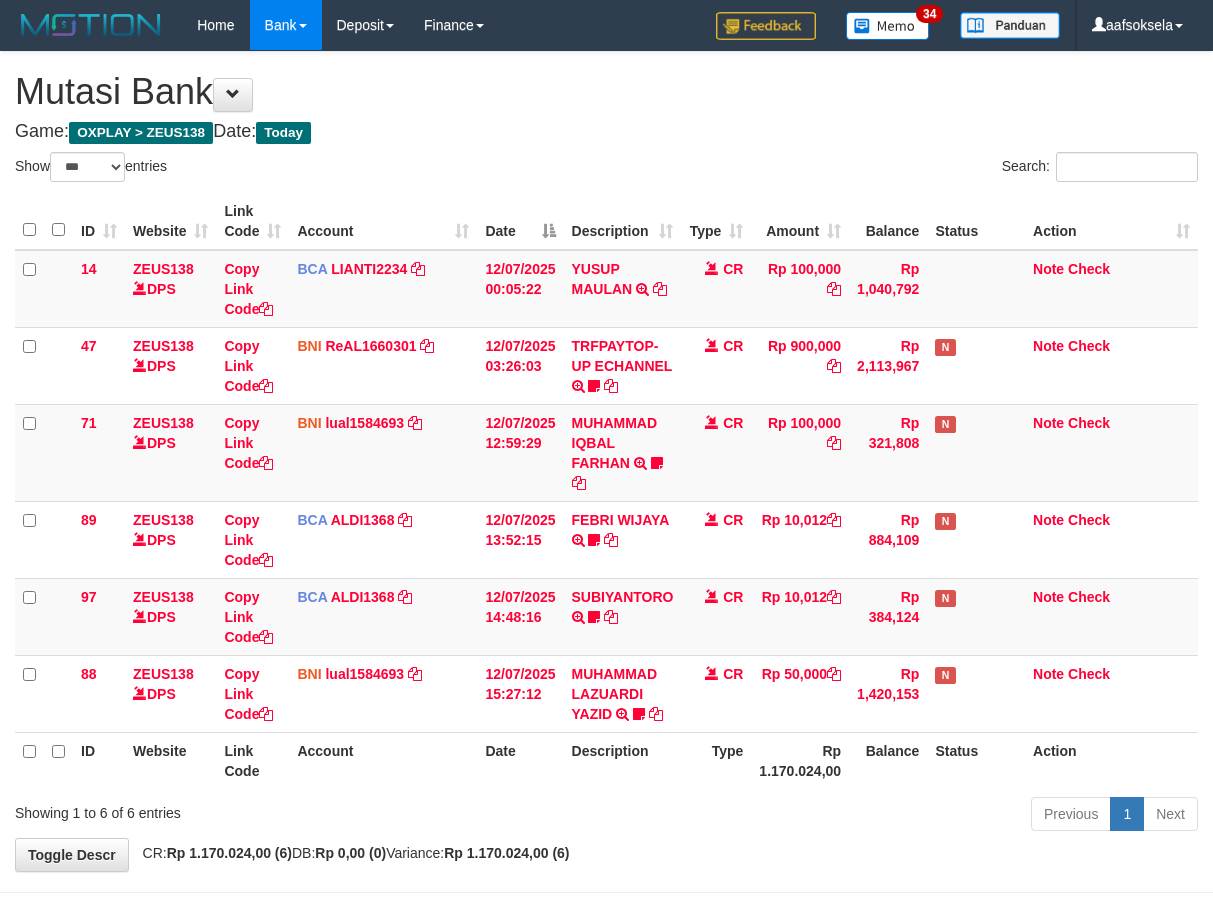 select on "***" 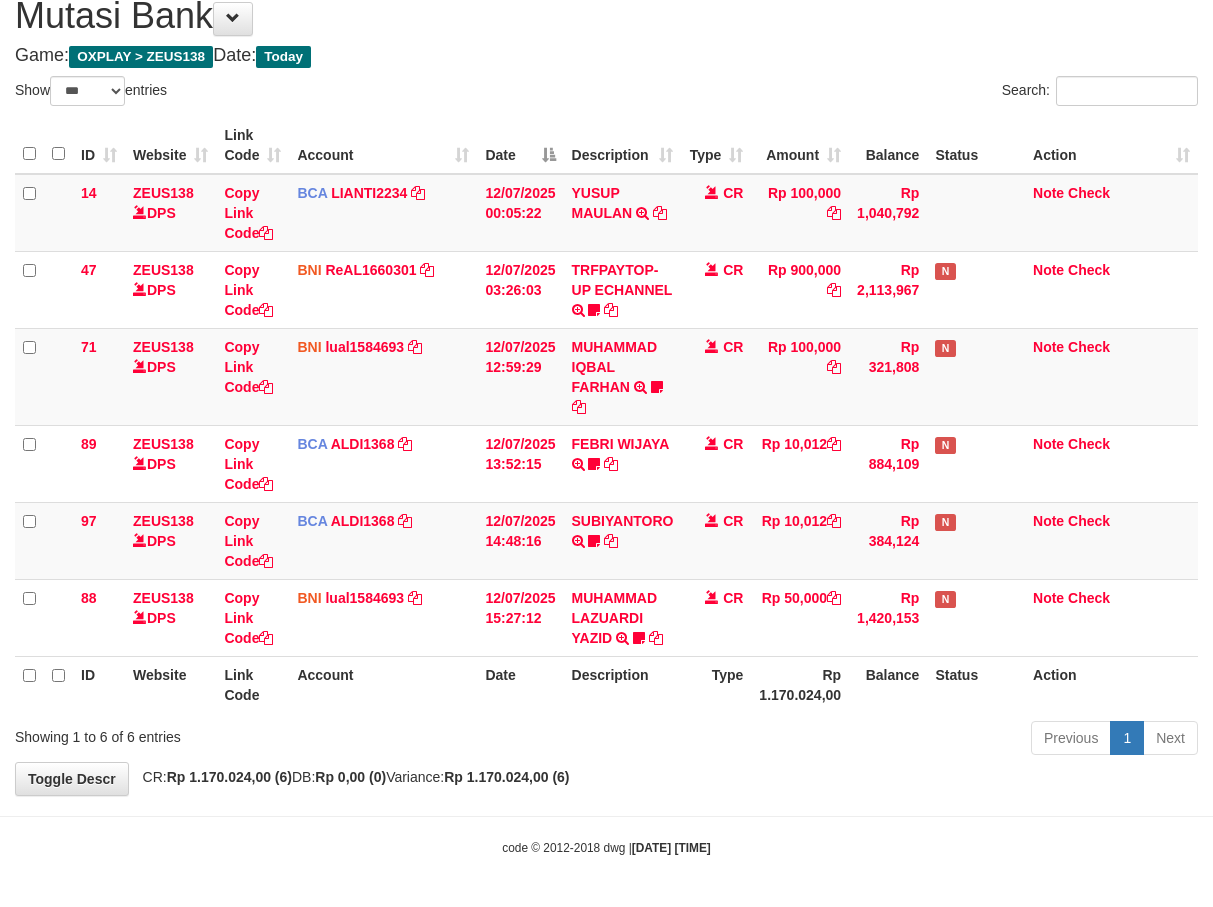 click on "Previous 1 Next" at bounding box center [859, 740] 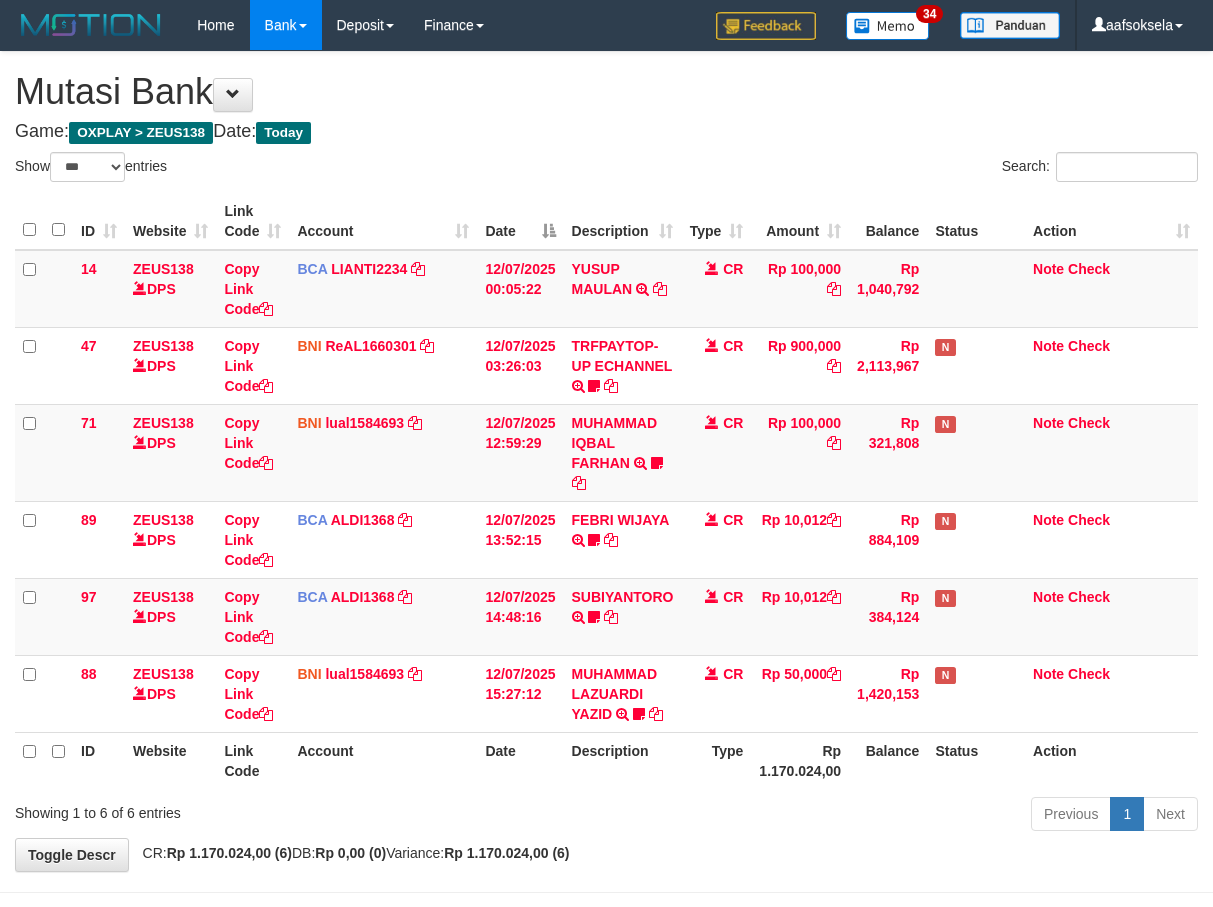 select on "***" 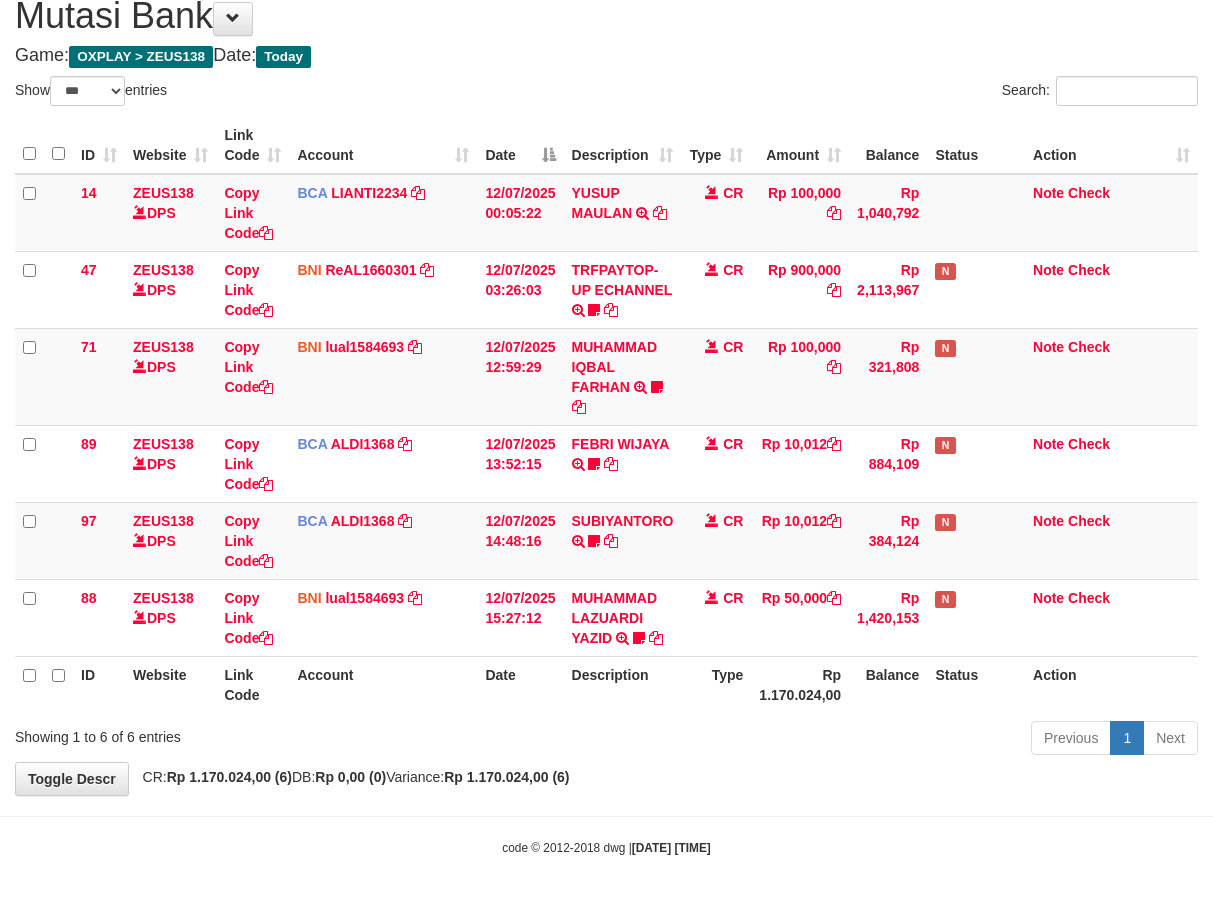 click on "Previous 1 Next" at bounding box center [859, 740] 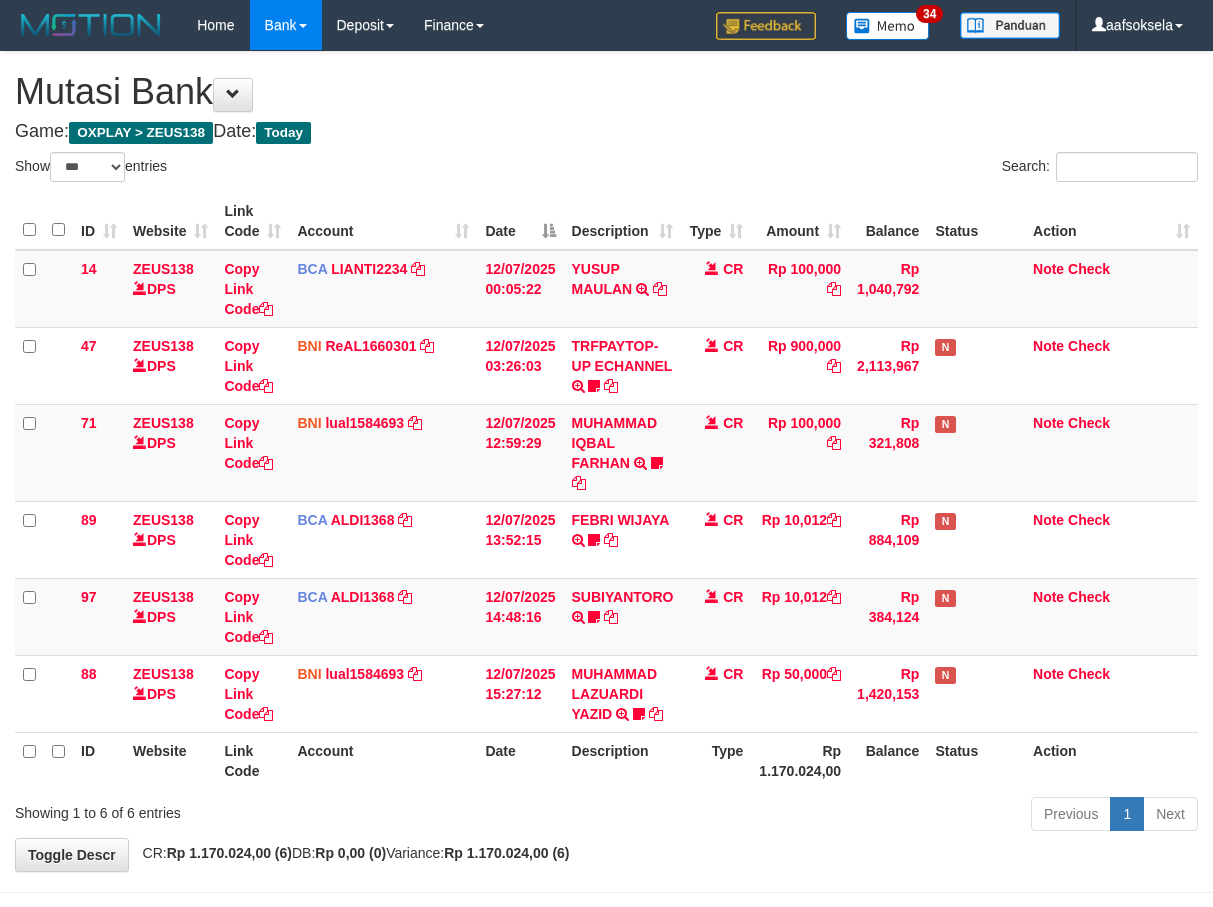 select on "***" 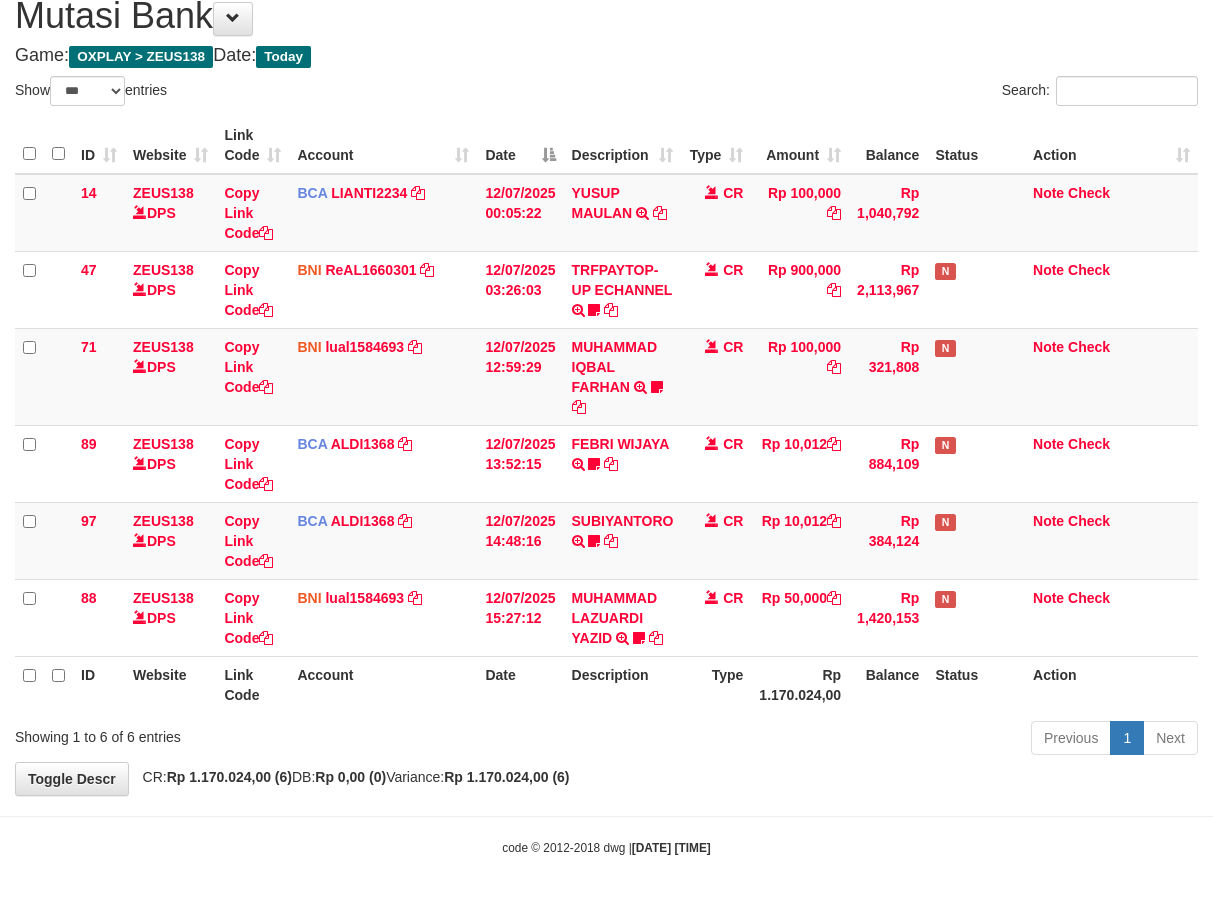 click on "Rp 1.170.024,00 (6)" at bounding box center (506, 777) 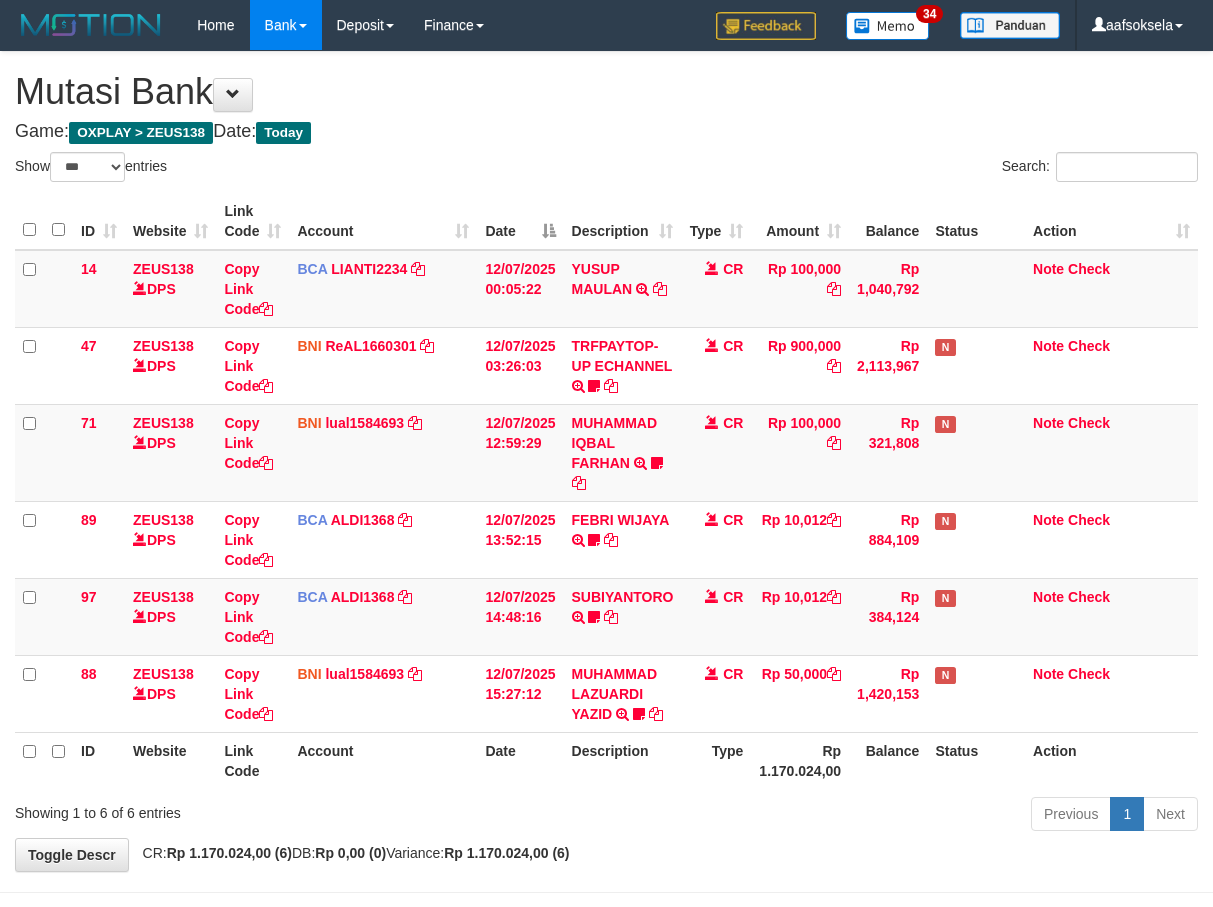 select on "***" 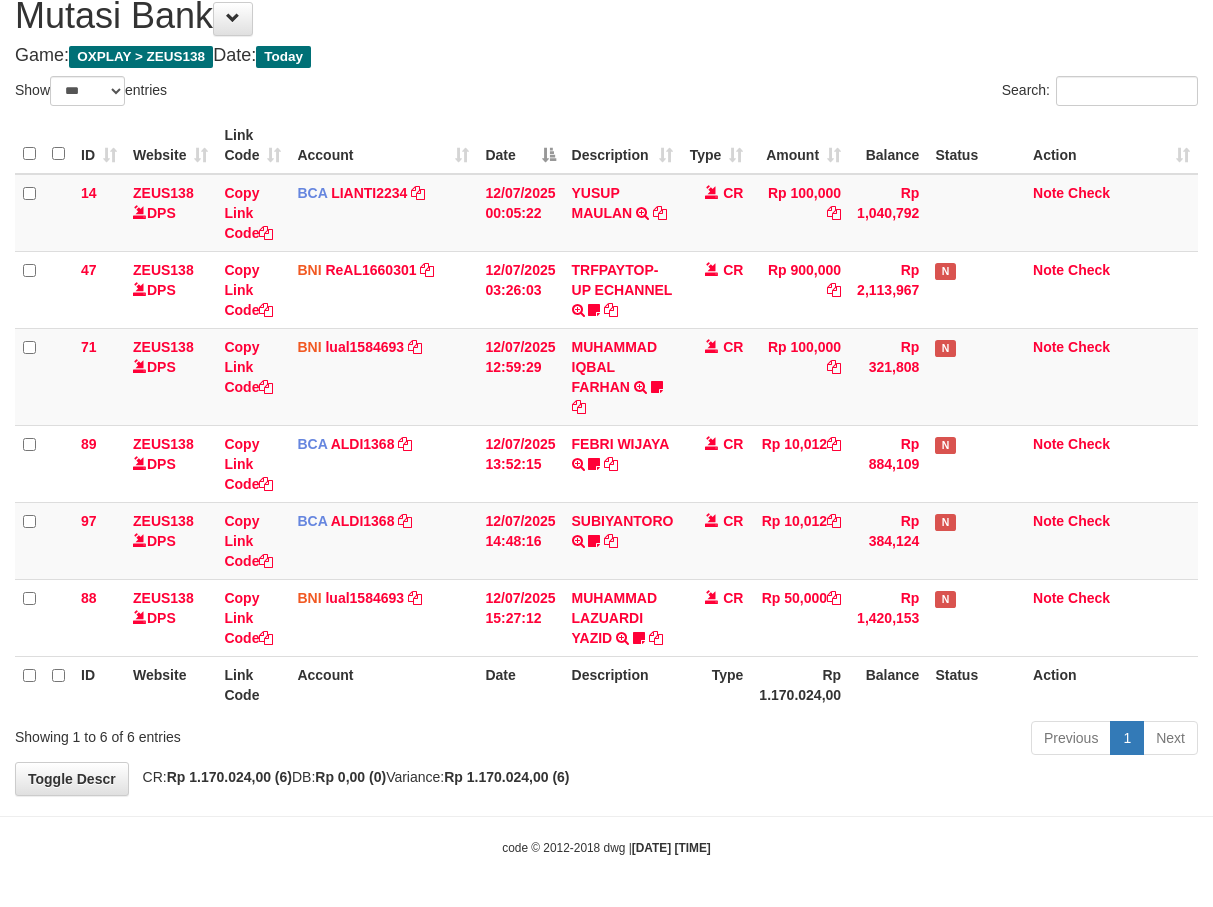 click on "**********" at bounding box center [606, 385] 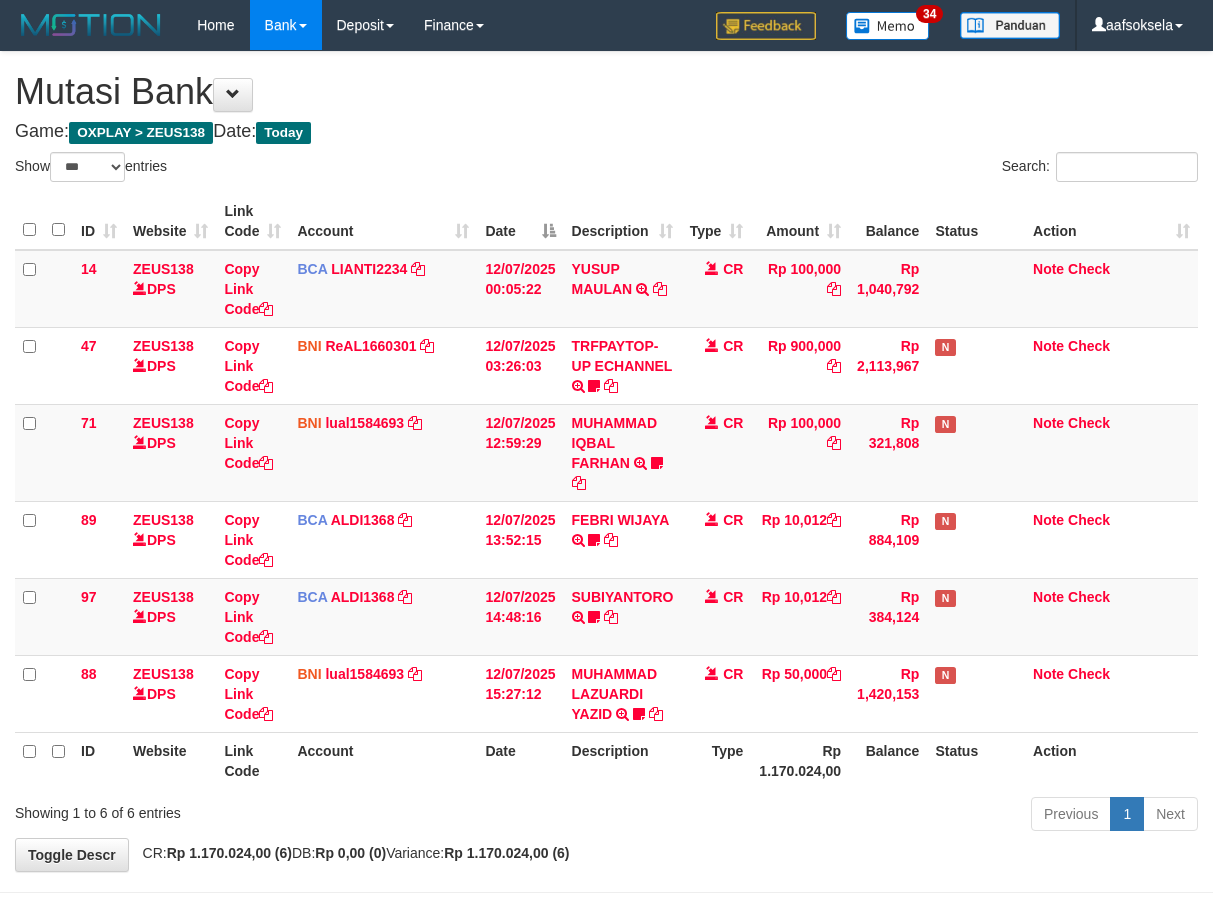select on "***" 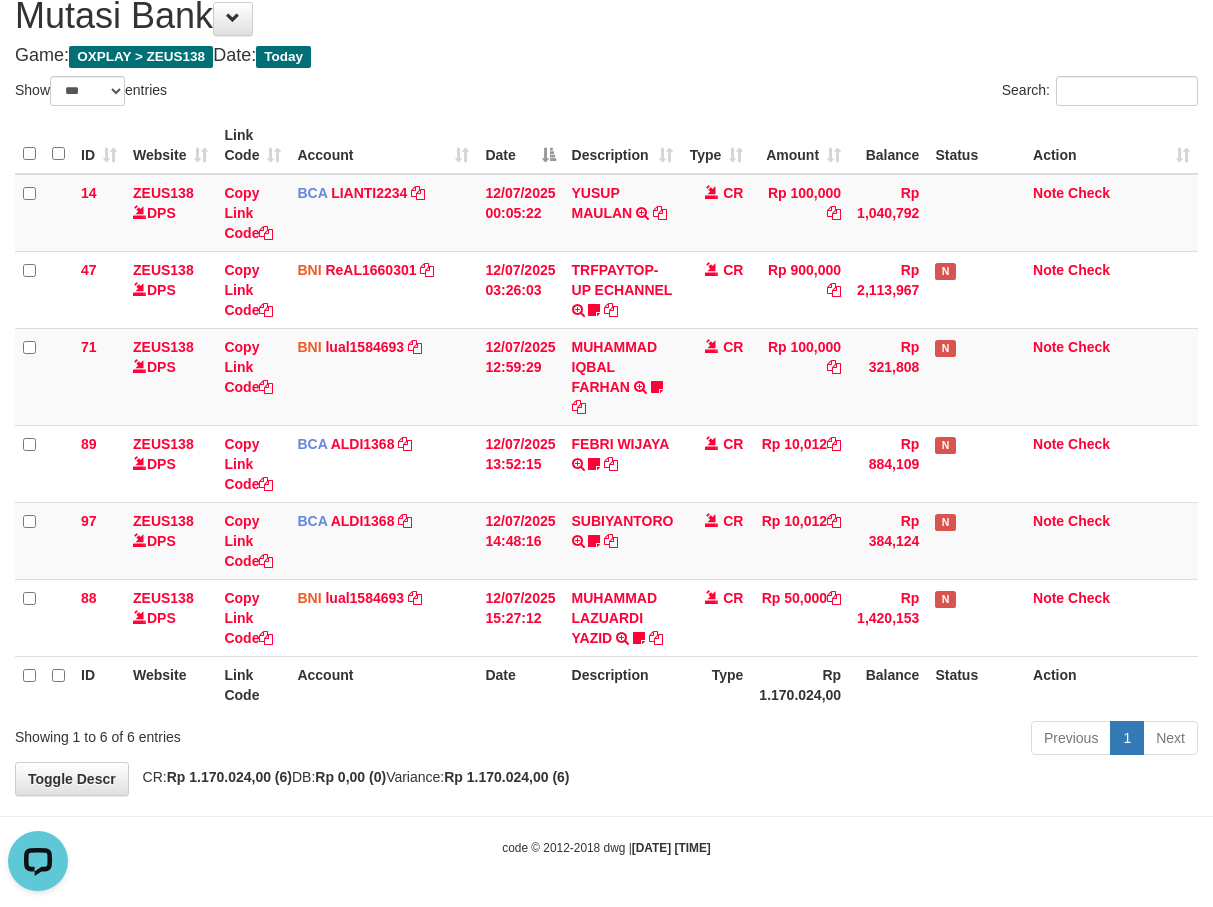 scroll, scrollTop: 0, scrollLeft: 0, axis: both 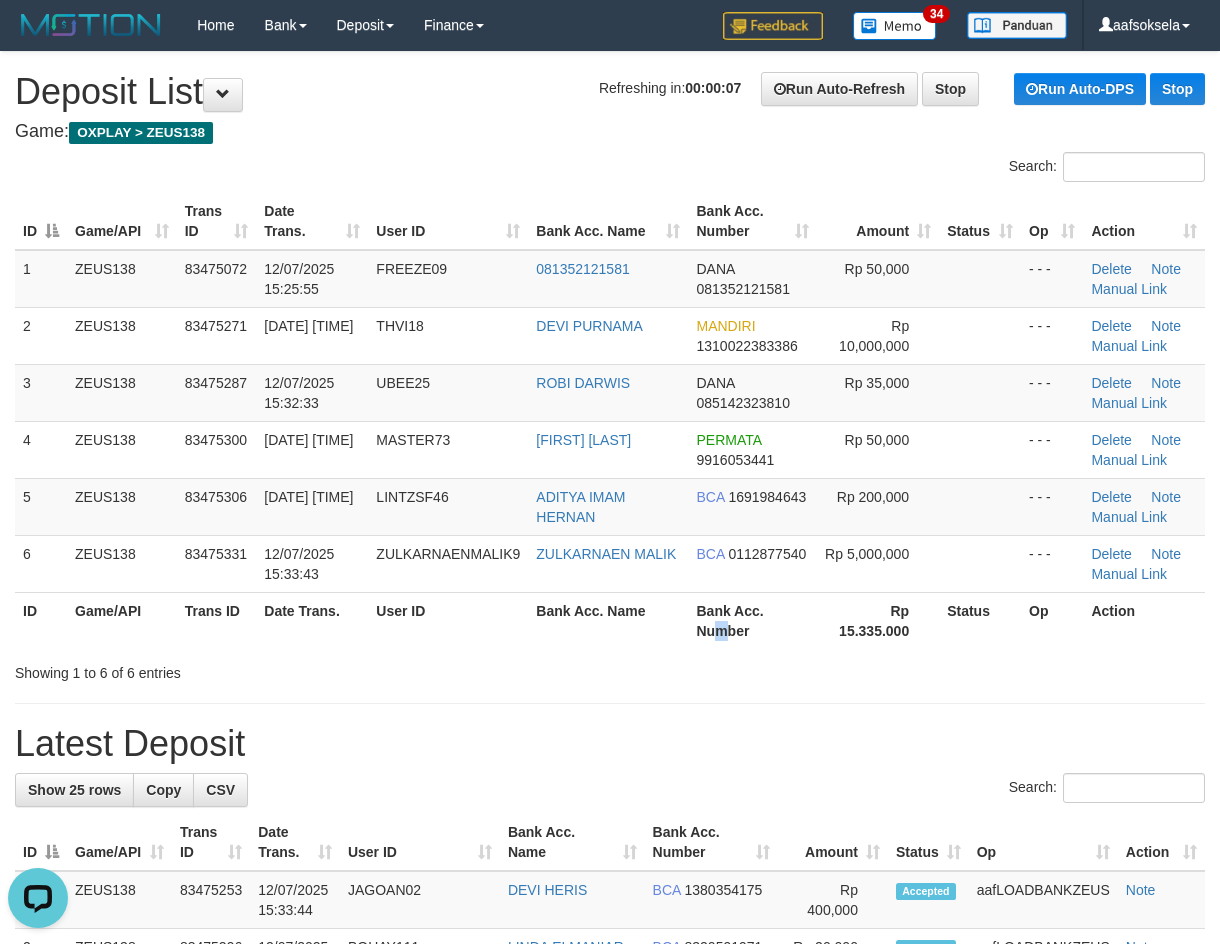 drag, startPoint x: 715, startPoint y: 628, endPoint x: 603, endPoint y: 632, distance: 112.0714 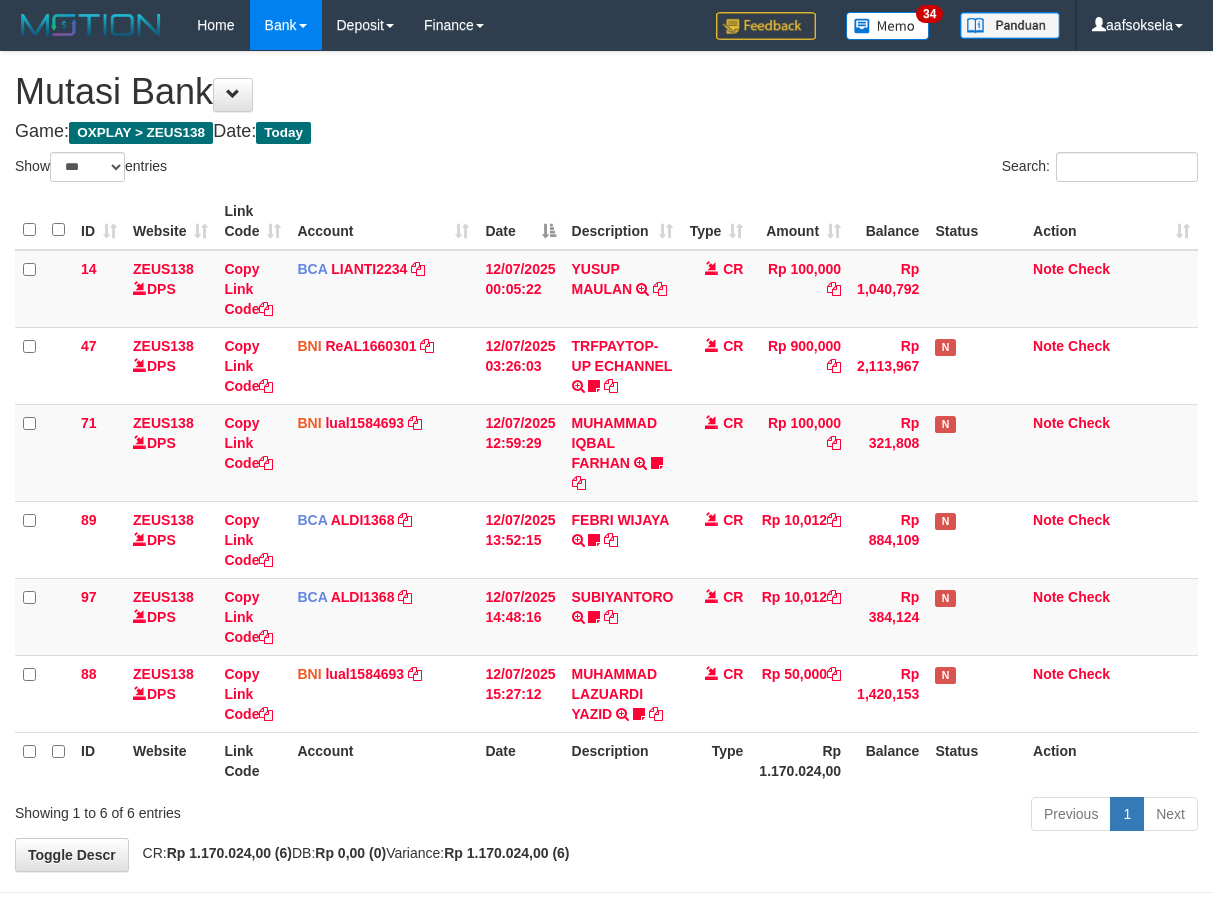 select on "***" 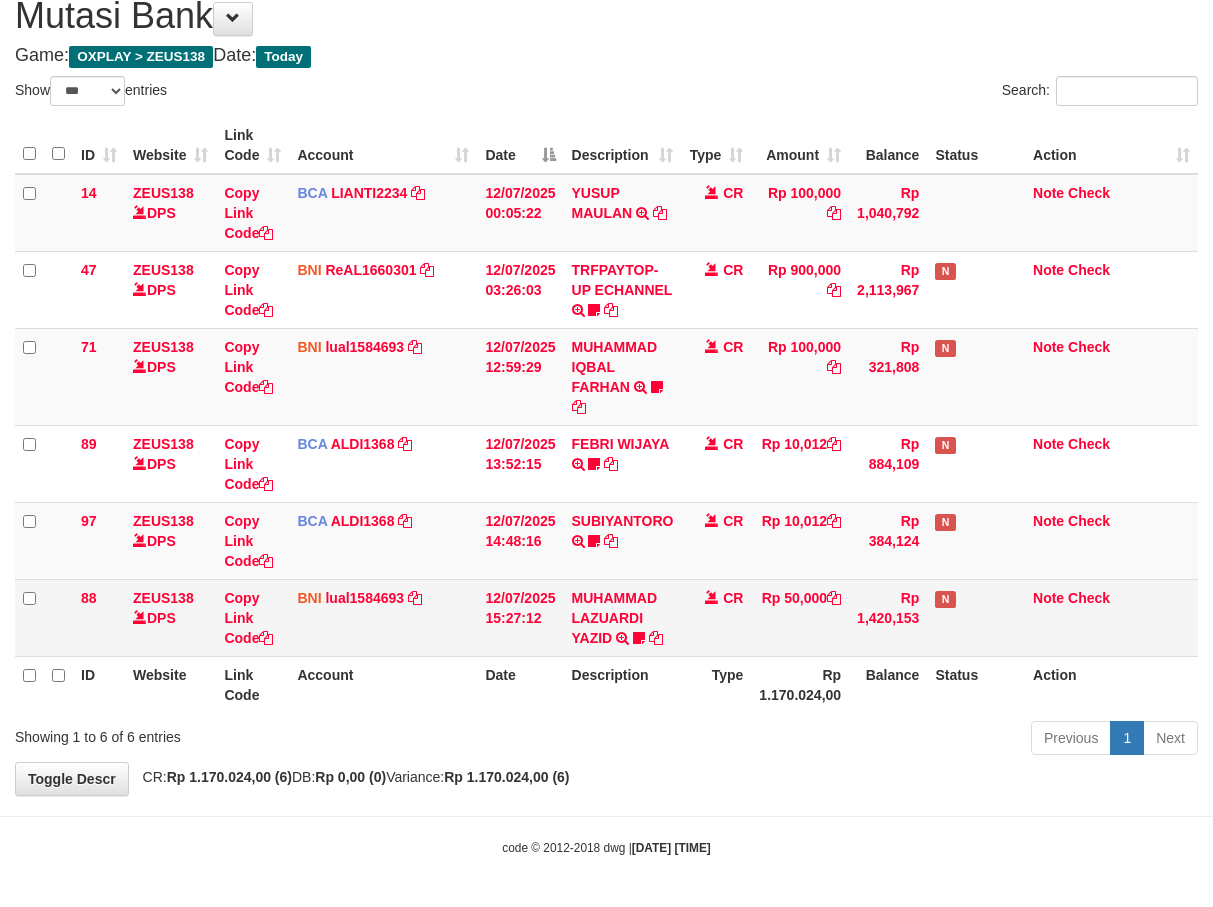 click on "Rp 50,000" at bounding box center [800, 617] 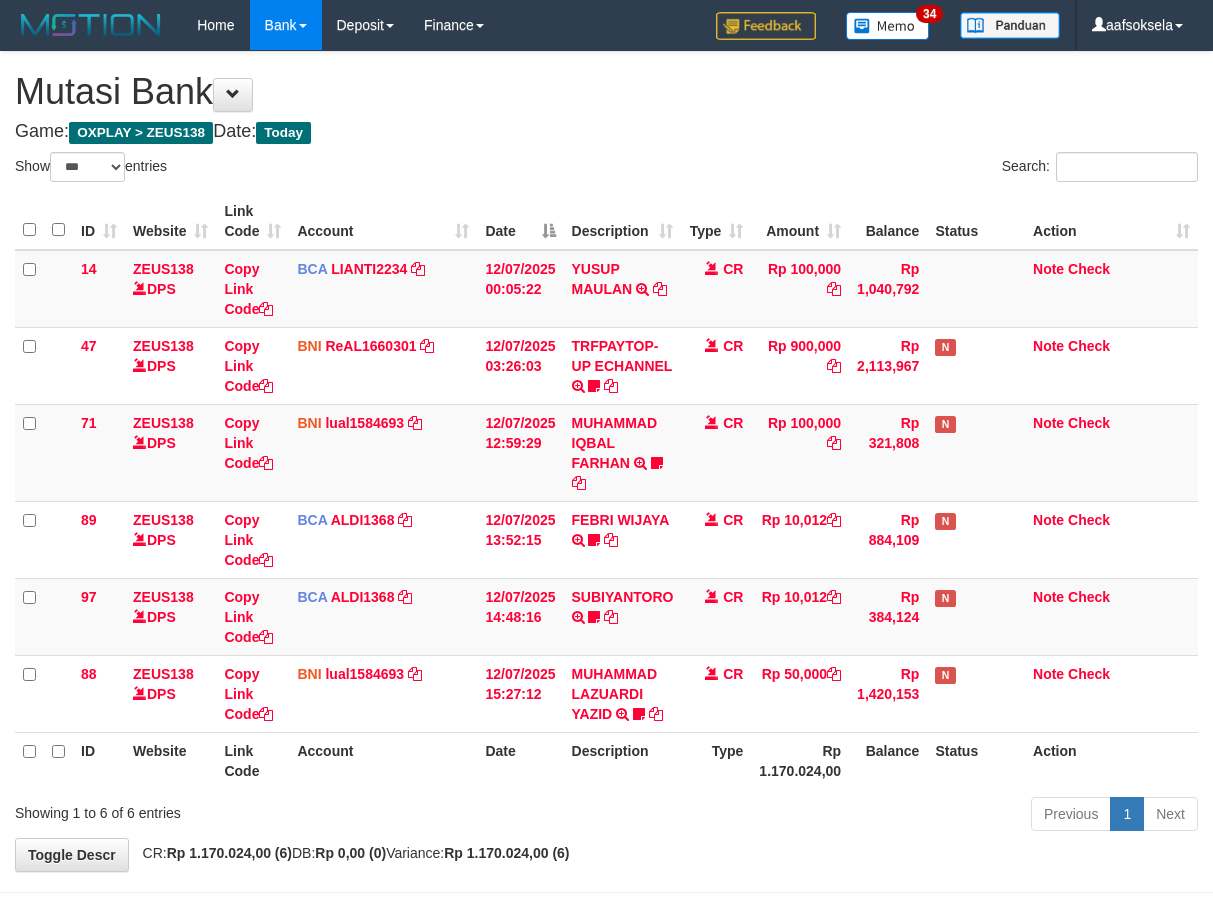 select on "***" 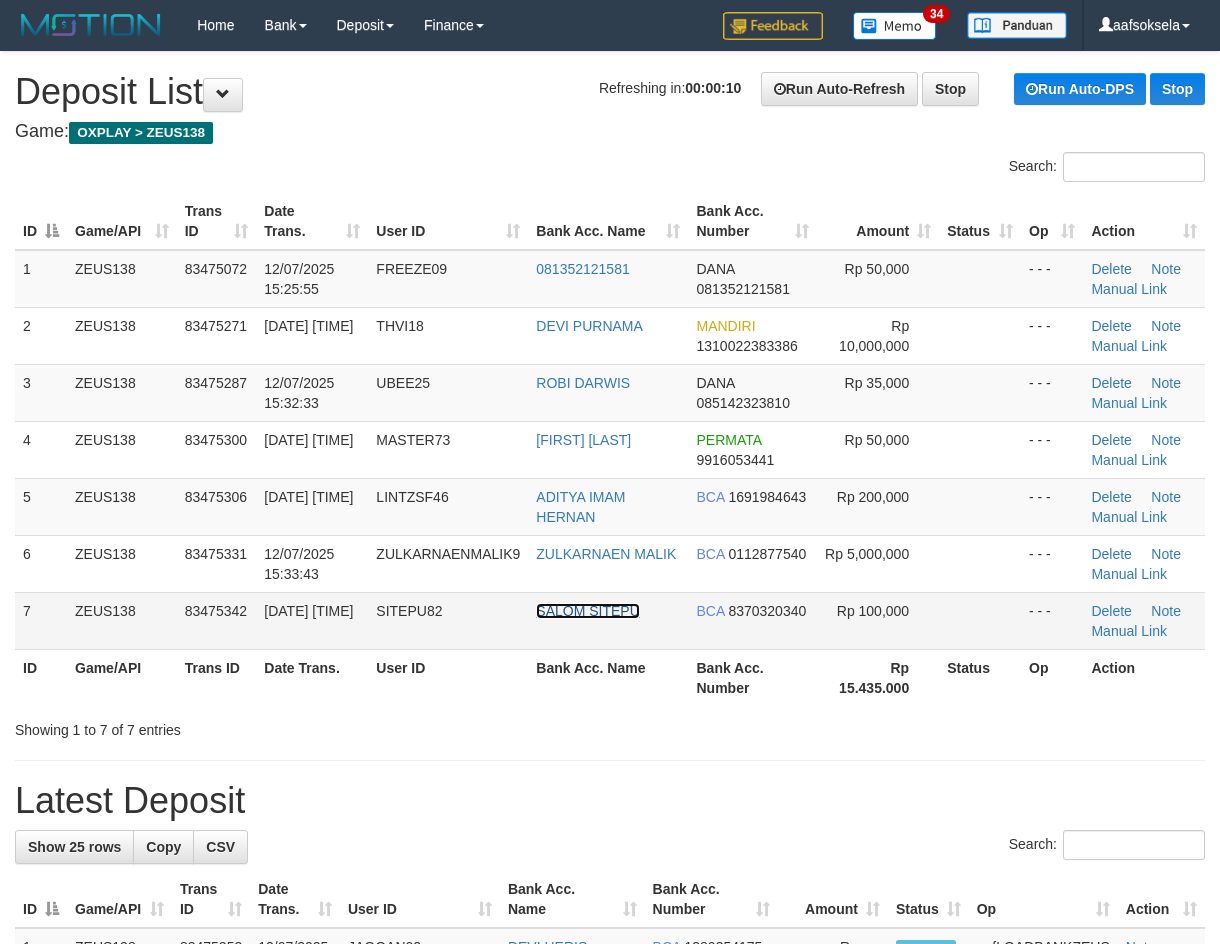 scroll, scrollTop: 0, scrollLeft: 0, axis: both 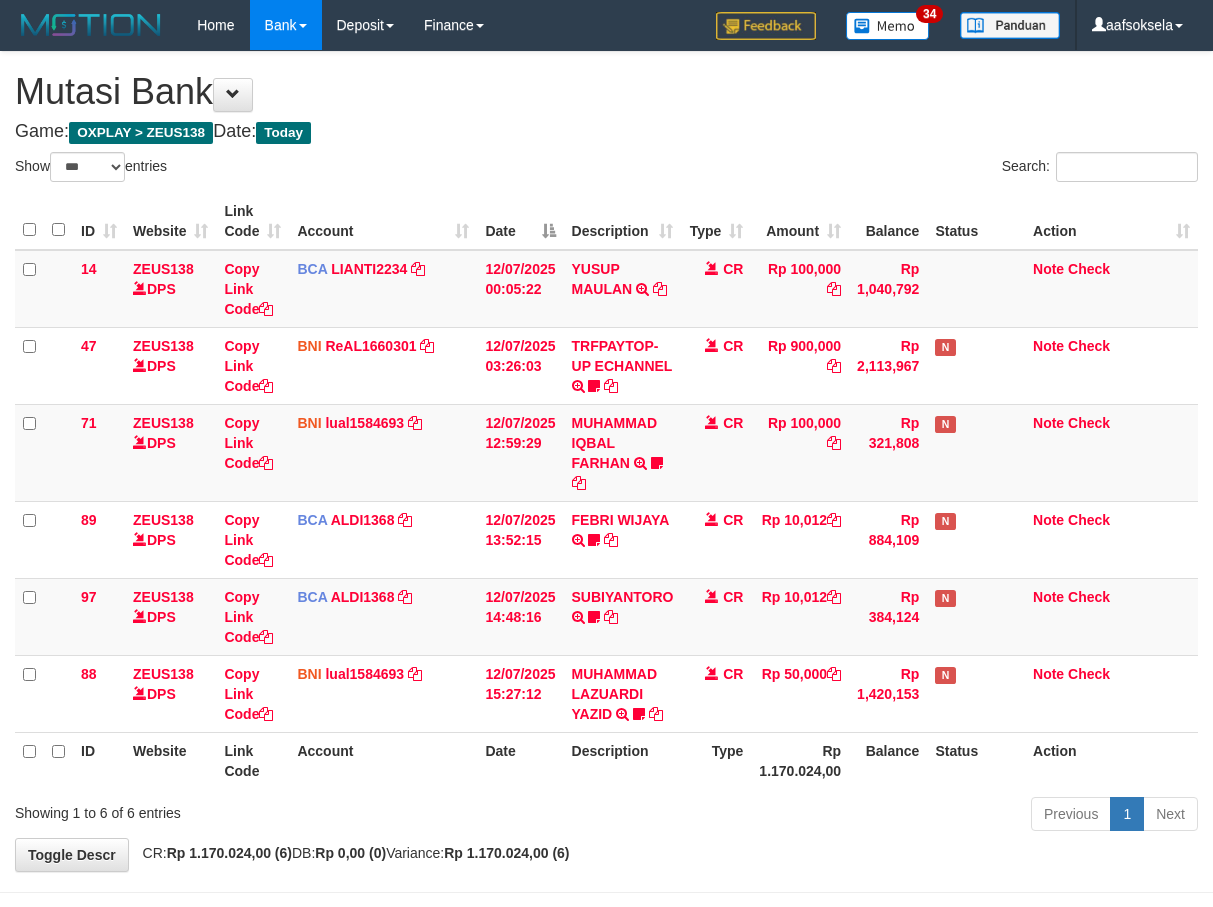 select on "***" 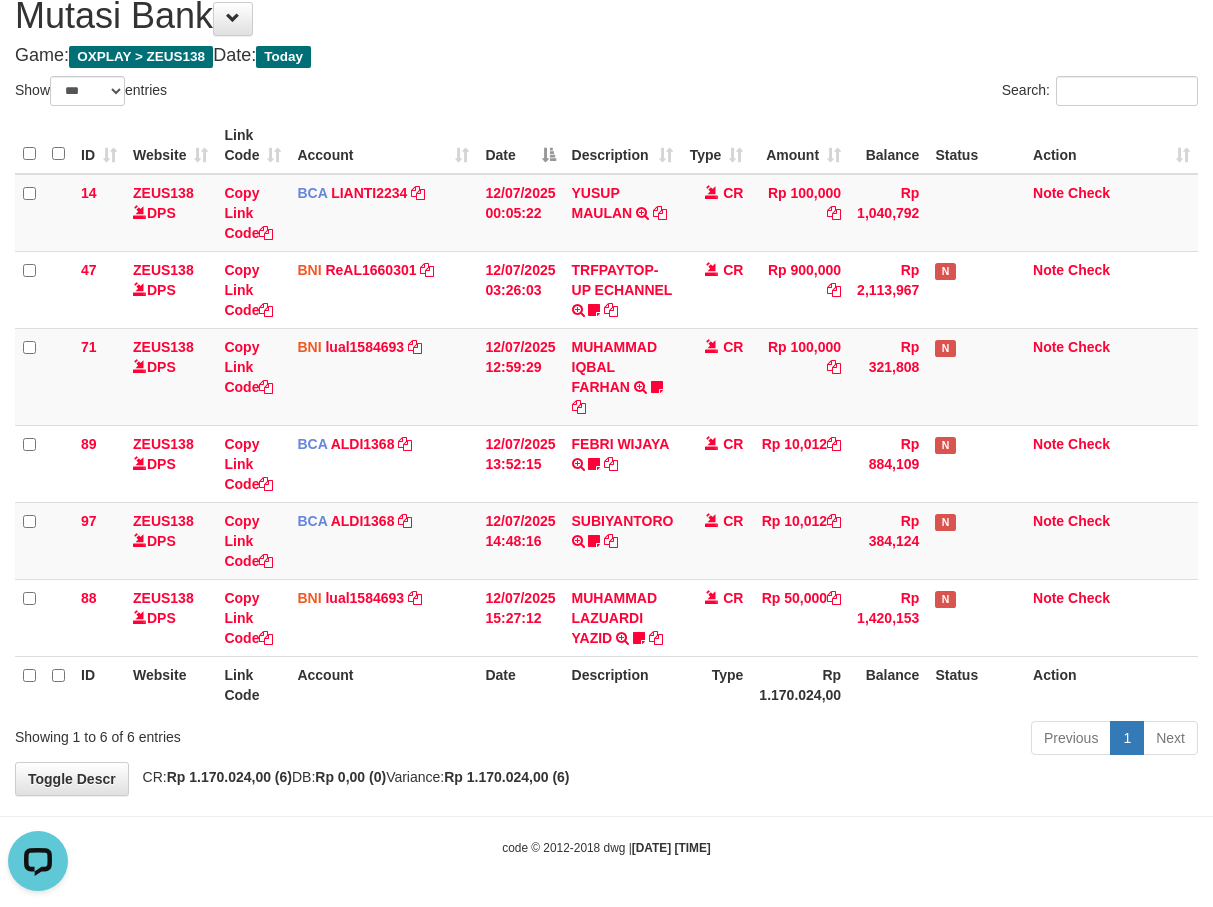scroll, scrollTop: 0, scrollLeft: 0, axis: both 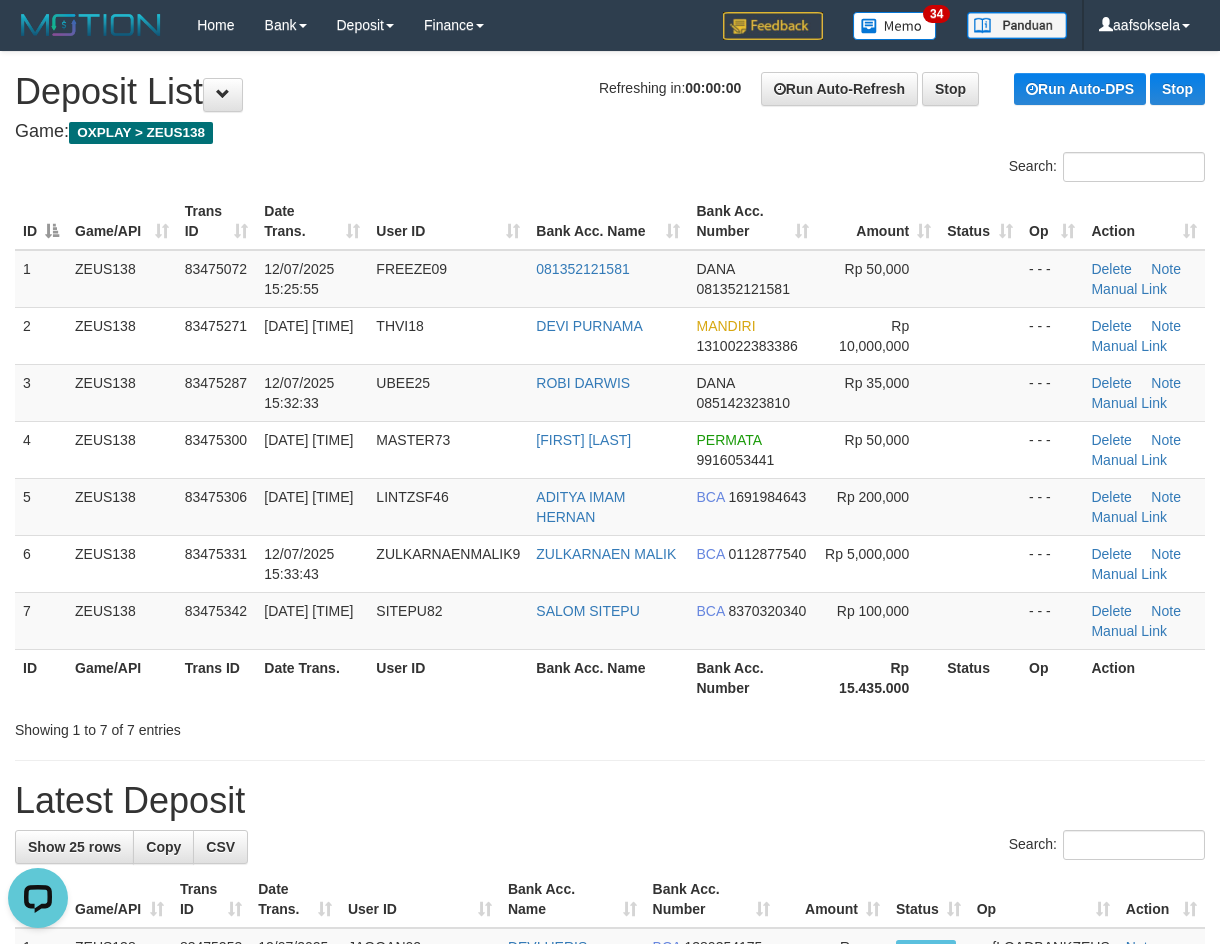 click on "Showing 1 to 7 of 7 entries" at bounding box center (610, 726) 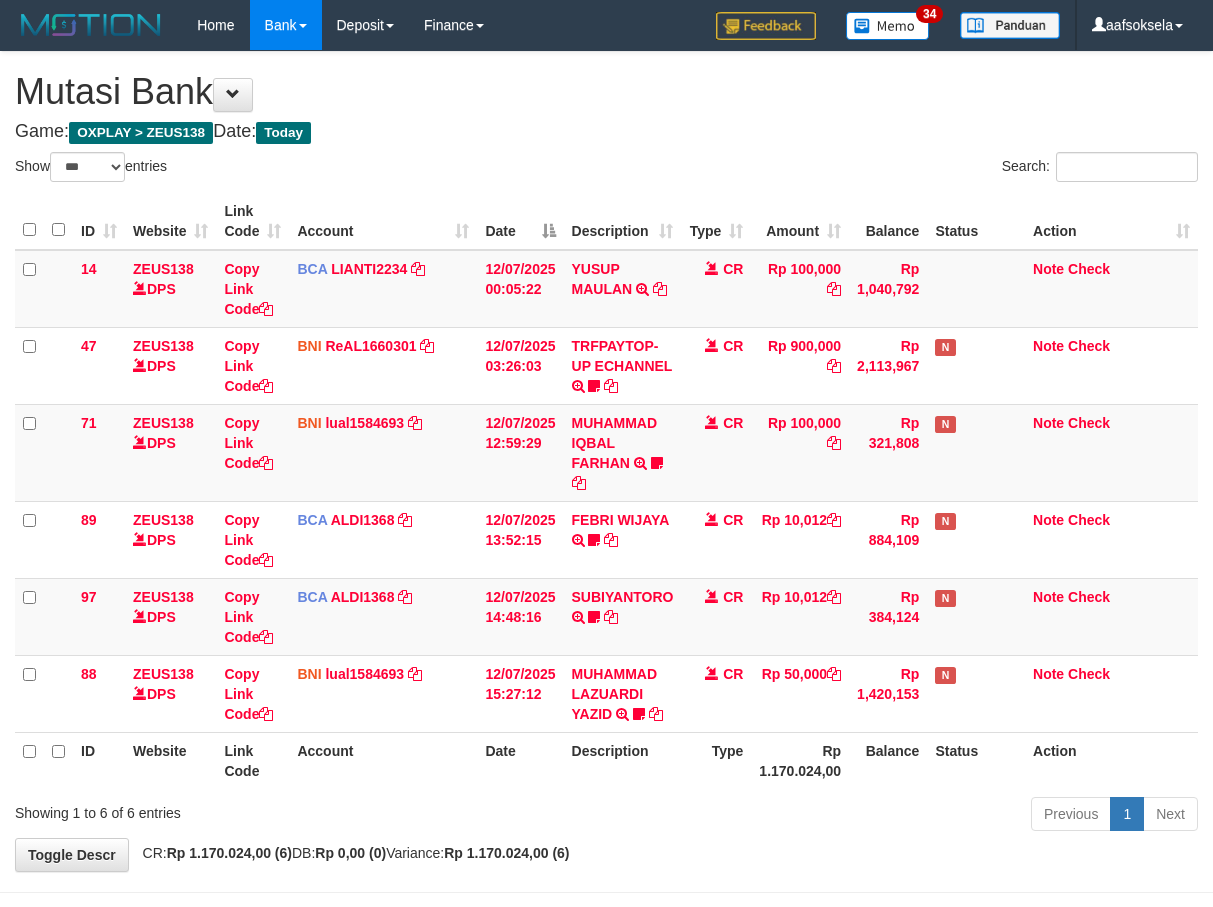 select on "***" 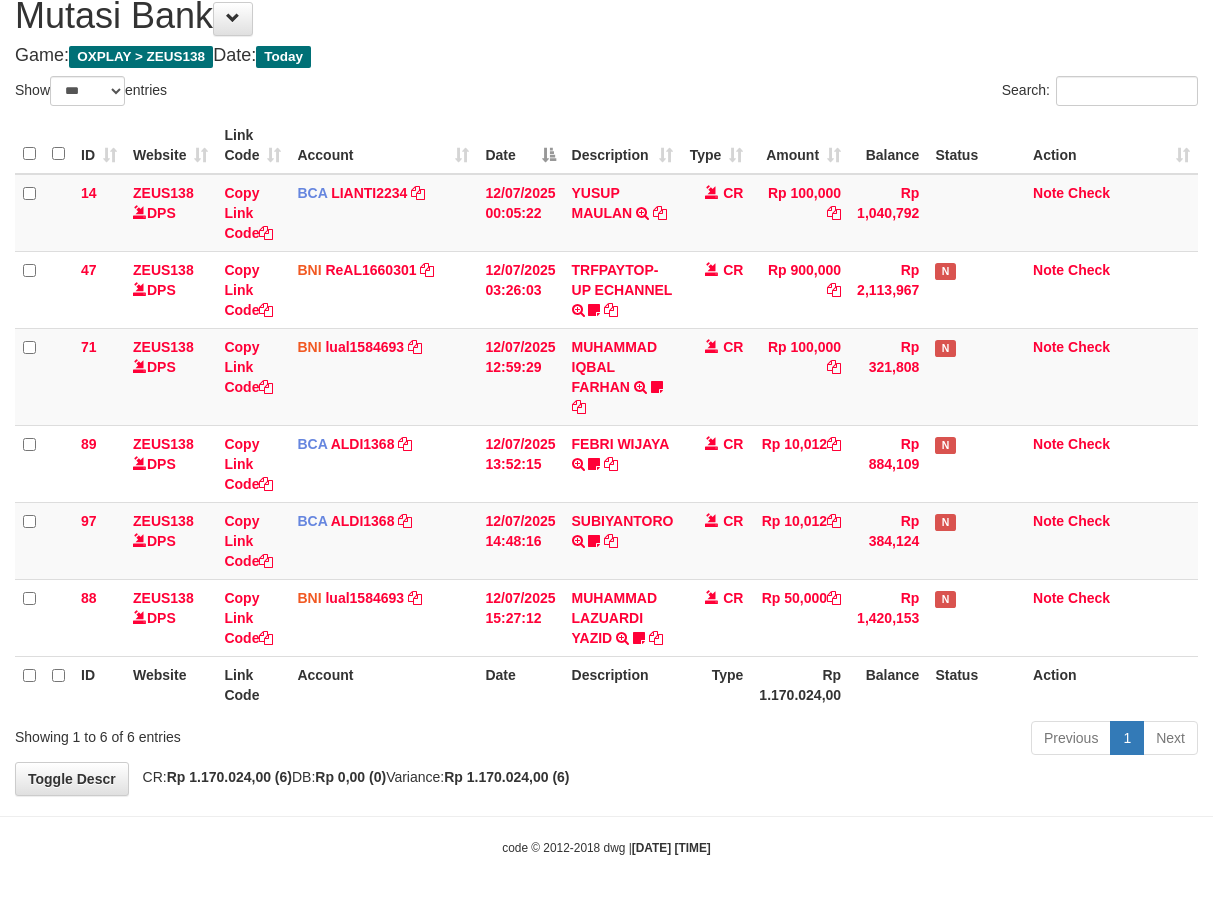 click on "code © 2012-2018 dwg |  2025/07/12 15:34:18" at bounding box center (606, 847) 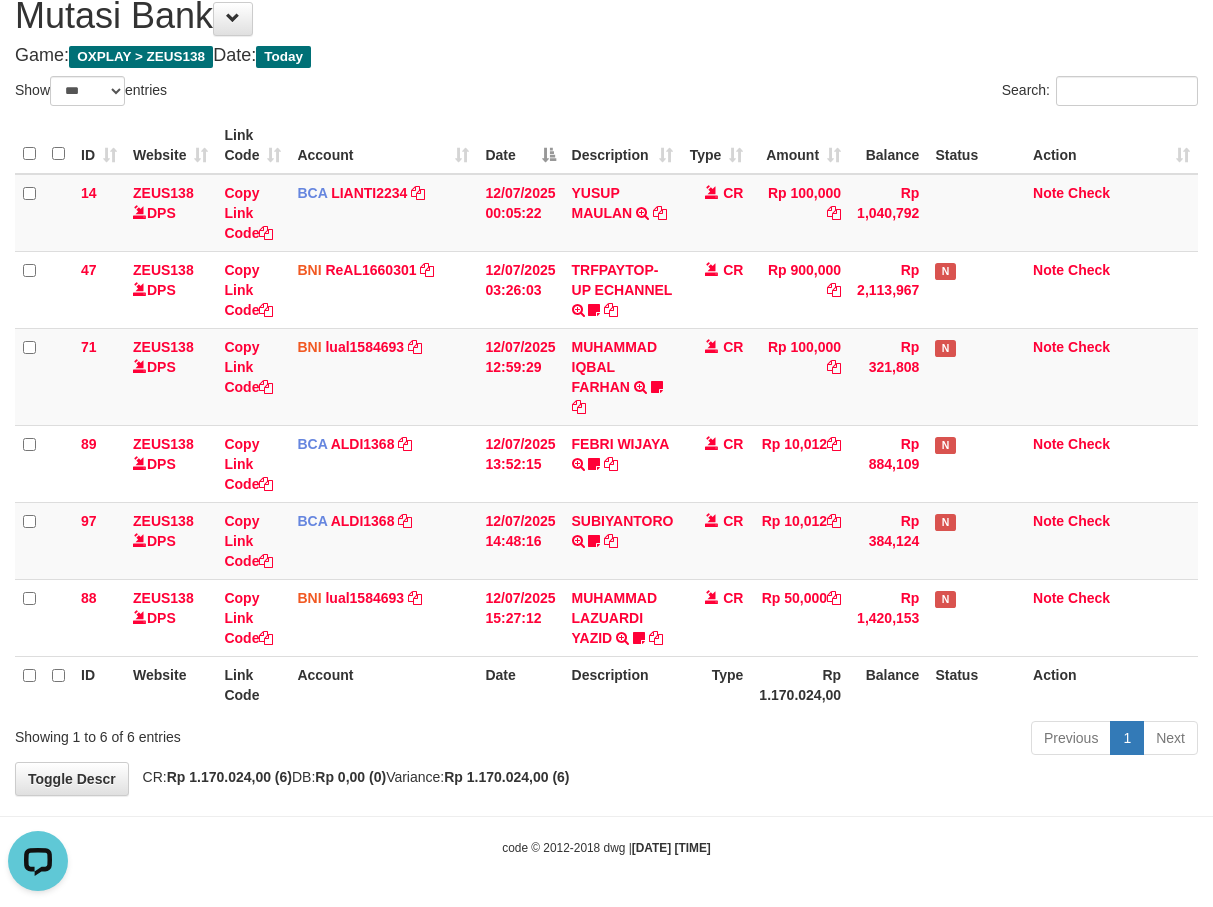 scroll, scrollTop: 0, scrollLeft: 0, axis: both 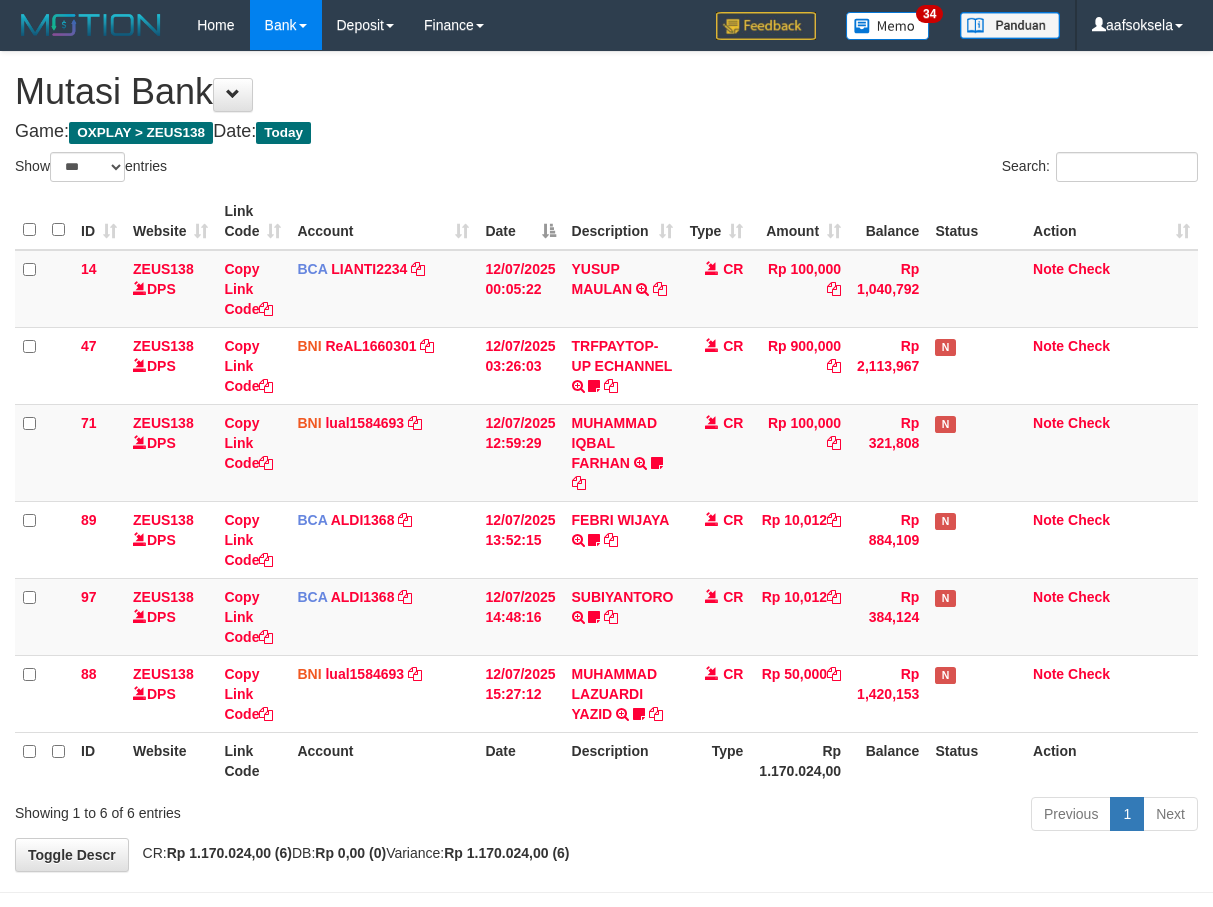 select on "***" 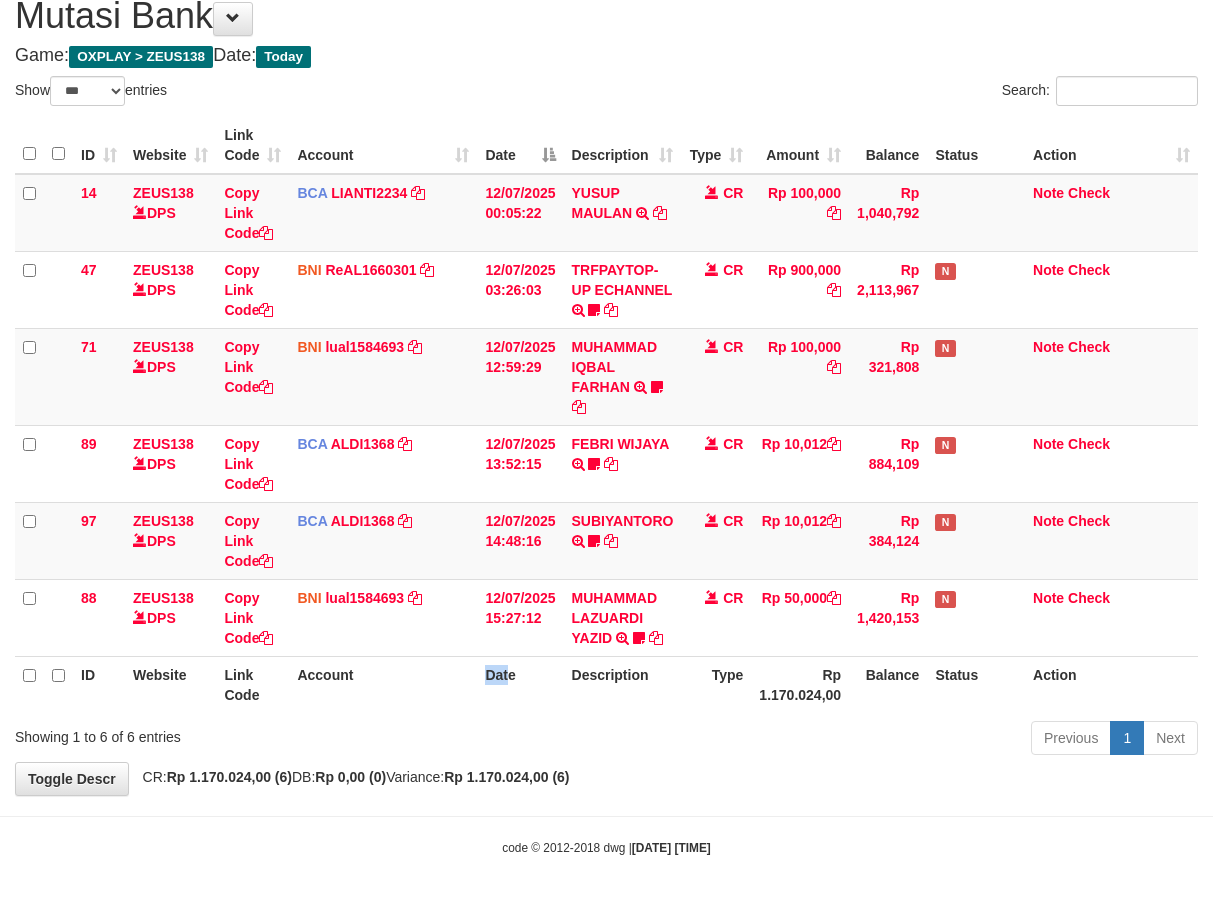 click on "Date" at bounding box center (520, 684) 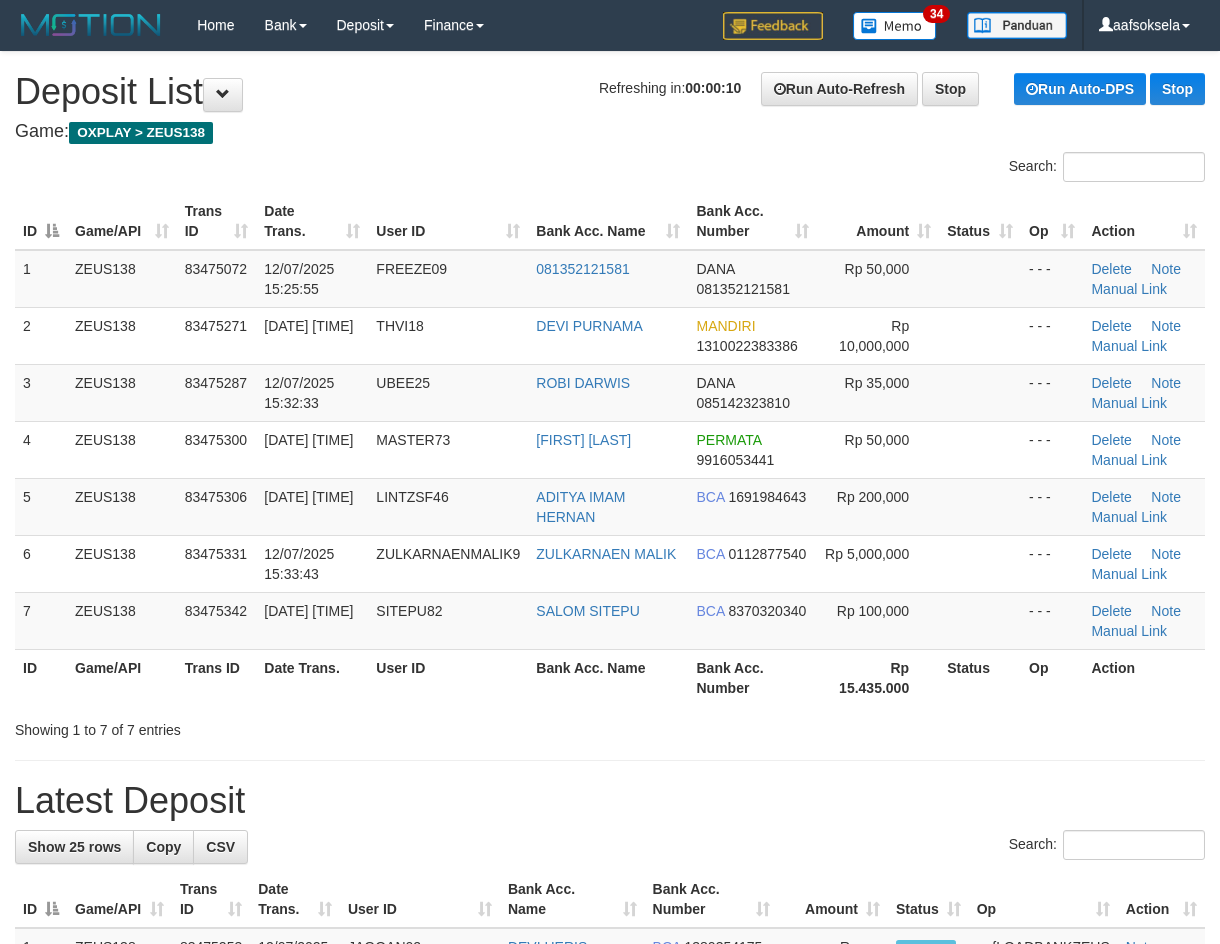 scroll, scrollTop: 0, scrollLeft: 0, axis: both 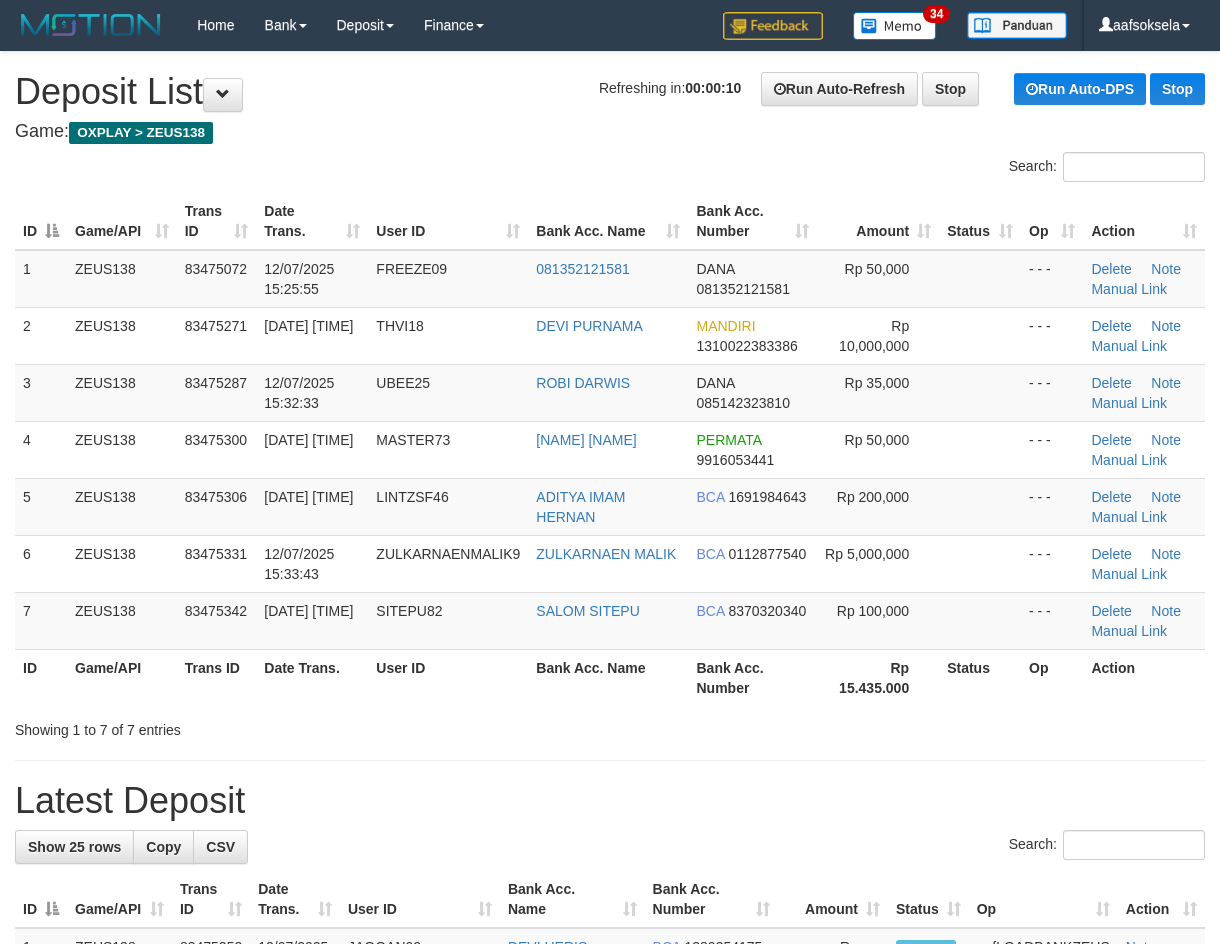 drag, startPoint x: 400, startPoint y: 823, endPoint x: 2, endPoint y: 753, distance: 404.1089 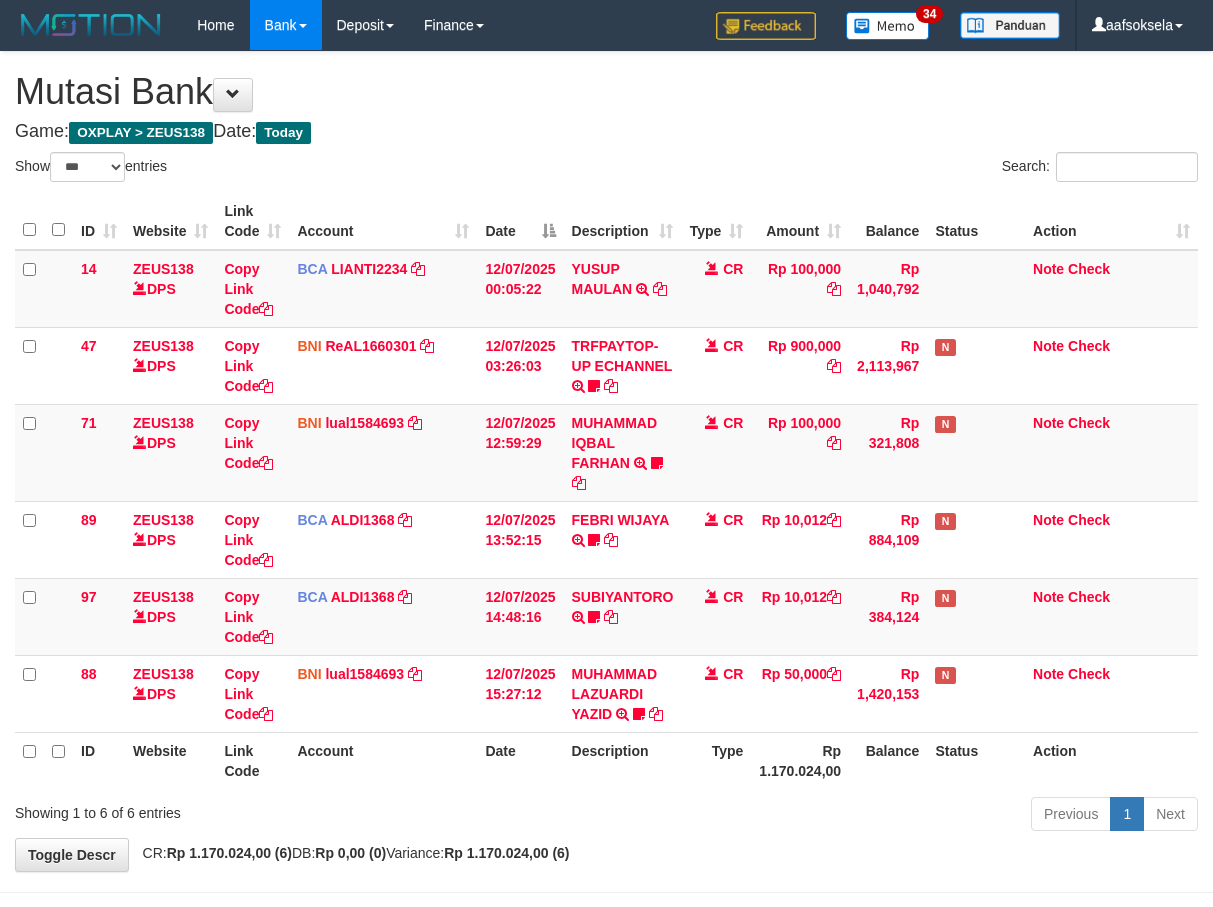 select on "***" 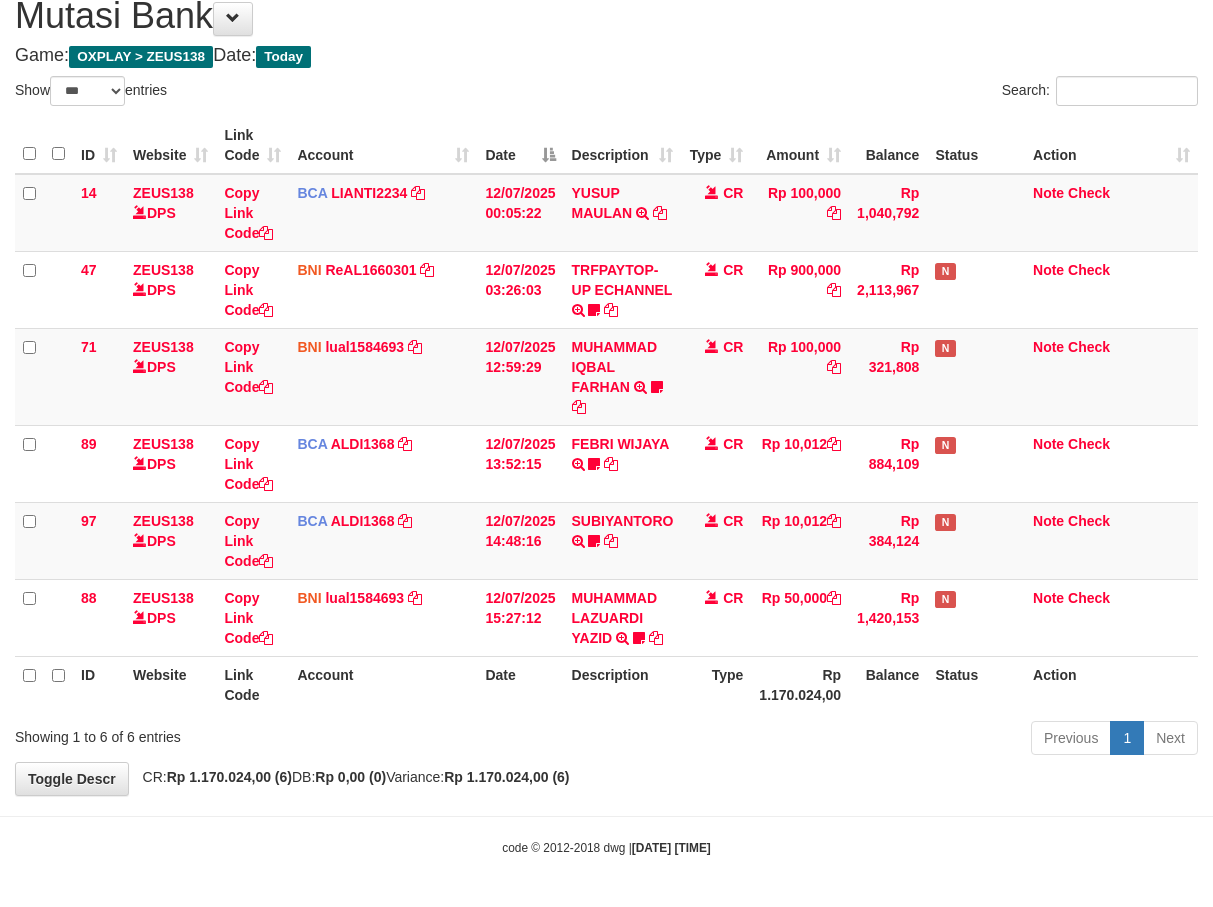 click on "Description" at bounding box center [623, 684] 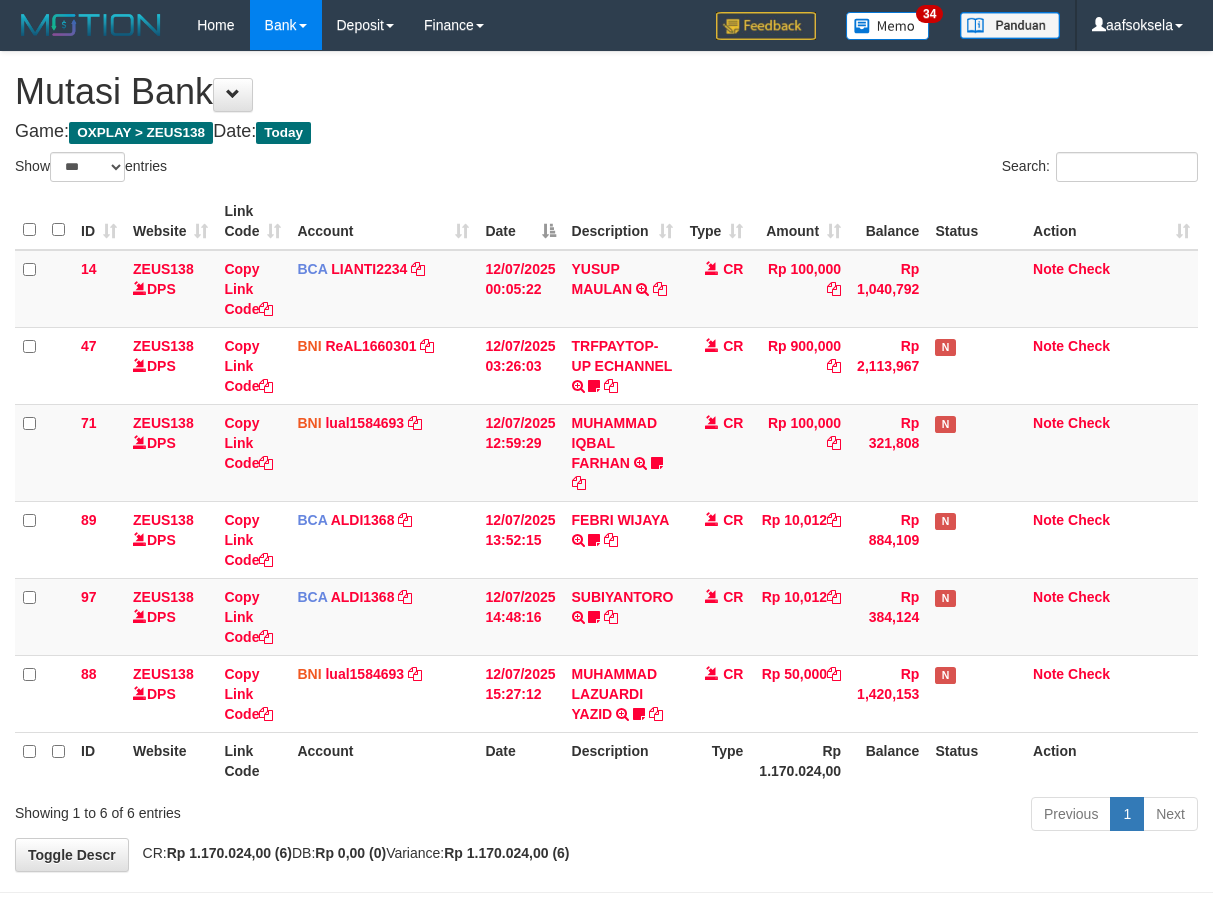 select on "***" 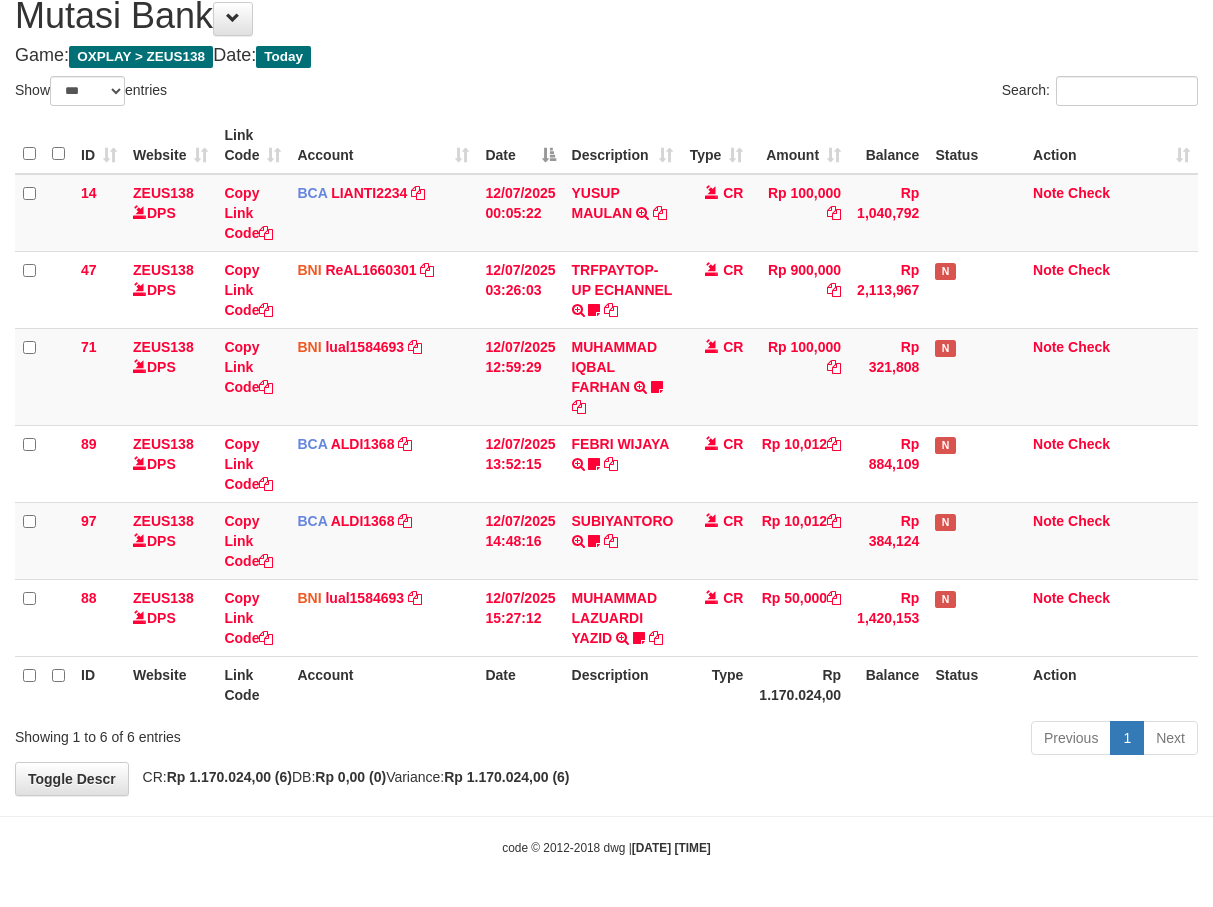 click on "Previous 1 Next" at bounding box center (859, 740) 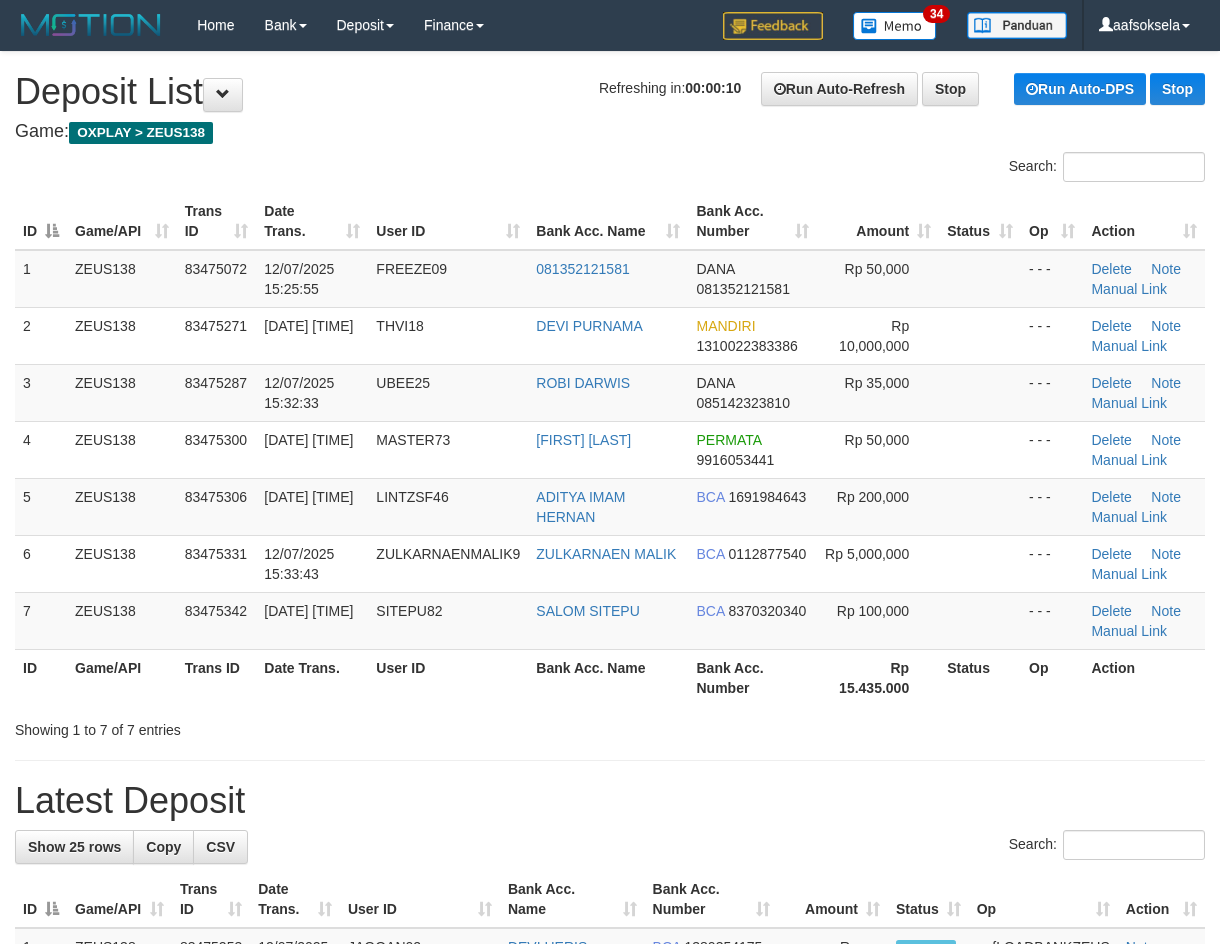 scroll, scrollTop: 0, scrollLeft: 0, axis: both 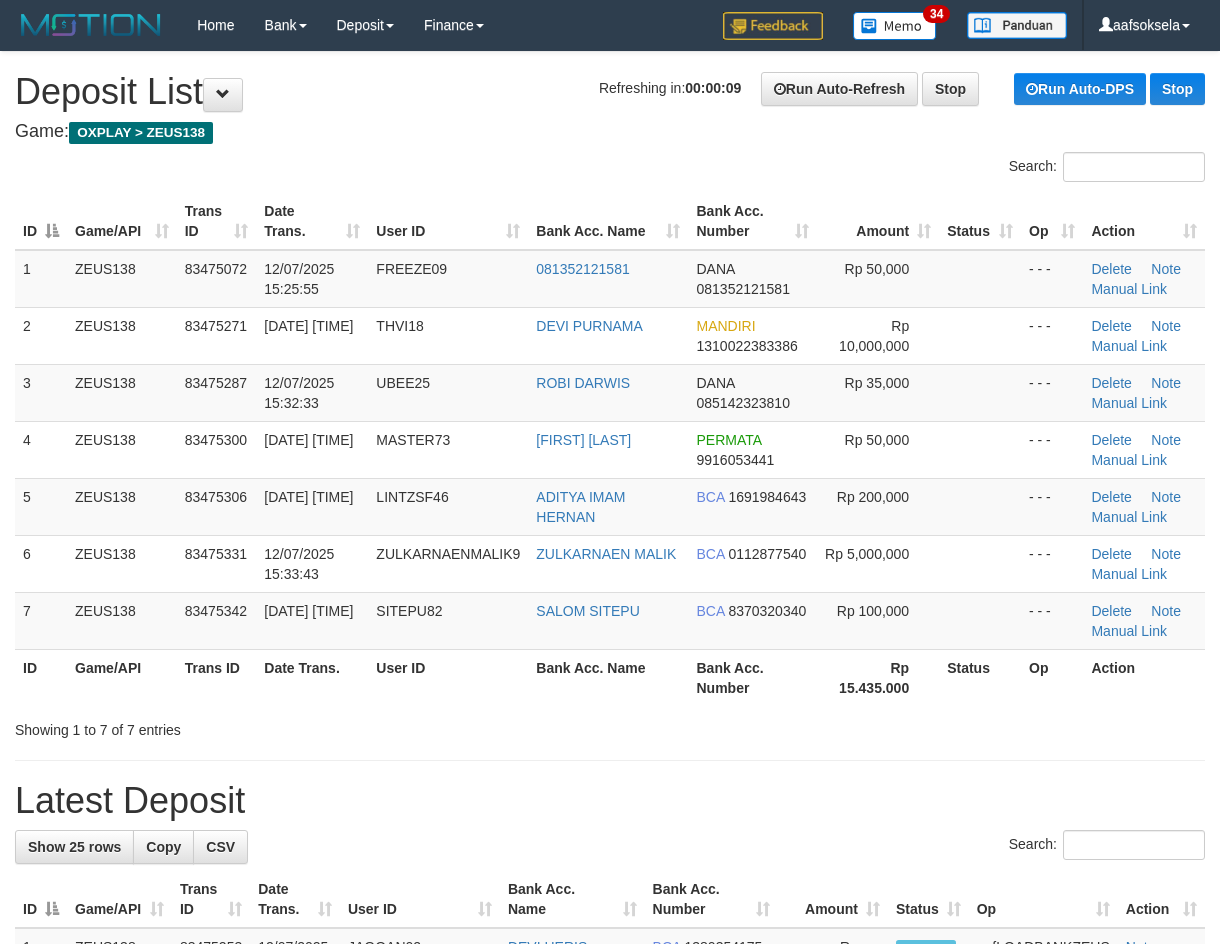 drag, startPoint x: 594, startPoint y: 711, endPoint x: 3, endPoint y: 693, distance: 591.27405 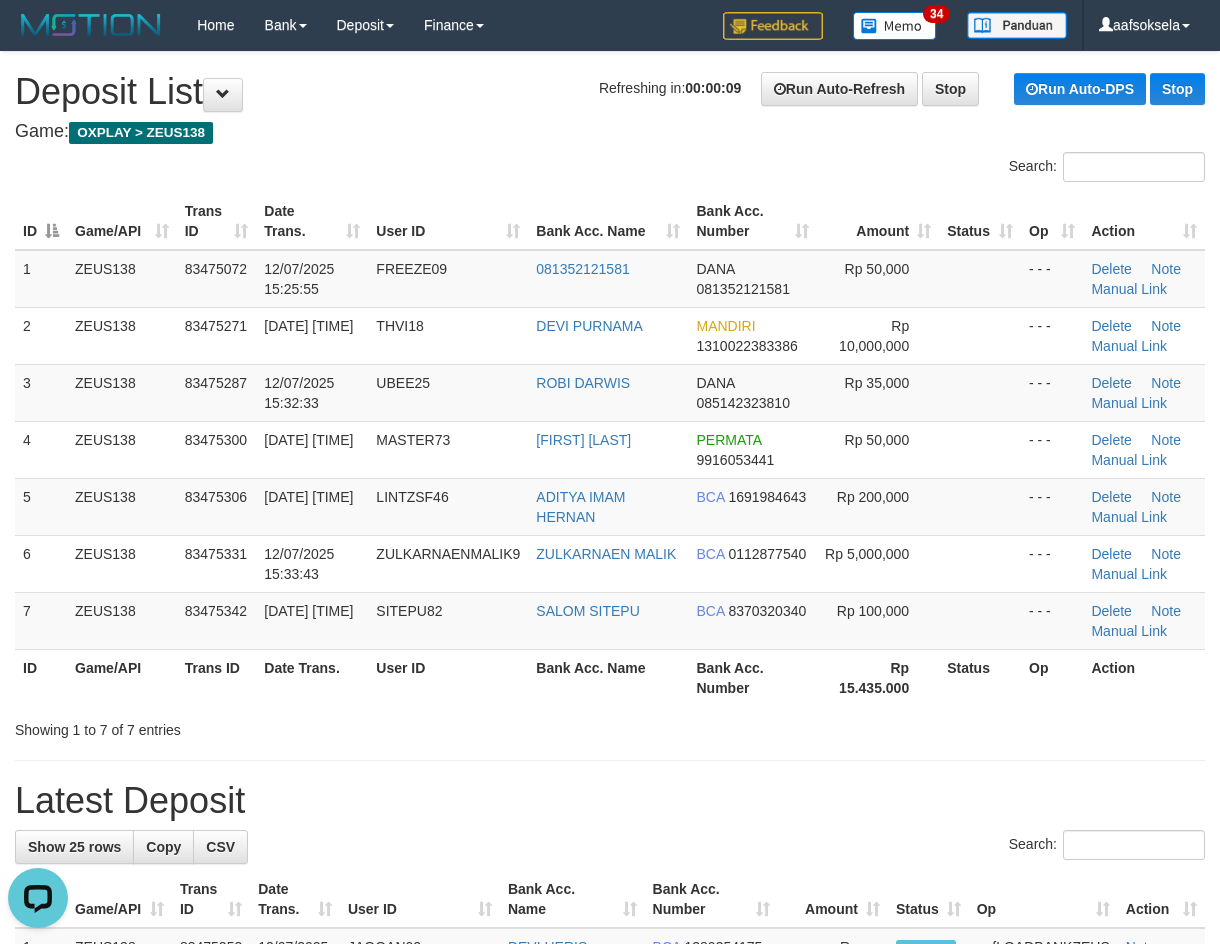 scroll, scrollTop: 0, scrollLeft: 0, axis: both 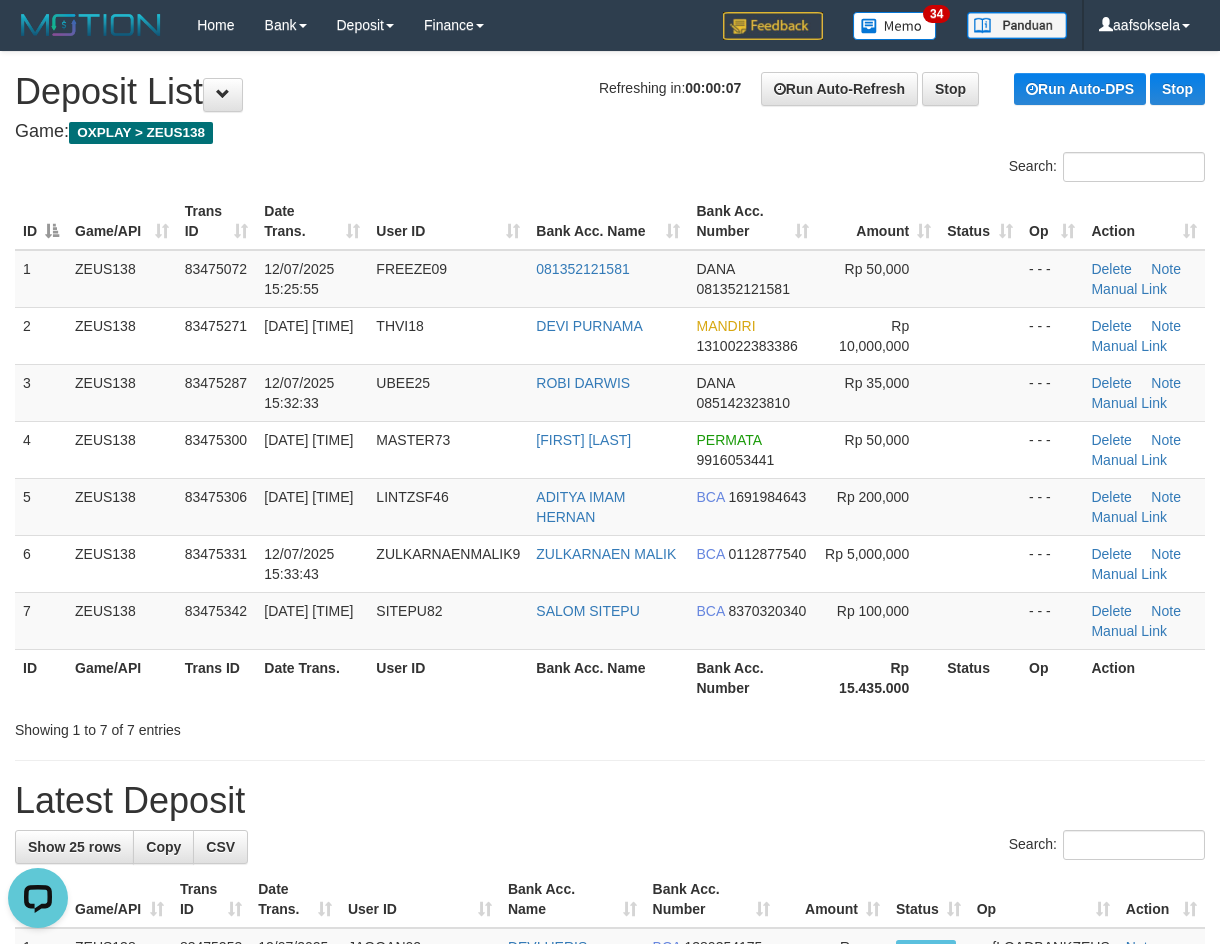 click on "Showing 1 to 7 of 7 entries" at bounding box center (254, 726) 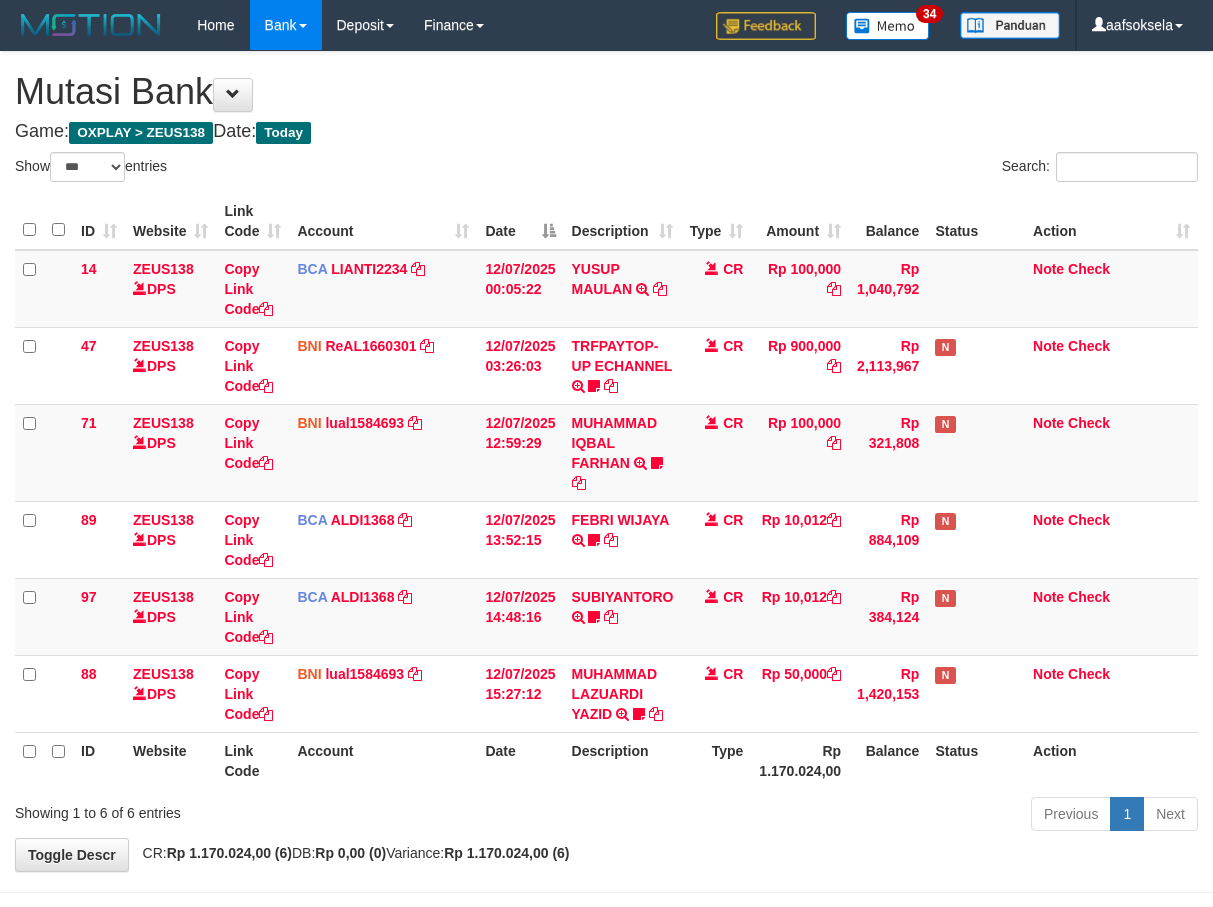 select on "***" 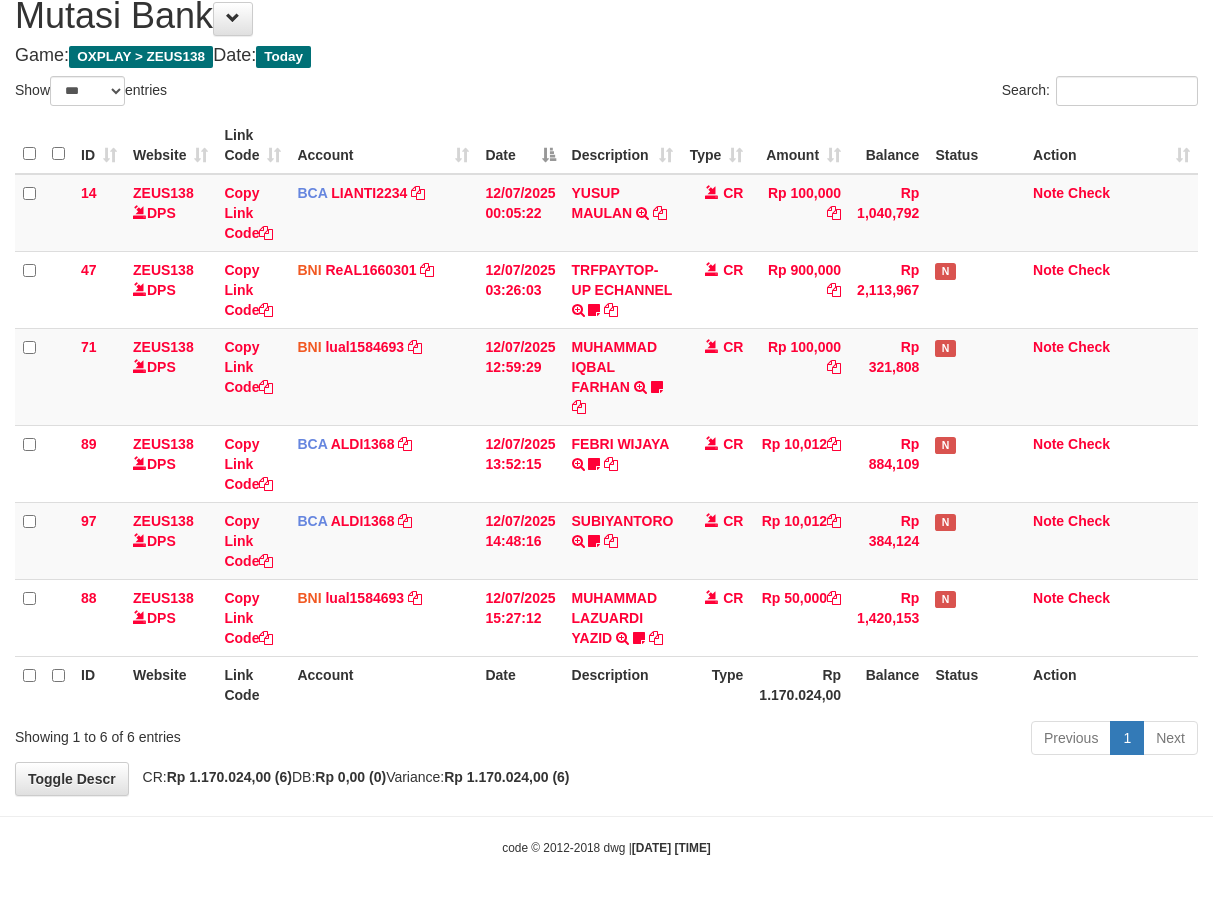 click on "Description" at bounding box center (623, 684) 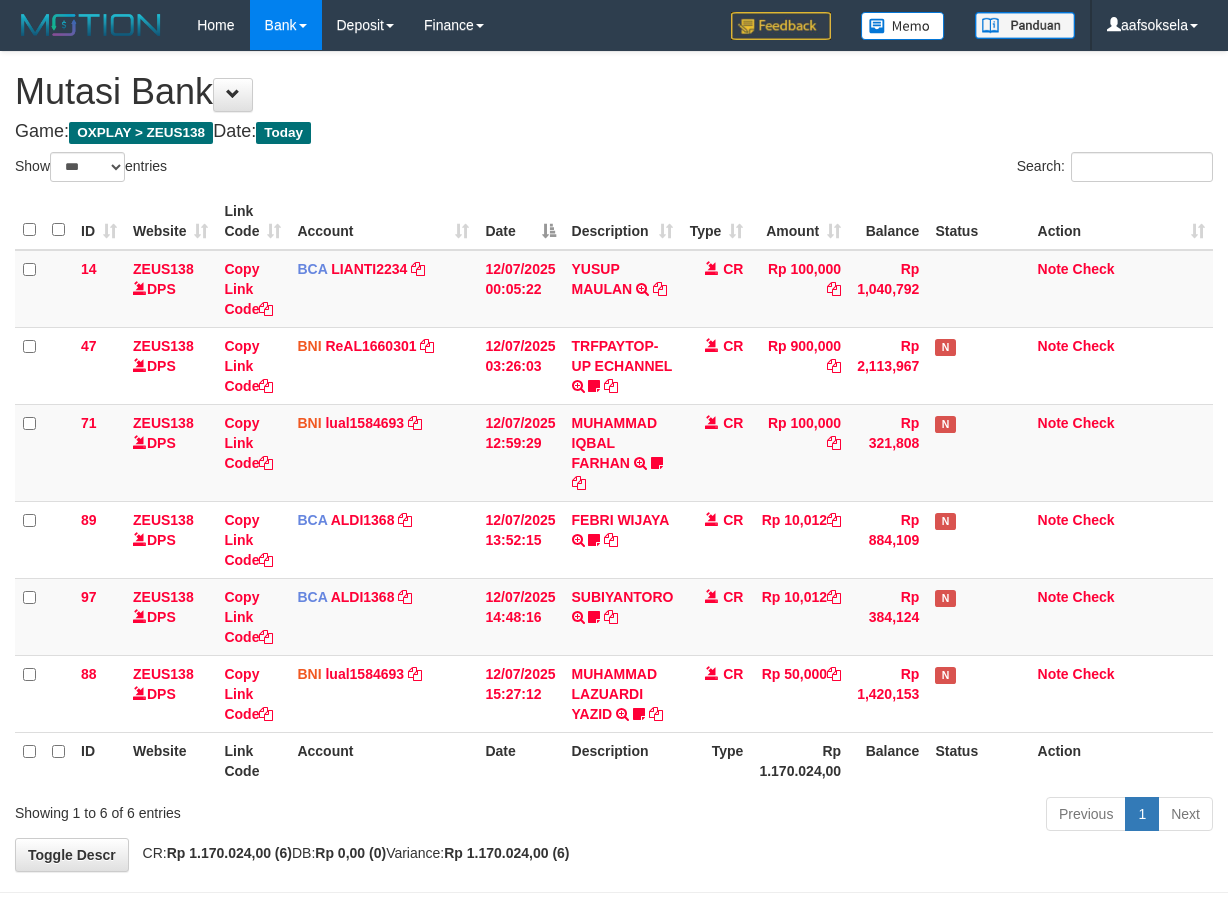select on "***" 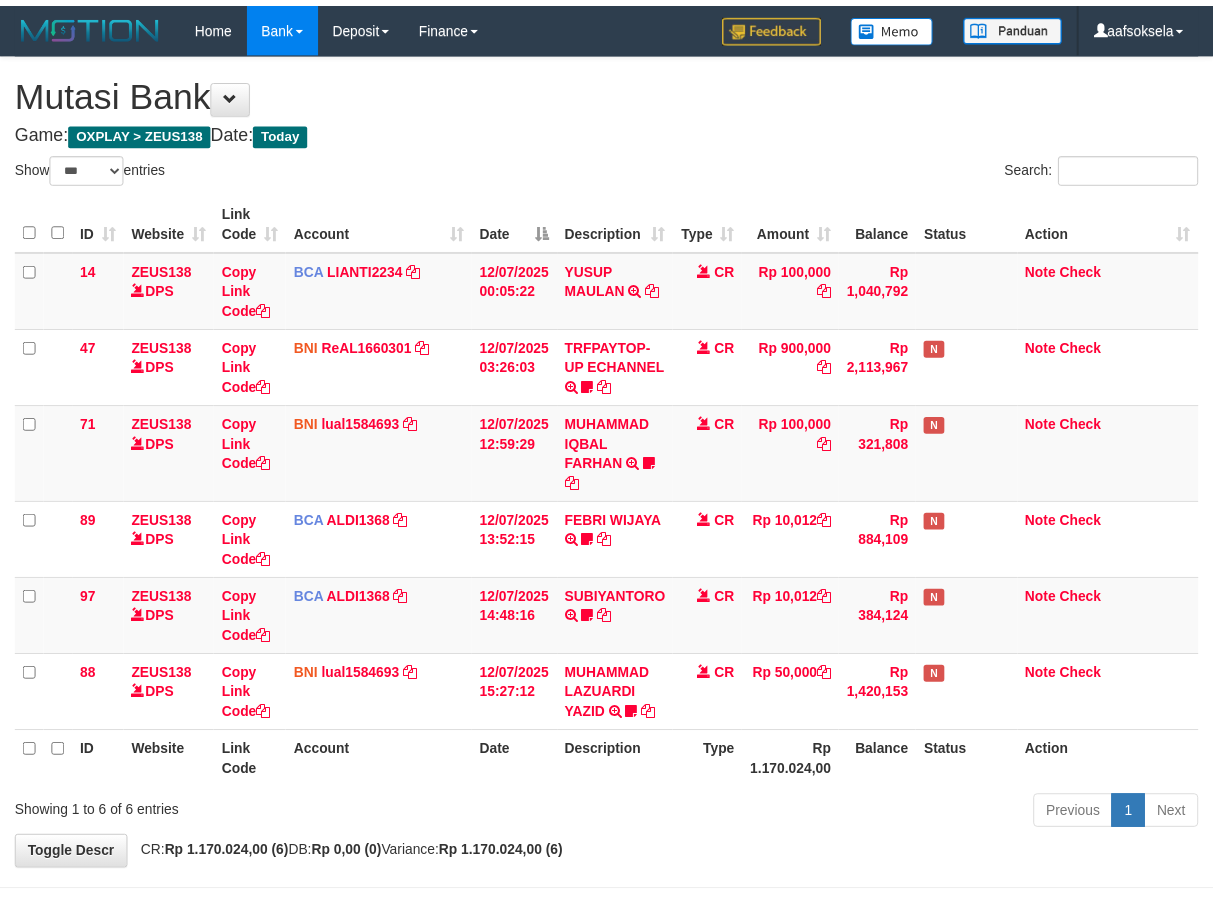scroll, scrollTop: 76, scrollLeft: 0, axis: vertical 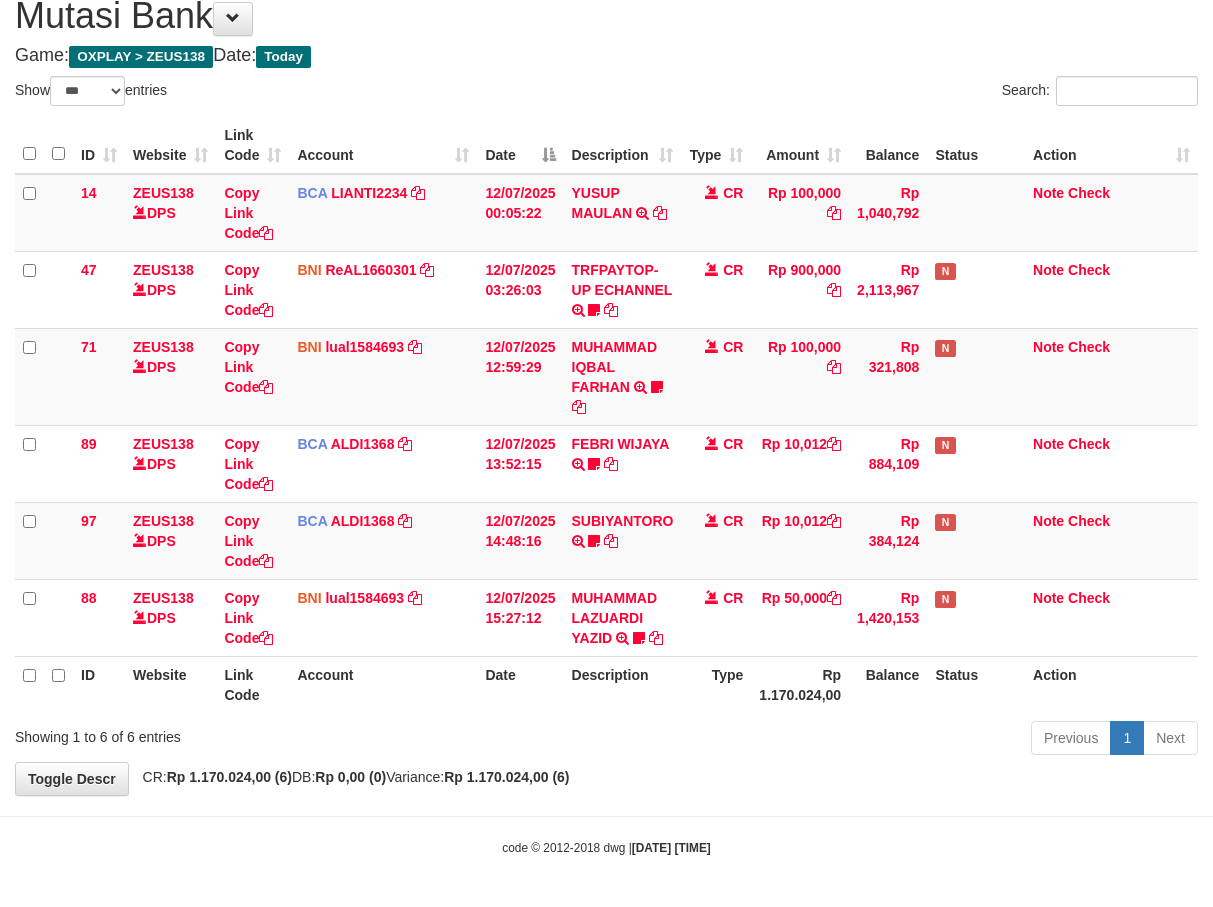 click on "Description" at bounding box center (623, 684) 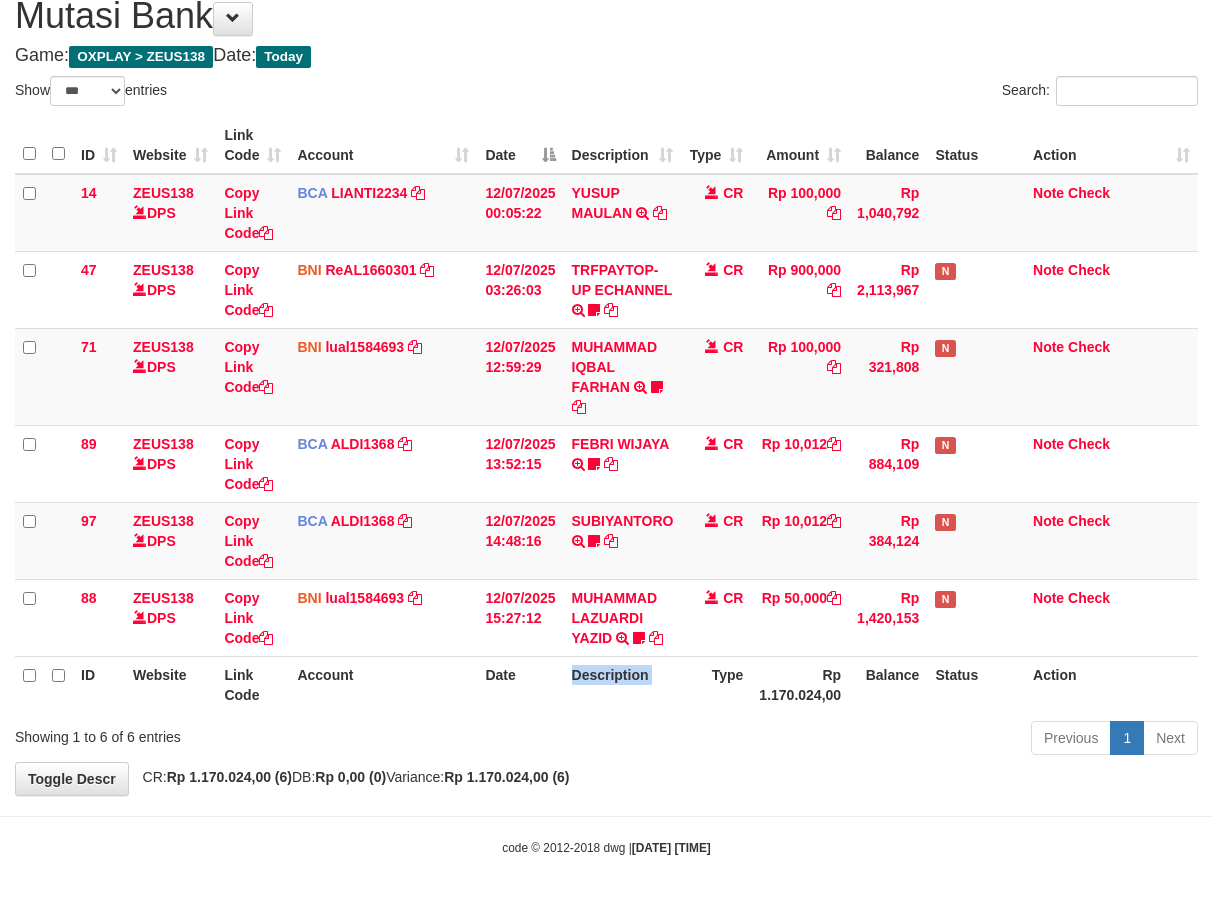 click on "Description" at bounding box center (623, 684) 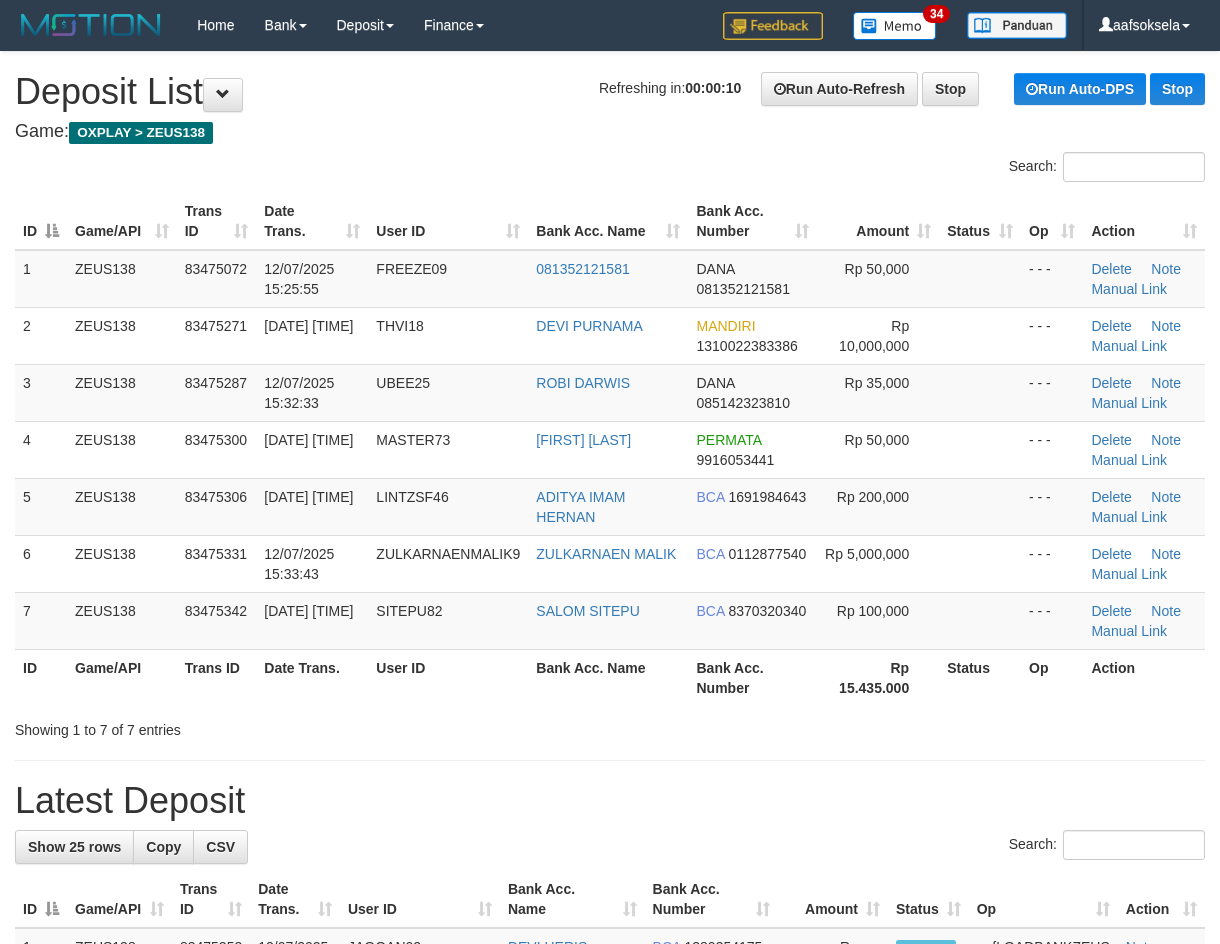 scroll, scrollTop: 0, scrollLeft: 0, axis: both 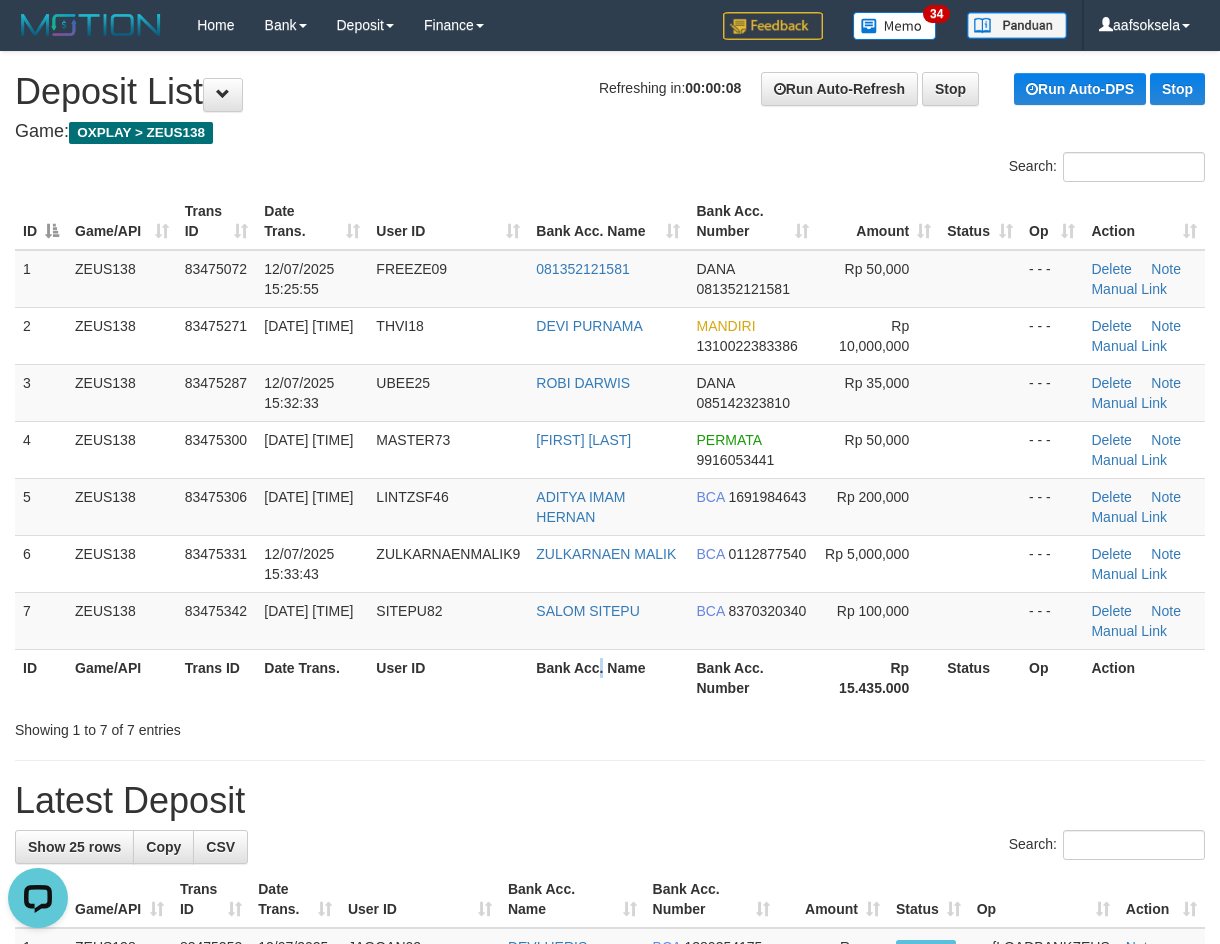 drag, startPoint x: 602, startPoint y: 669, endPoint x: 578, endPoint y: 670, distance: 24.020824 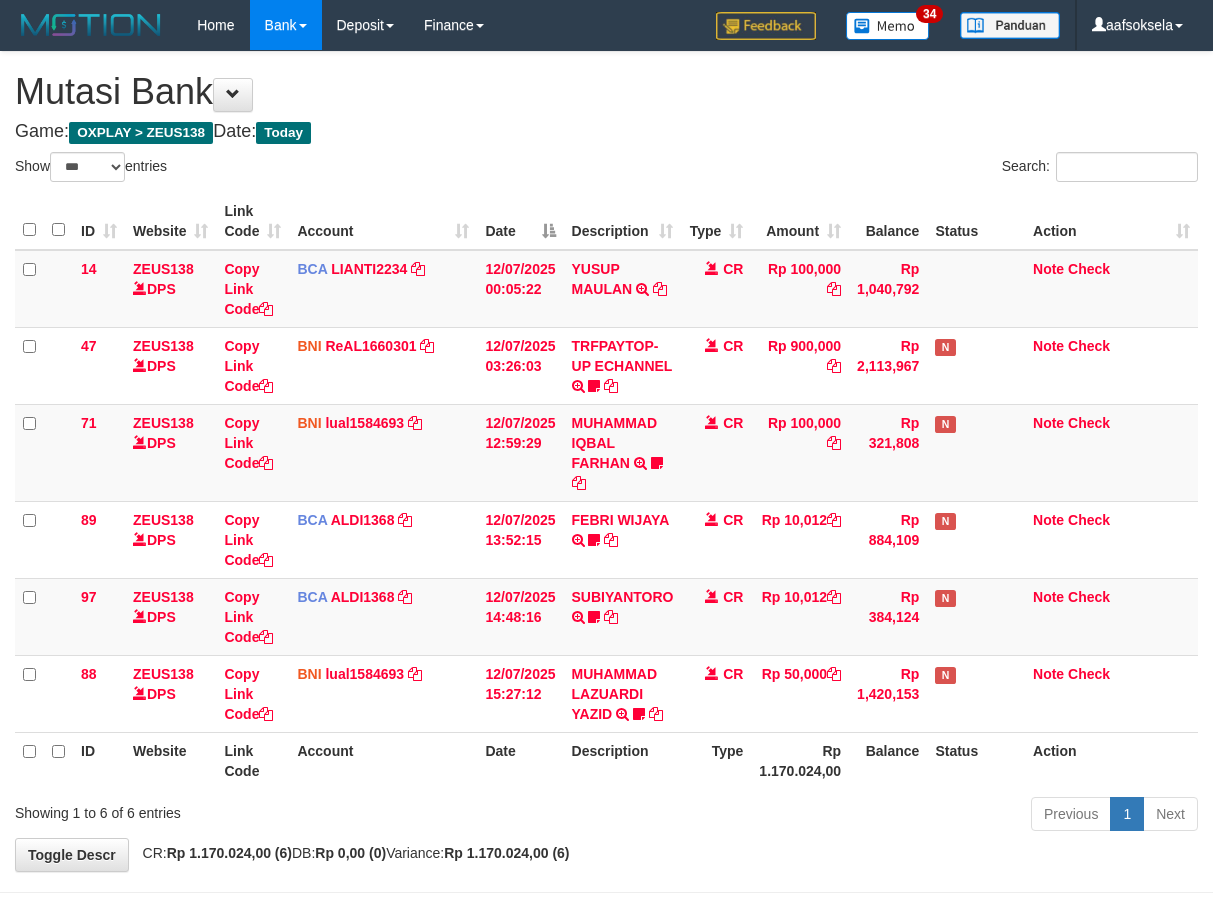 select on "***" 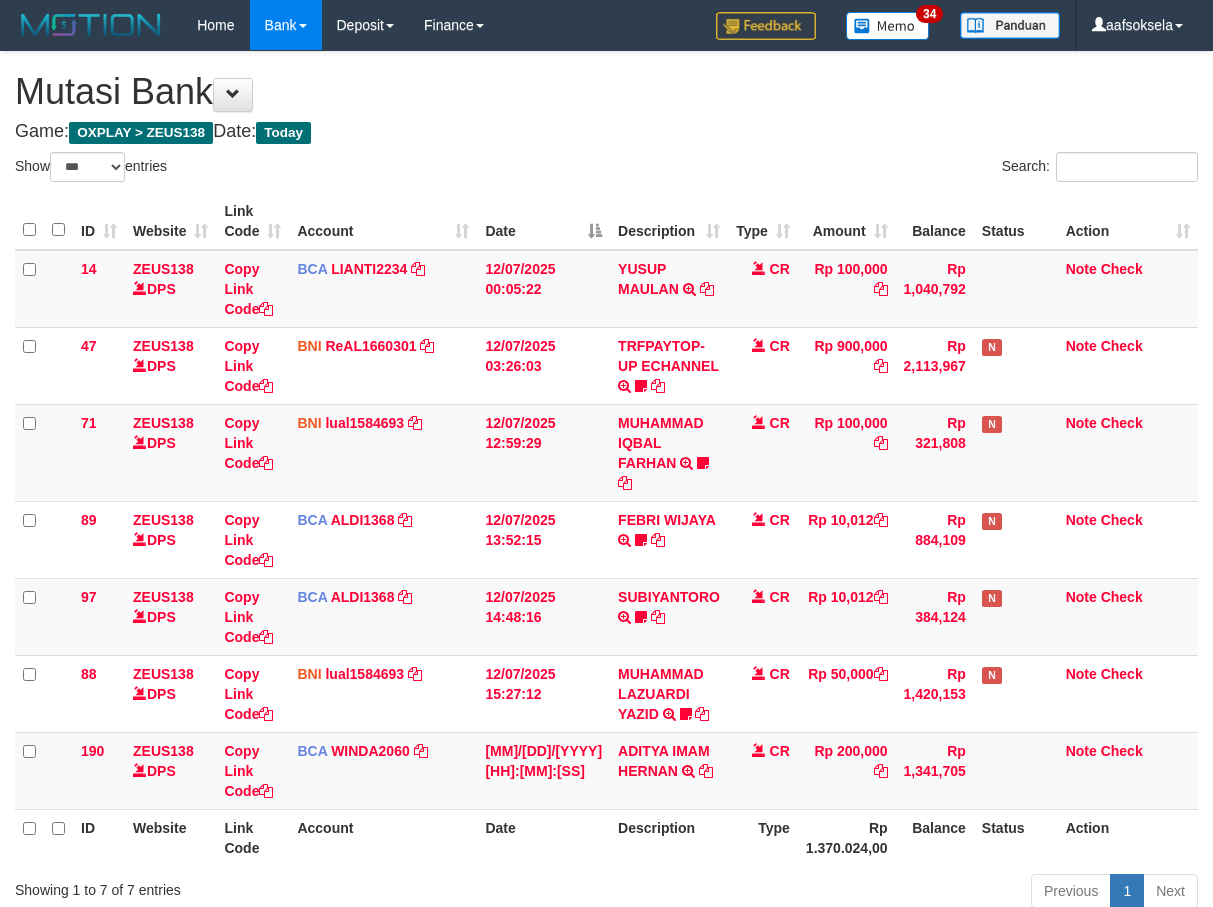 select on "***" 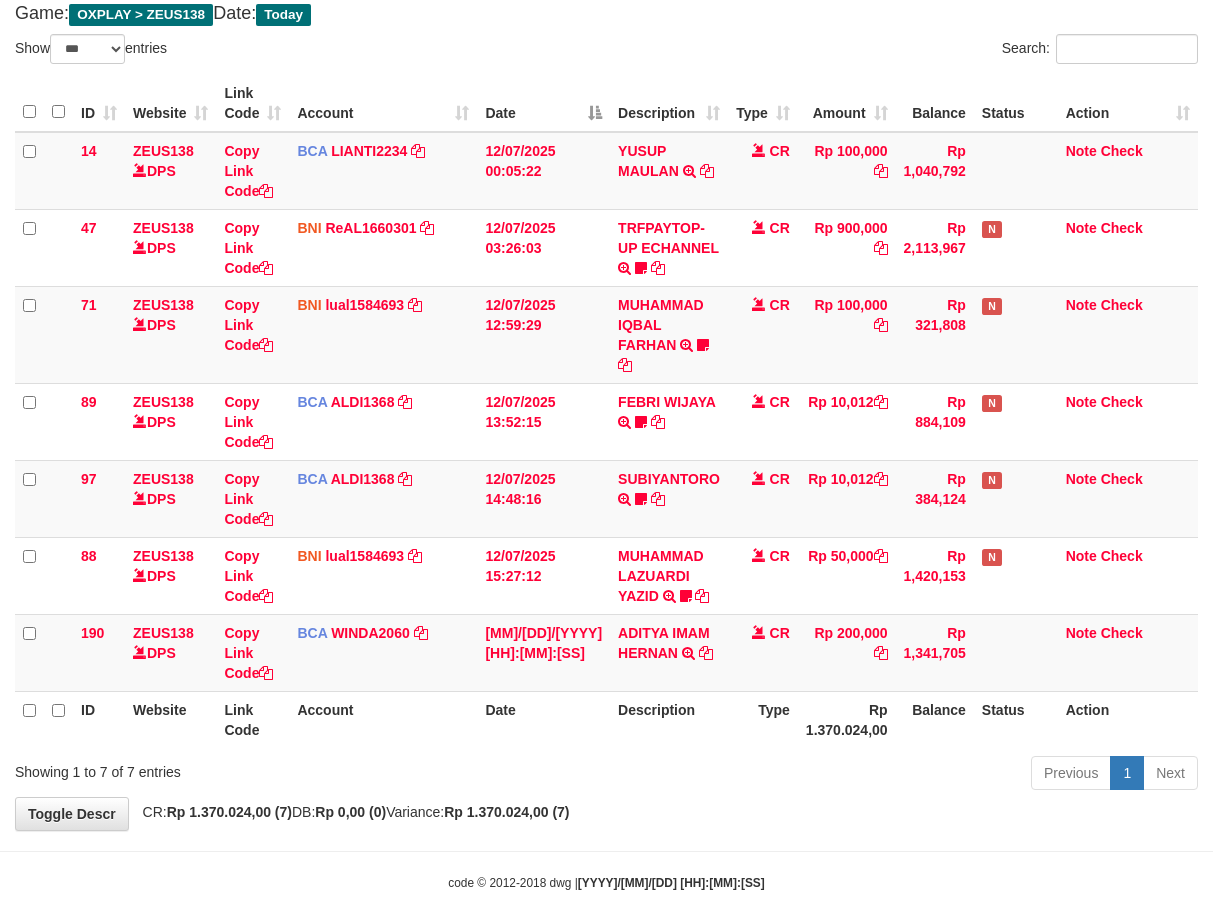 click on "Description" at bounding box center [669, 719] 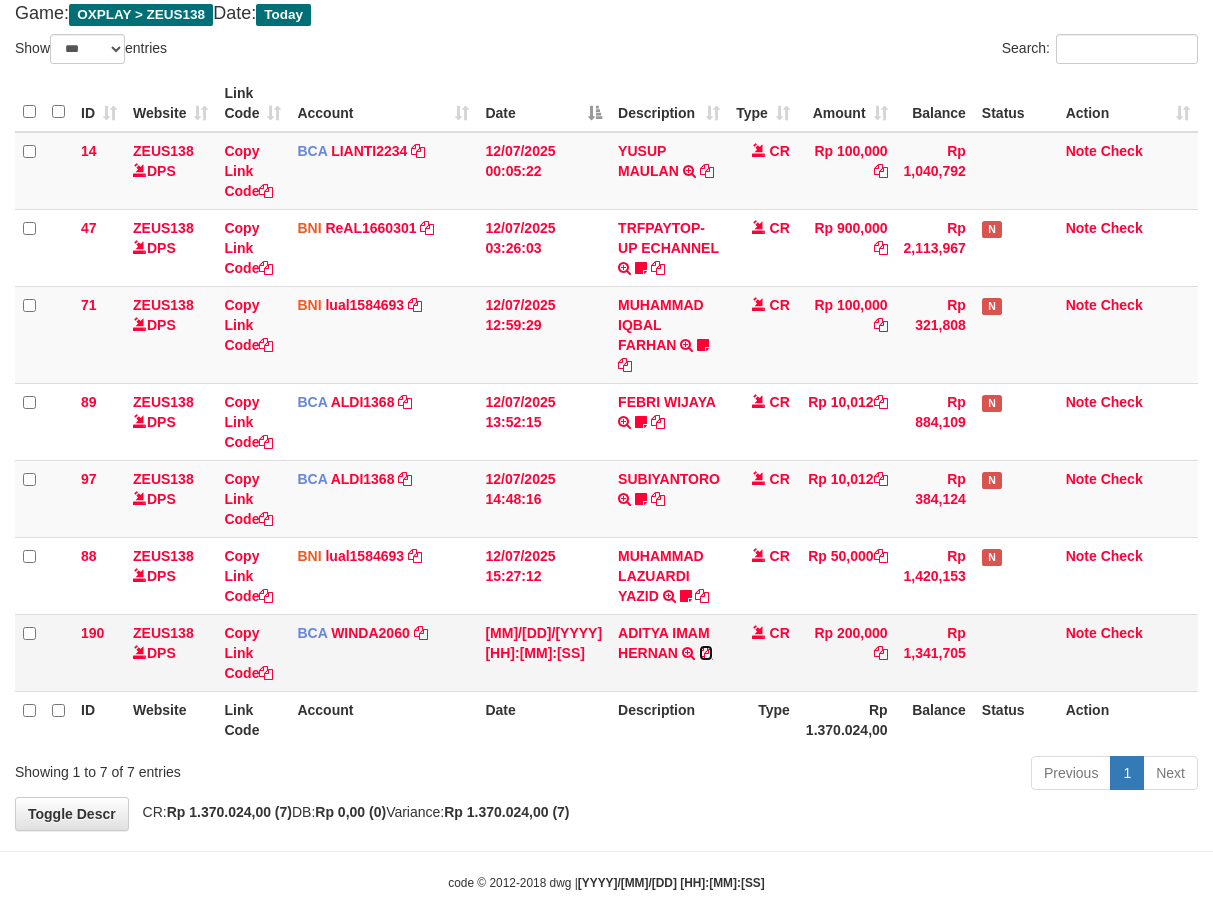click at bounding box center [706, 653] 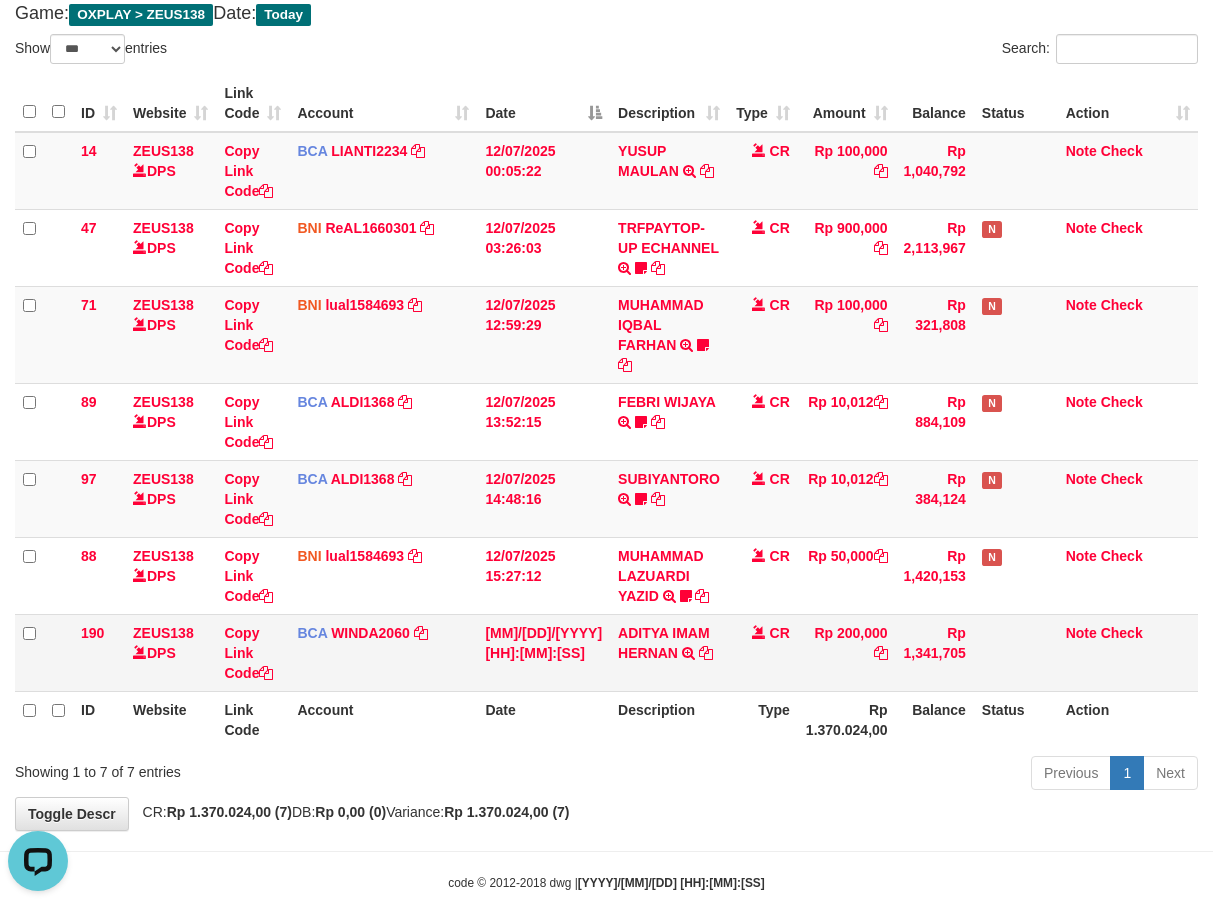 scroll, scrollTop: 0, scrollLeft: 0, axis: both 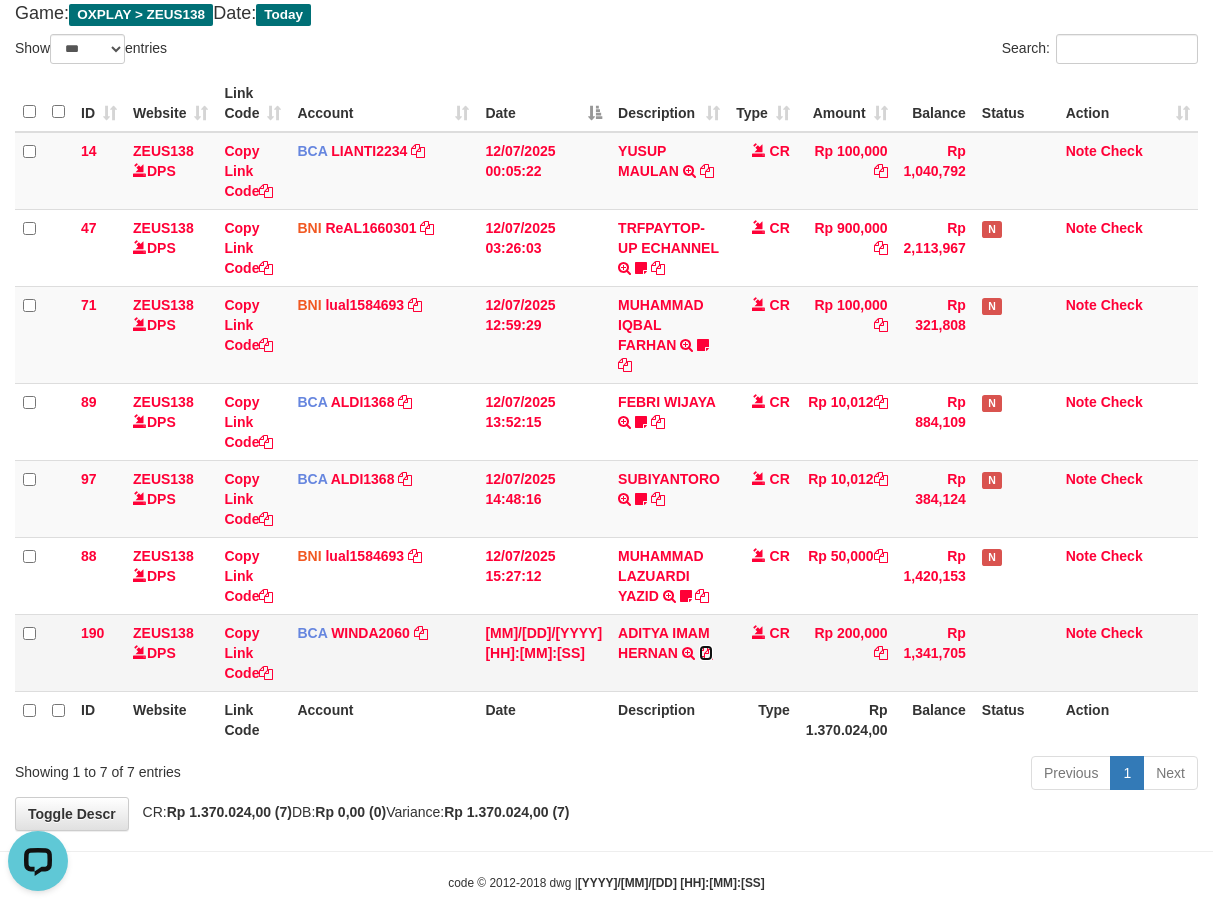 click at bounding box center [706, 653] 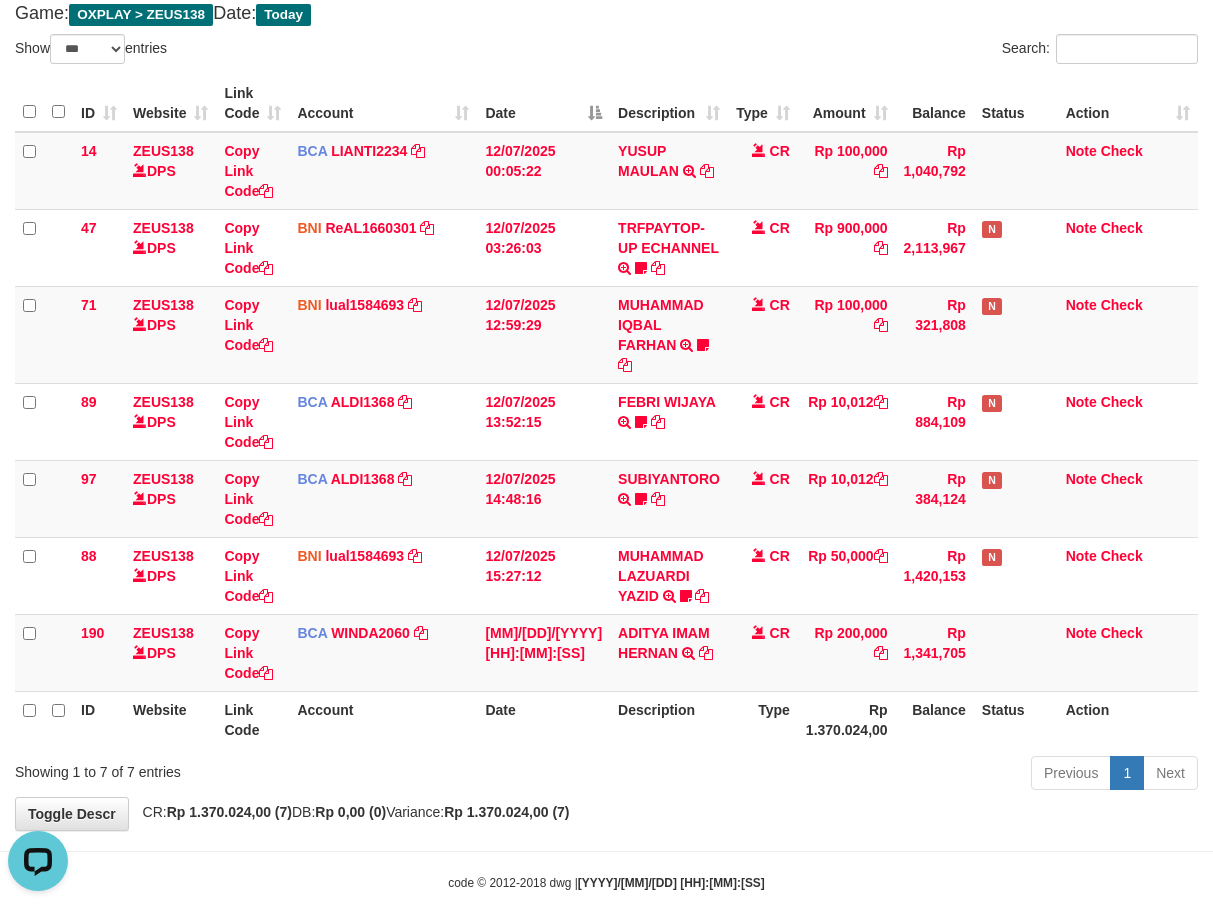 drag, startPoint x: 366, startPoint y: 781, endPoint x: 430, endPoint y: 765, distance: 65.96969 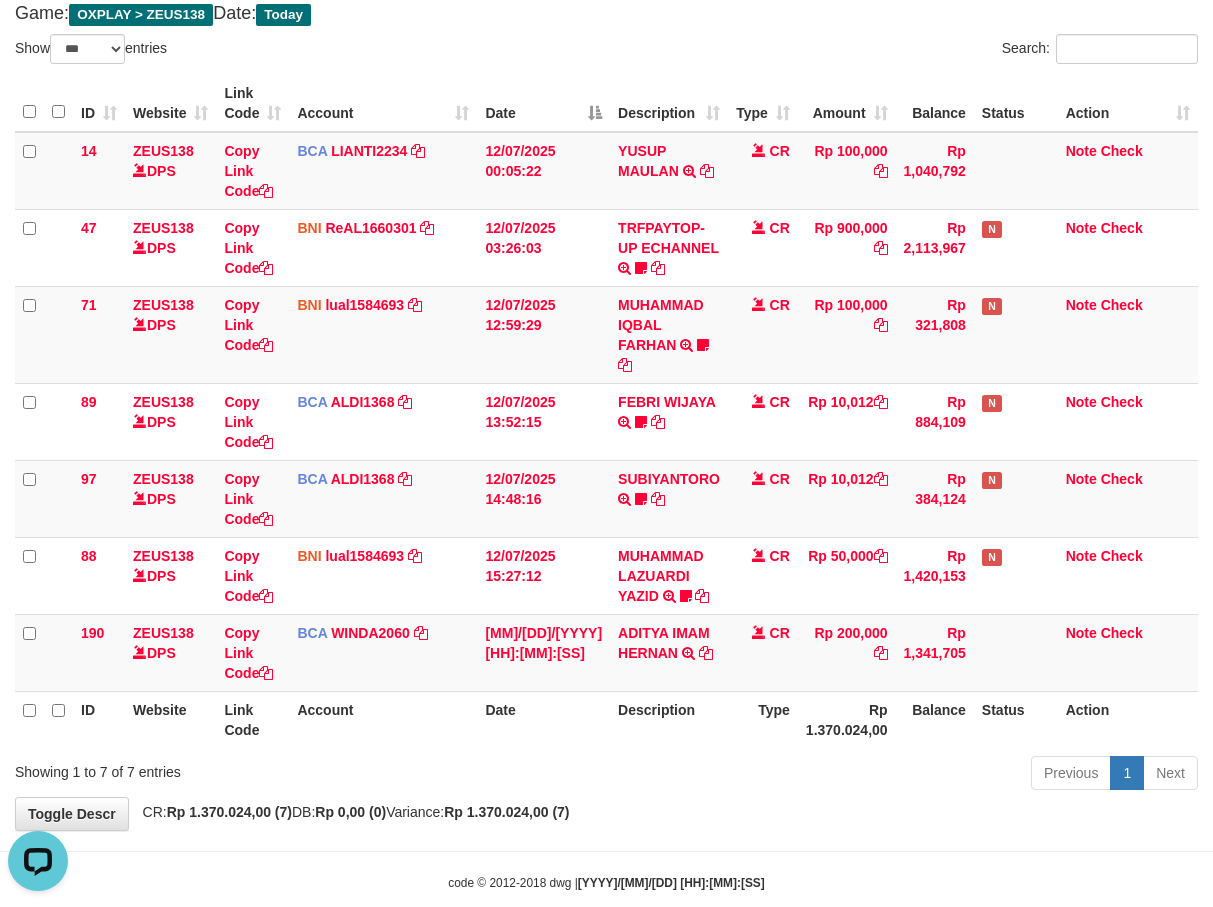 click on "Previous 1 Next" at bounding box center (859, 775) 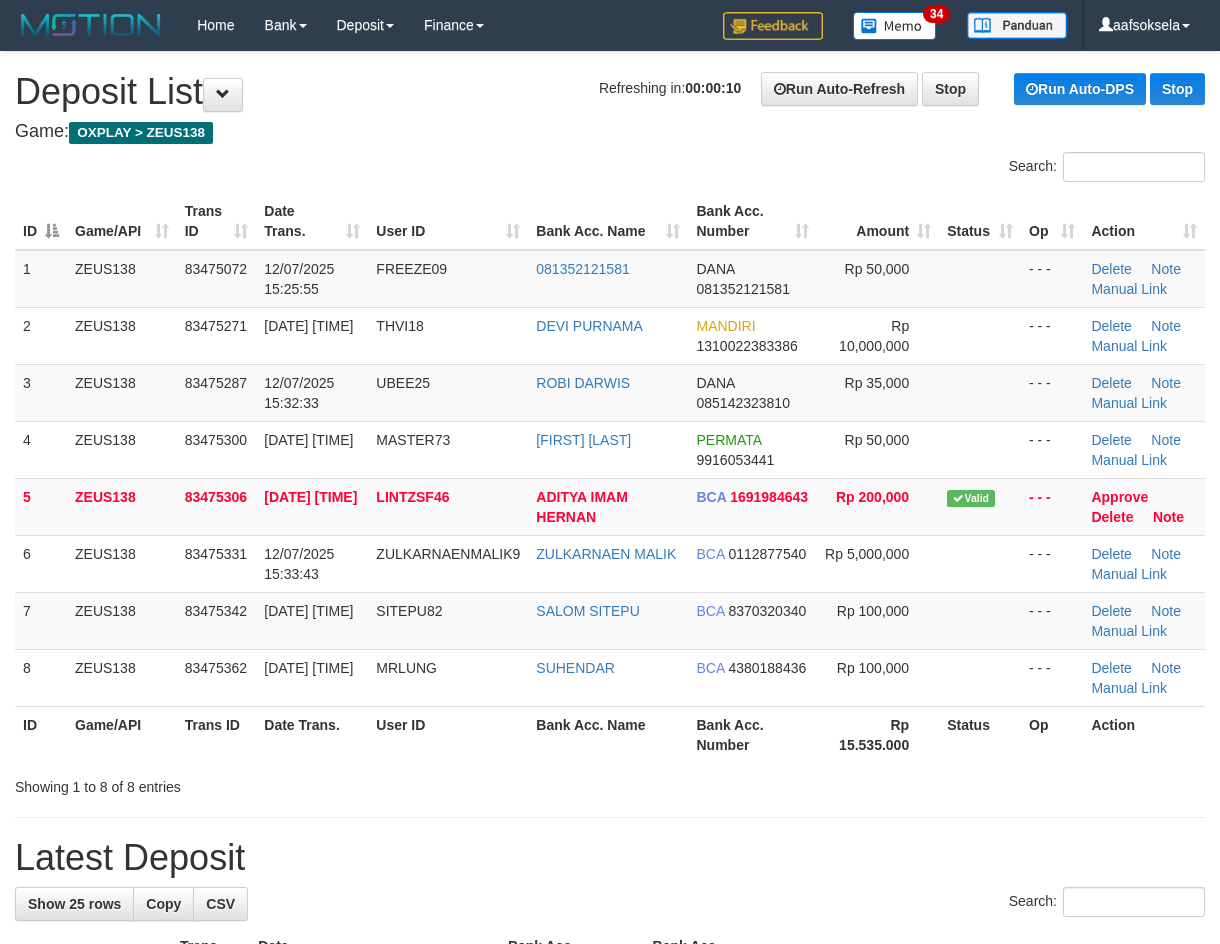 scroll, scrollTop: 0, scrollLeft: 0, axis: both 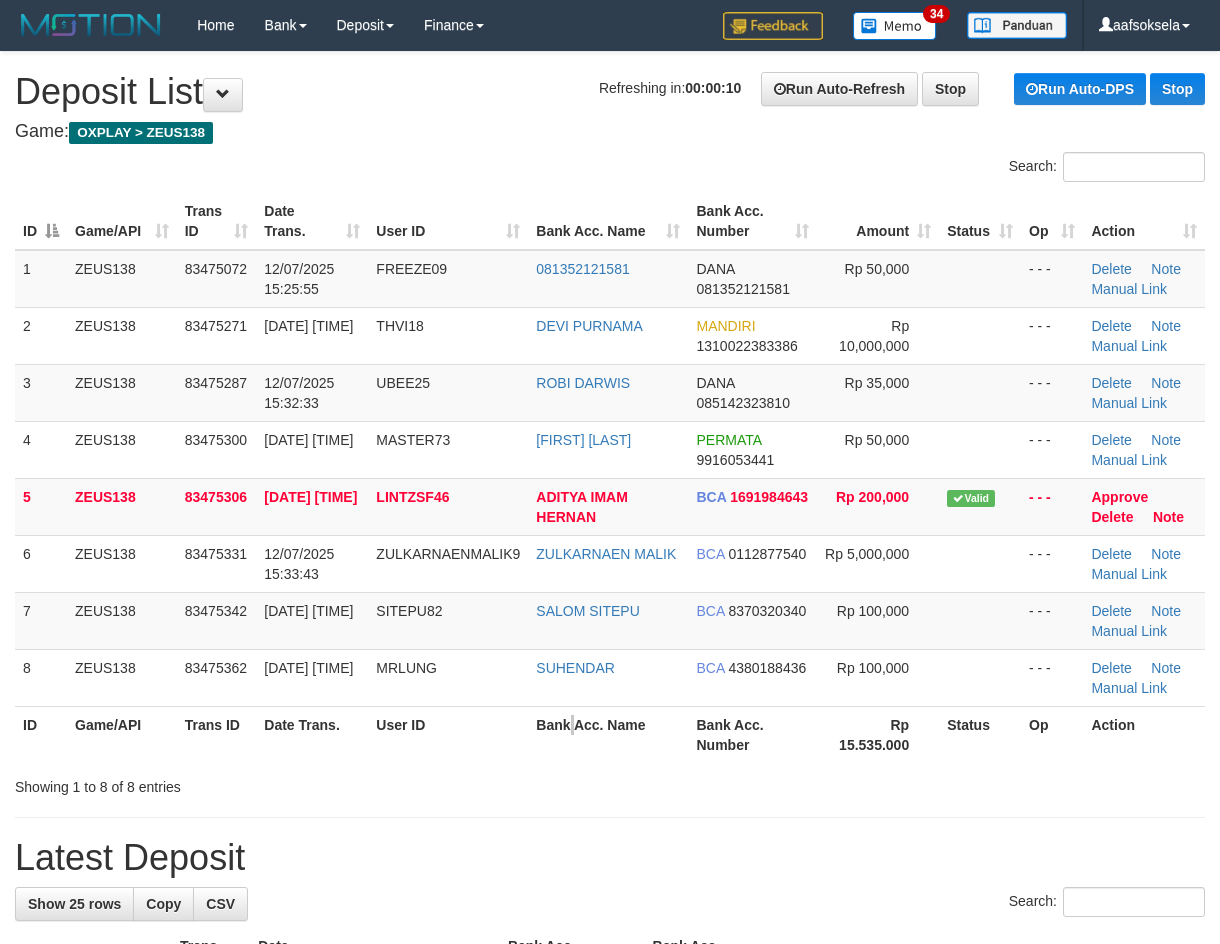 click on "Bank Acc. Name" at bounding box center [608, 734] 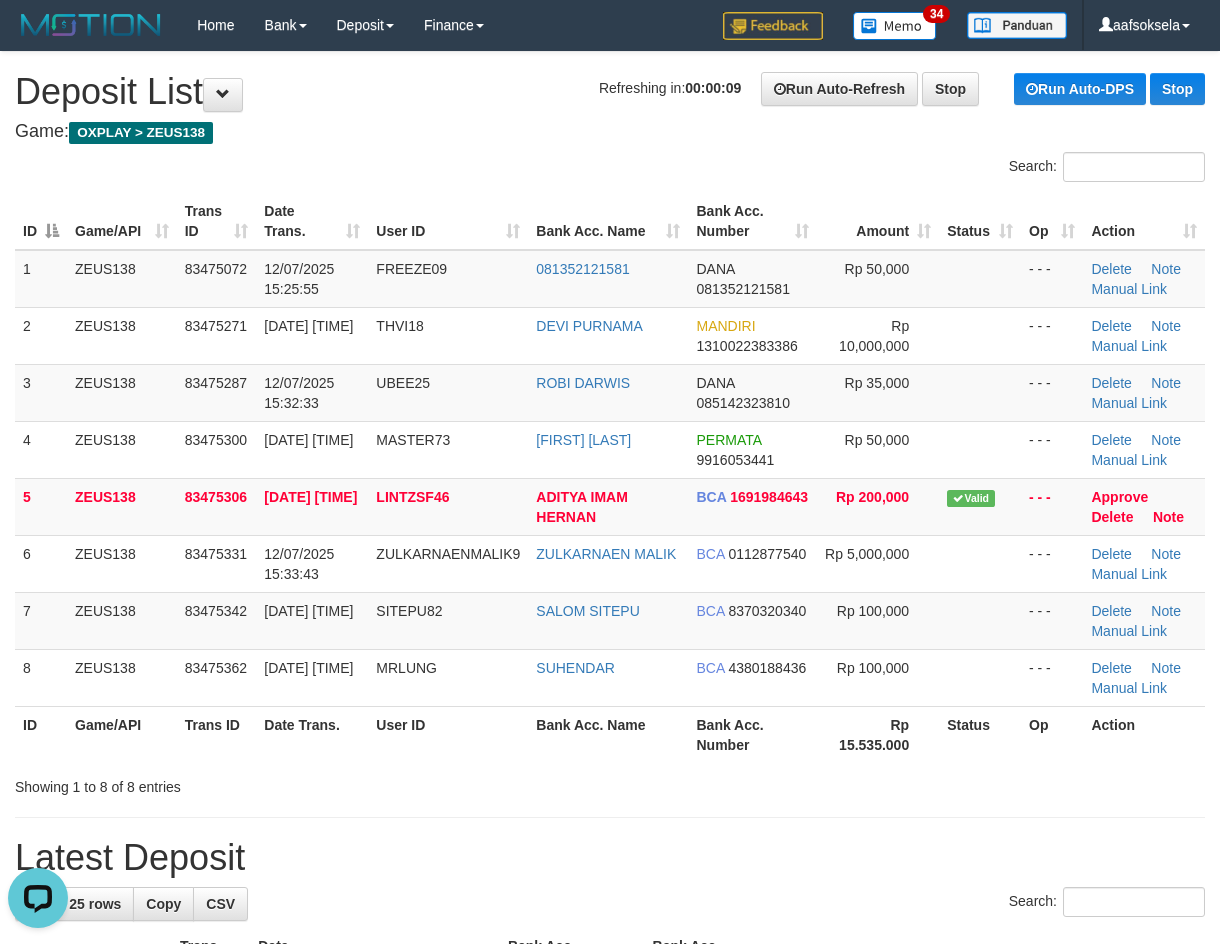 scroll, scrollTop: 0, scrollLeft: 0, axis: both 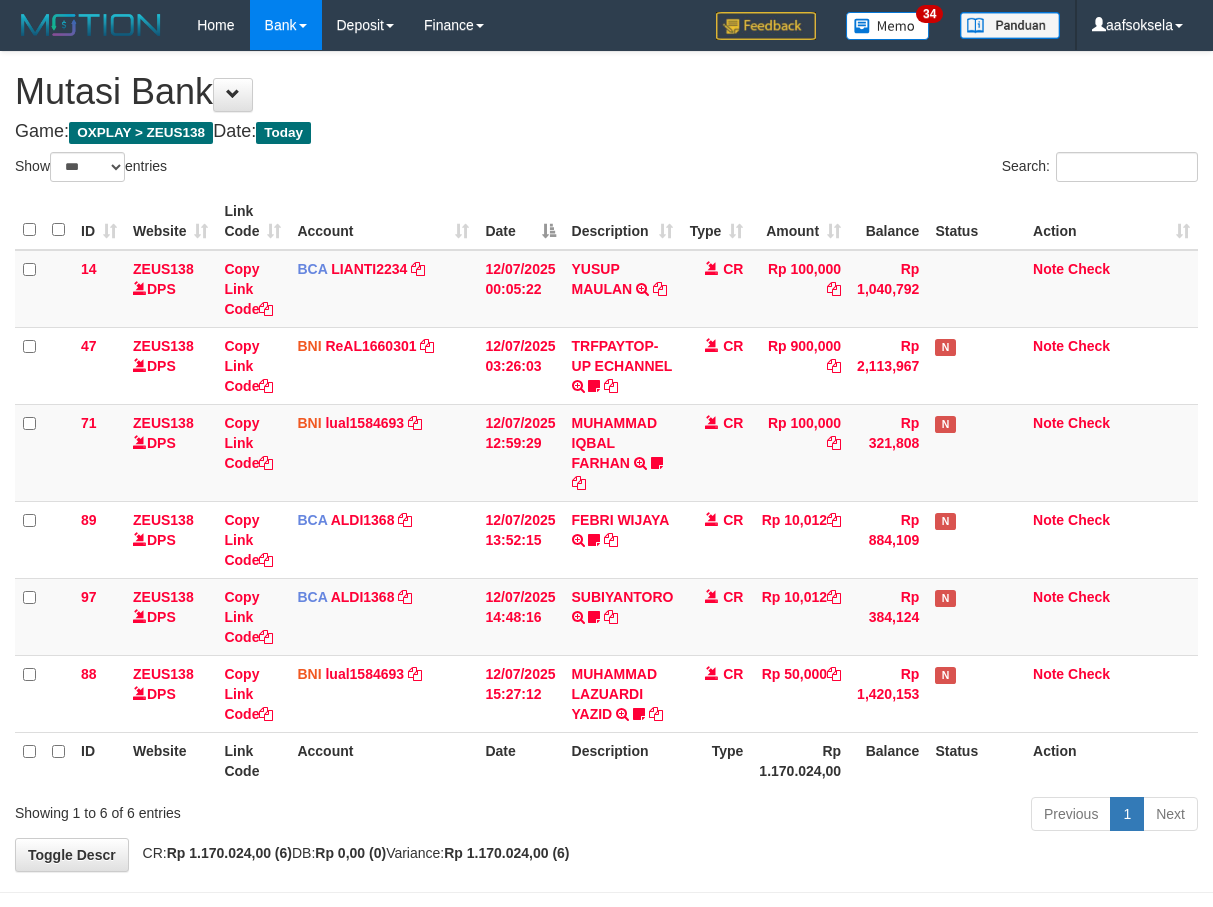 select on "***" 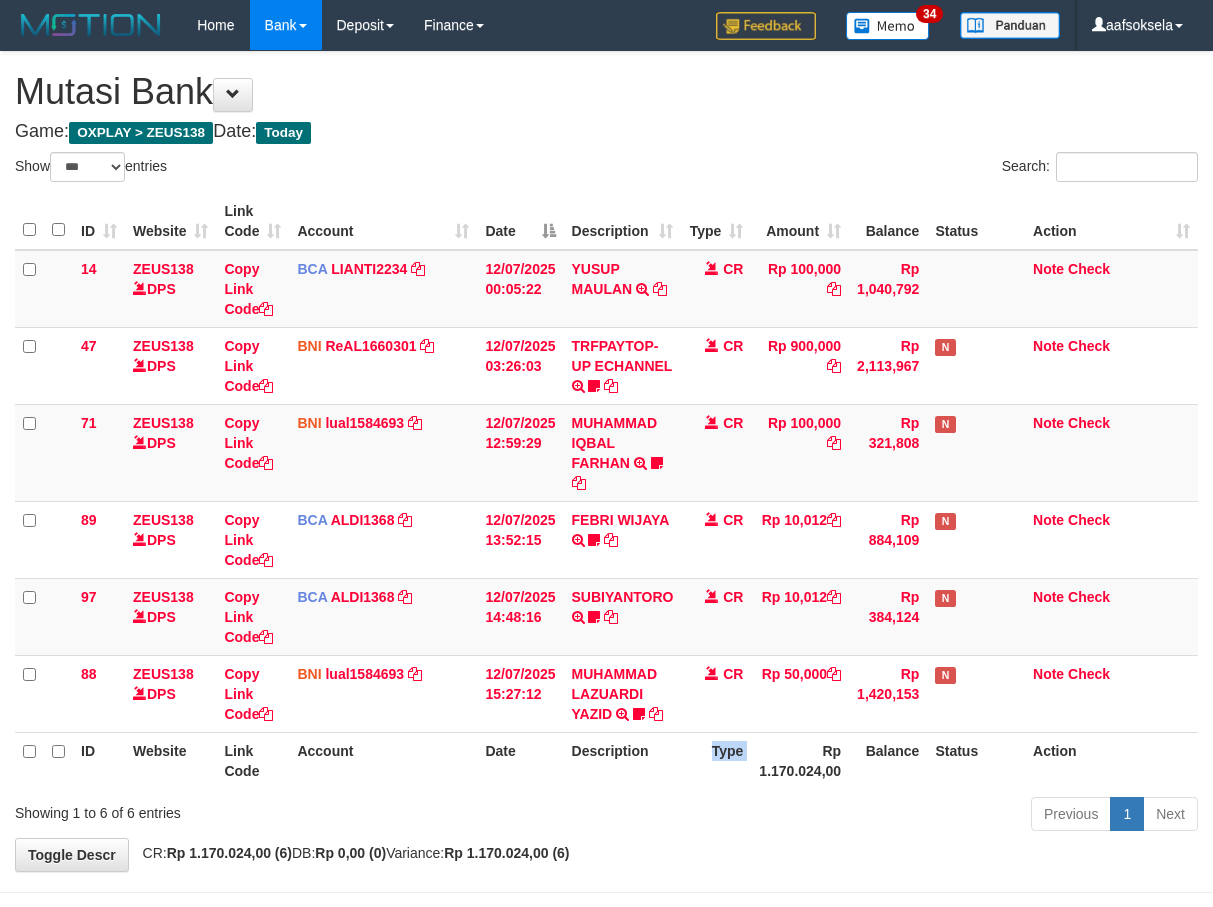 click on "Type" at bounding box center [716, 760] 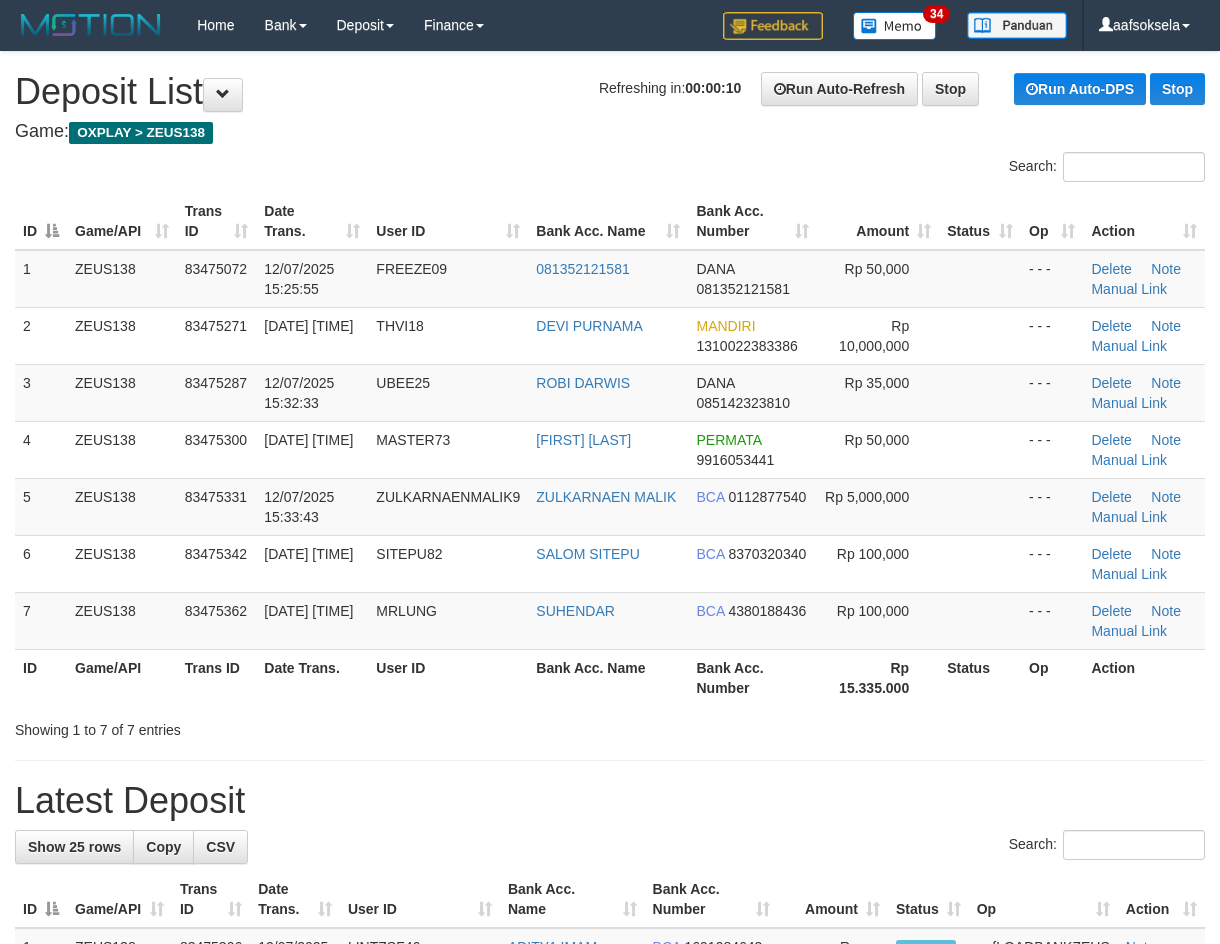 scroll, scrollTop: 0, scrollLeft: 0, axis: both 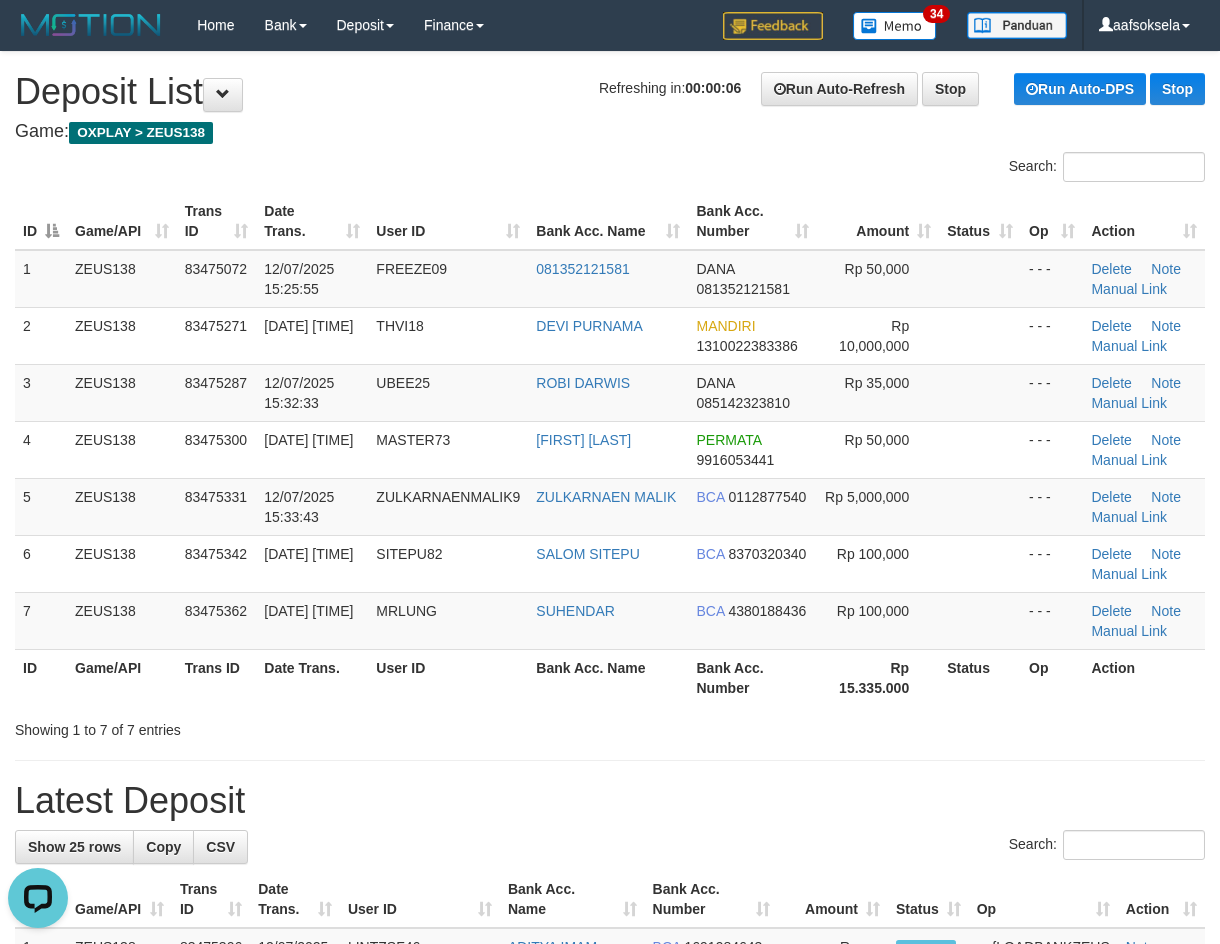 drag, startPoint x: 383, startPoint y: 691, endPoint x: 339, endPoint y: 691, distance: 44 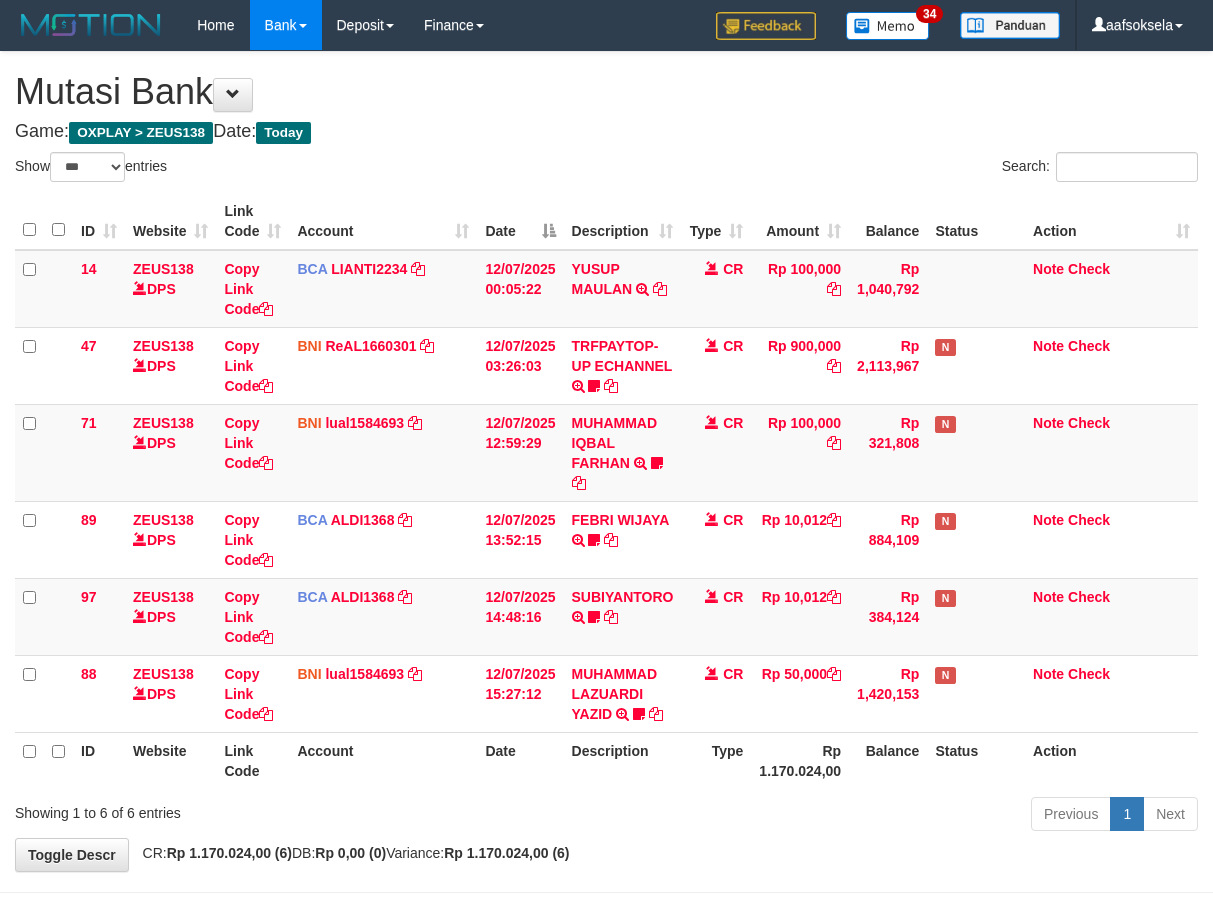 select on "***" 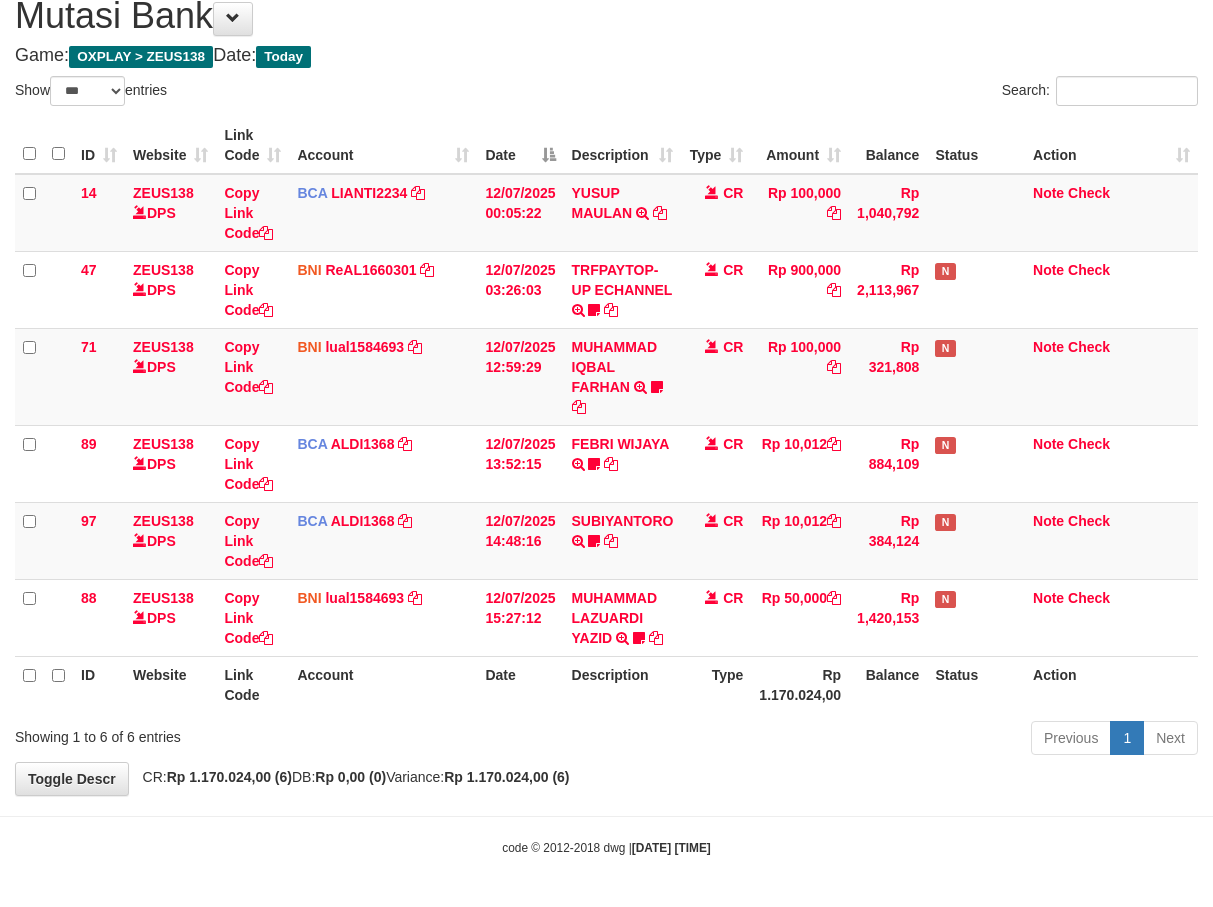 click on "Previous 1 Next" at bounding box center [859, 740] 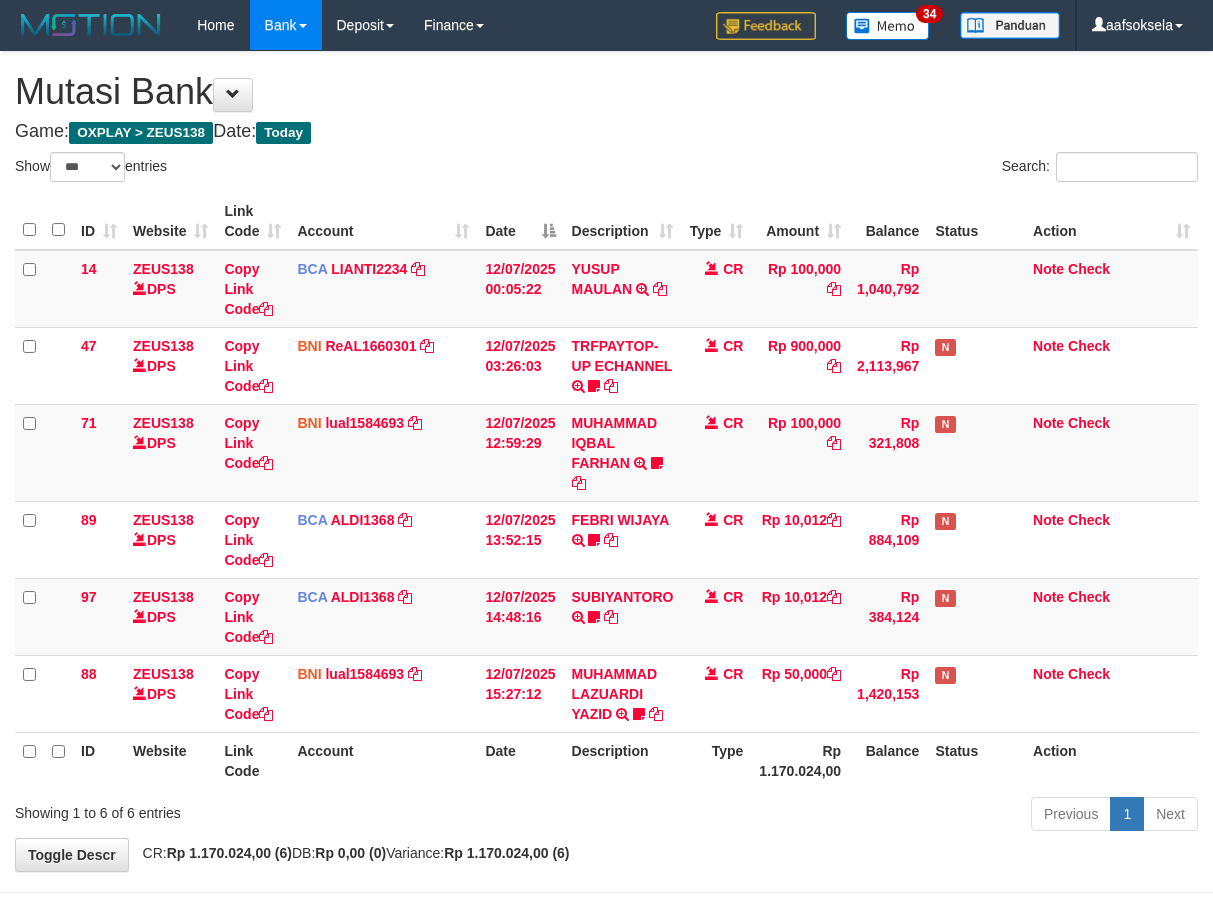select on "***" 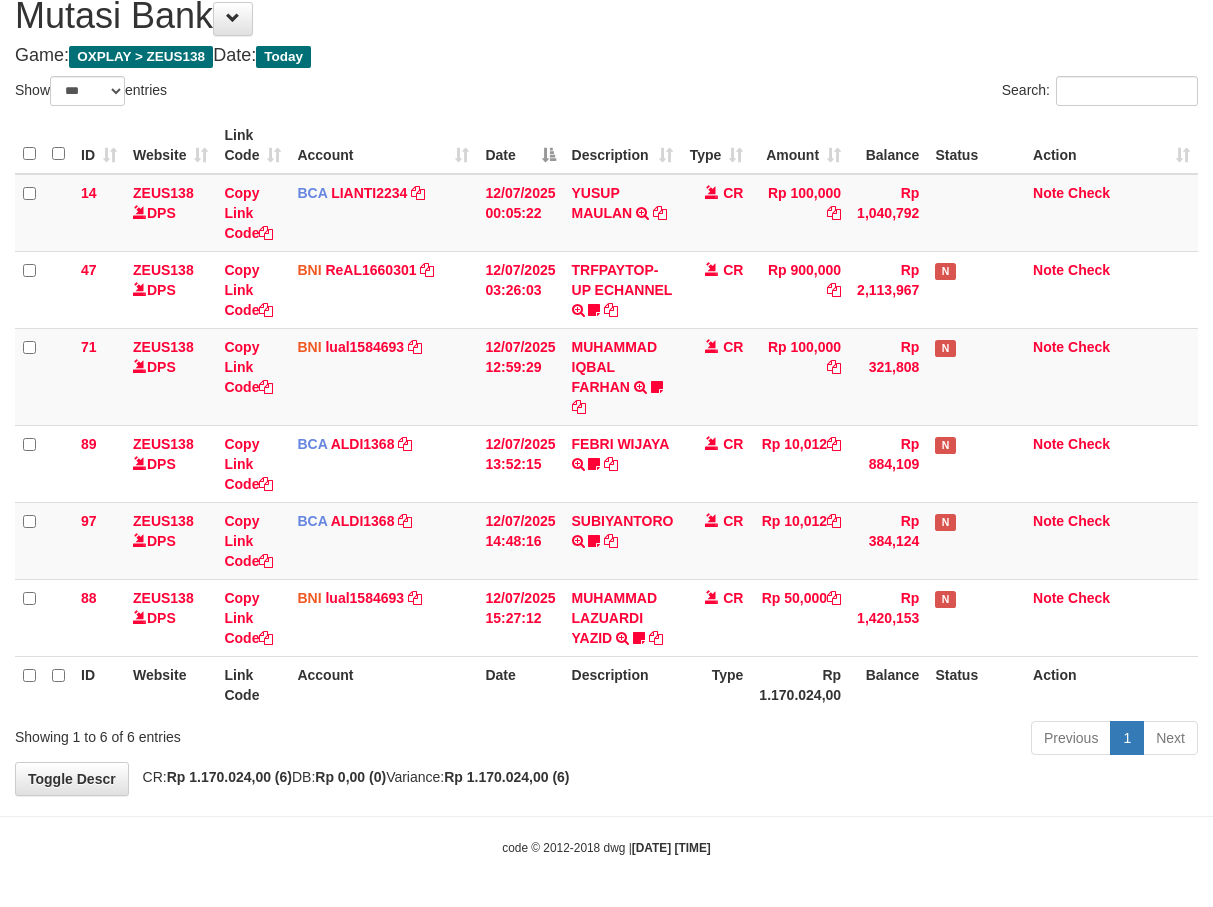 click on "Previous 1 Next" at bounding box center [859, 740] 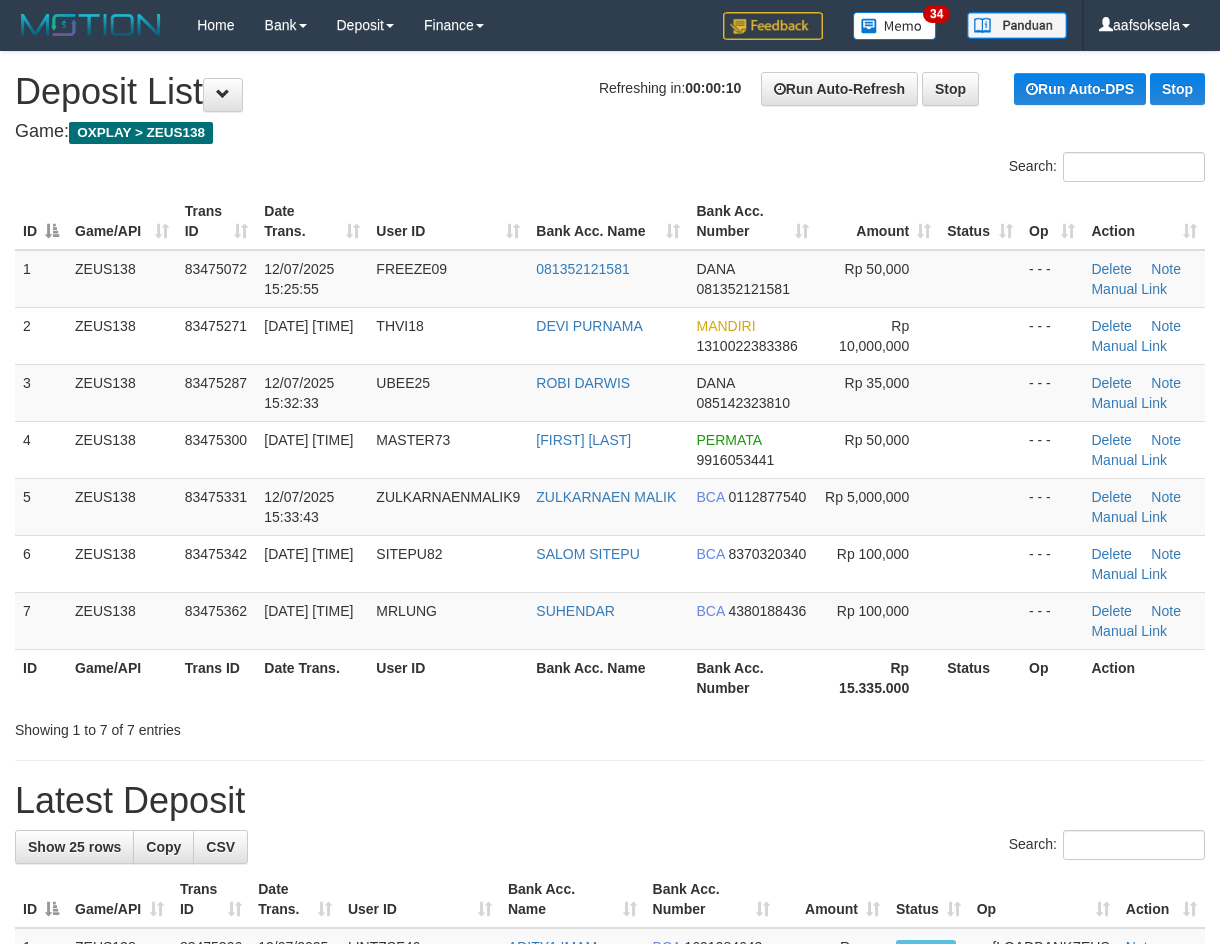 scroll, scrollTop: 0, scrollLeft: 0, axis: both 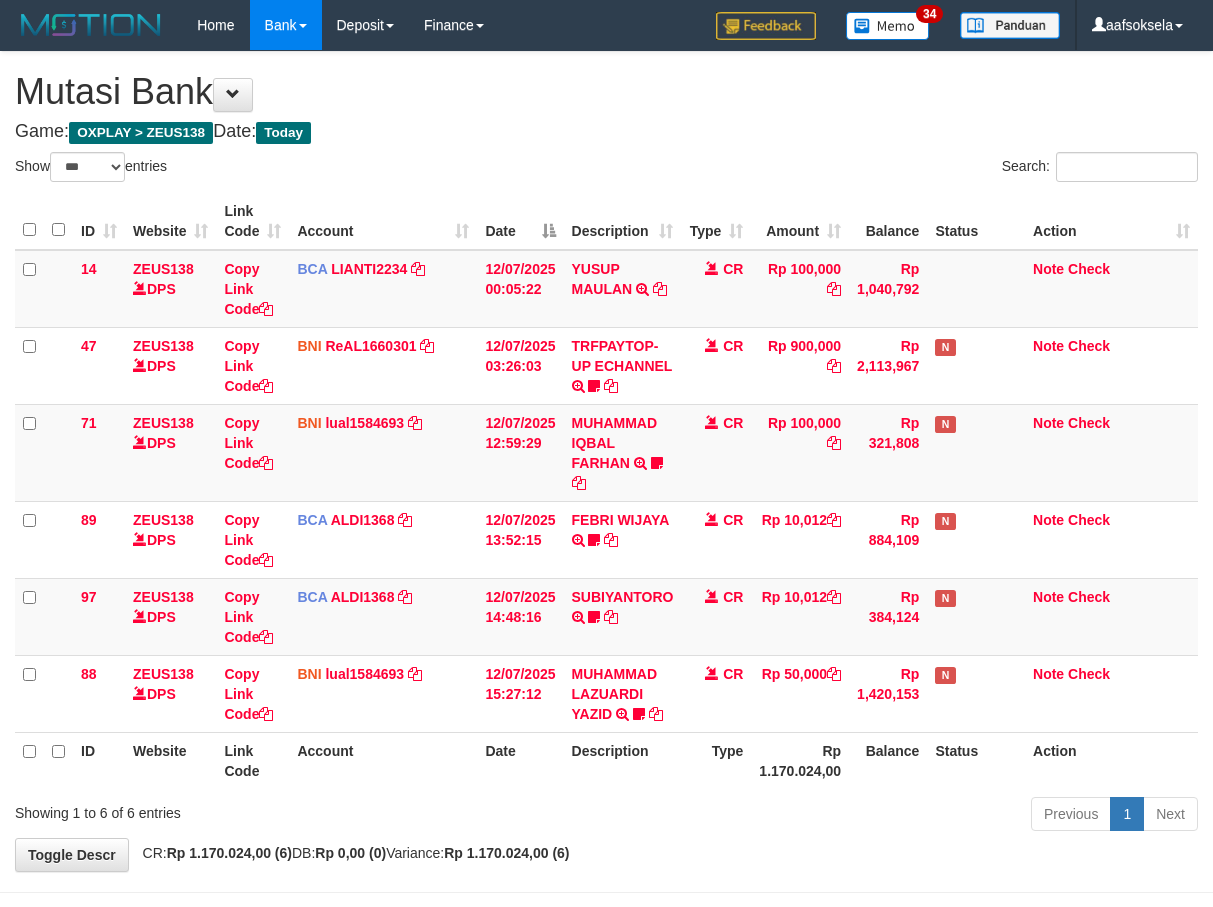 select on "***" 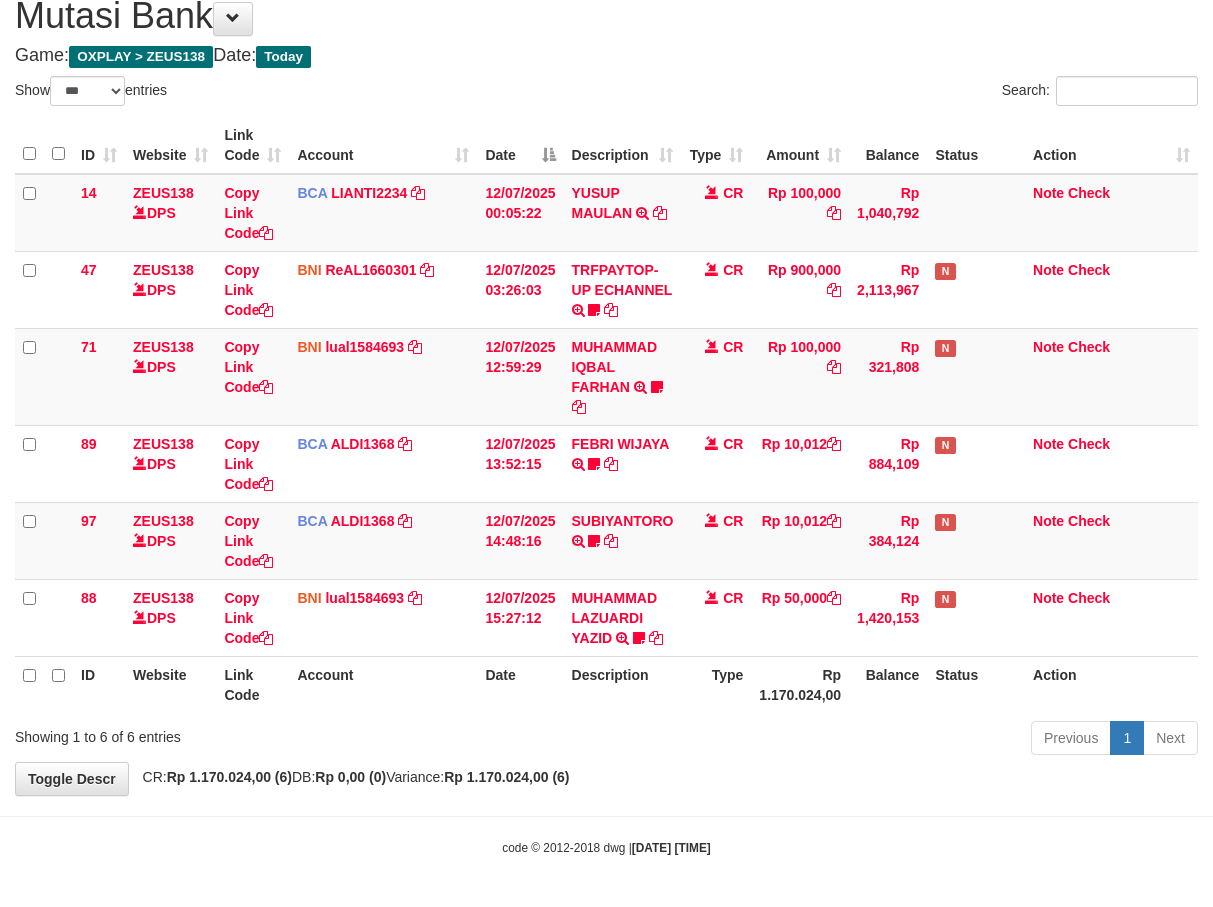 click on "Previous 1 Next" at bounding box center [859, 740] 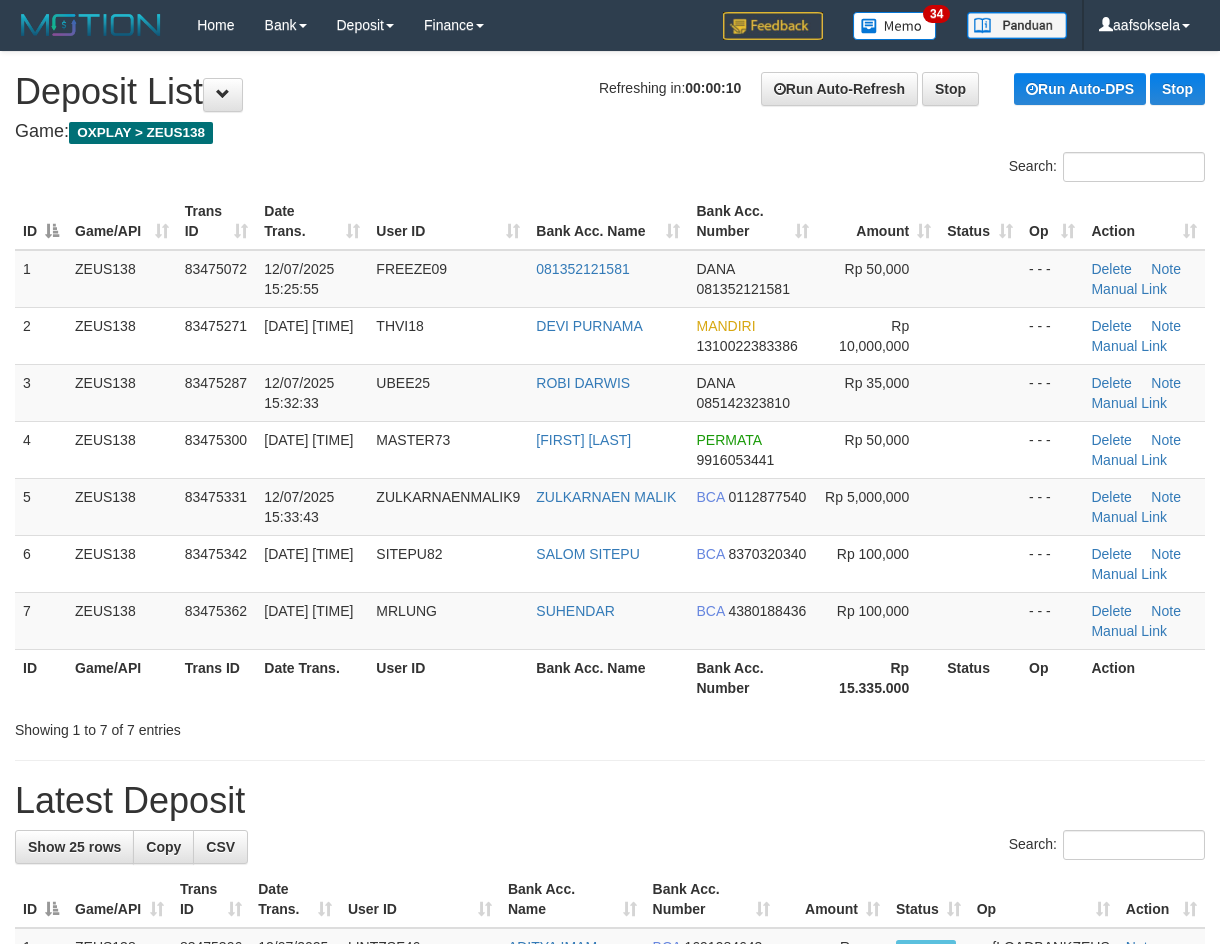 scroll, scrollTop: 0, scrollLeft: 0, axis: both 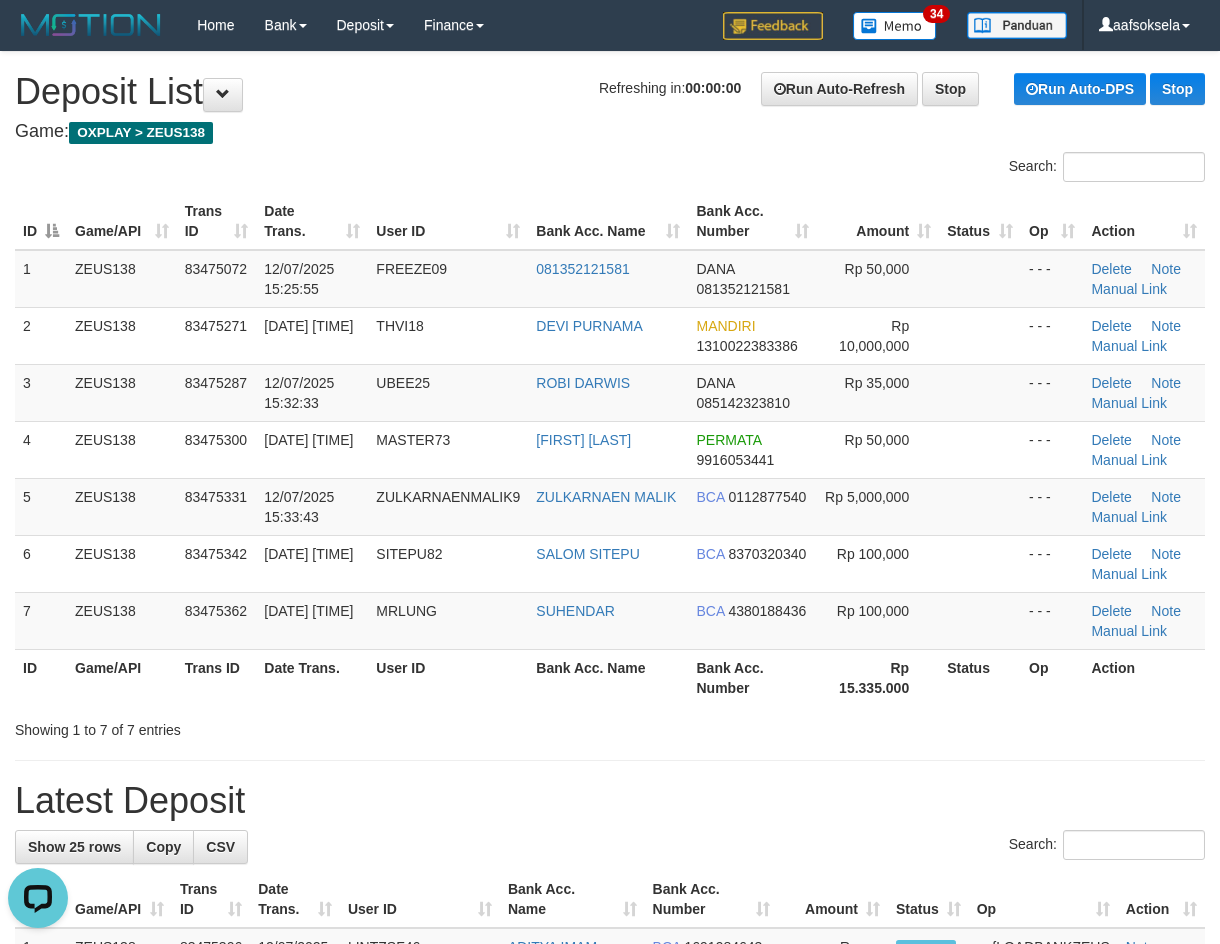 drag, startPoint x: 554, startPoint y: 663, endPoint x: 531, endPoint y: 664, distance: 23.021729 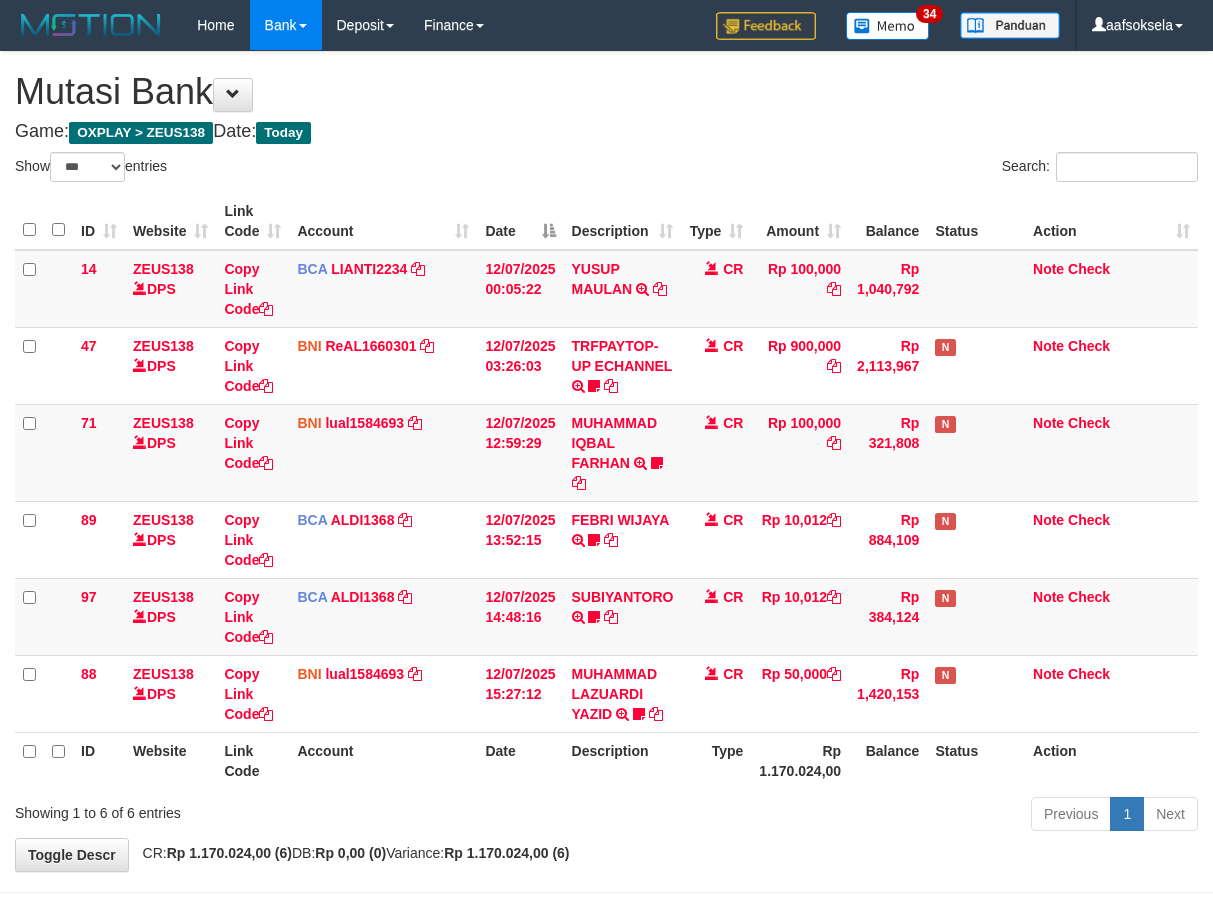 select on "***" 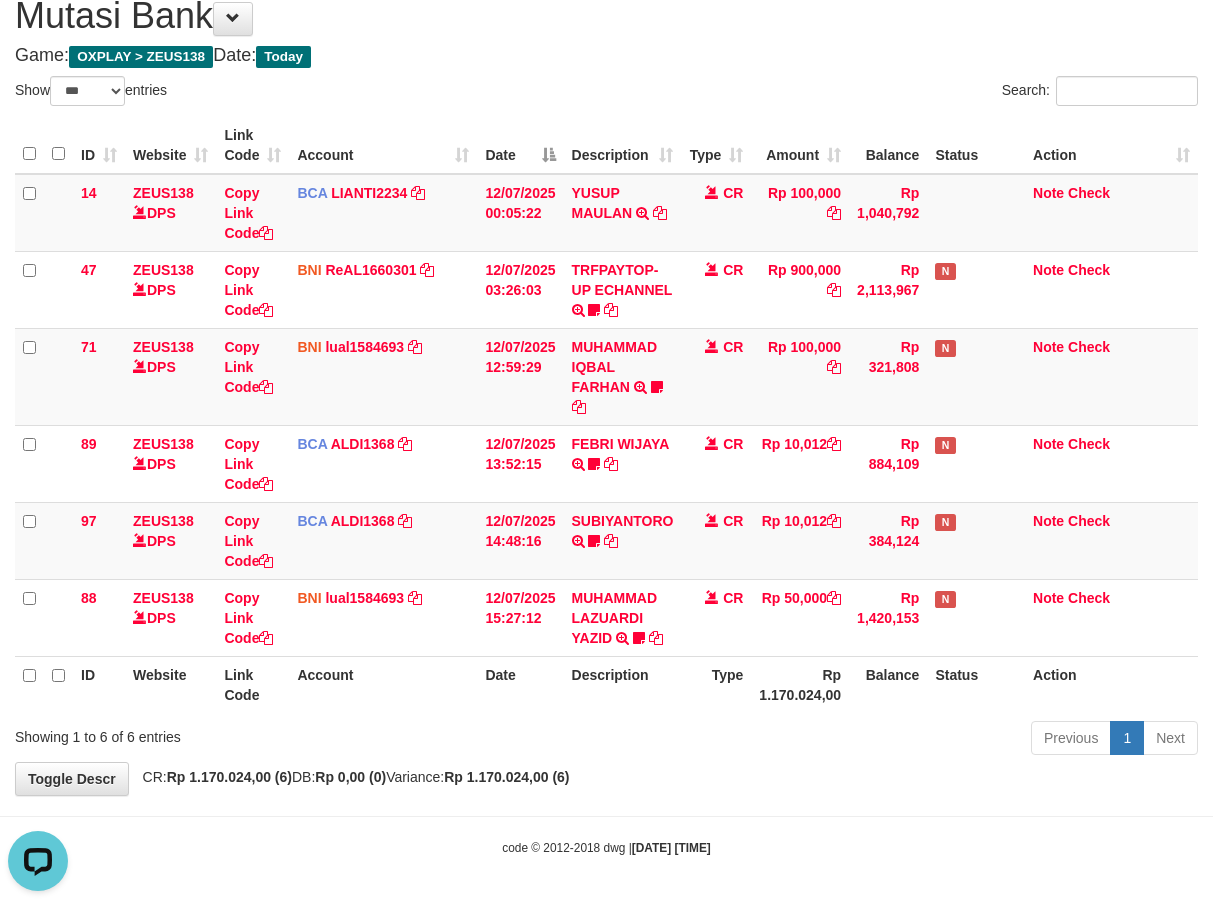scroll, scrollTop: 0, scrollLeft: 0, axis: both 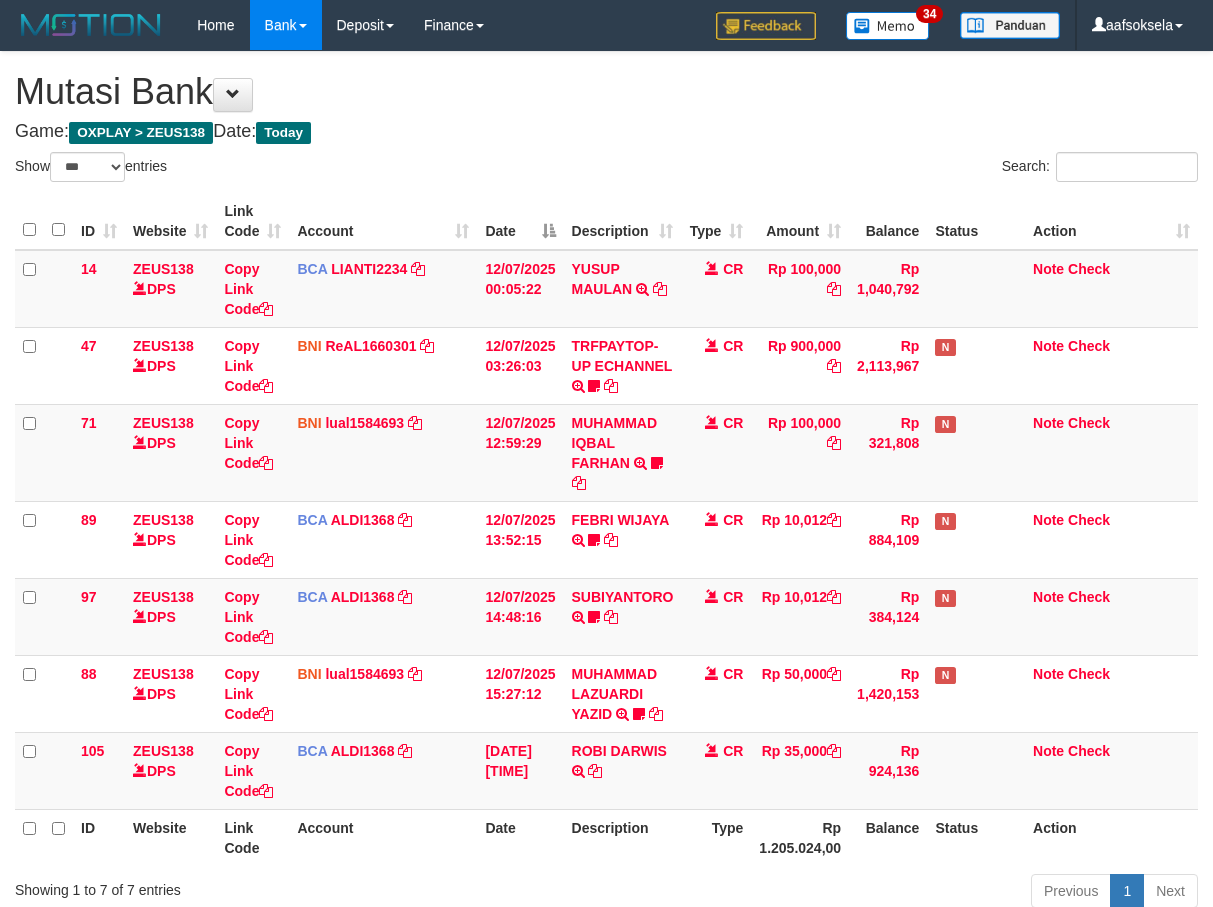 select on "***" 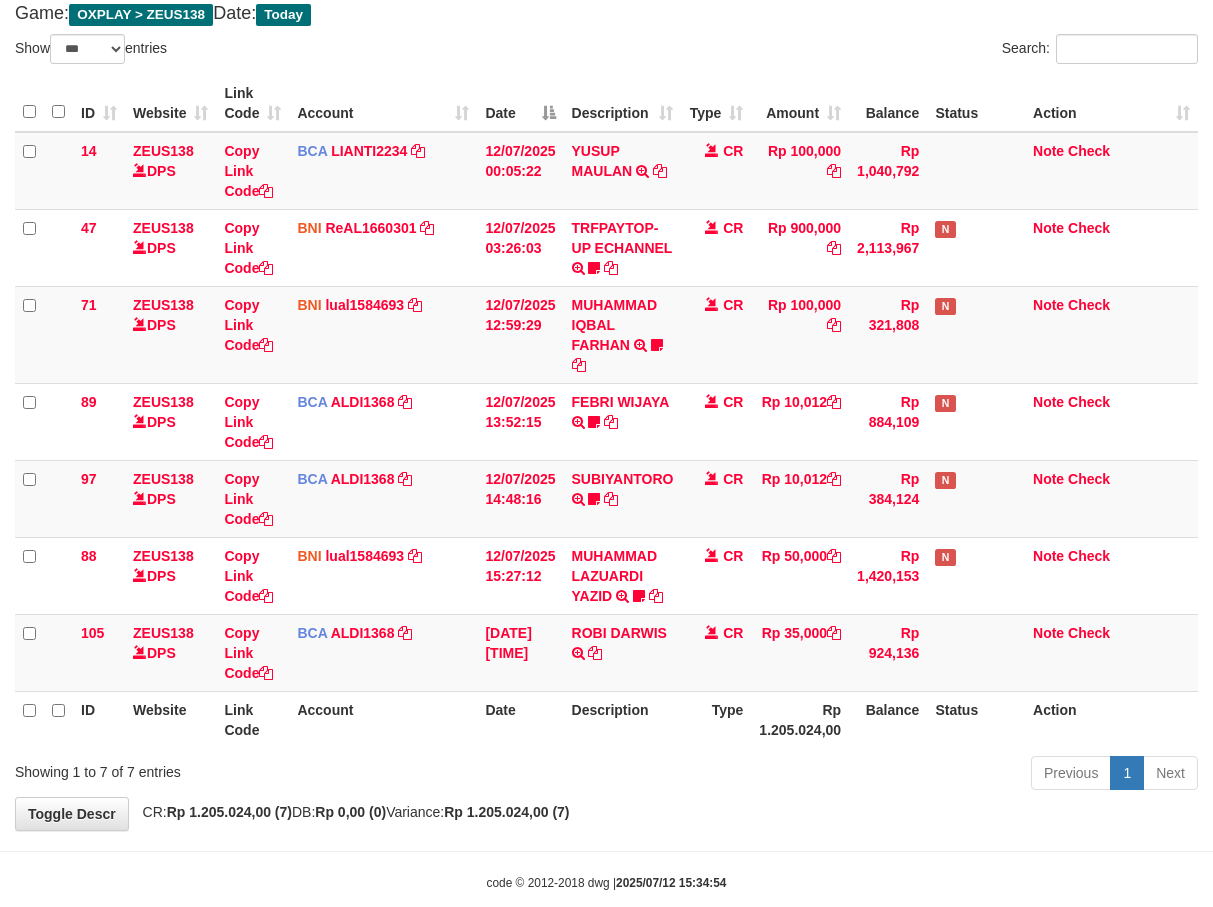 click on "Previous 1 Next" at bounding box center (859, 775) 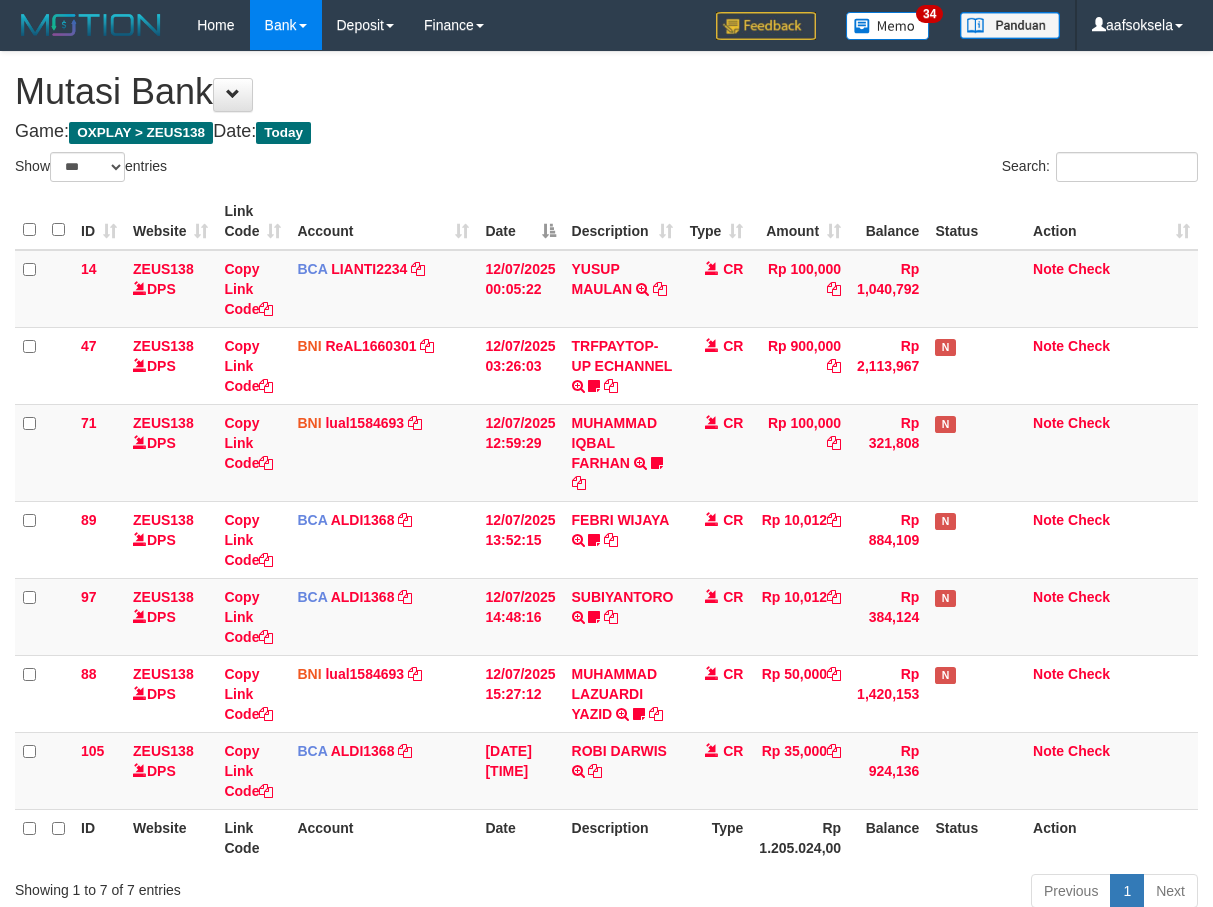 select on "***" 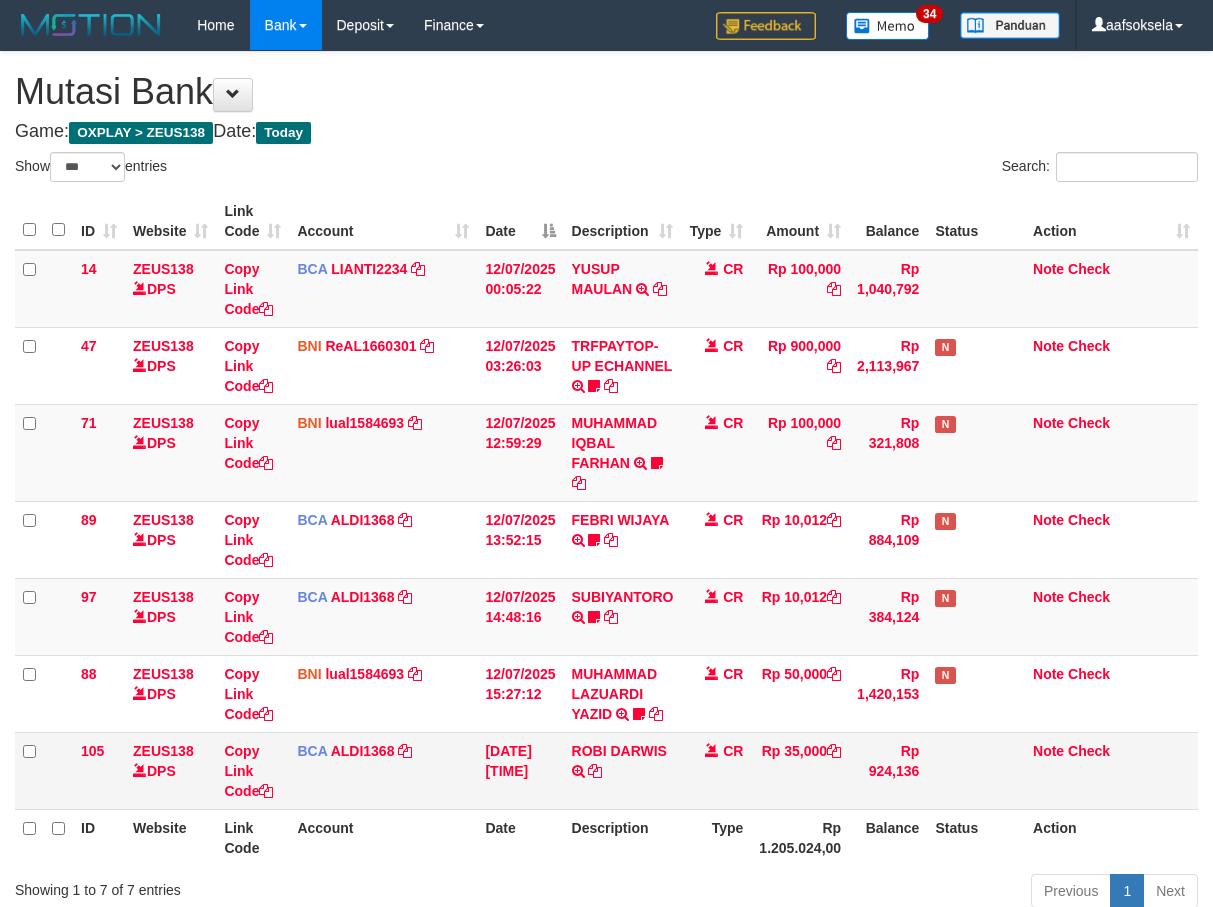 scroll, scrollTop: 118, scrollLeft: 0, axis: vertical 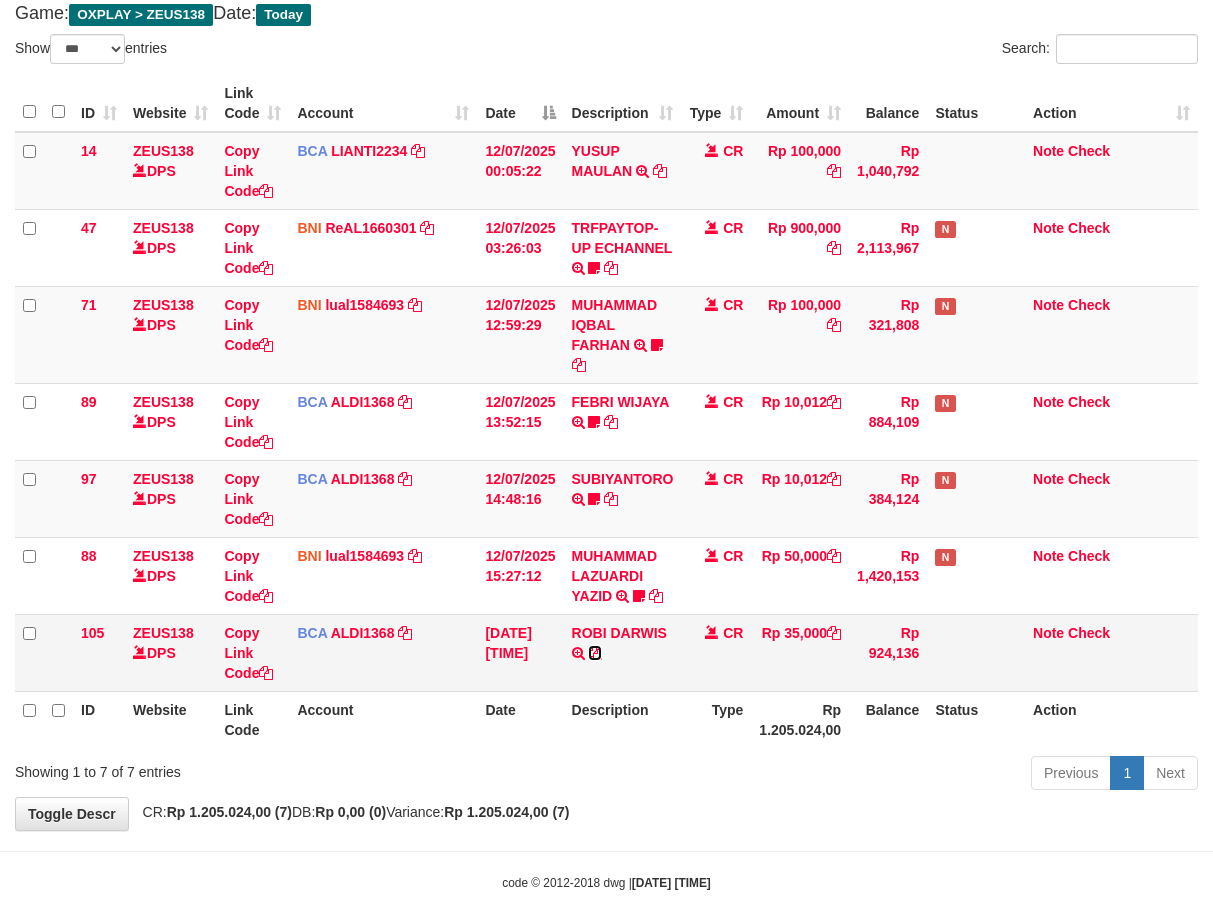 drag, startPoint x: 597, startPoint y: 653, endPoint x: 806, endPoint y: 666, distance: 209.40392 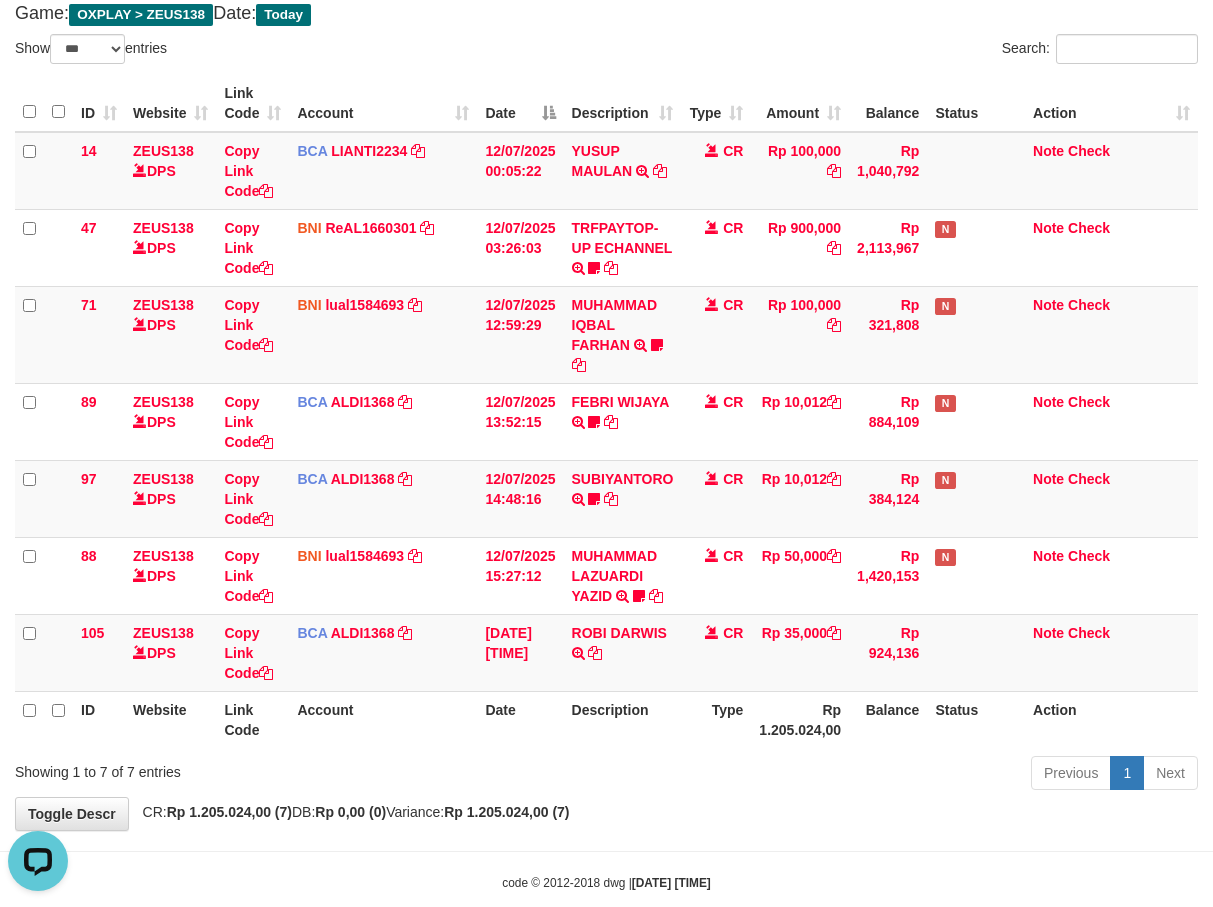 scroll, scrollTop: 0, scrollLeft: 0, axis: both 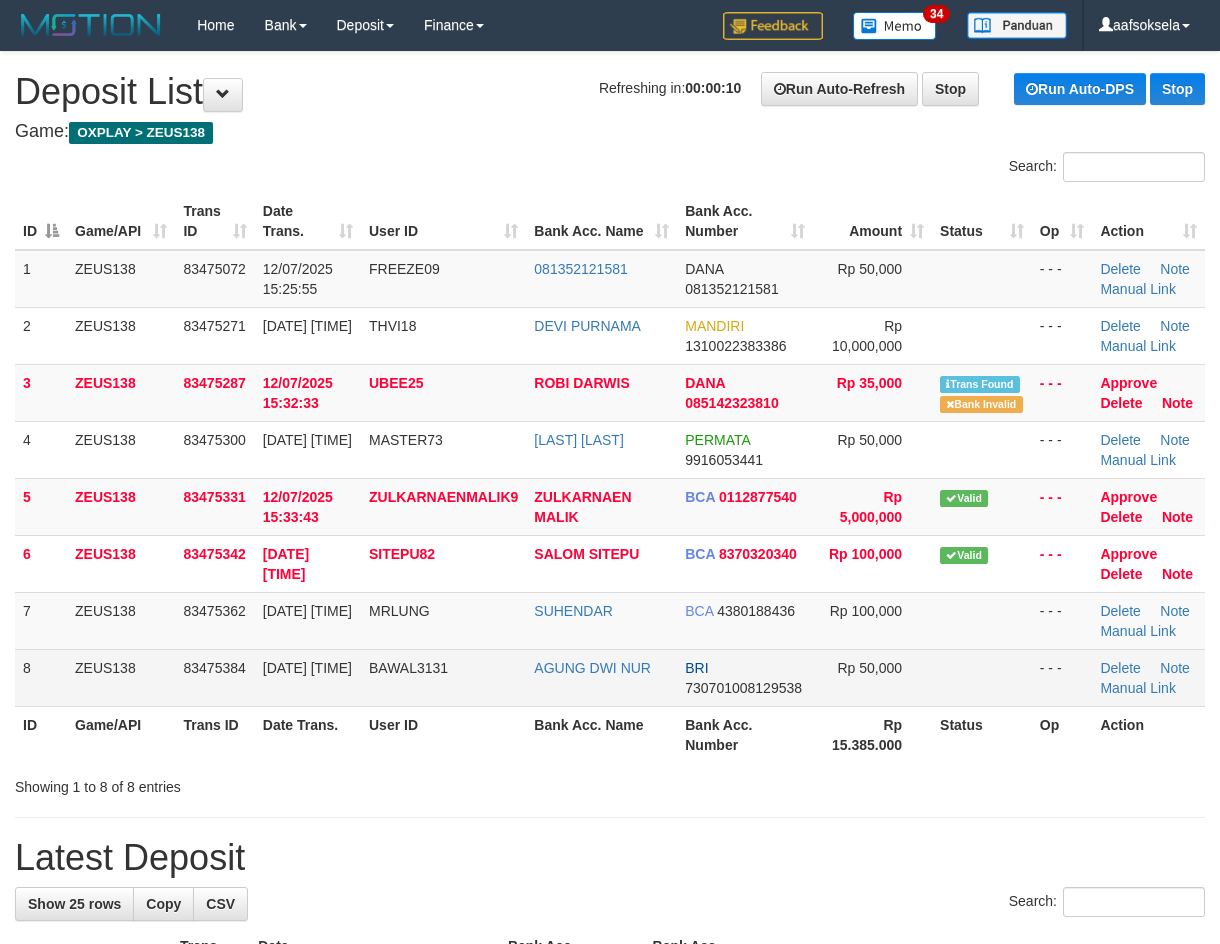 click on "BAWAL3131" at bounding box center [443, 677] 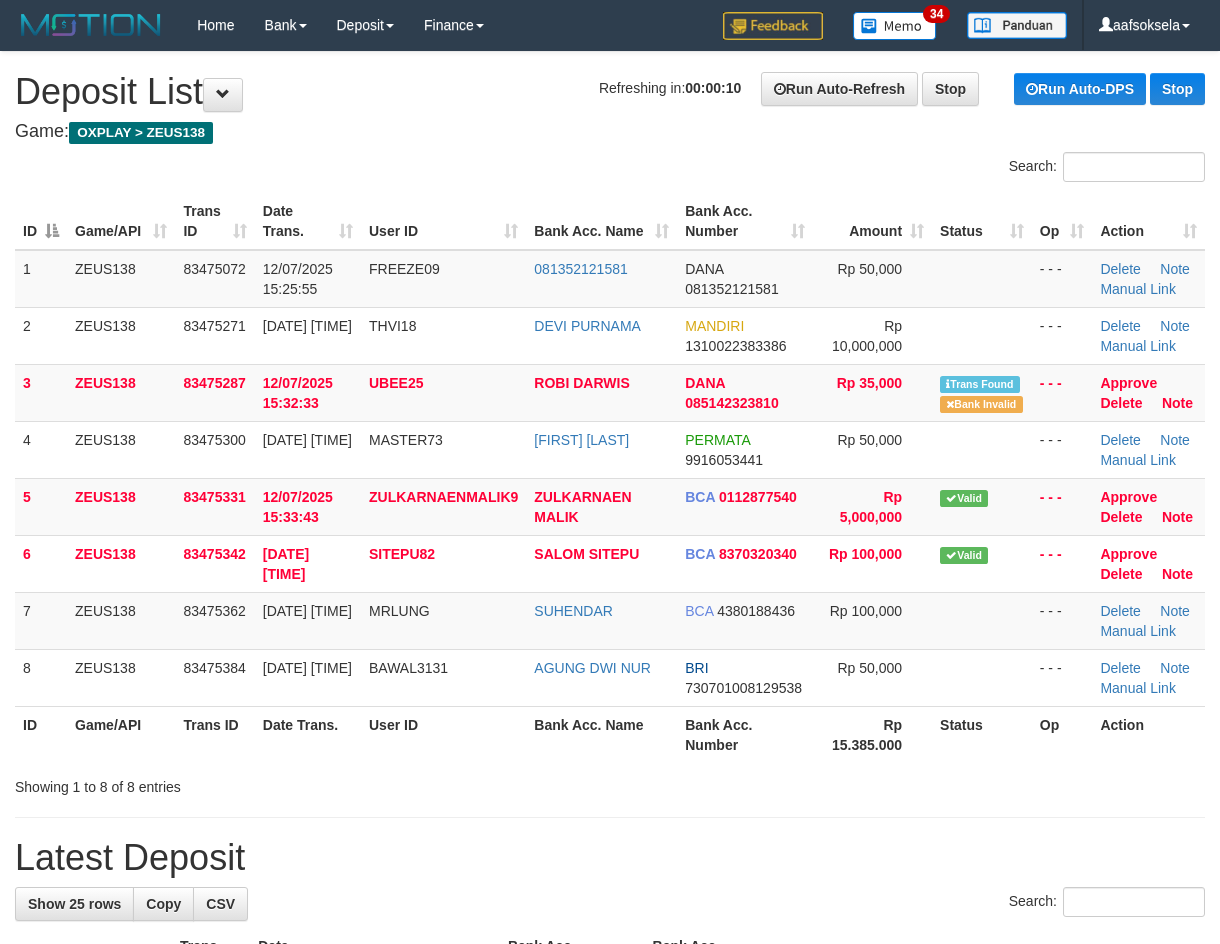 scroll, scrollTop: 0, scrollLeft: 0, axis: both 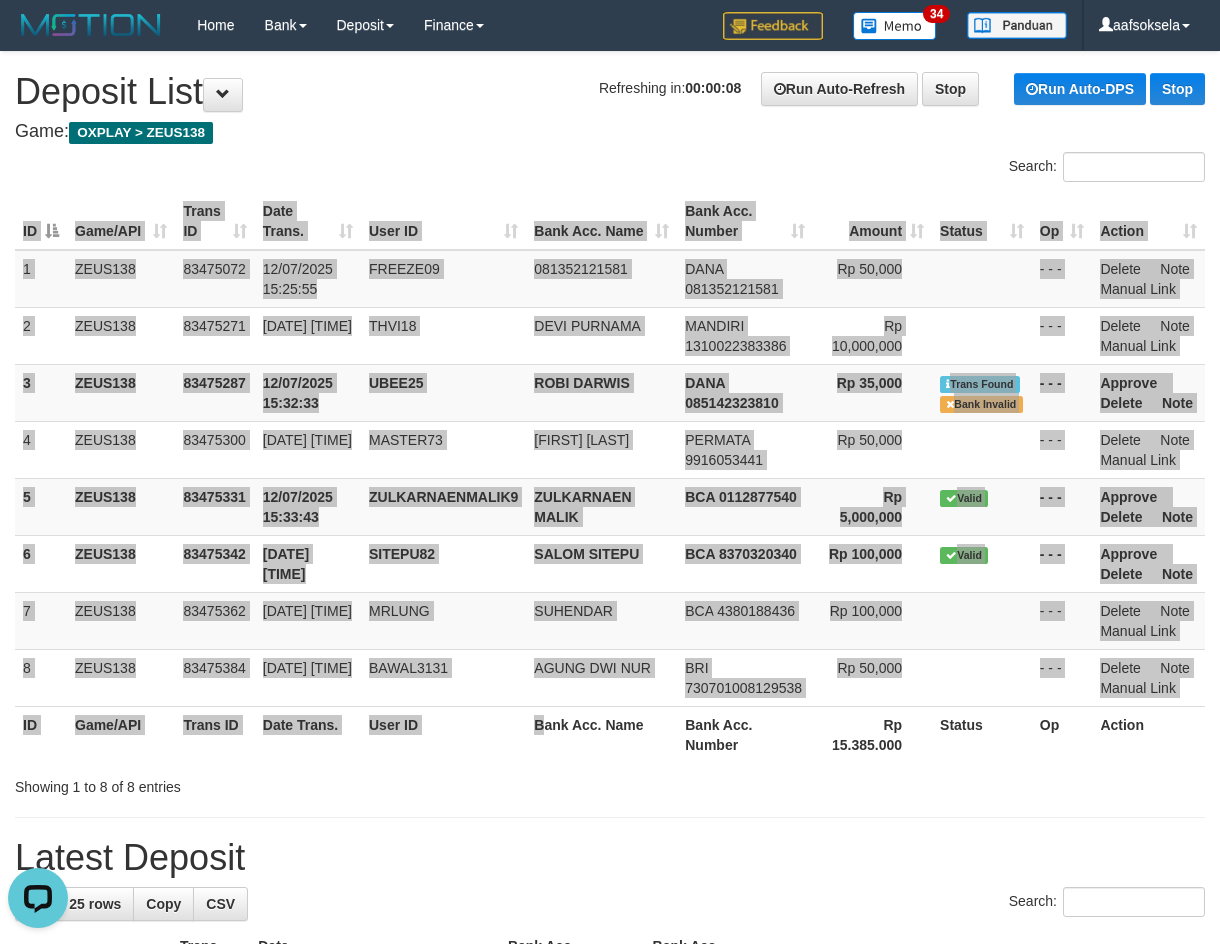 drag, startPoint x: 538, startPoint y: 762, endPoint x: 1, endPoint y: 847, distance: 543.68555 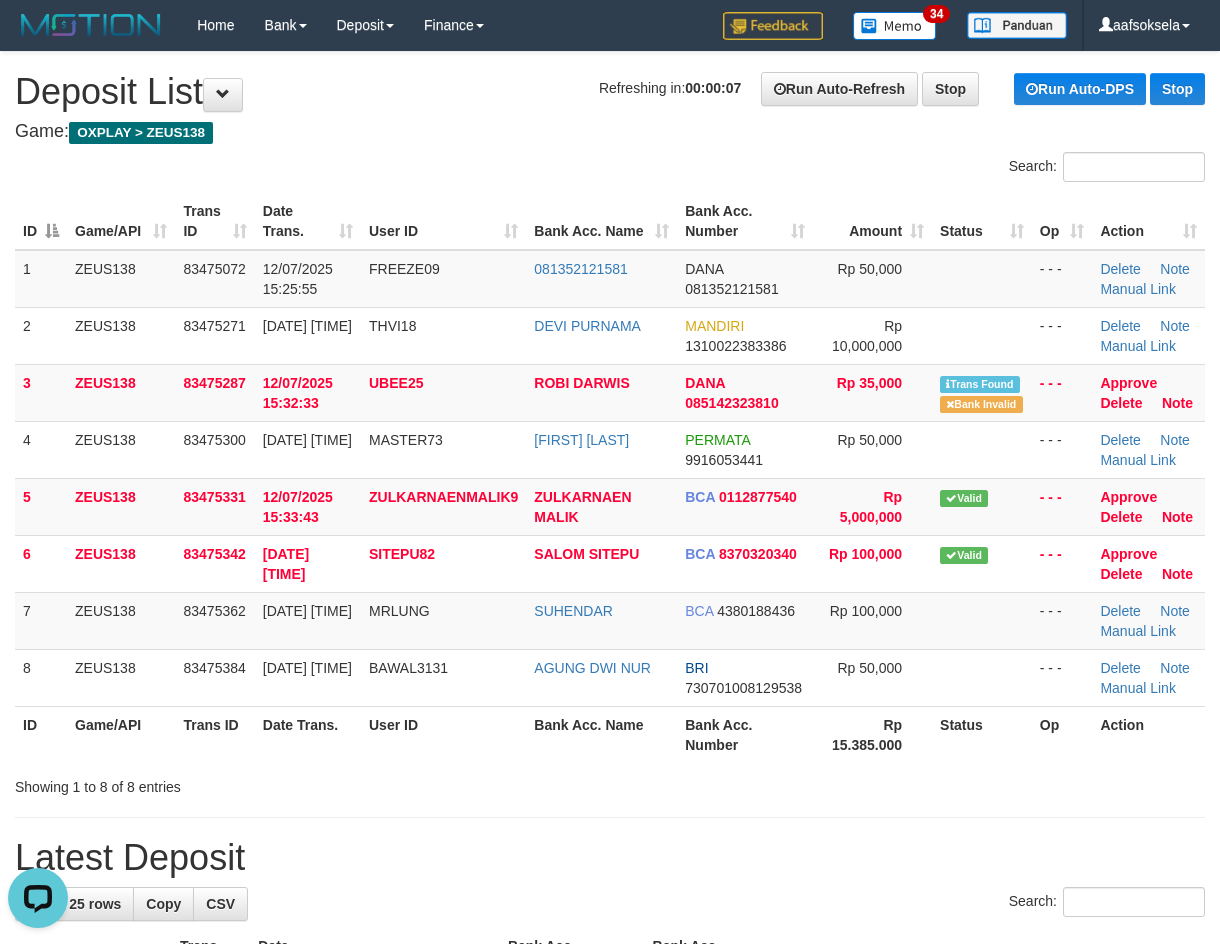 scroll, scrollTop: 1227, scrollLeft: 0, axis: vertical 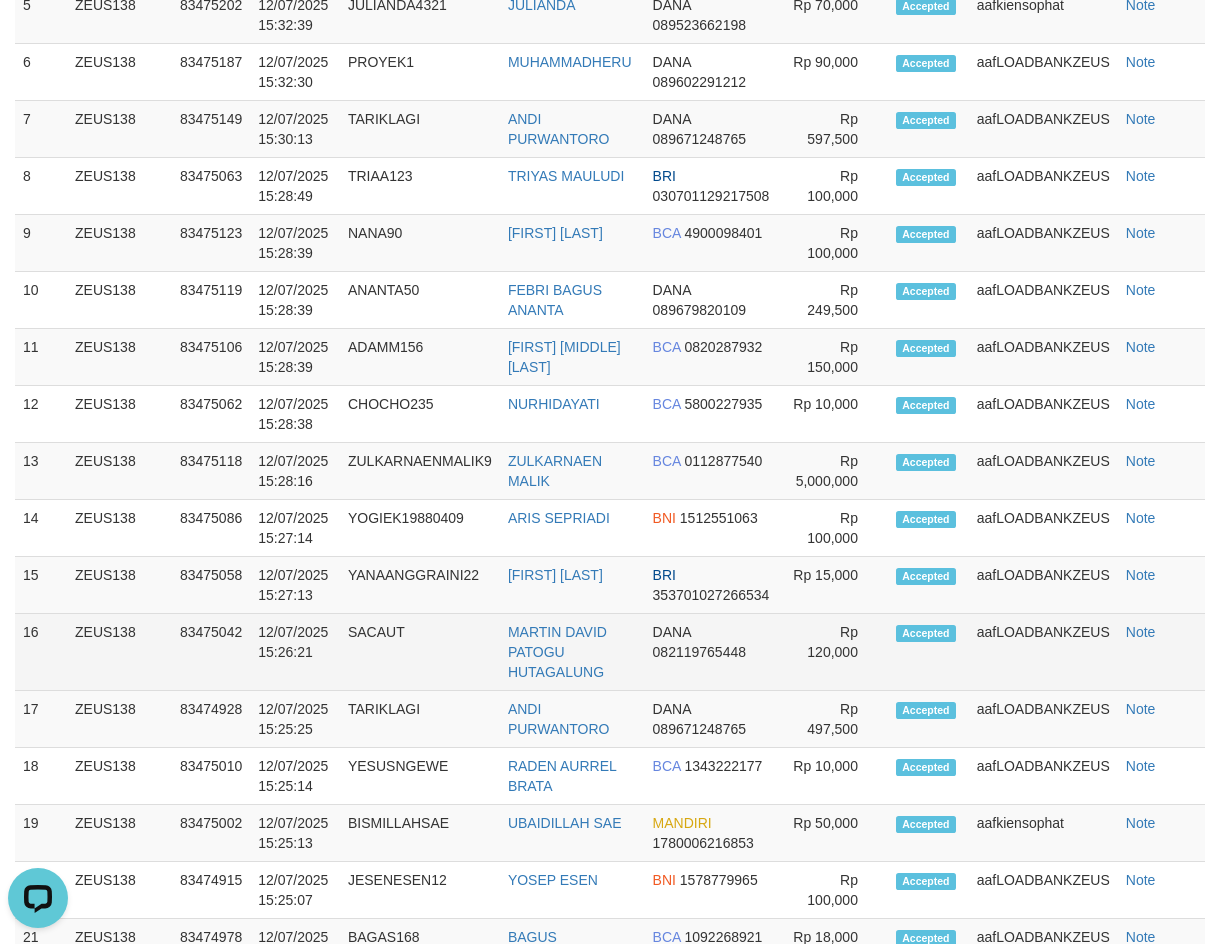 click on "SACAUT" at bounding box center [420, 652] 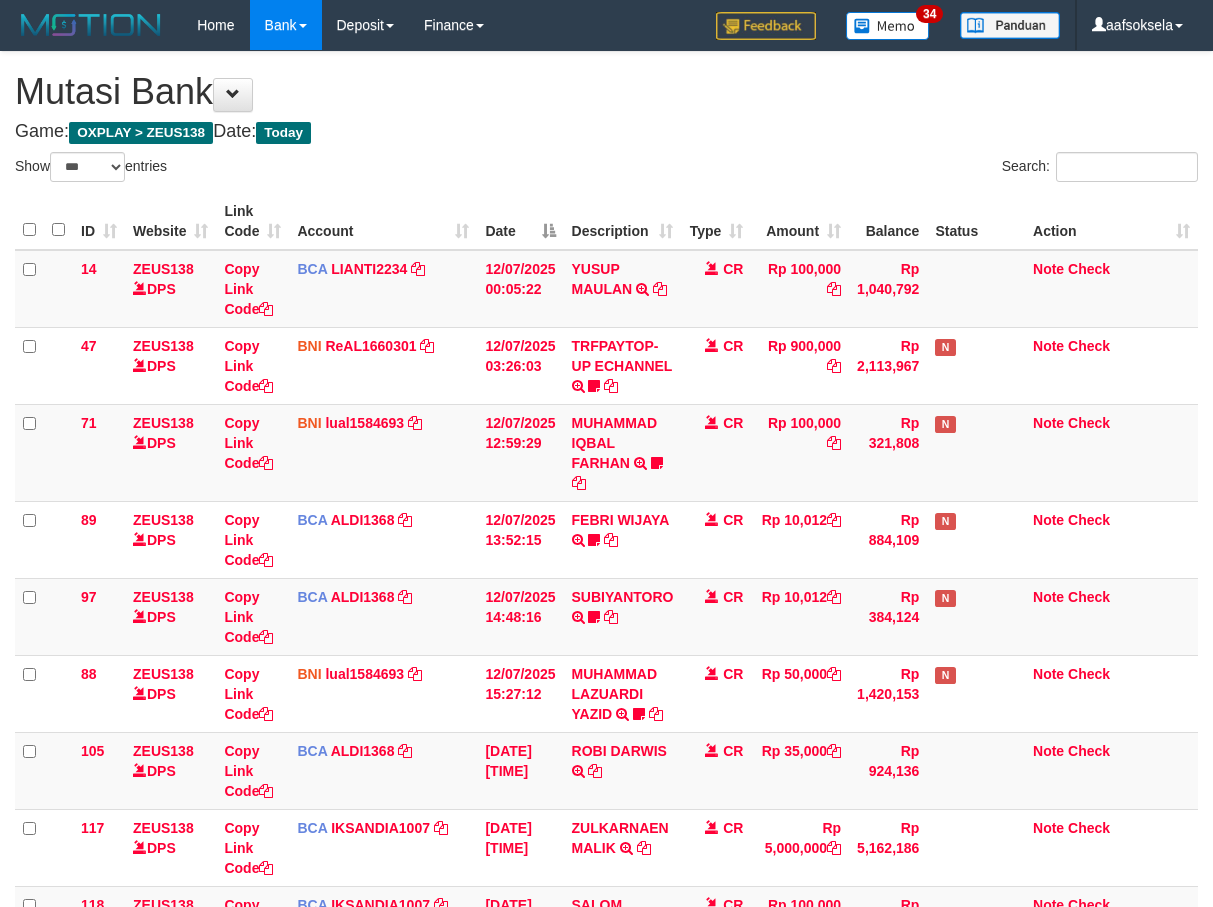 select on "***" 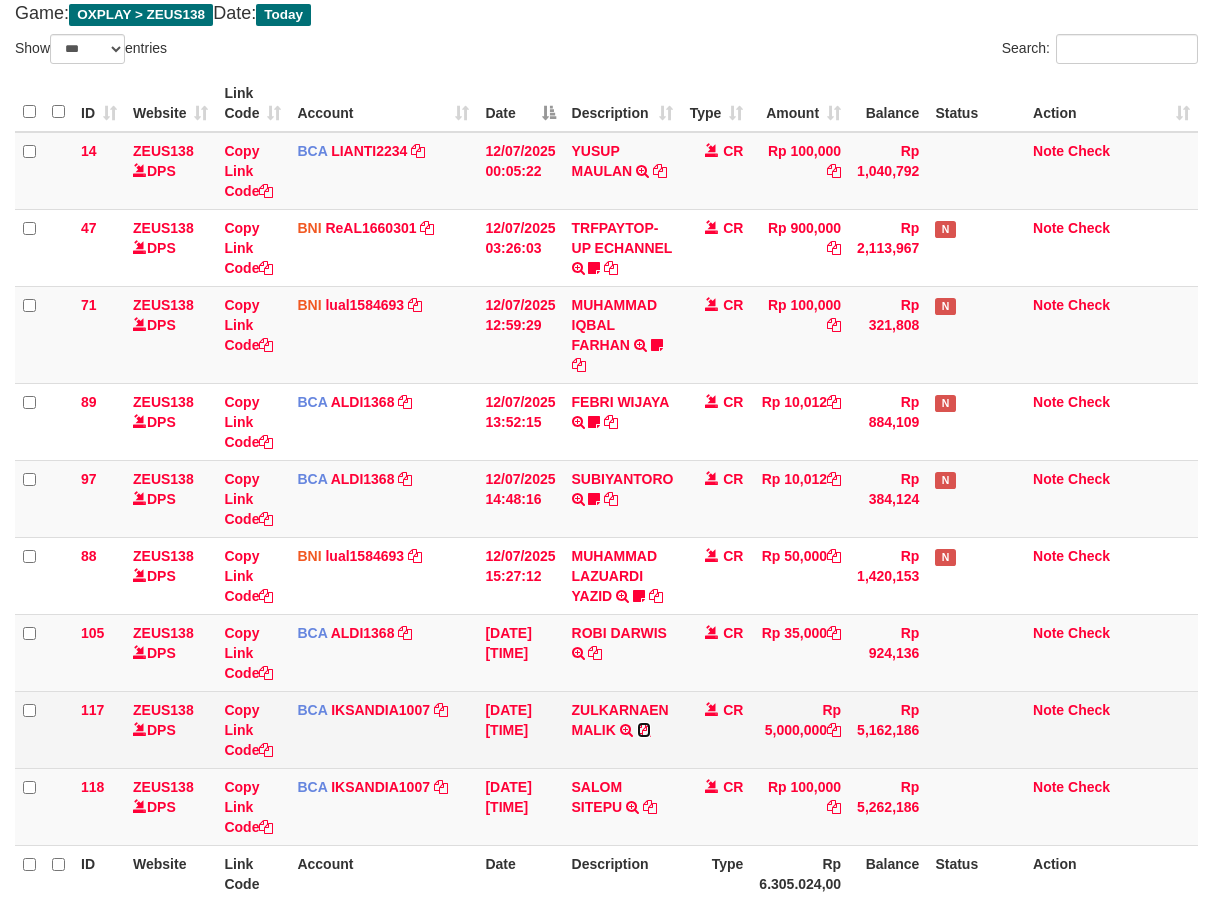 click at bounding box center (644, 730) 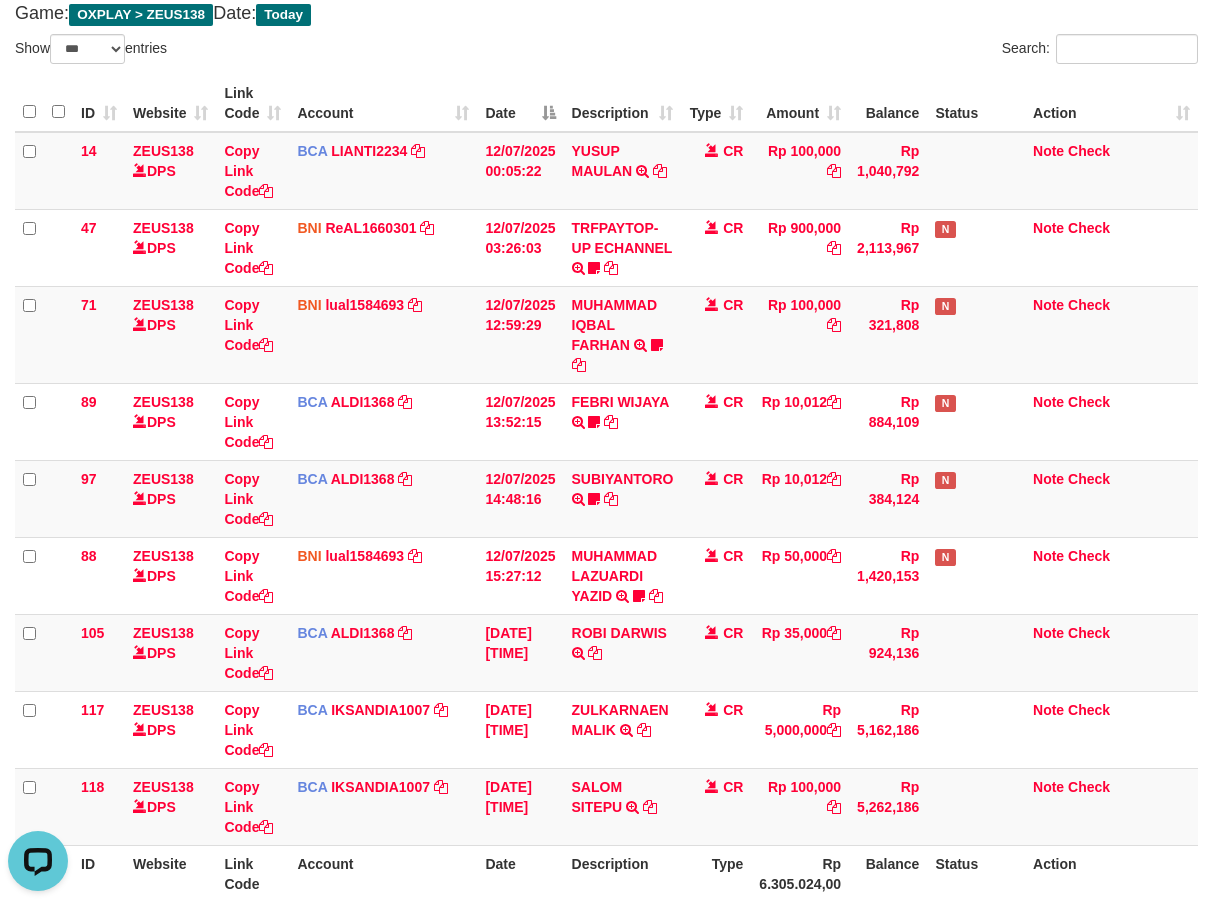 scroll, scrollTop: 0, scrollLeft: 0, axis: both 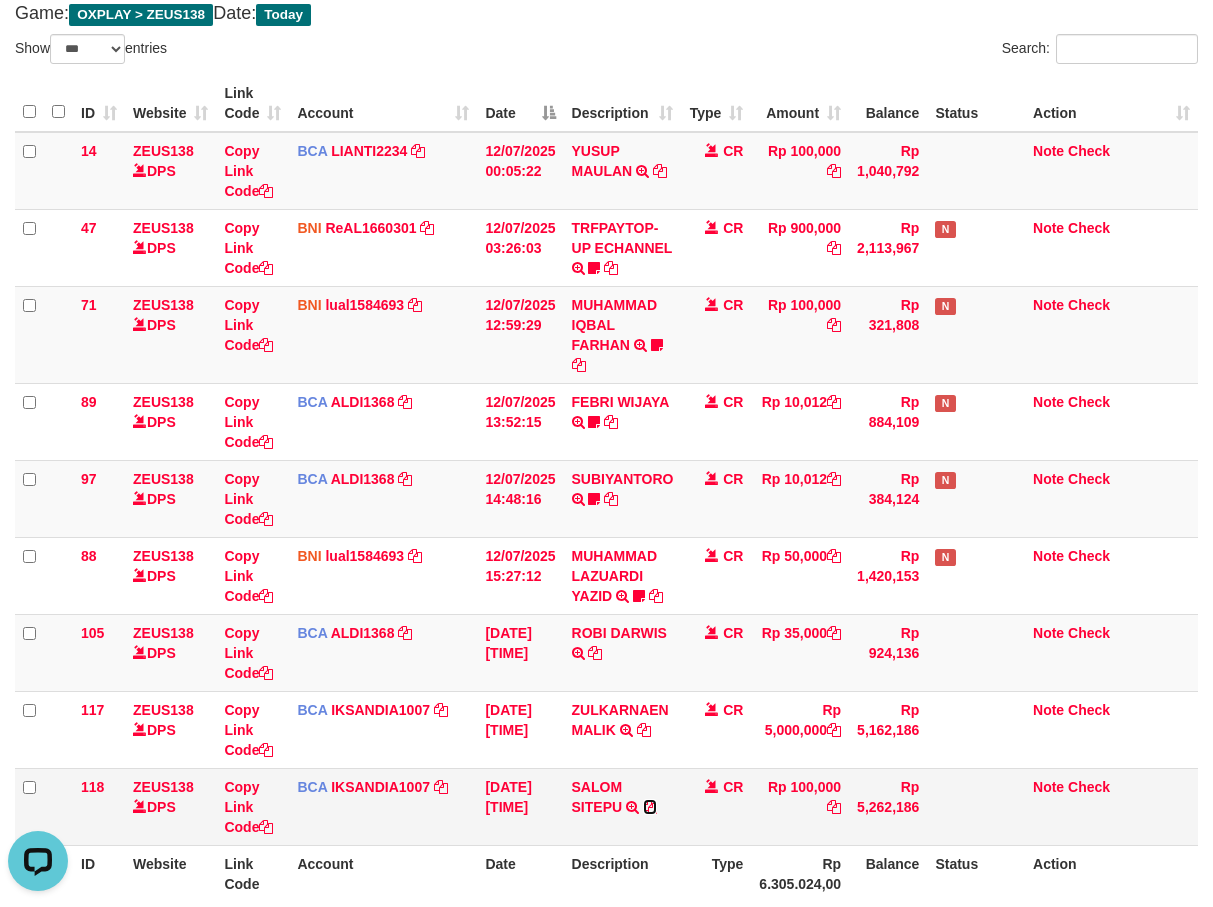 click at bounding box center (650, 807) 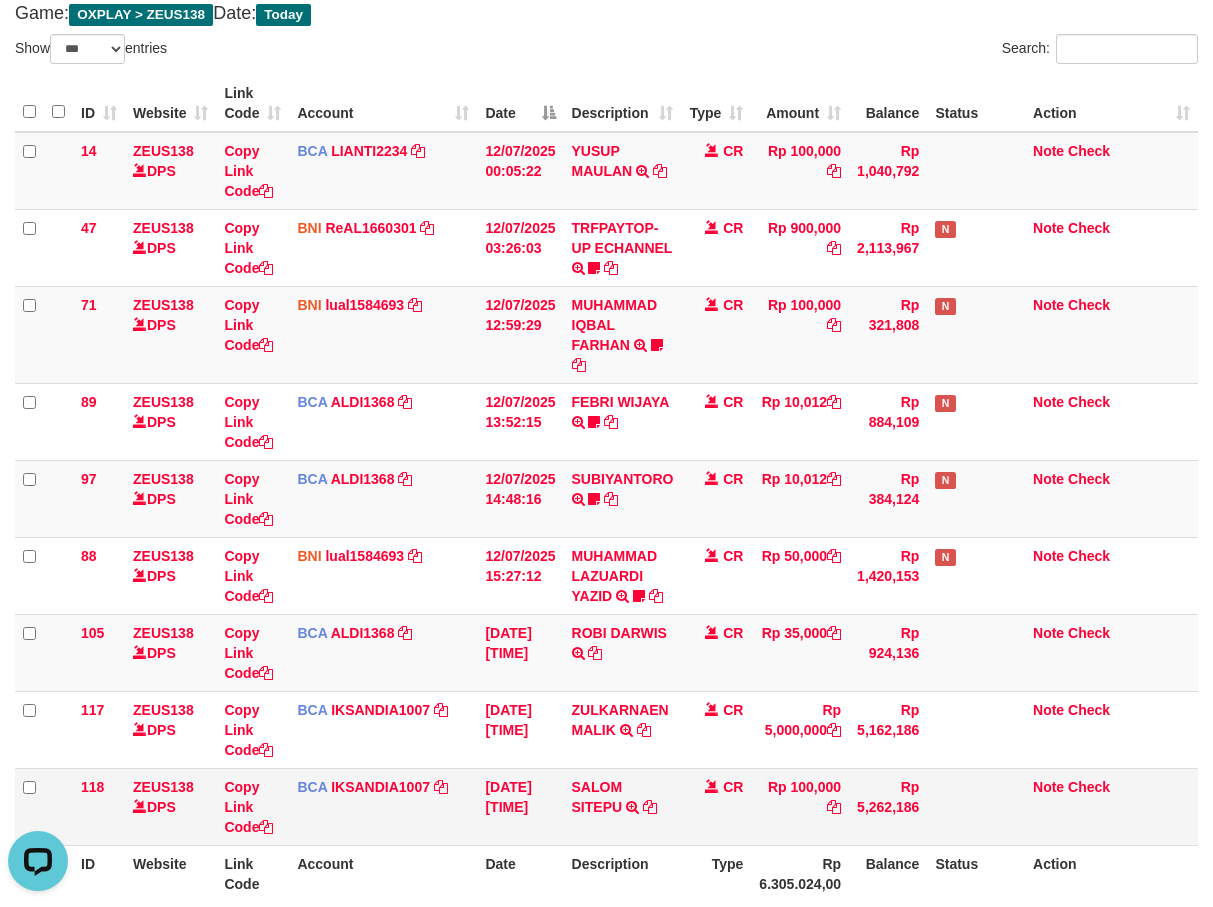 drag, startPoint x: 798, startPoint y: 816, endPoint x: 786, endPoint y: 810, distance: 13.416408 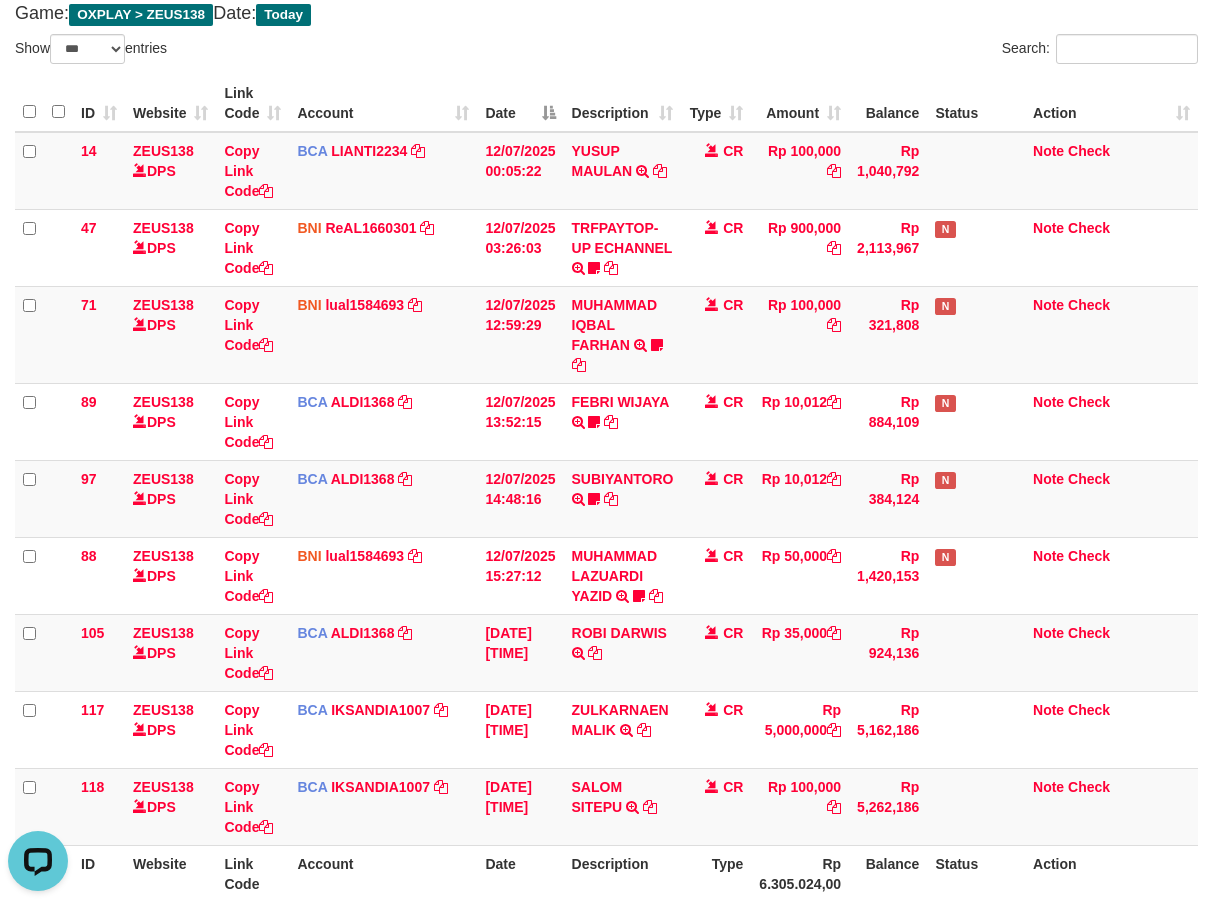 scroll, scrollTop: 307, scrollLeft: 0, axis: vertical 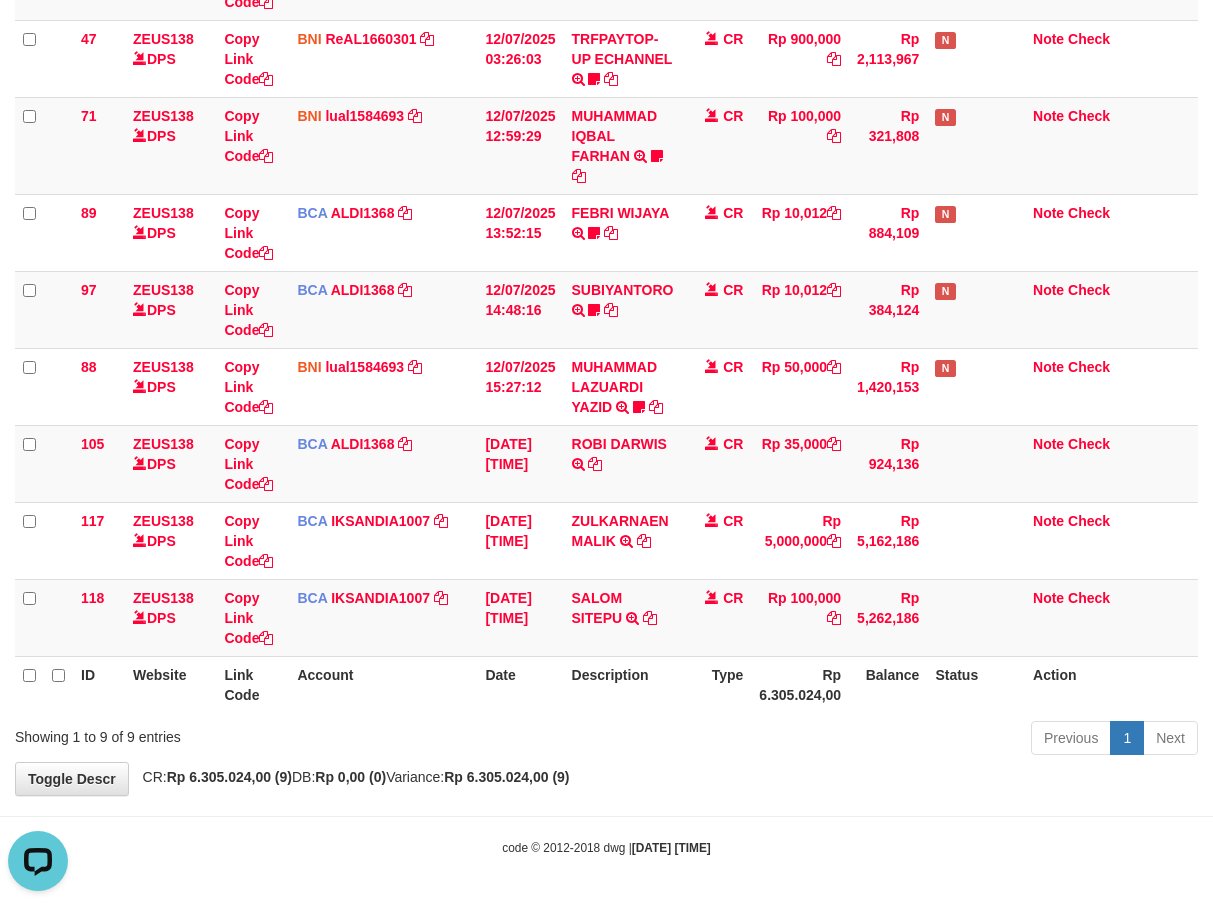 click on "Toggle navigation
Home
Bank
Account List
Mutasi Bank
Search
Sync
Note Mutasi
Deposit
DPS Fetch
DPS List
History
Note DPS
Finance
Financial Data
aafsoksela
My Profile
Log Out" at bounding box center (606, 300) 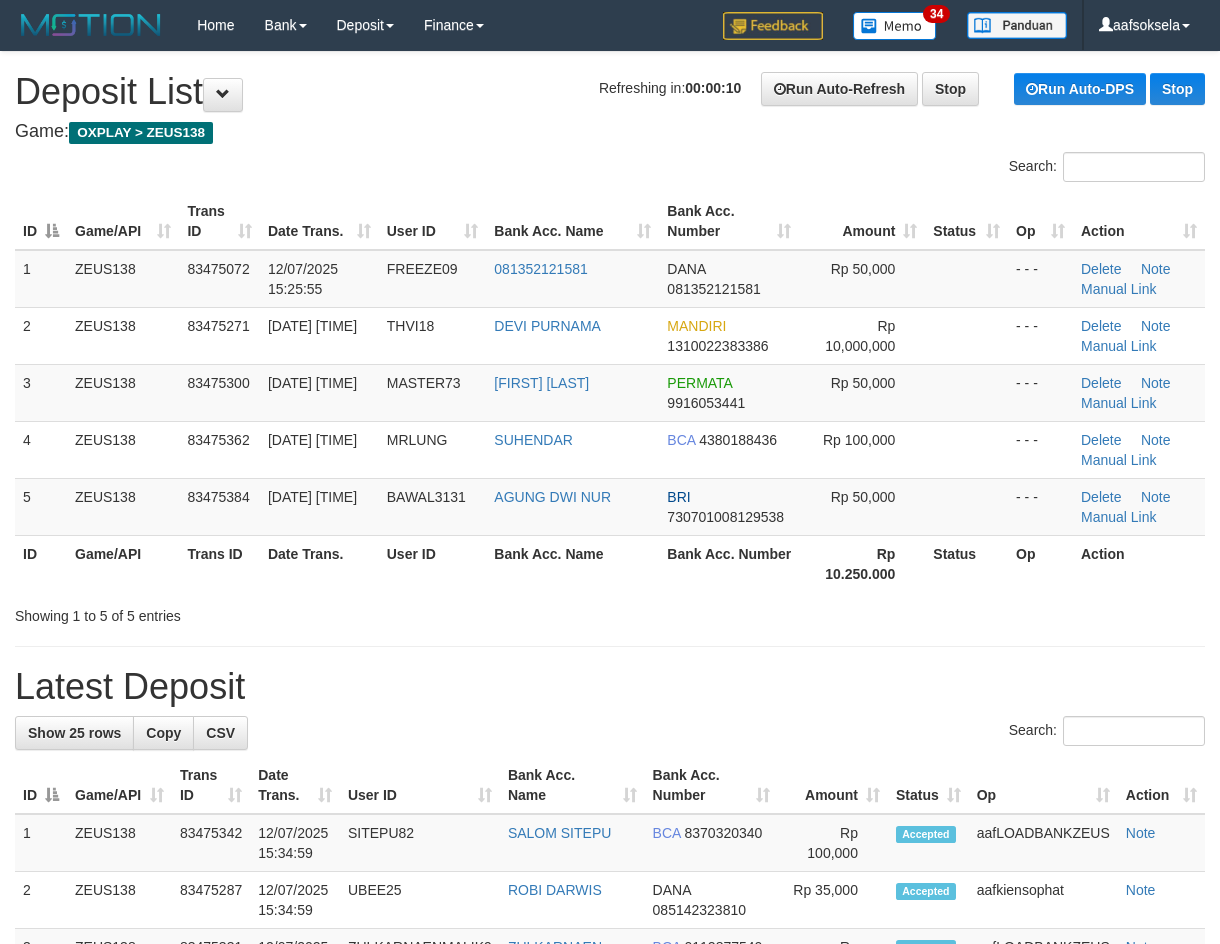 scroll, scrollTop: 82, scrollLeft: 0, axis: vertical 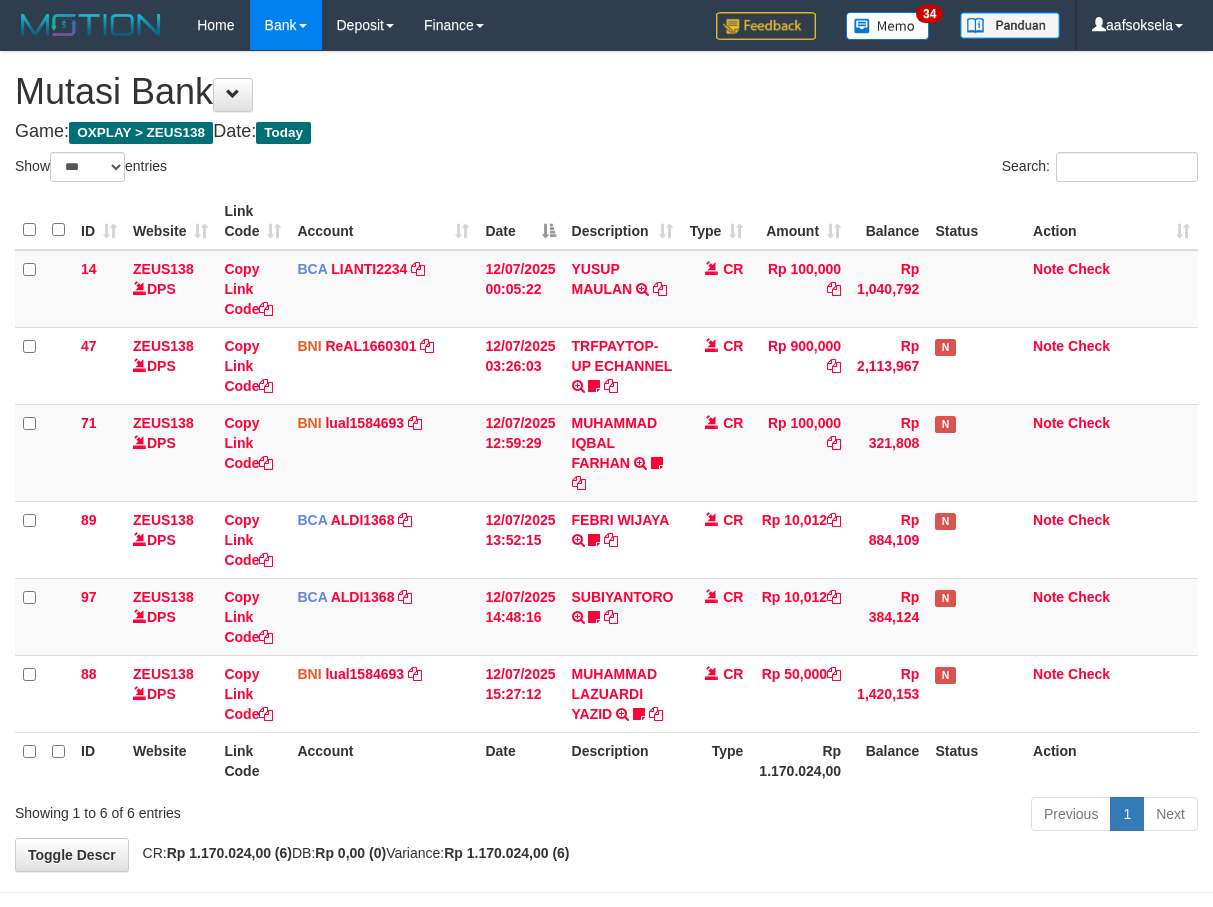 select on "***" 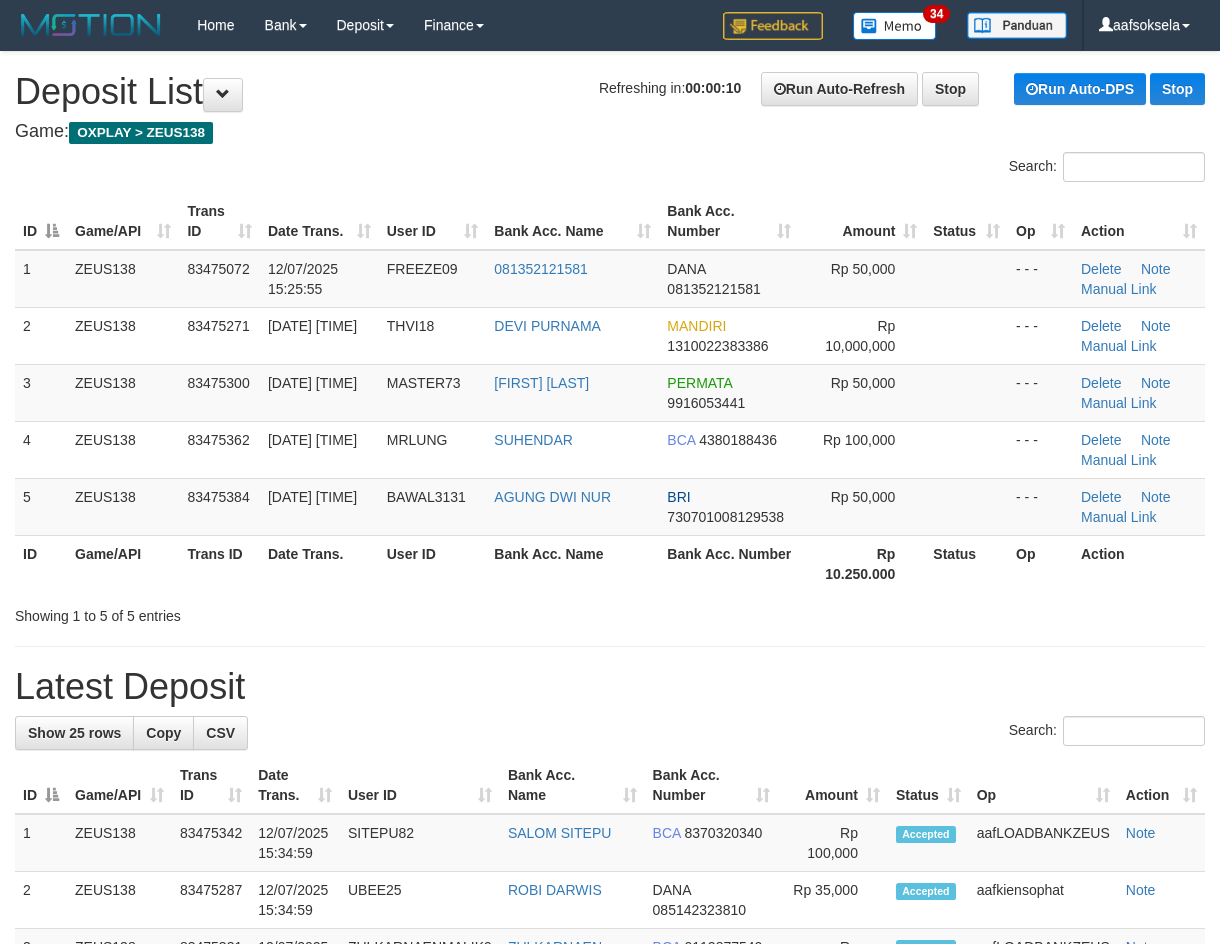 scroll, scrollTop: 82, scrollLeft: 0, axis: vertical 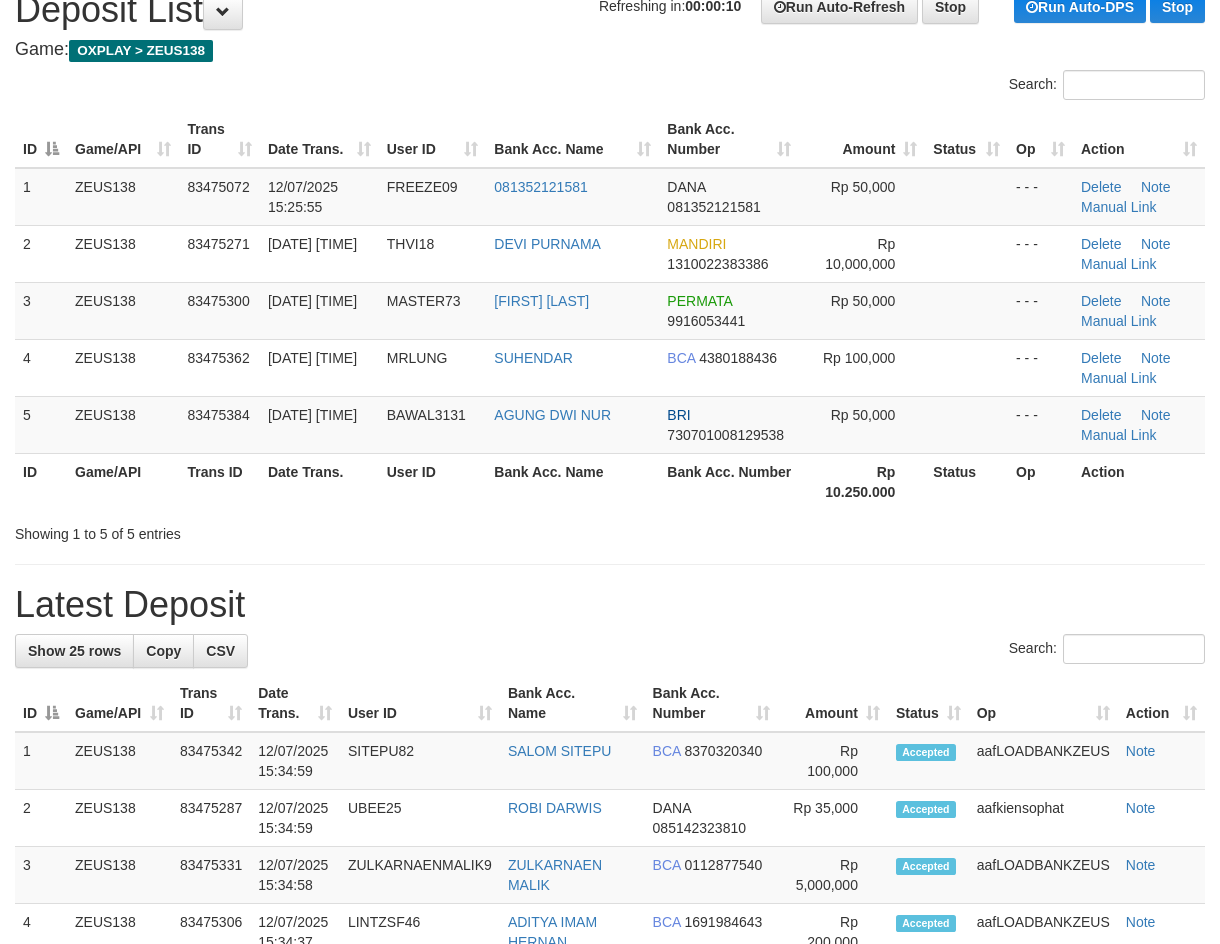 click on "Showing 1 to 5 of 5 entries" at bounding box center (254, 530) 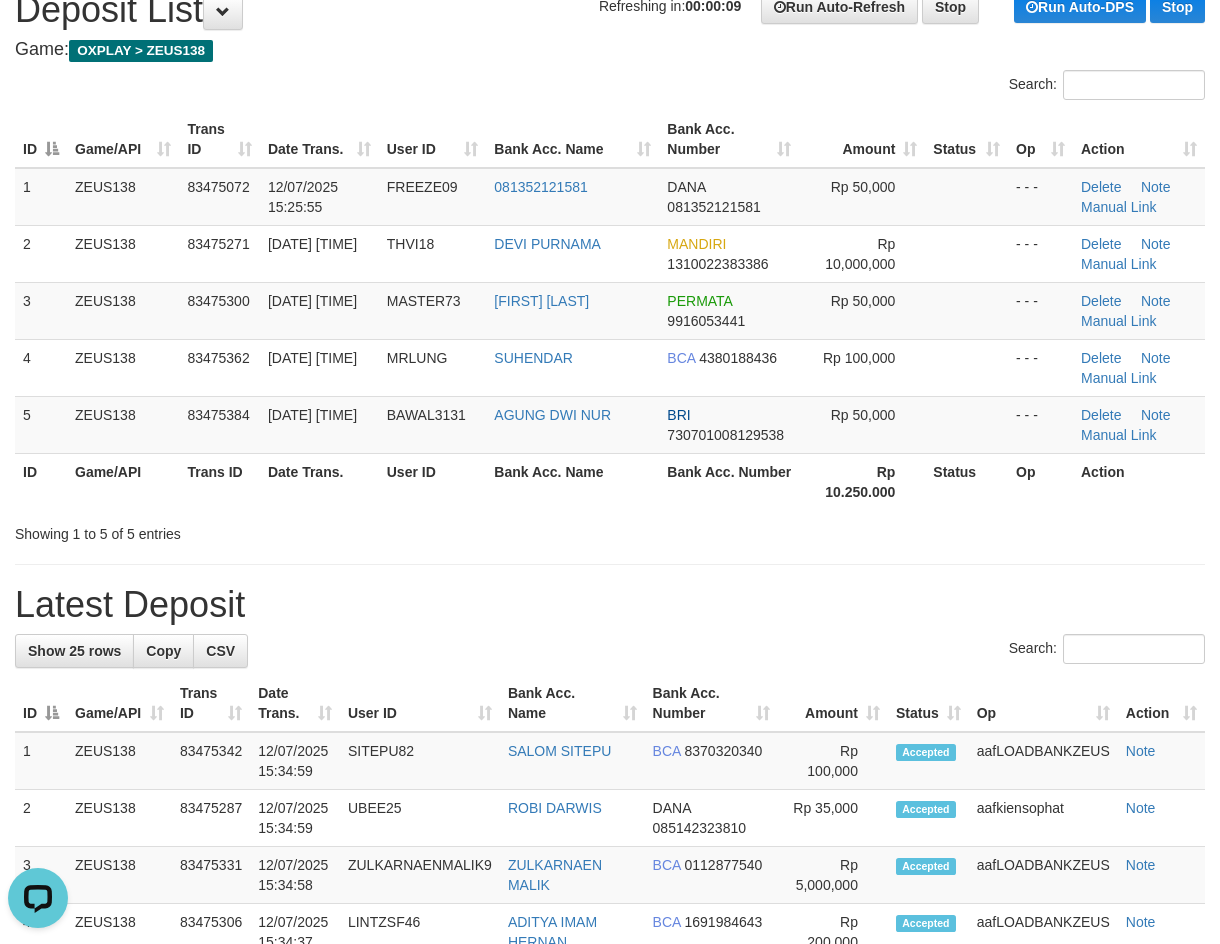 scroll, scrollTop: 0, scrollLeft: 0, axis: both 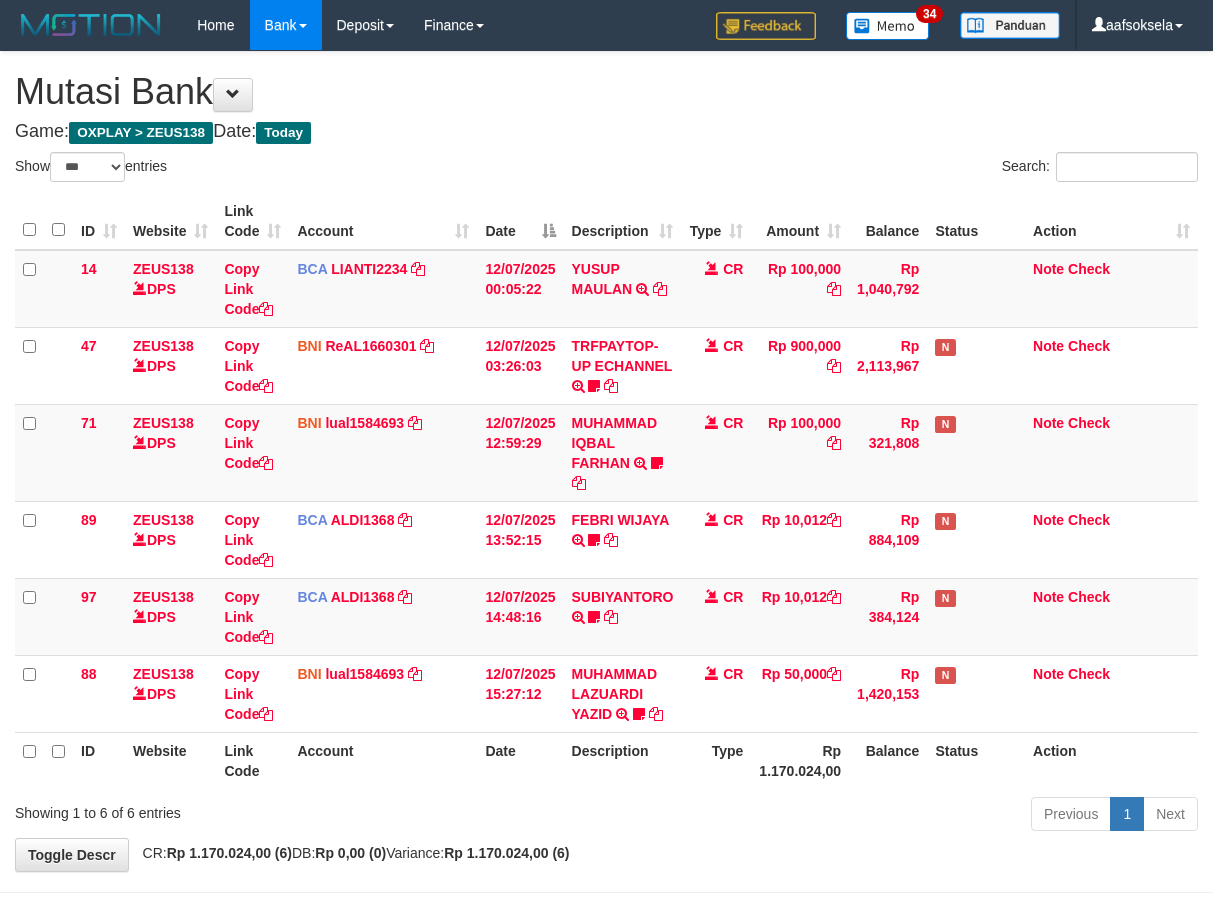 select on "***" 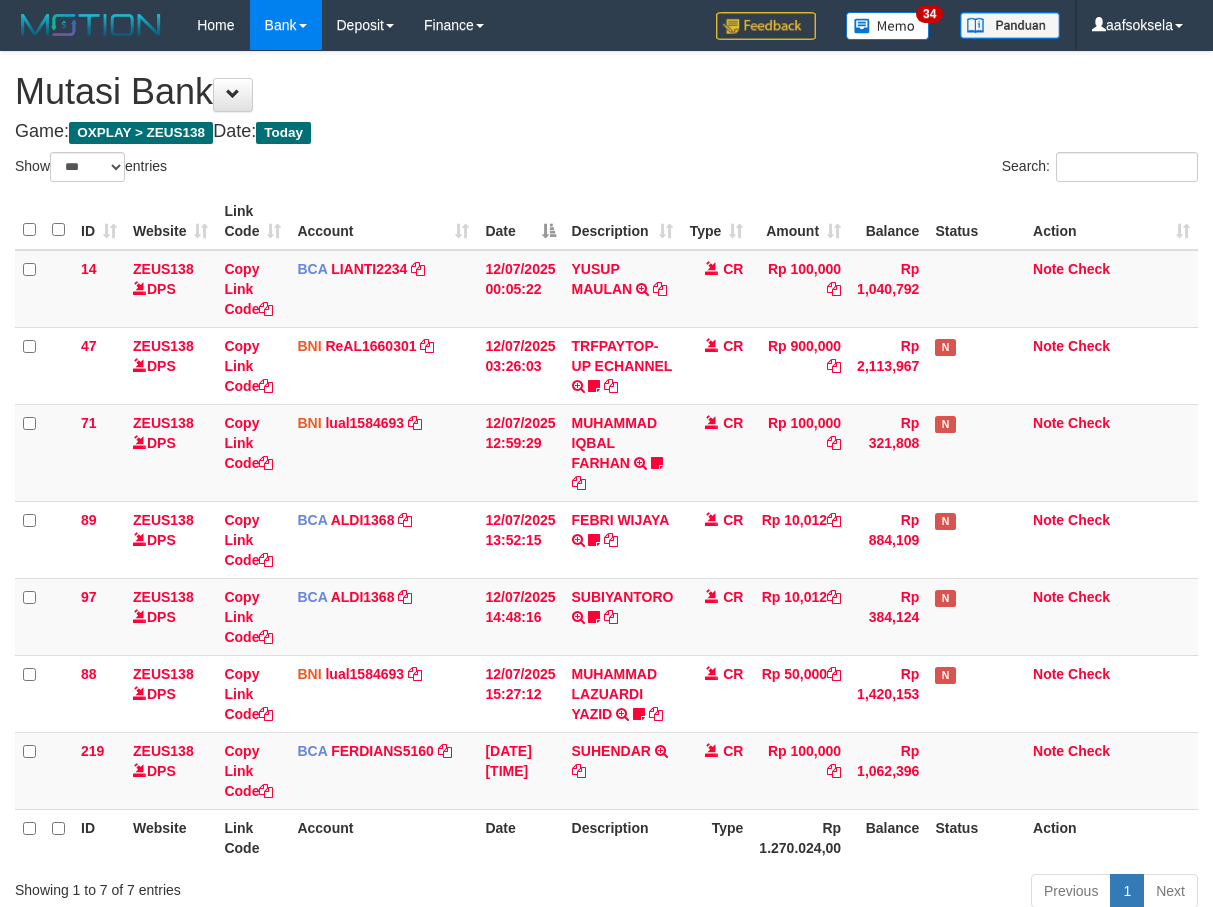 select on "***" 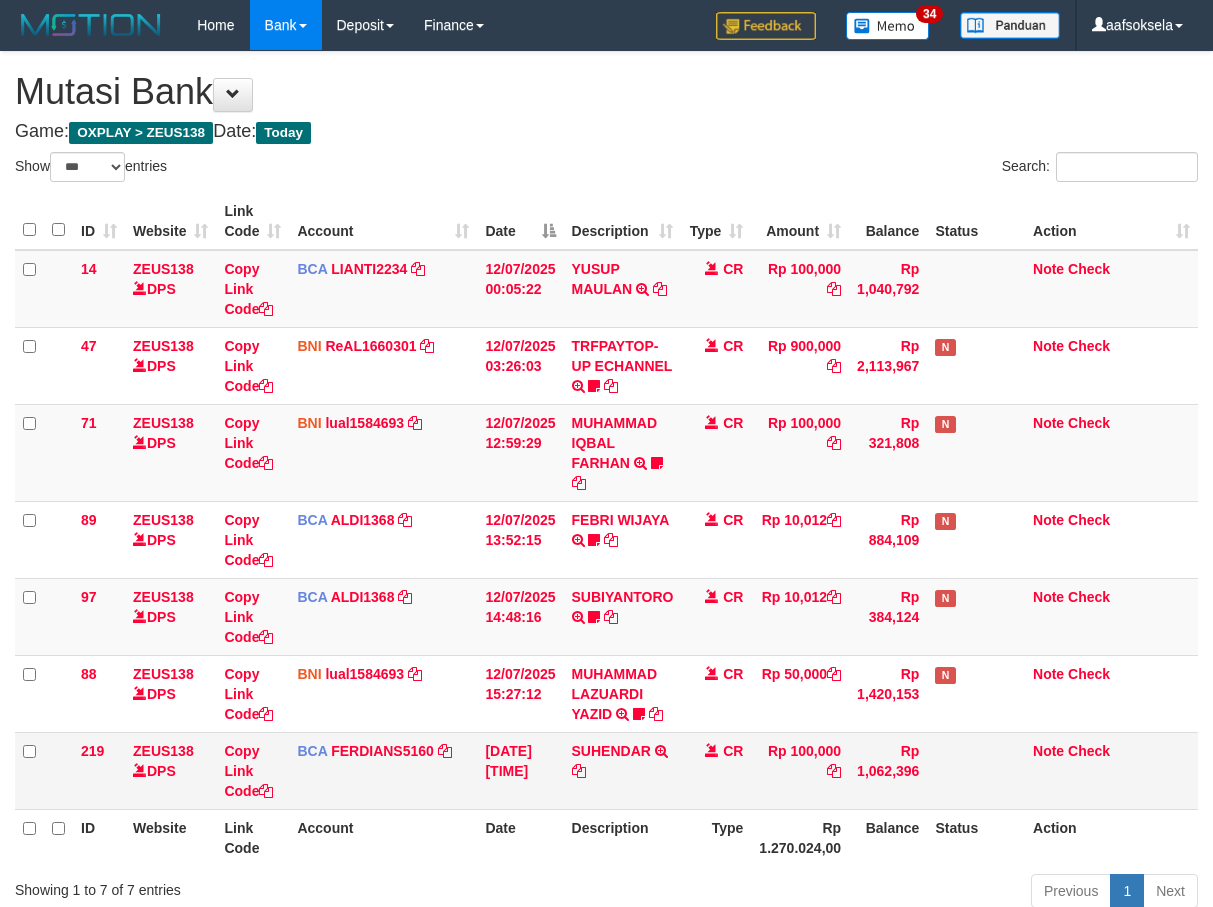 scroll, scrollTop: 0, scrollLeft: 0, axis: both 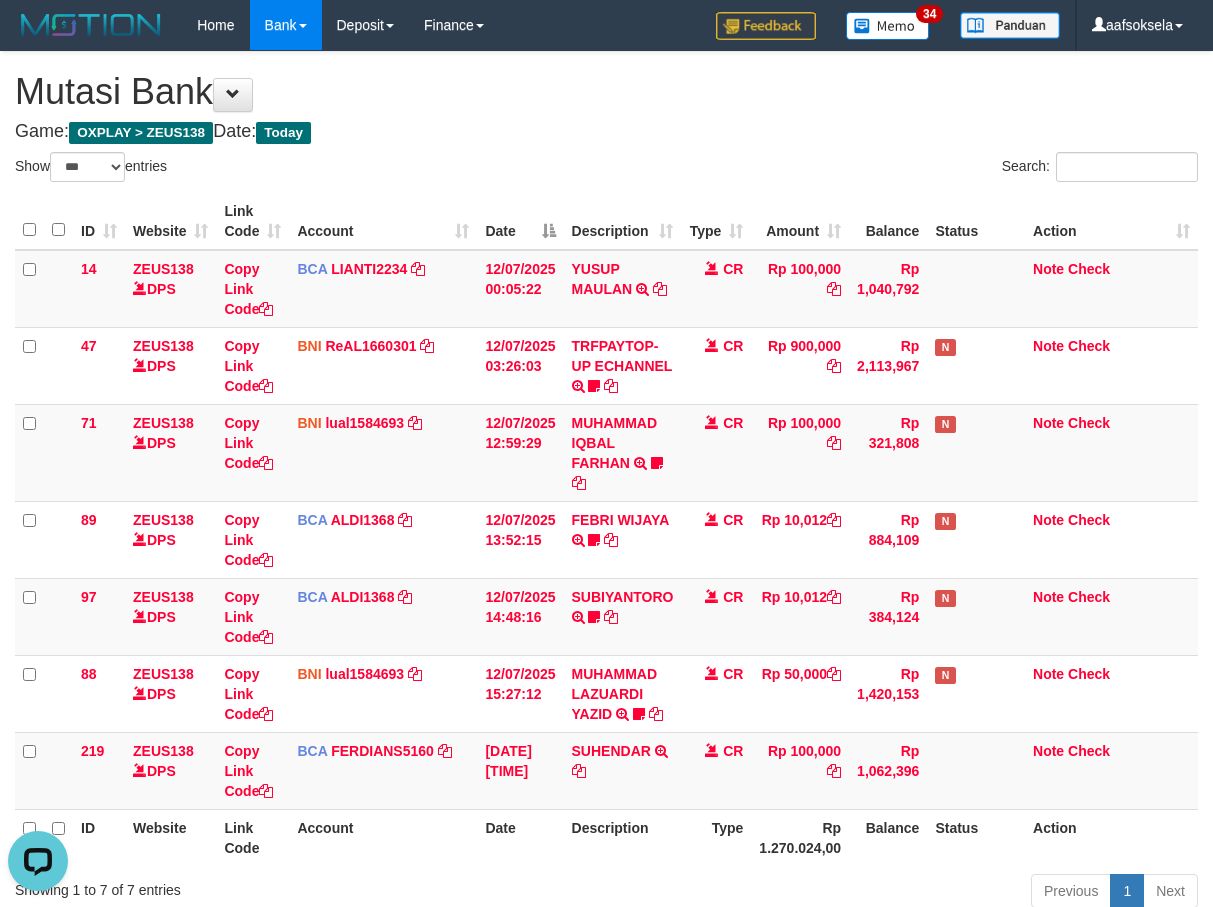 click on "Description" at bounding box center [623, 837] 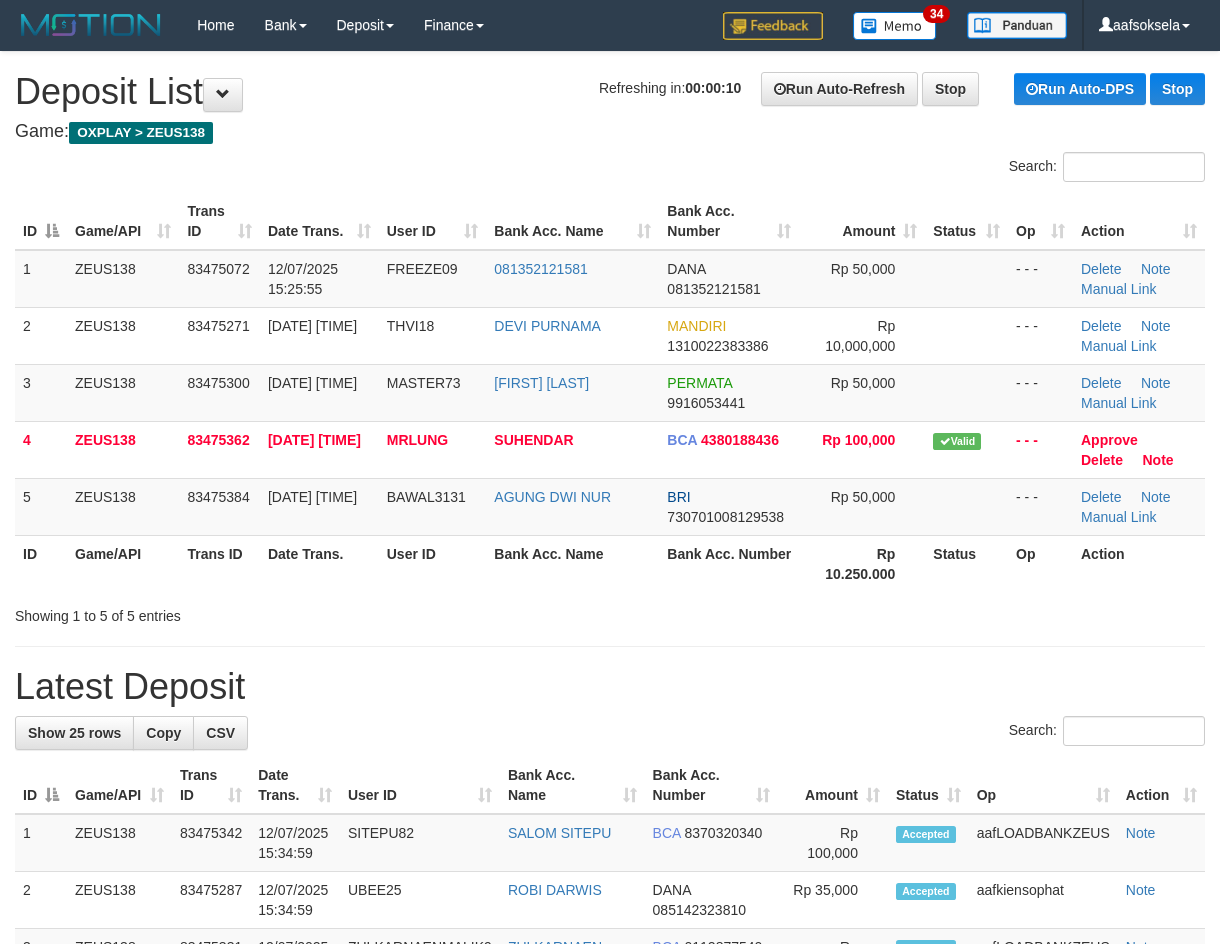 scroll, scrollTop: 82, scrollLeft: 0, axis: vertical 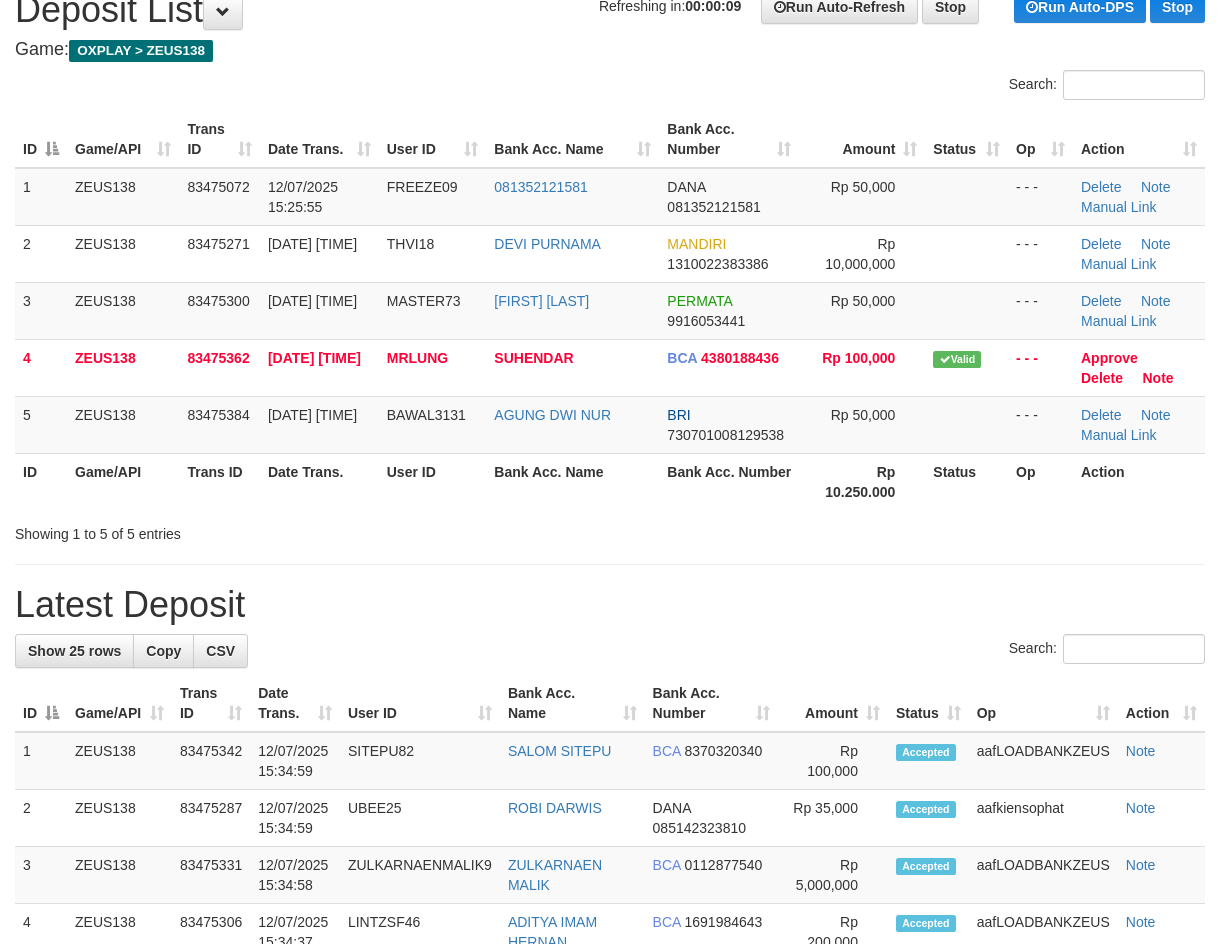 click on "Latest Deposit" at bounding box center (610, 605) 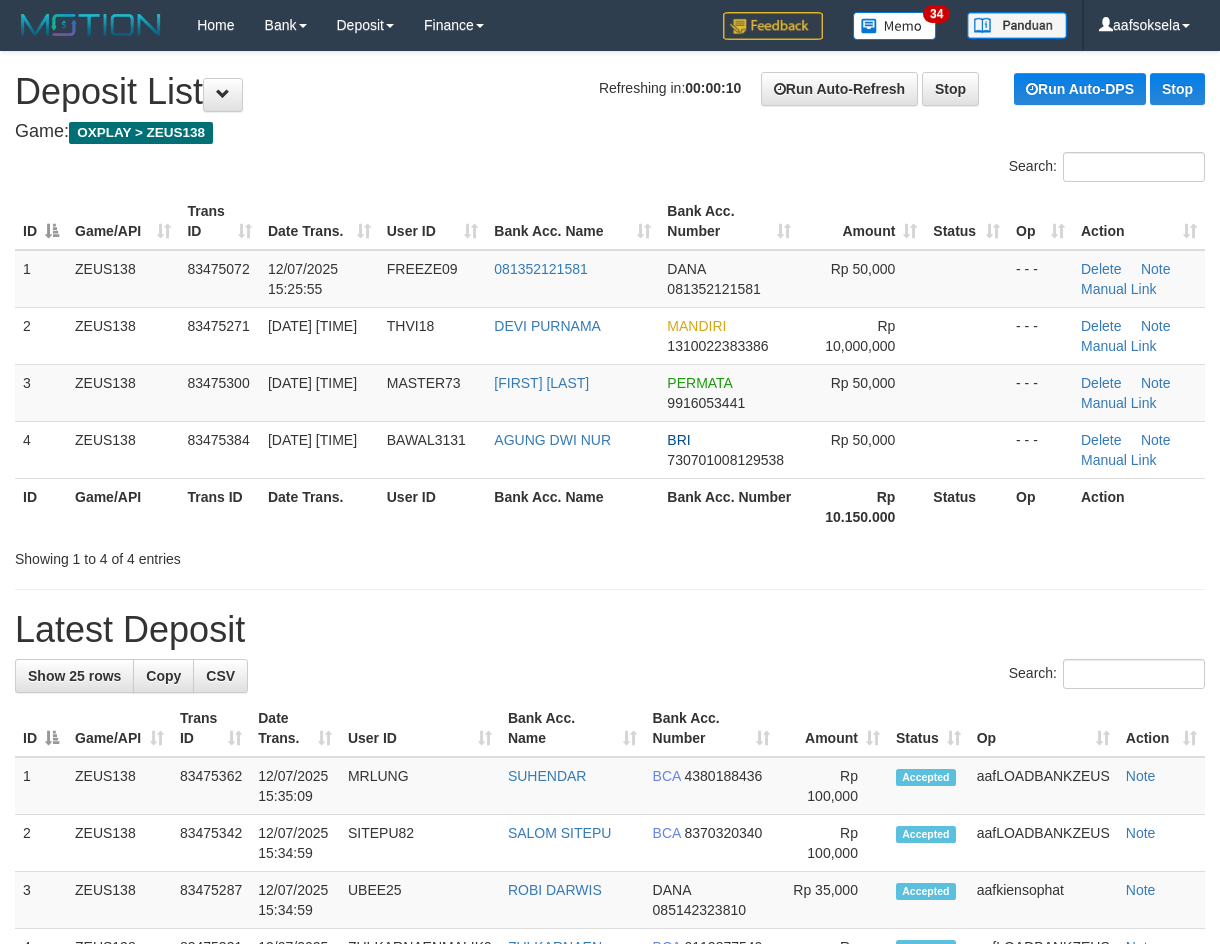 scroll, scrollTop: 82, scrollLeft: 0, axis: vertical 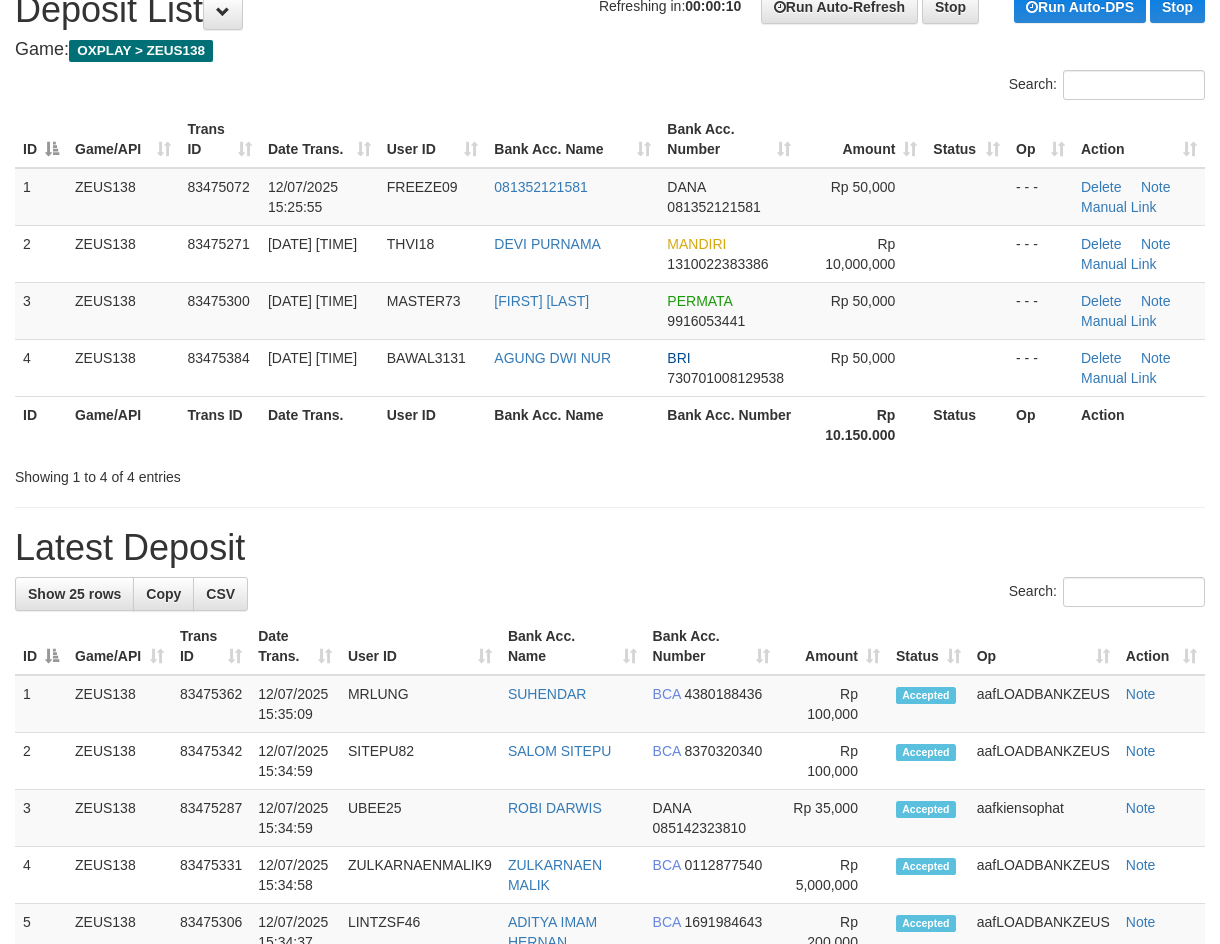 click on "**********" at bounding box center [610, 1112] 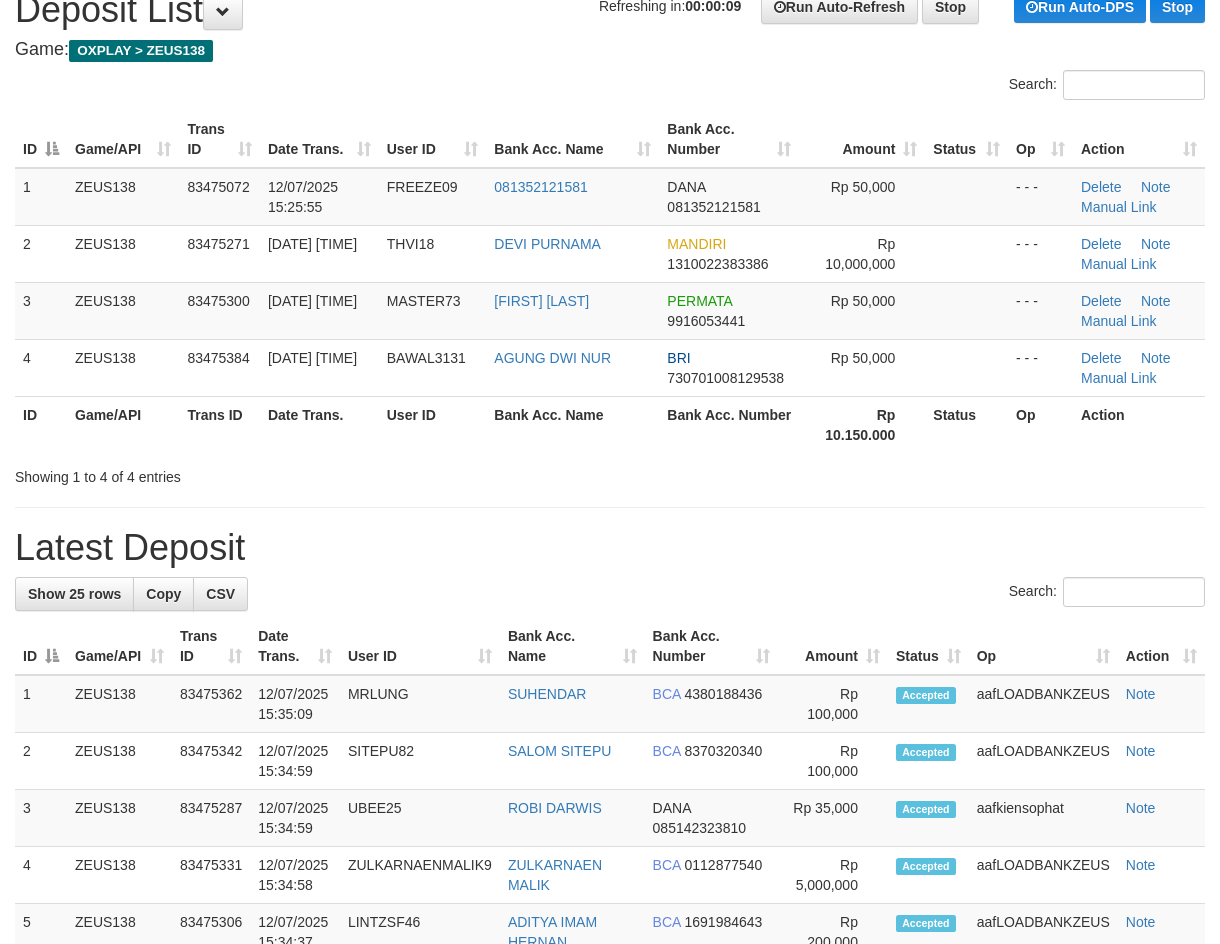 click on "**********" at bounding box center (610, 1112) 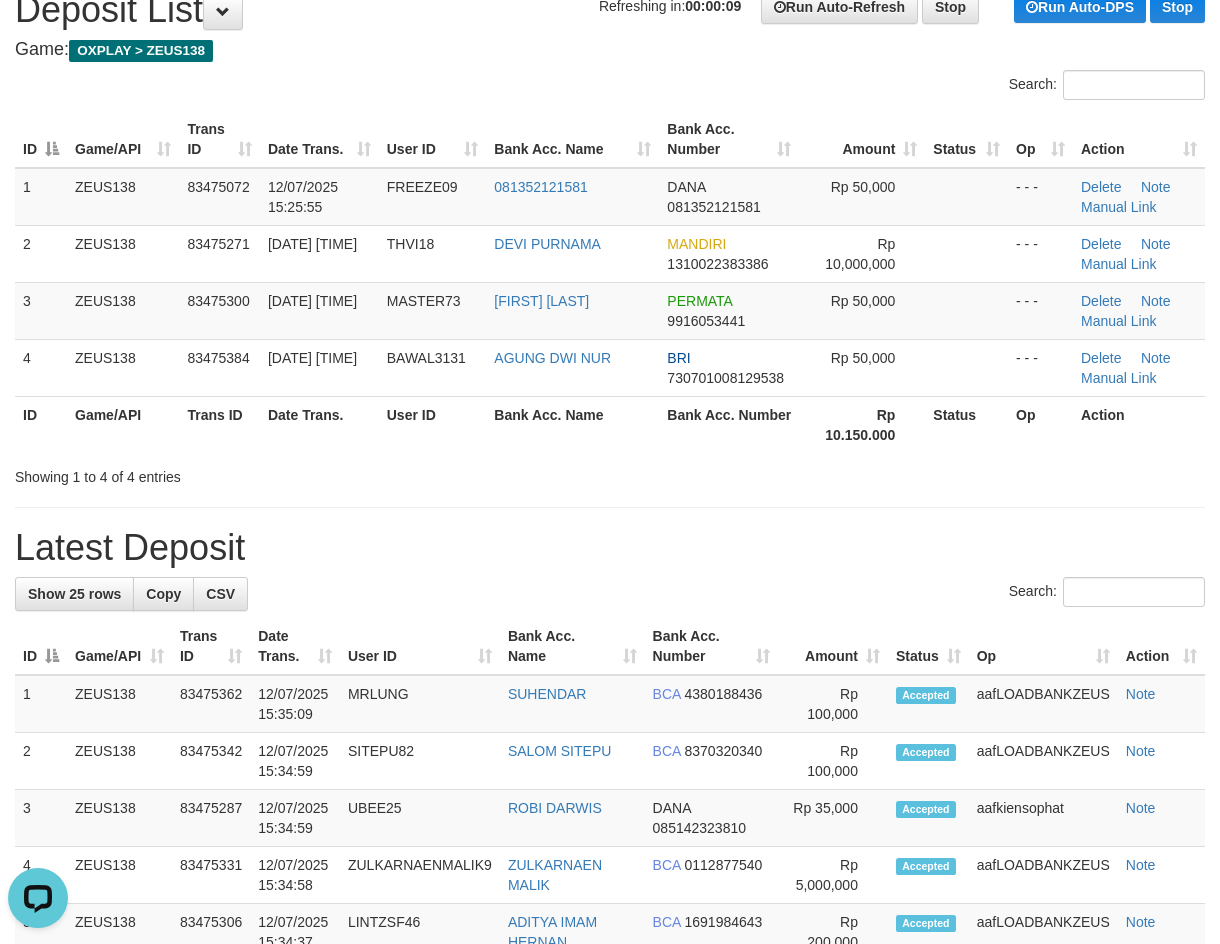 scroll, scrollTop: 0, scrollLeft: 0, axis: both 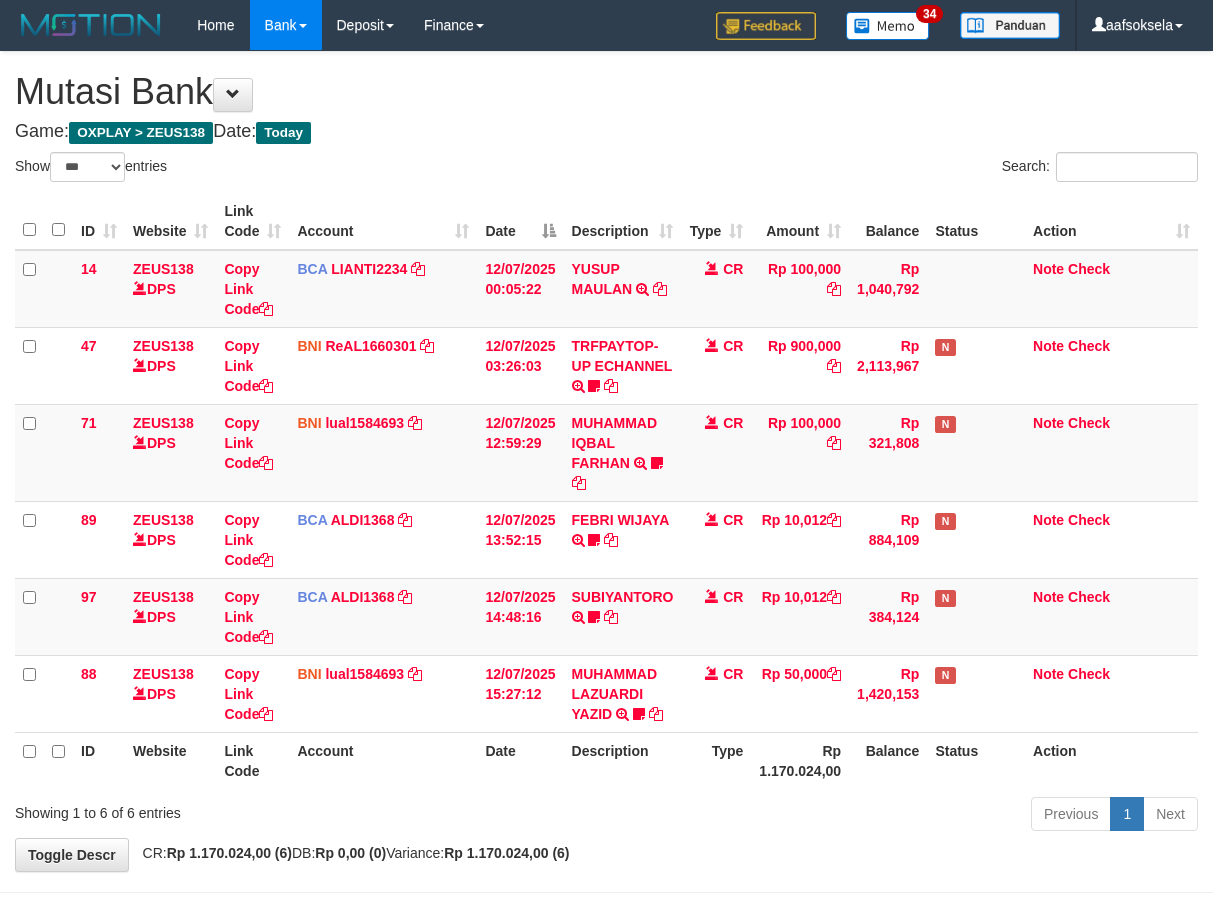 select on "***" 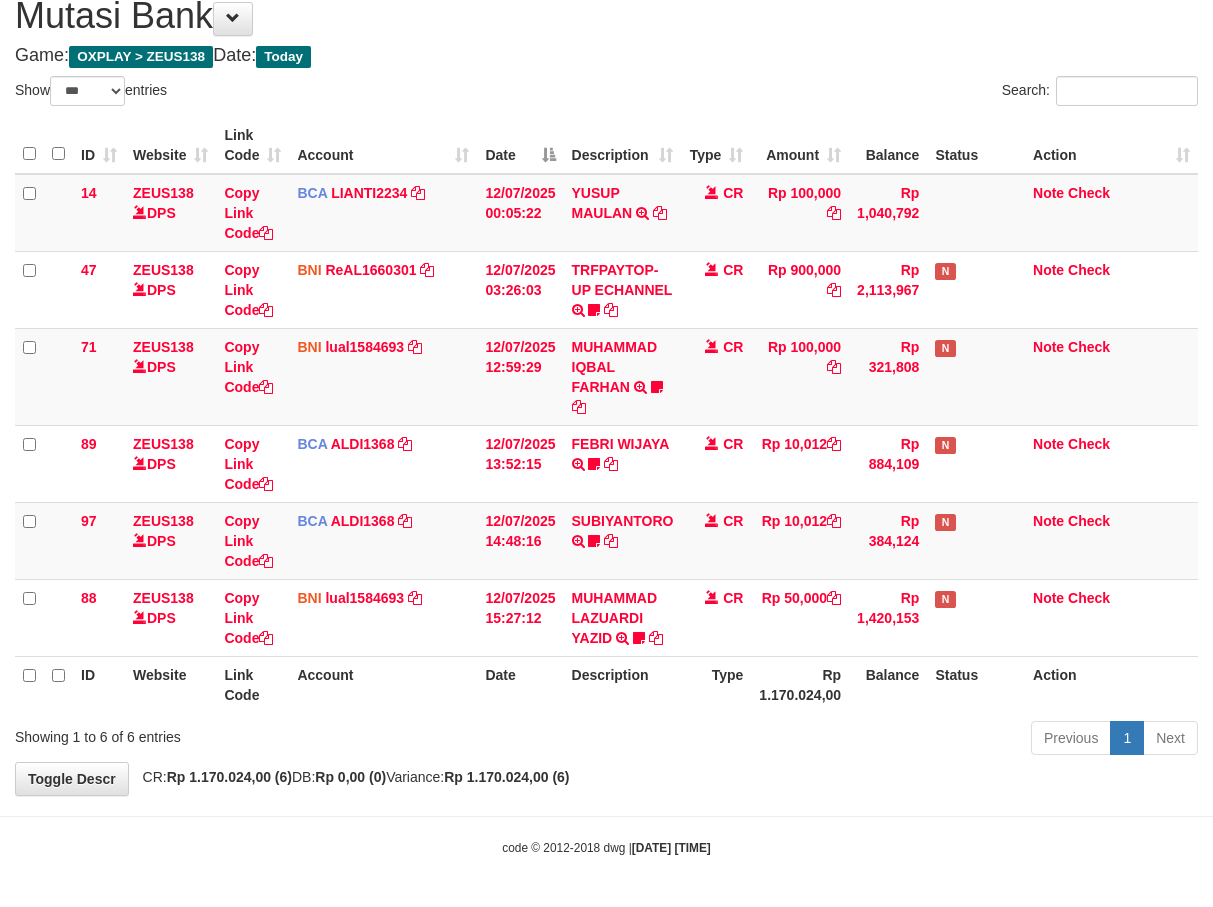 click on "Previous 1 Next" at bounding box center [859, 740] 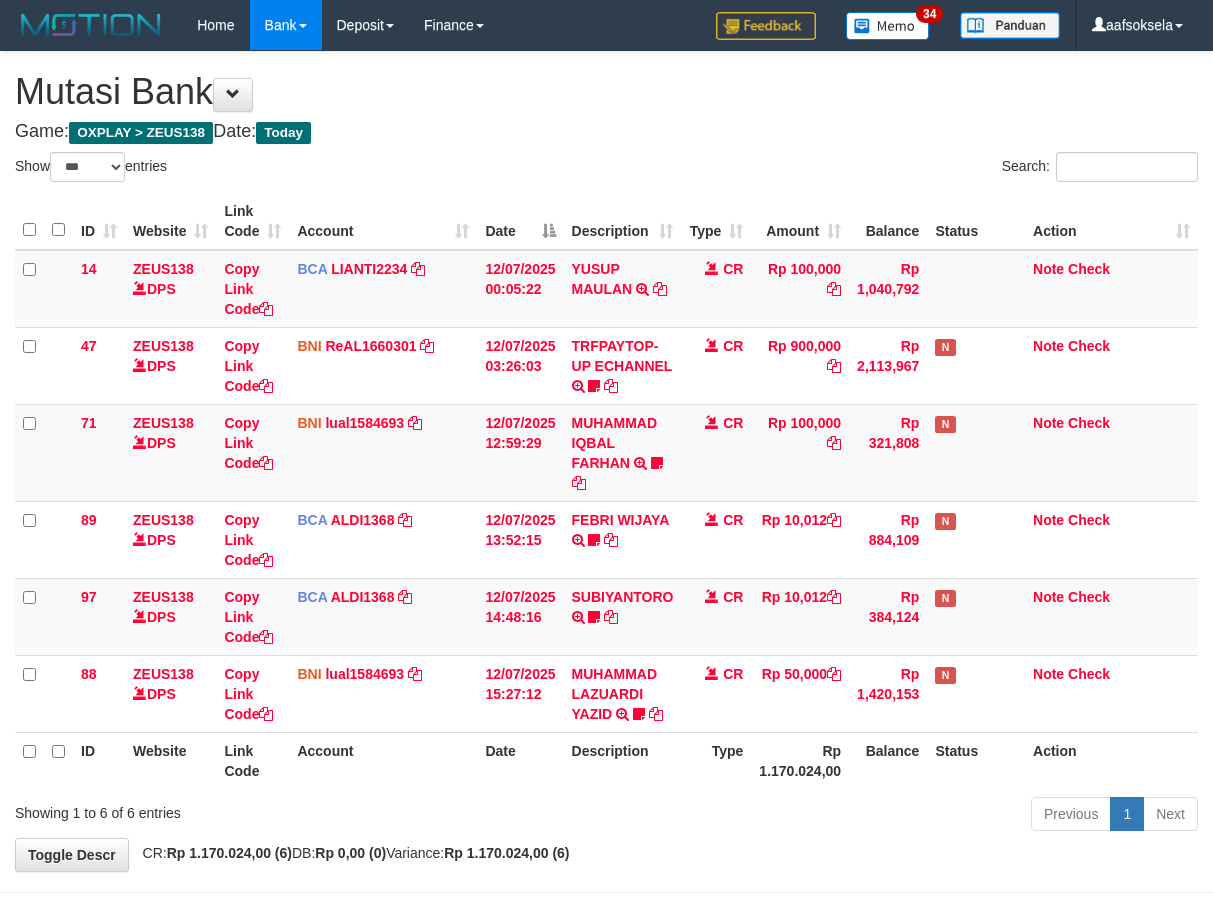 select on "***" 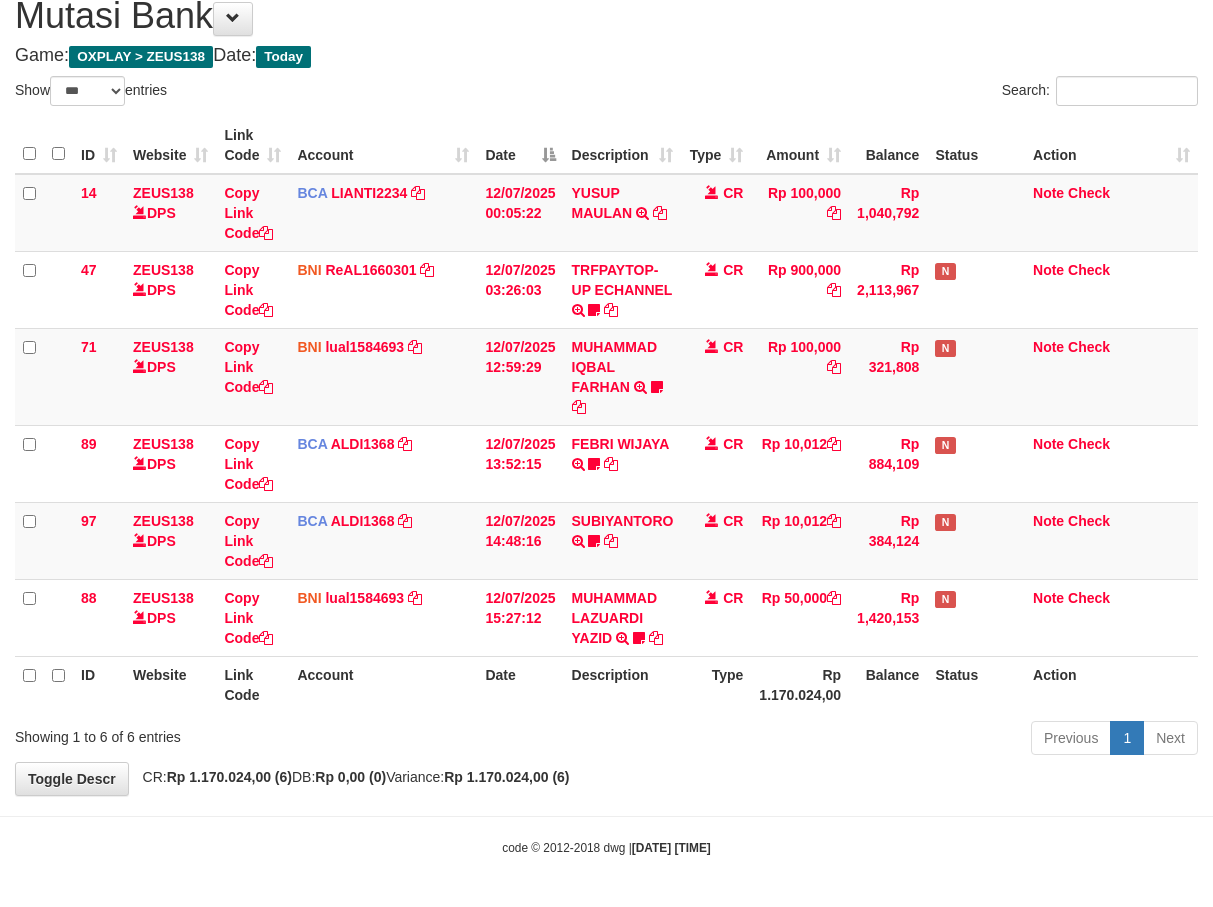 click on "Previous 1 Next" at bounding box center [859, 740] 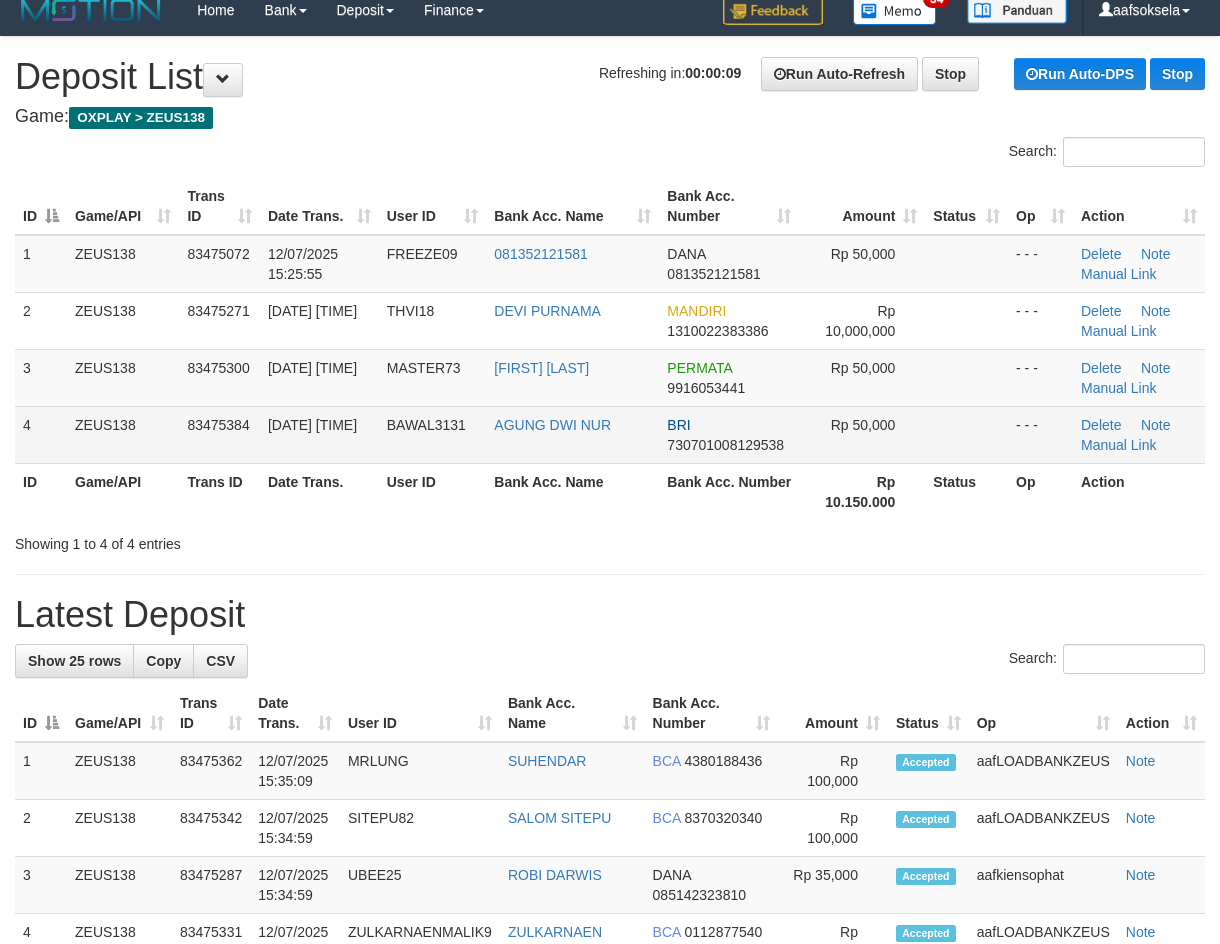 scroll, scrollTop: 0, scrollLeft: 0, axis: both 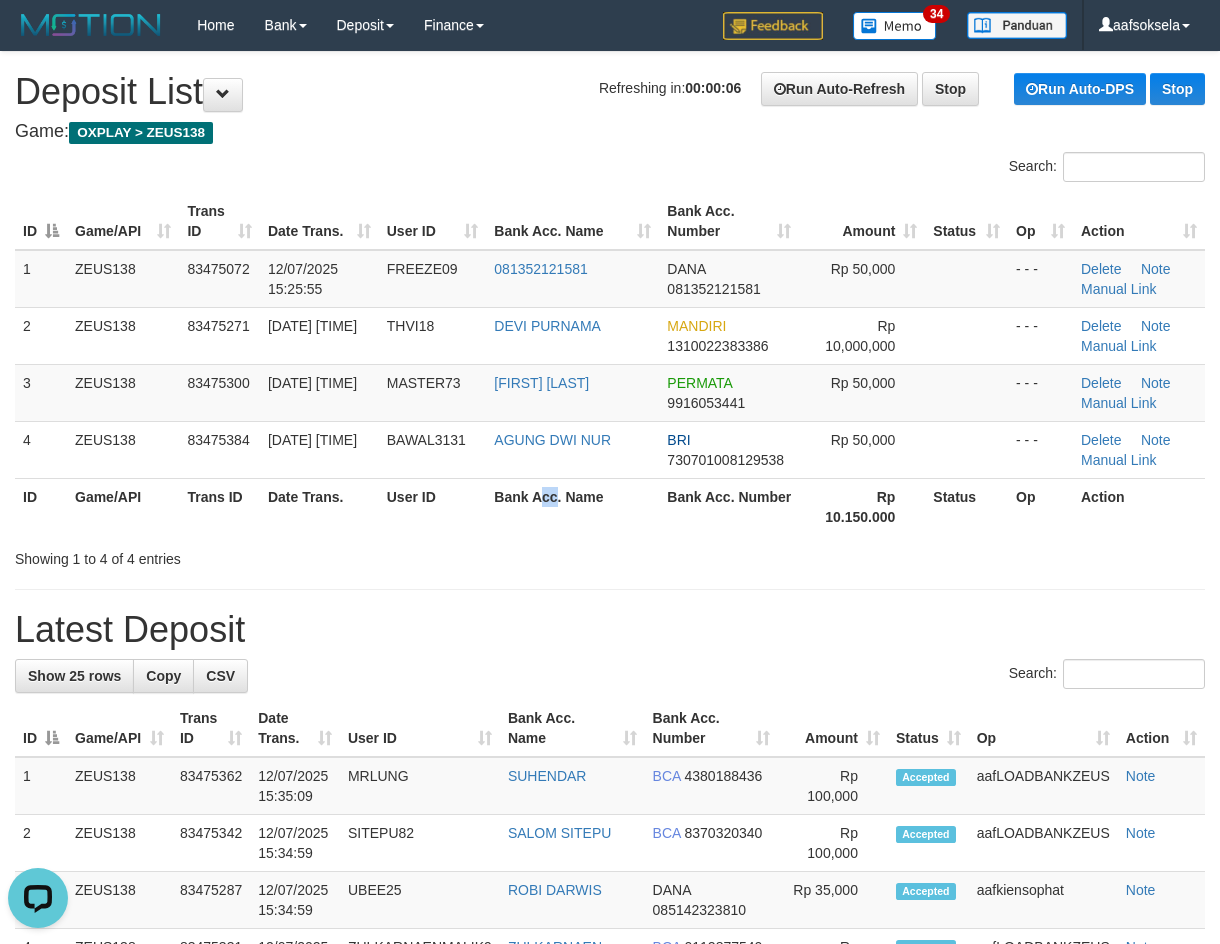 drag, startPoint x: 554, startPoint y: 529, endPoint x: 460, endPoint y: 592, distance: 113.15918 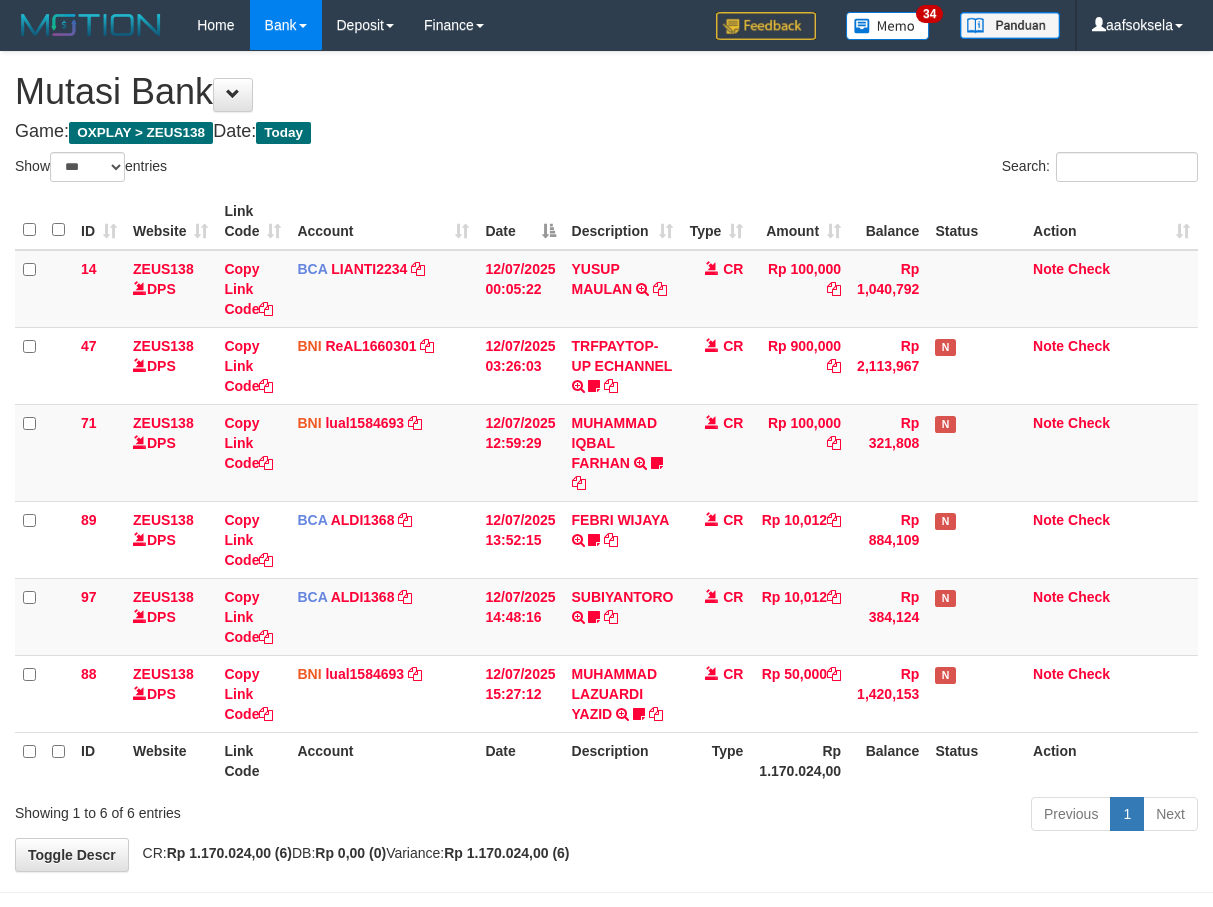 select on "***" 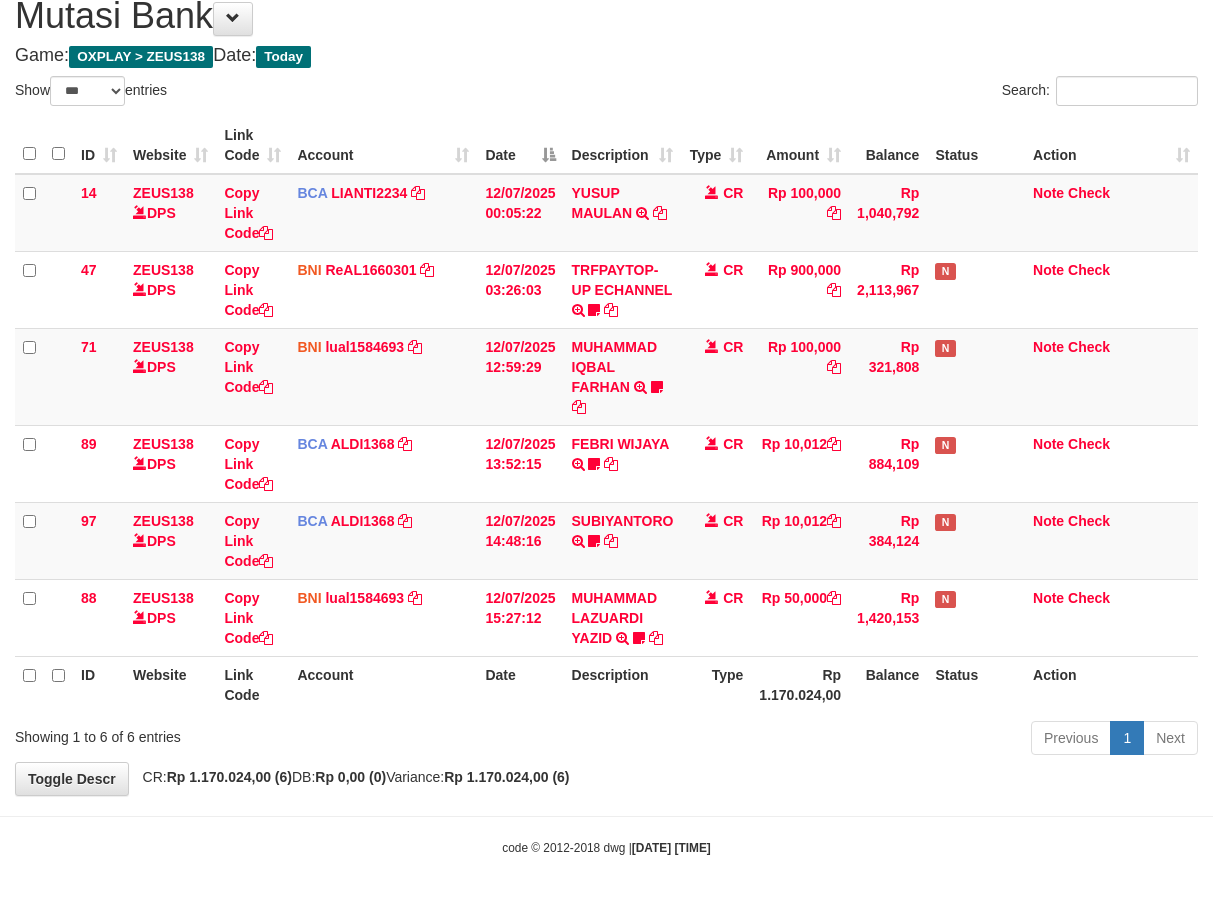click on "Type" at bounding box center (716, 684) 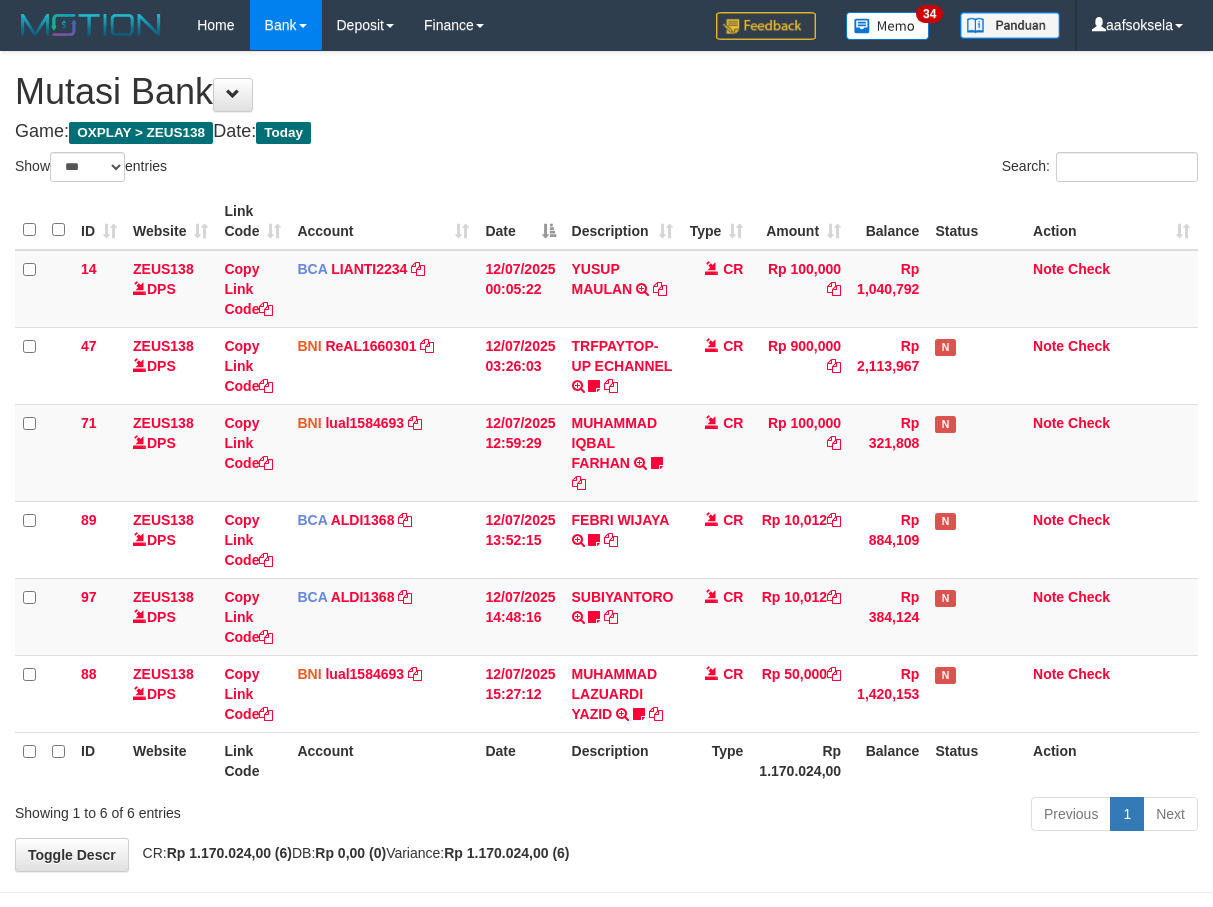 select on "***" 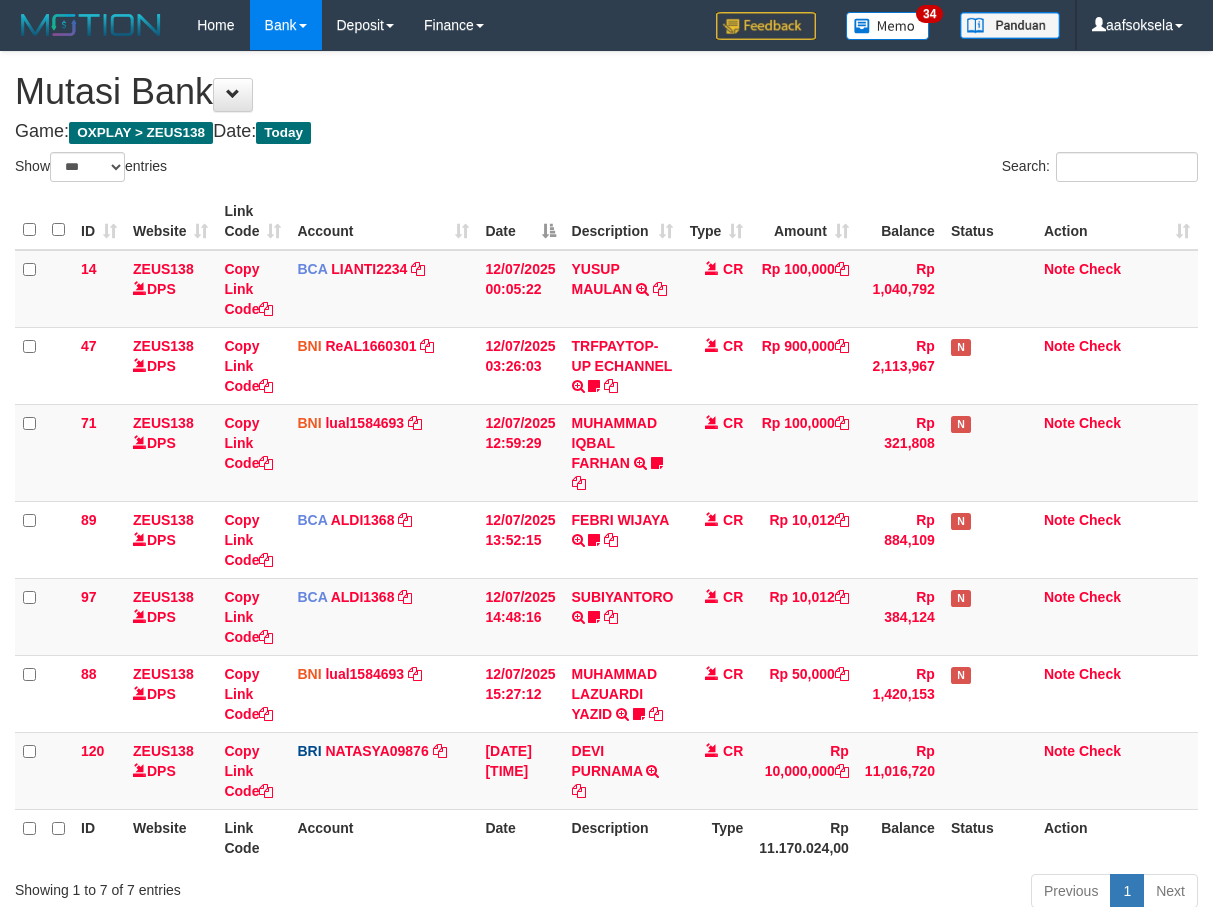 select on "***" 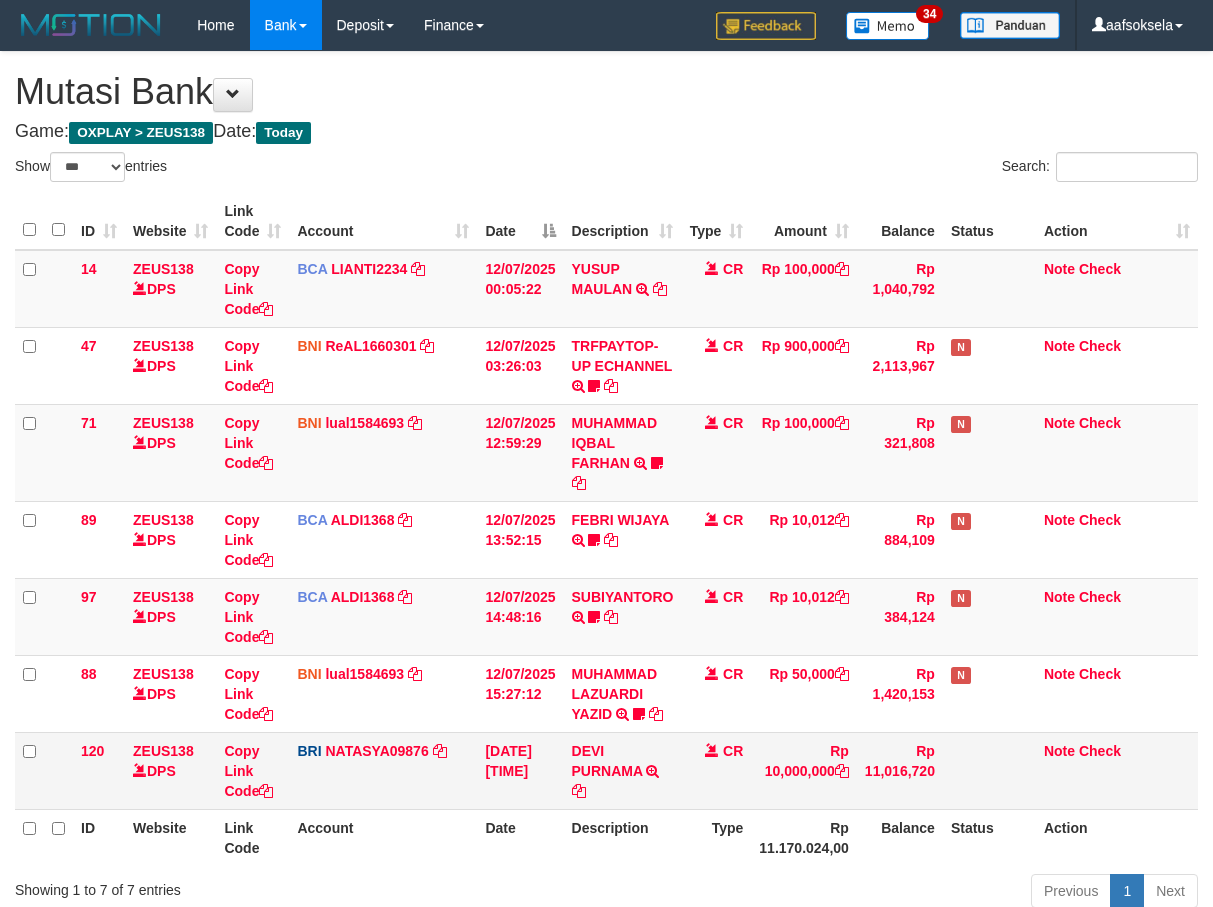 scroll, scrollTop: 77, scrollLeft: 0, axis: vertical 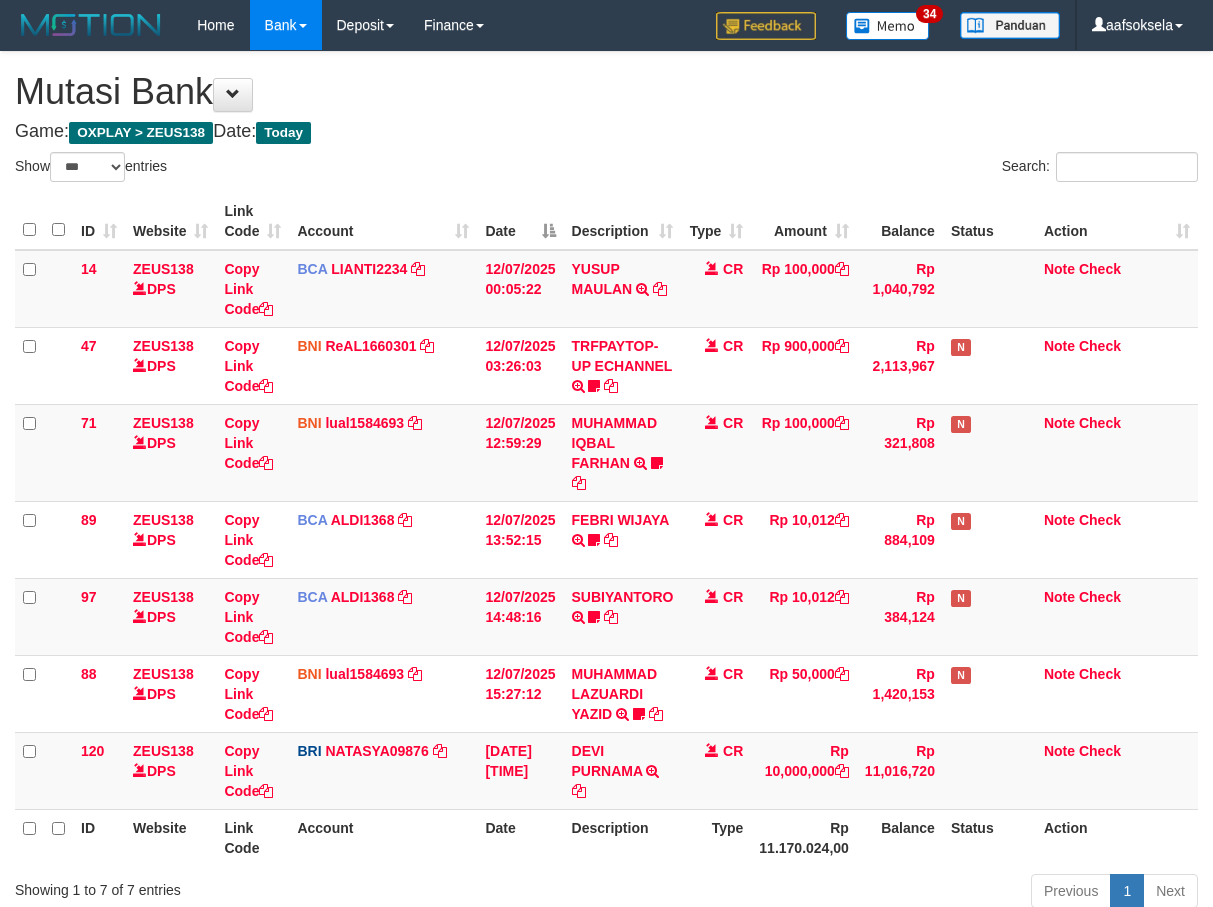 select on "***" 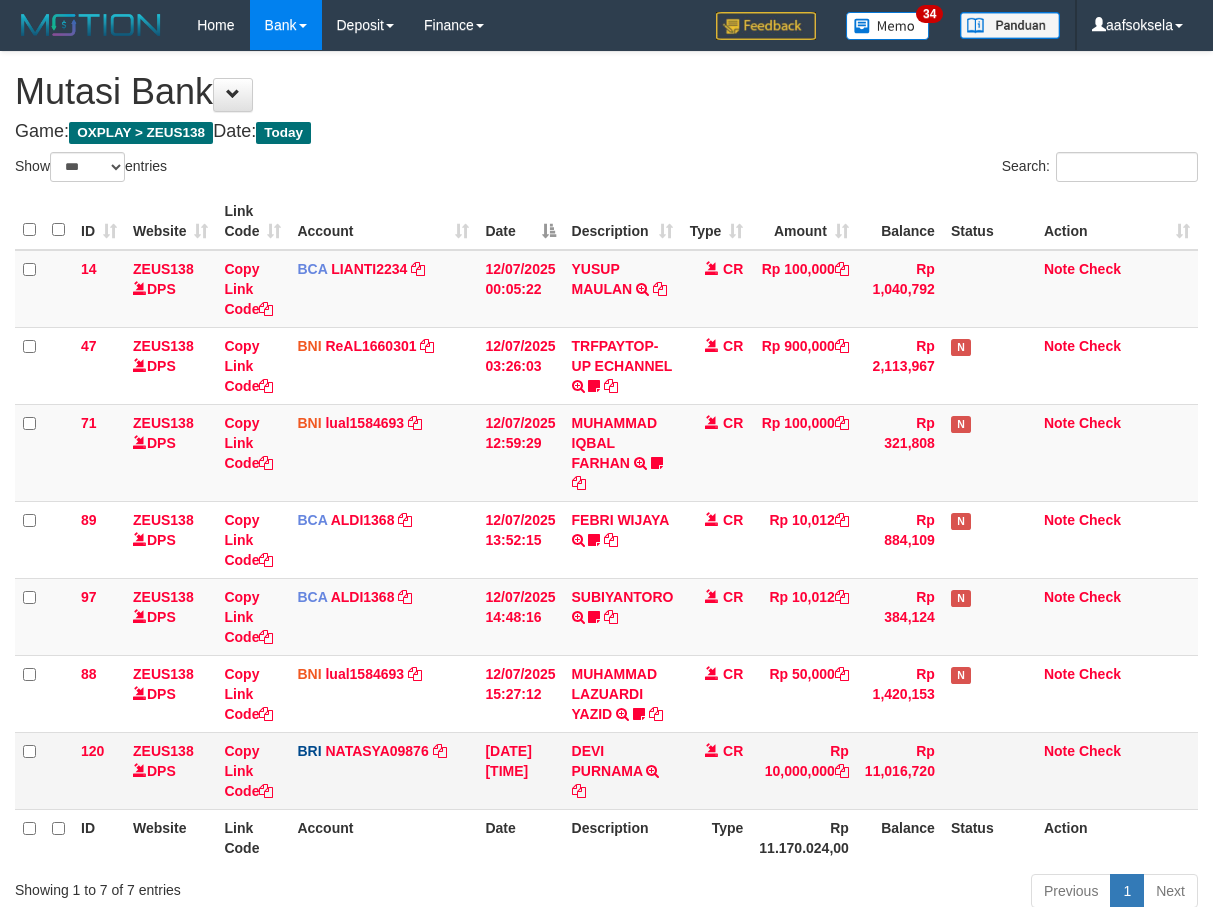 scroll, scrollTop: 78, scrollLeft: 0, axis: vertical 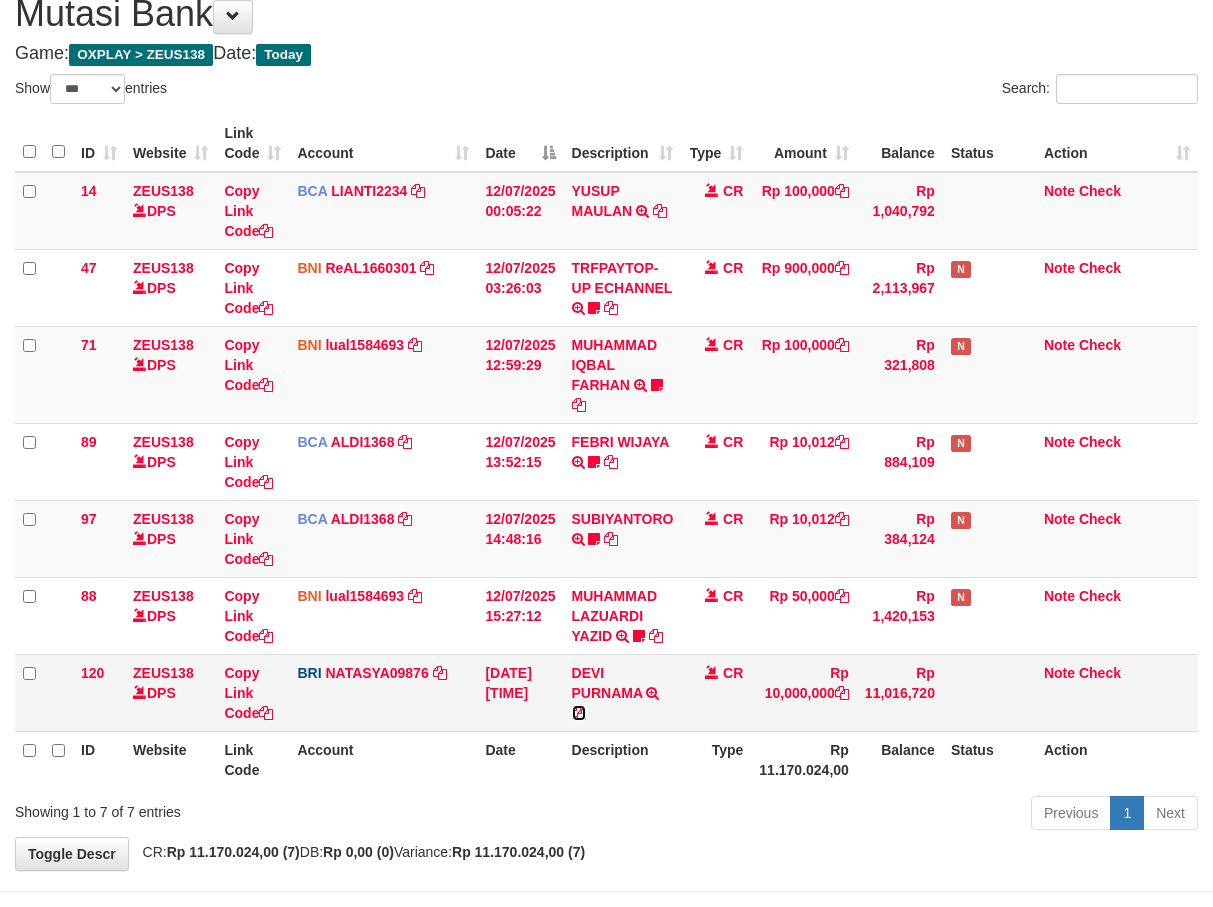 click at bounding box center (579, 713) 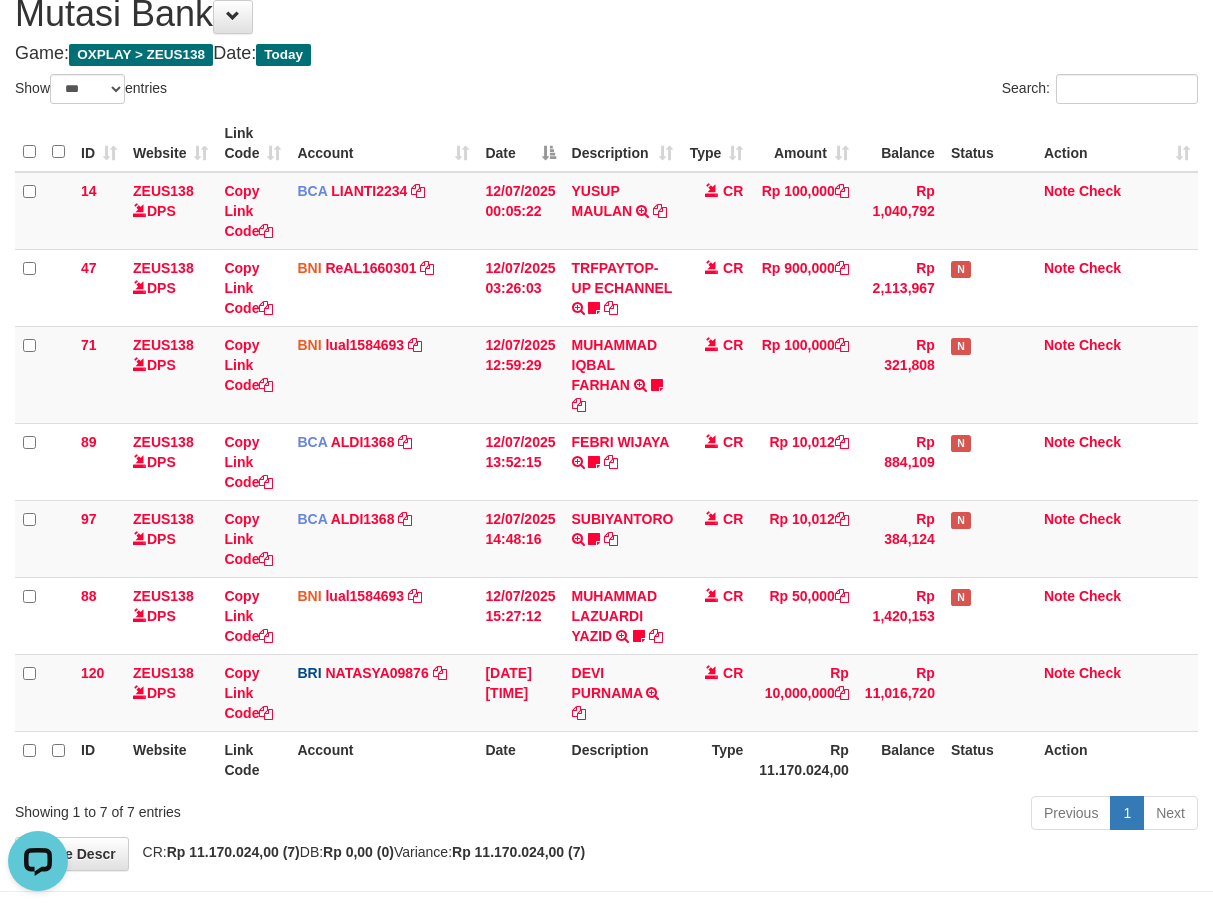 scroll, scrollTop: 0, scrollLeft: 0, axis: both 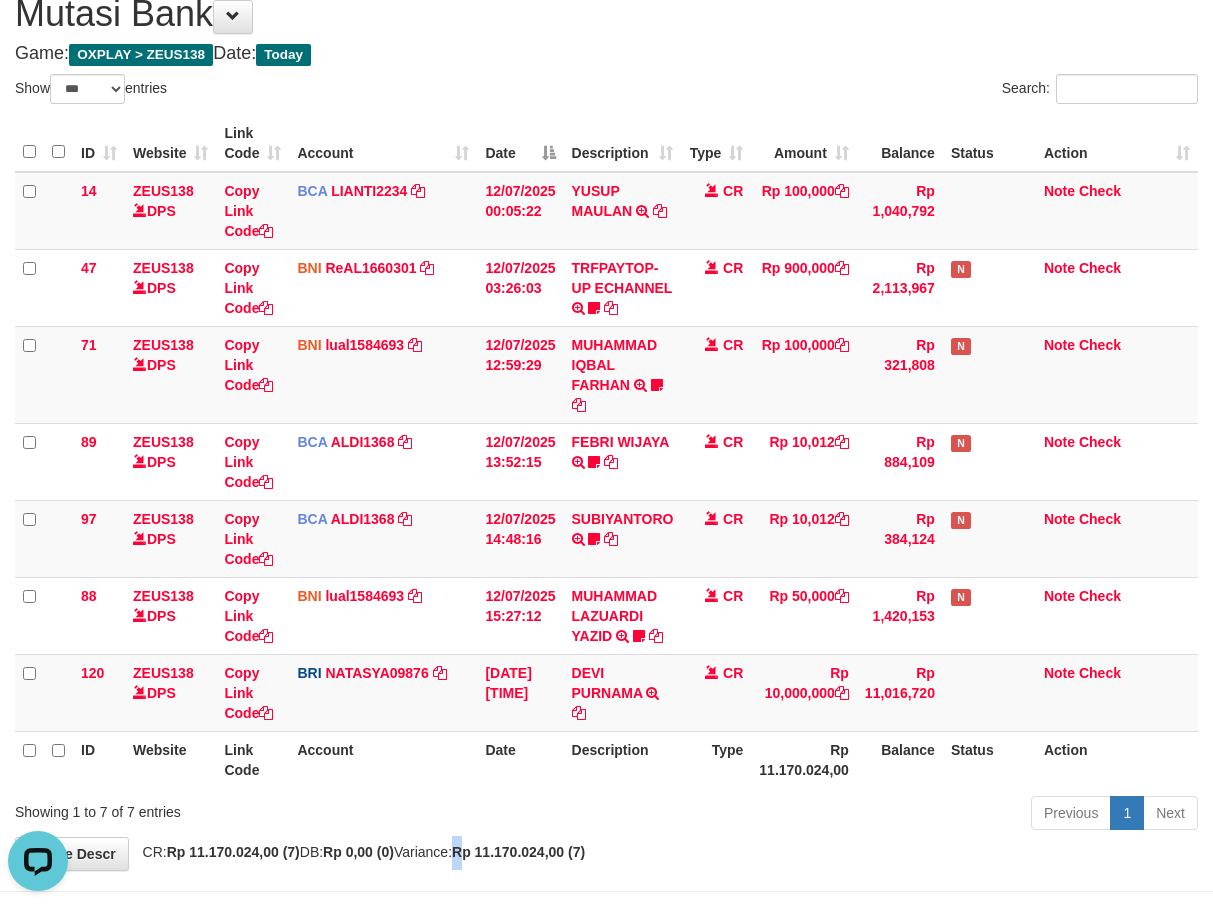 click on "Rp 11.170.024,00 (7)" at bounding box center [518, 852] 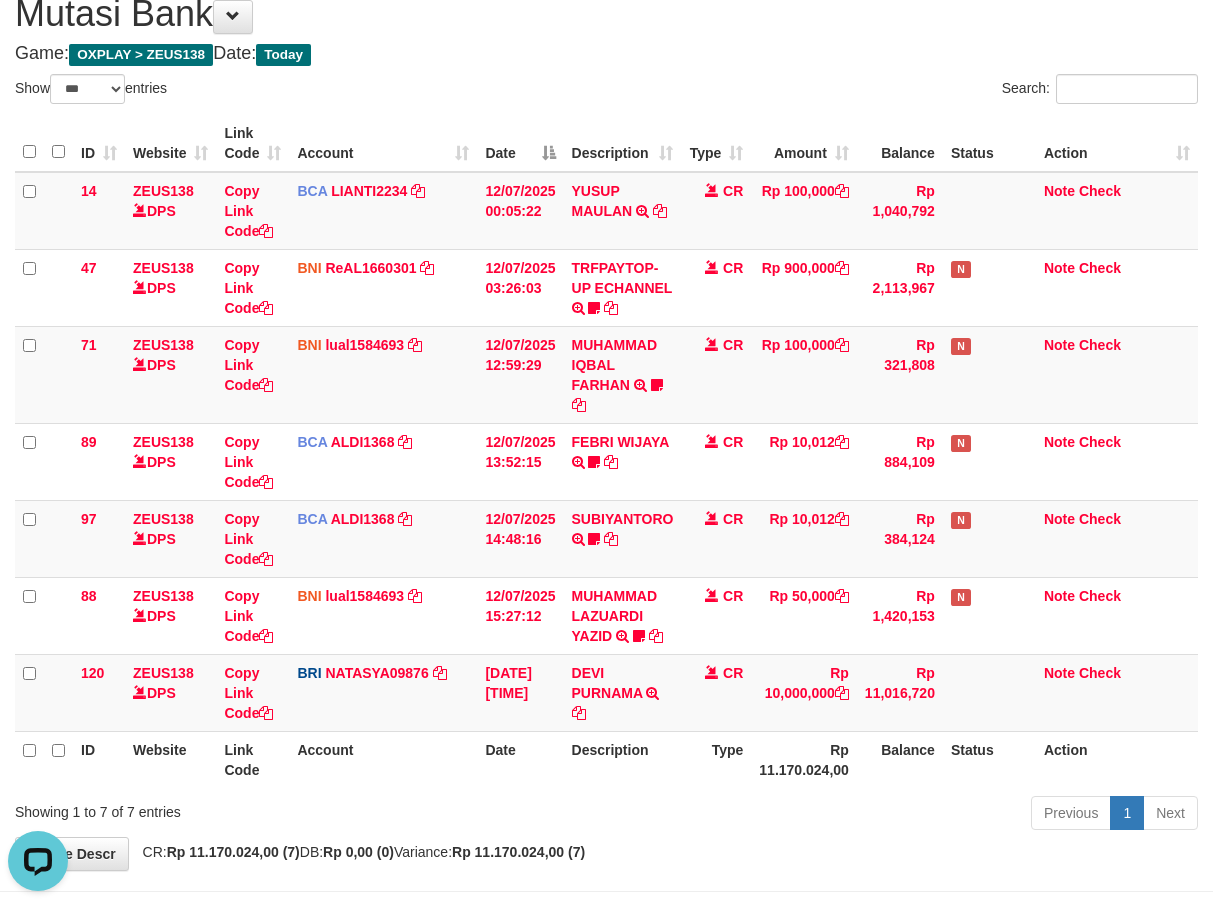 click on "Previous 1 Next" at bounding box center [859, 815] 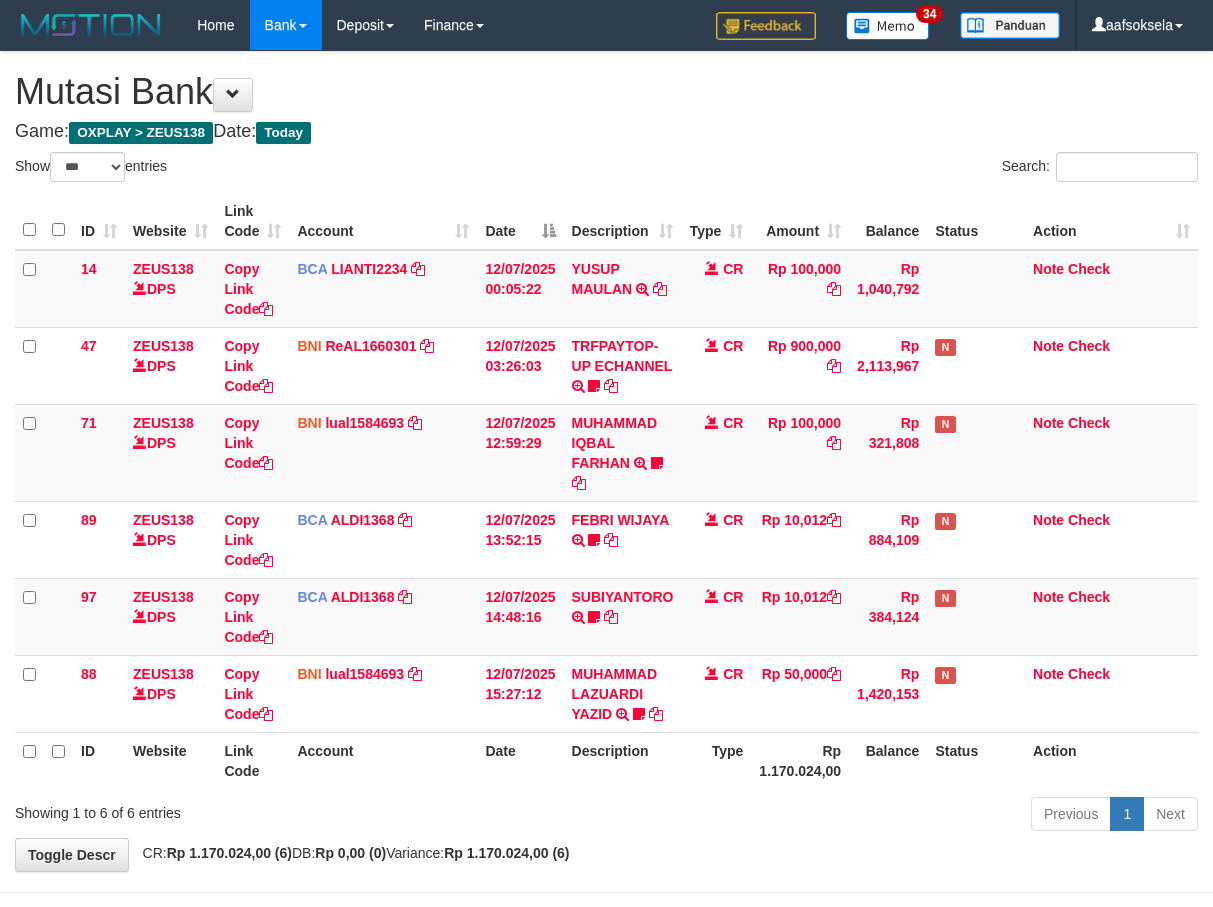 select on "***" 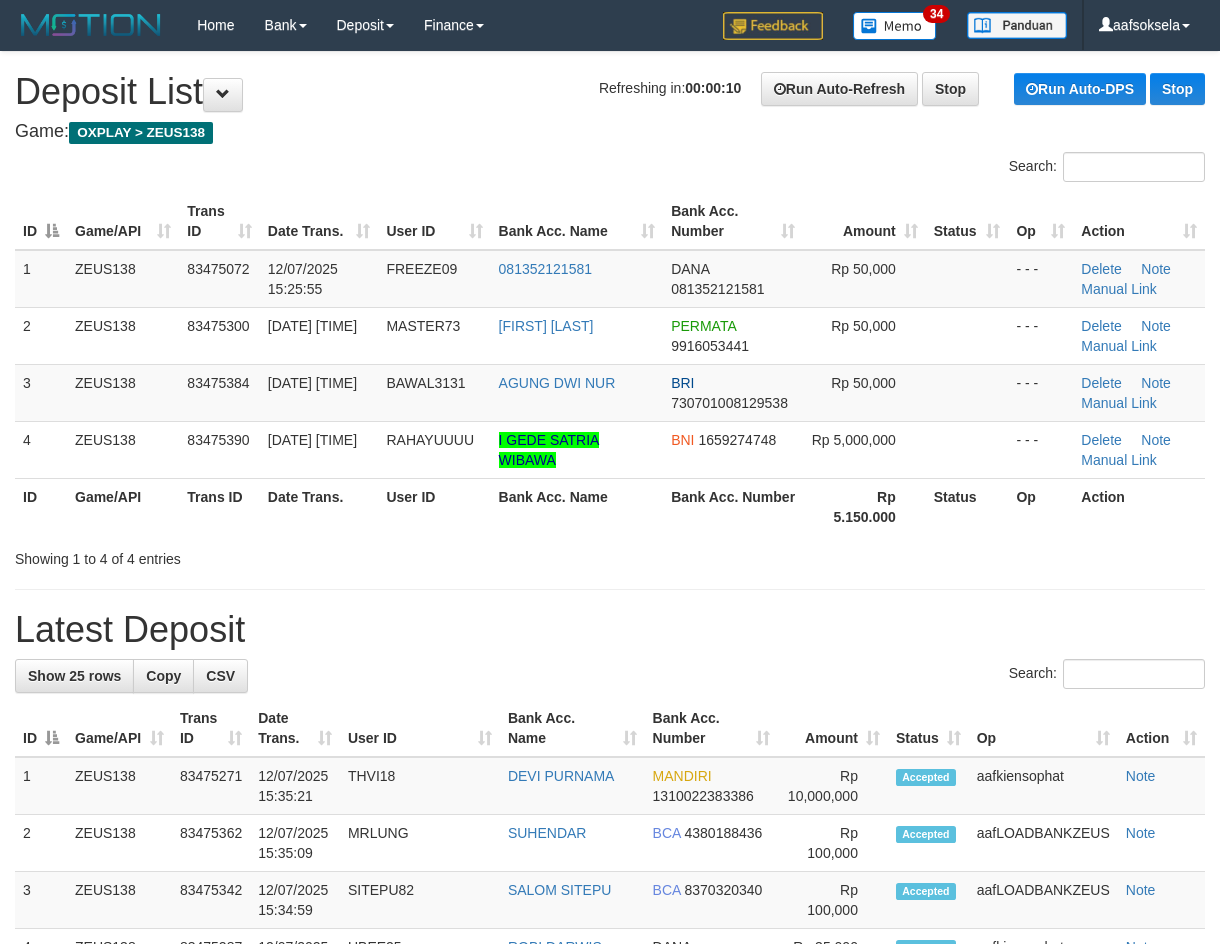 scroll, scrollTop: 0, scrollLeft: 0, axis: both 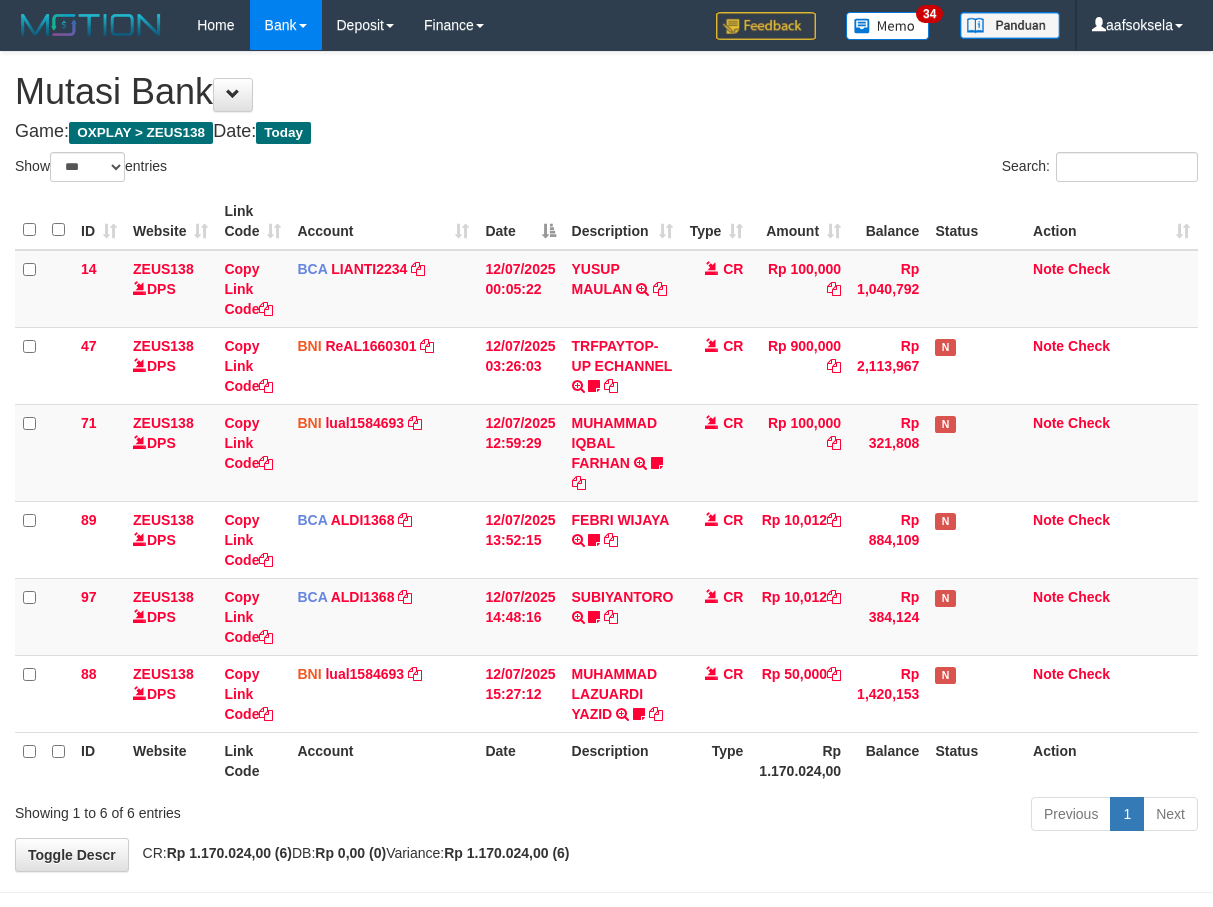 select on "***" 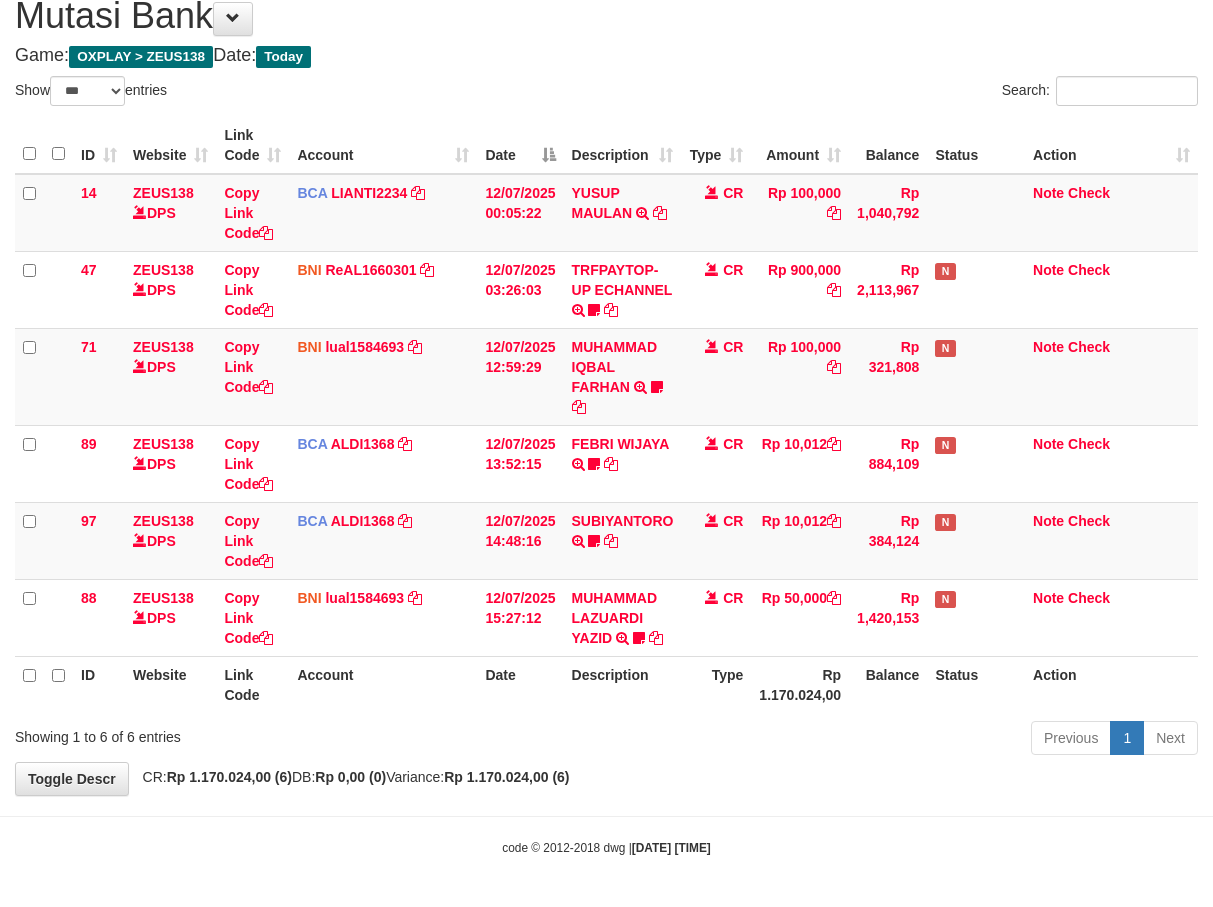 click on "Previous 1 Next" at bounding box center [859, 740] 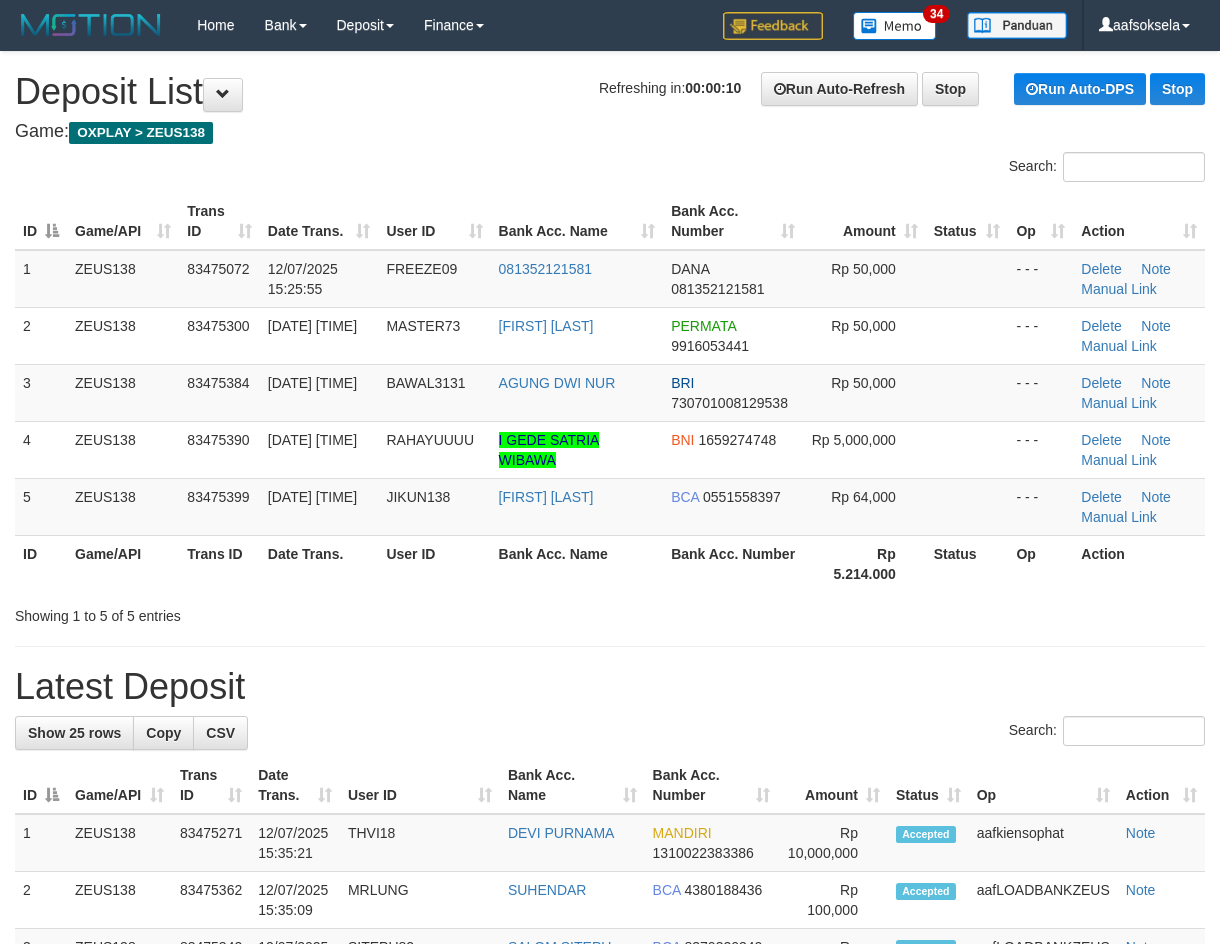 scroll, scrollTop: 0, scrollLeft: 0, axis: both 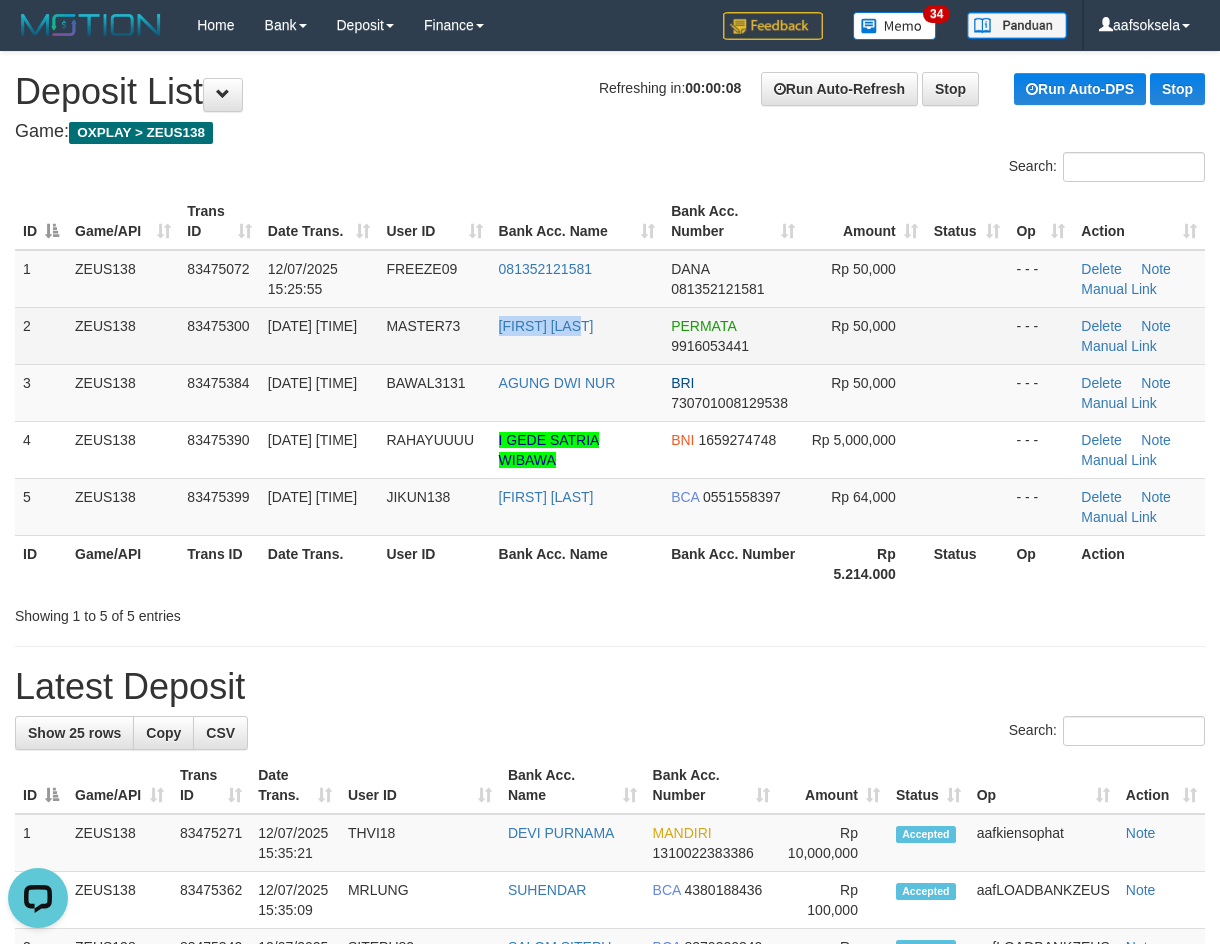 copy on "[FIRST] [LAST]" 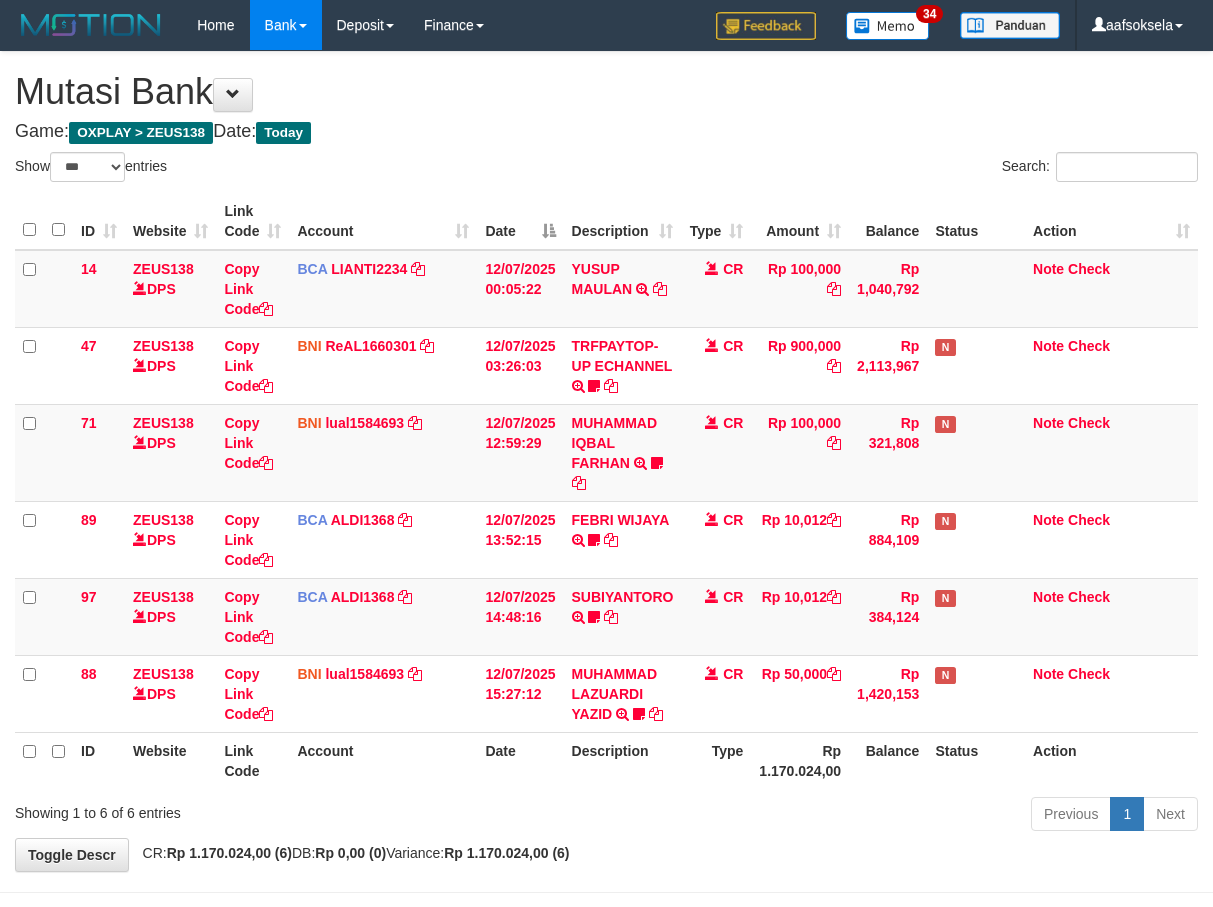 select on "***" 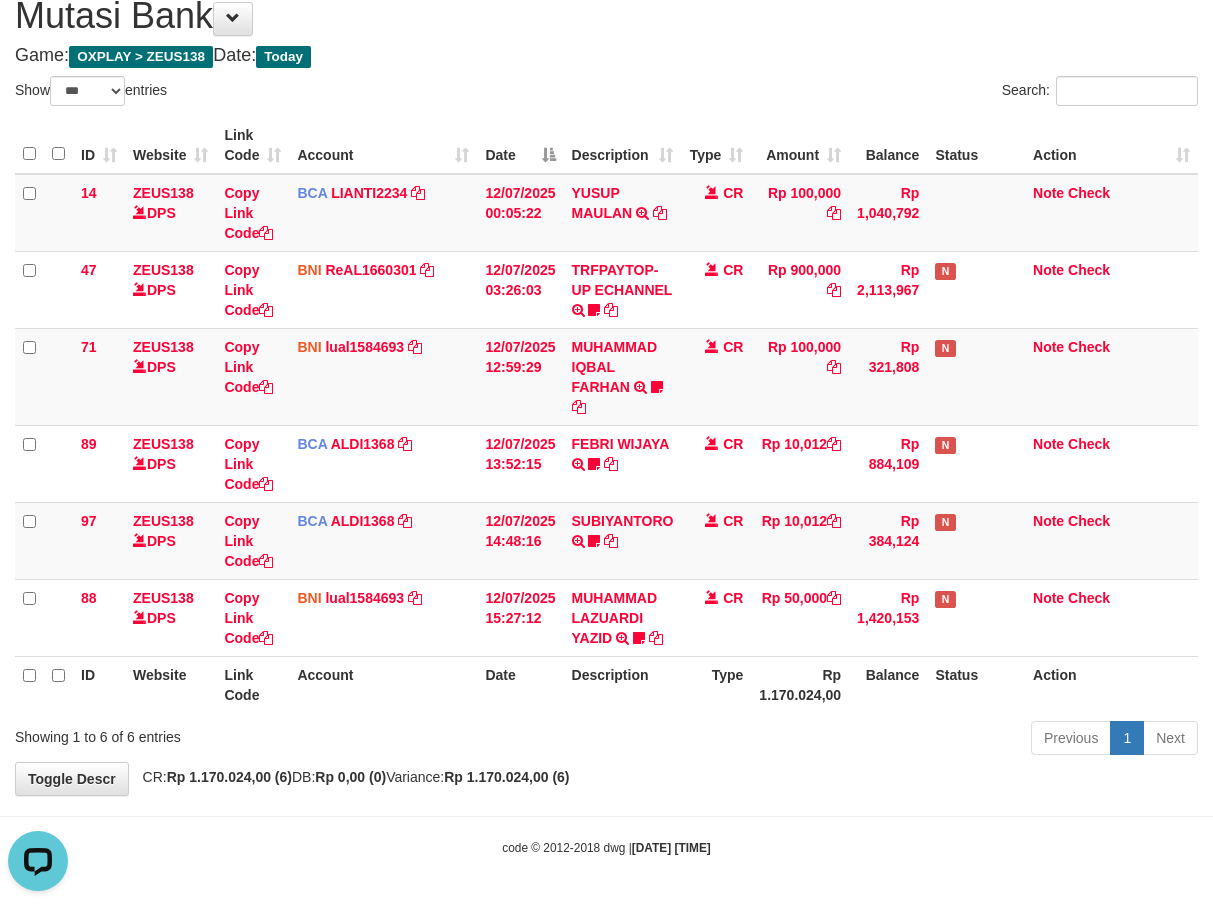 scroll, scrollTop: 0, scrollLeft: 0, axis: both 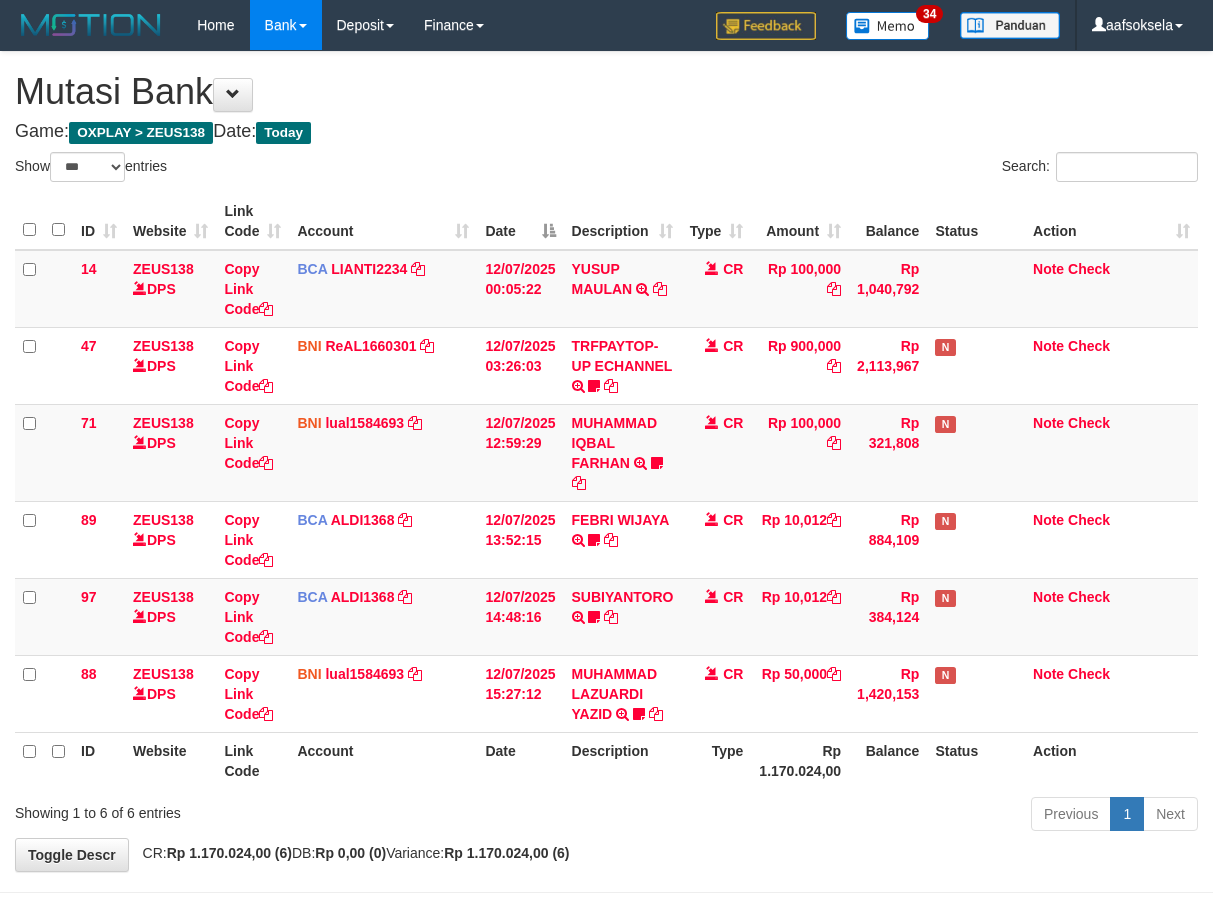 select on "***" 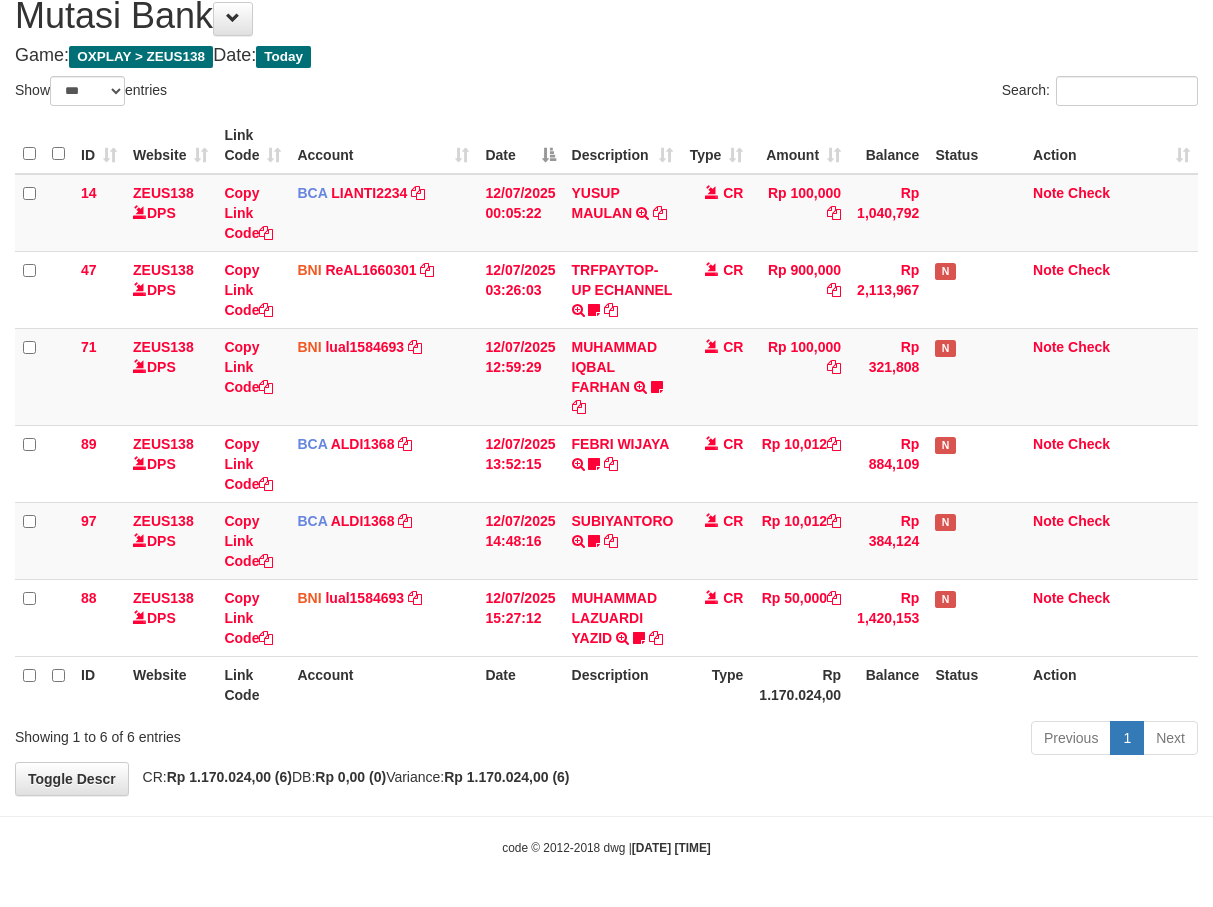 click on "Previous 1 Next" at bounding box center (859, 740) 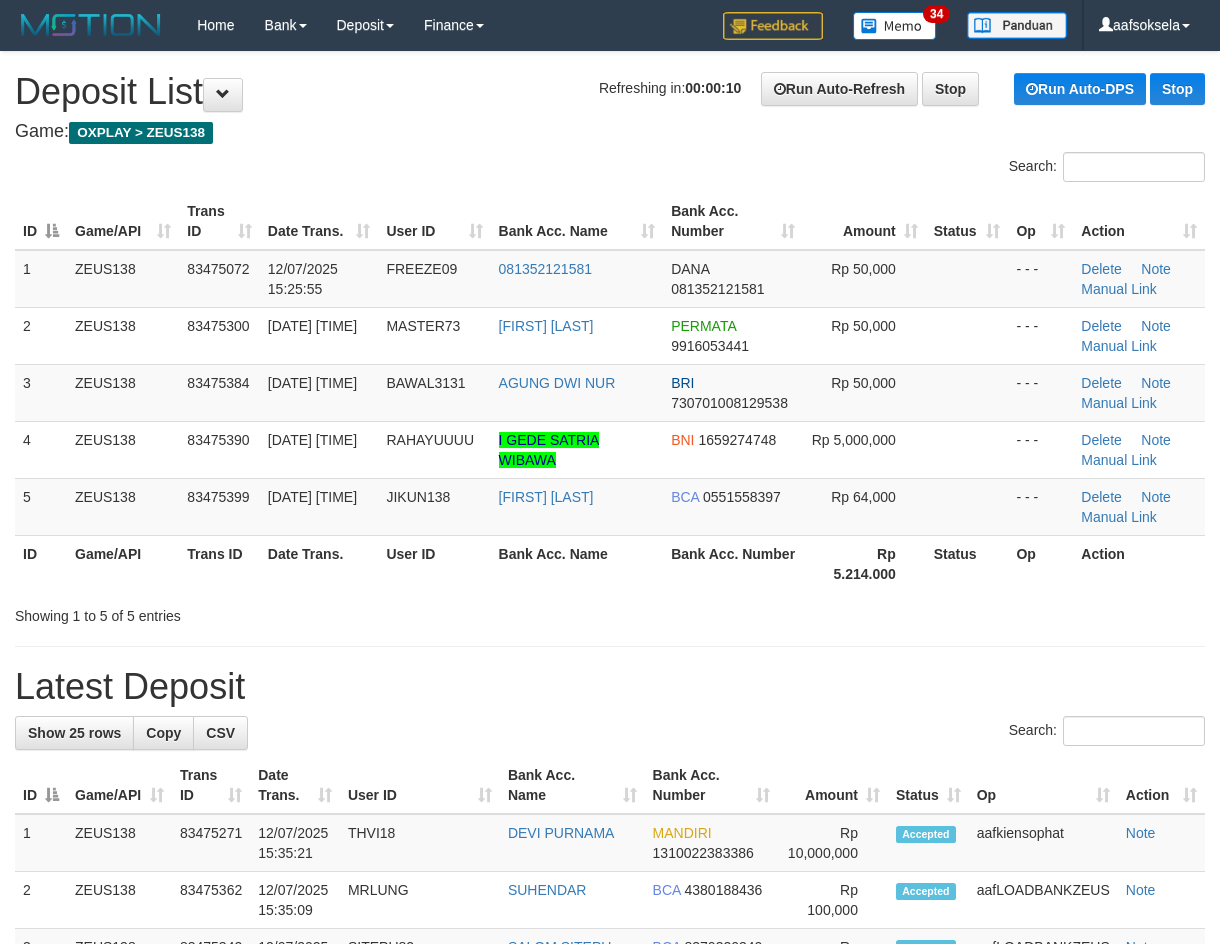 scroll, scrollTop: 0, scrollLeft: 0, axis: both 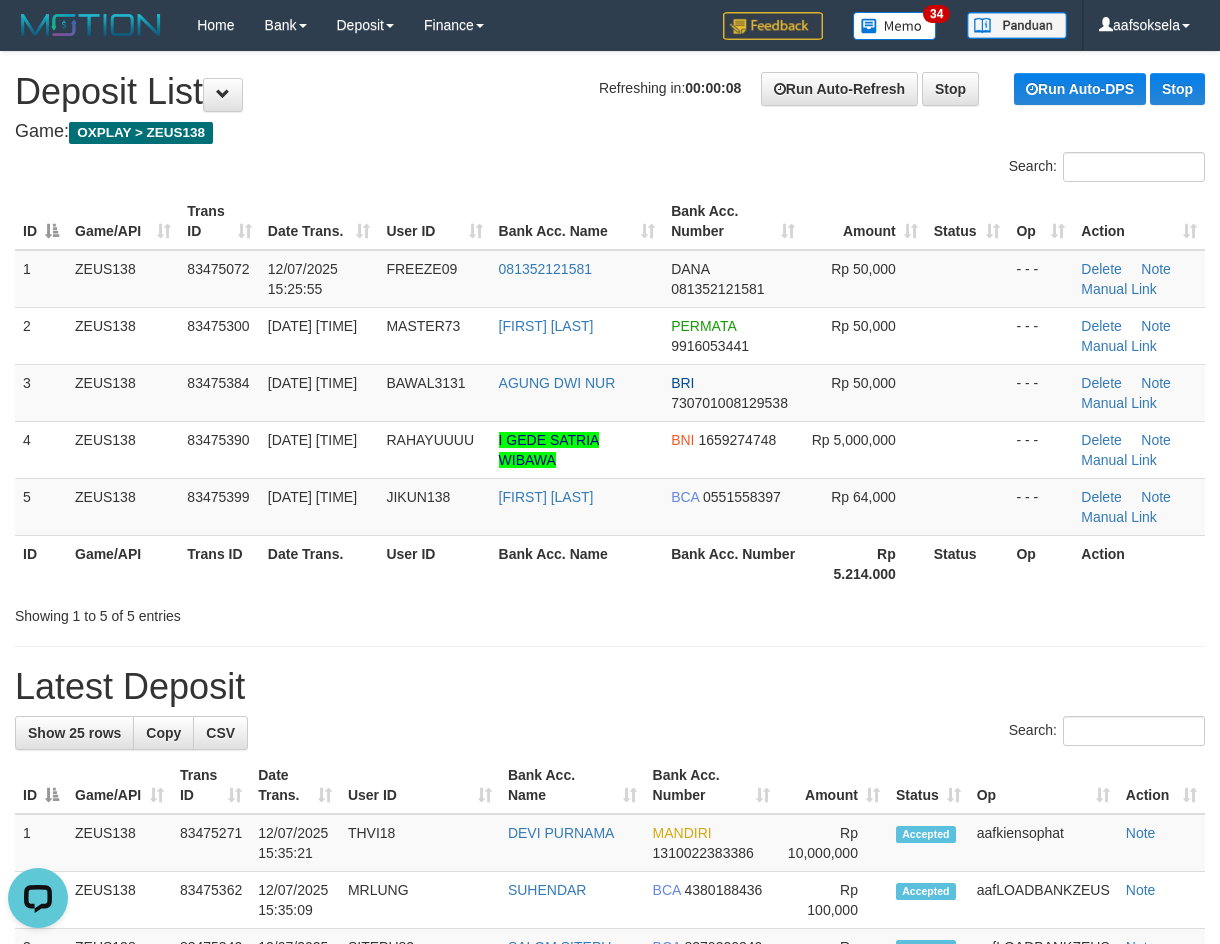 click on "**********" at bounding box center [610, 1222] 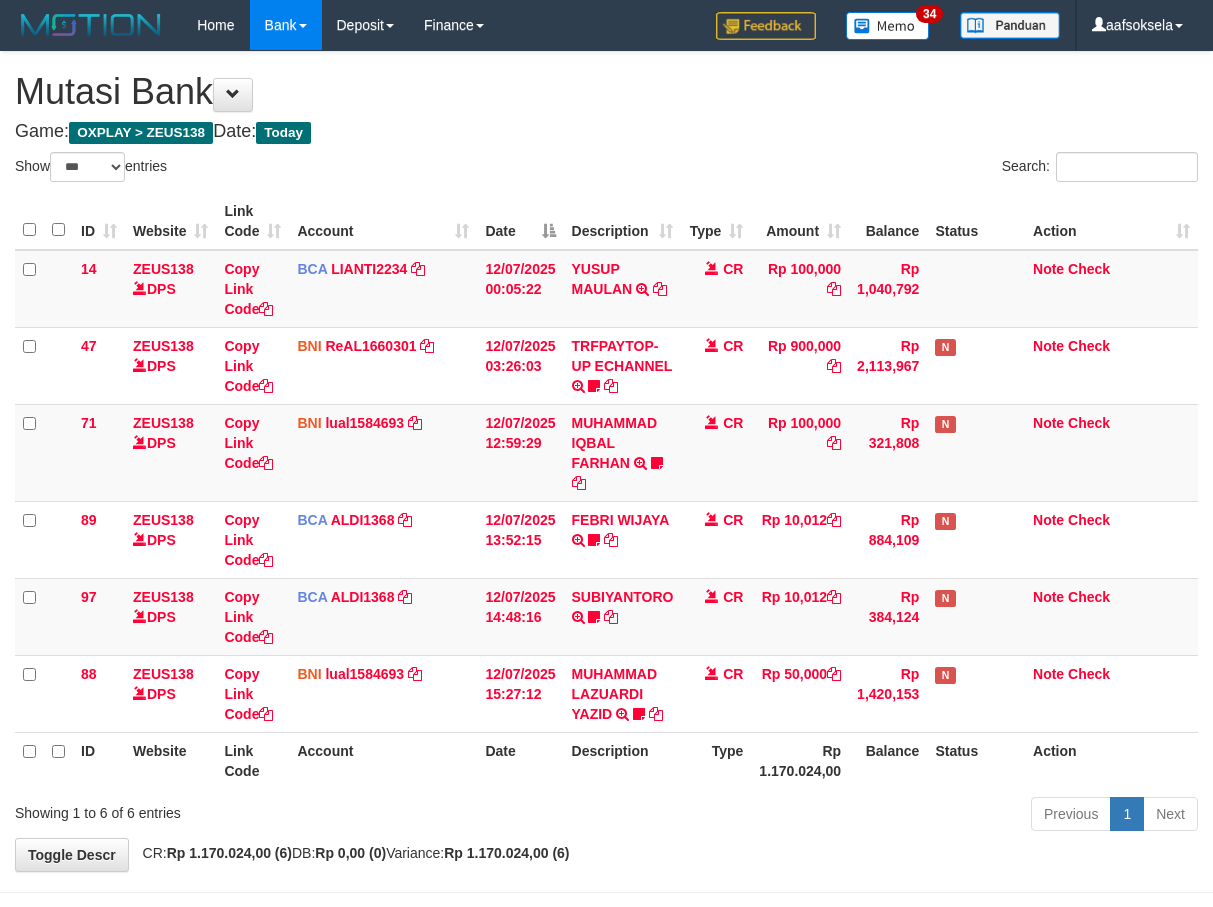 select on "***" 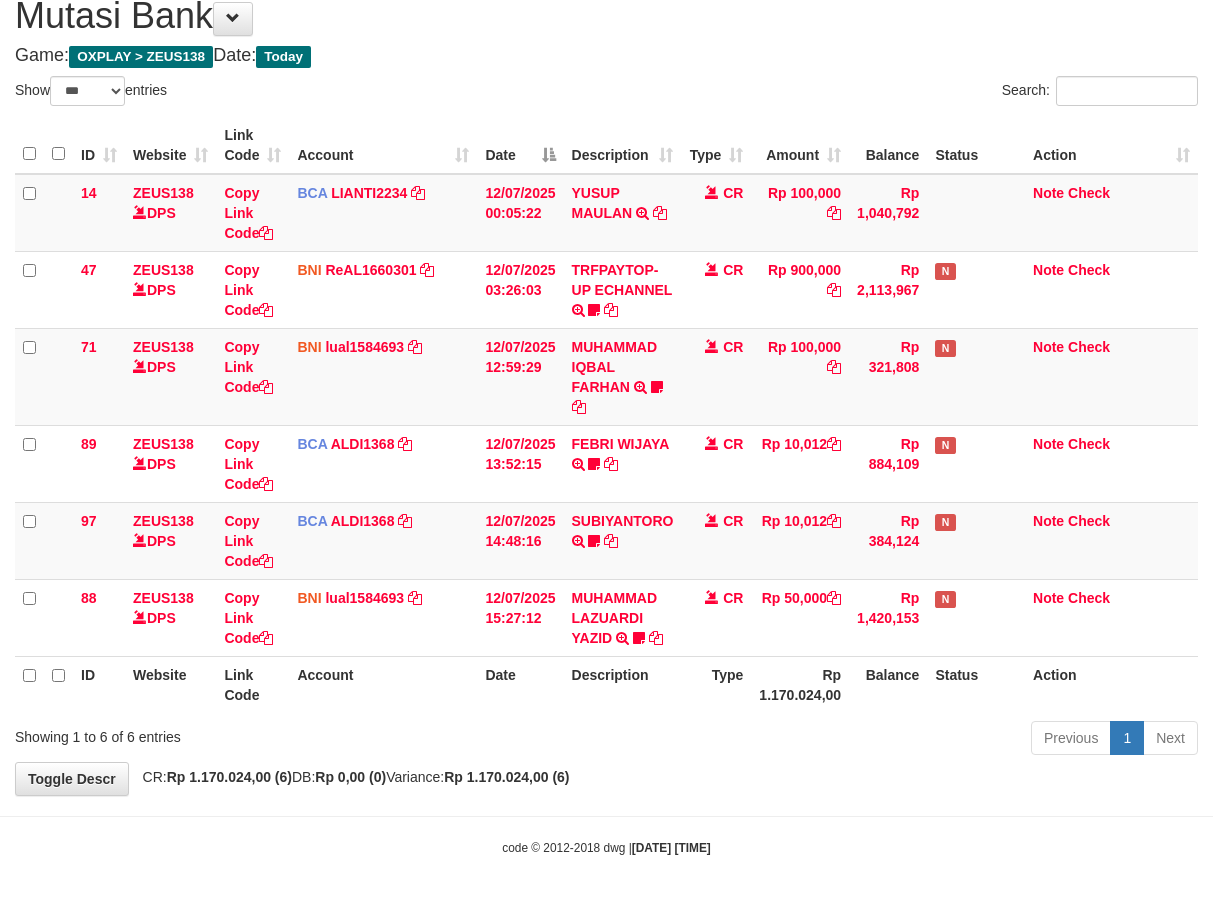 click on "Previous 1 Next" at bounding box center (859, 740) 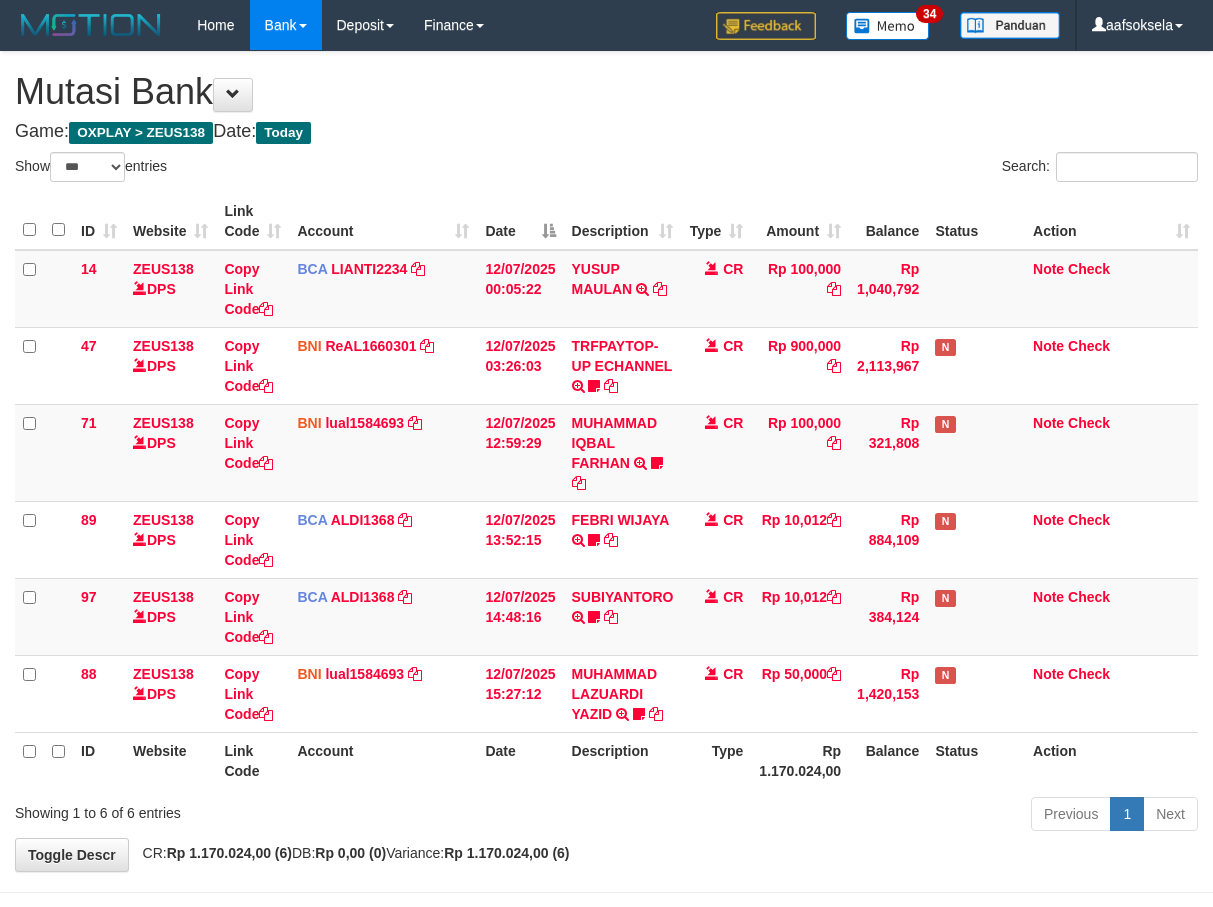 select on "***" 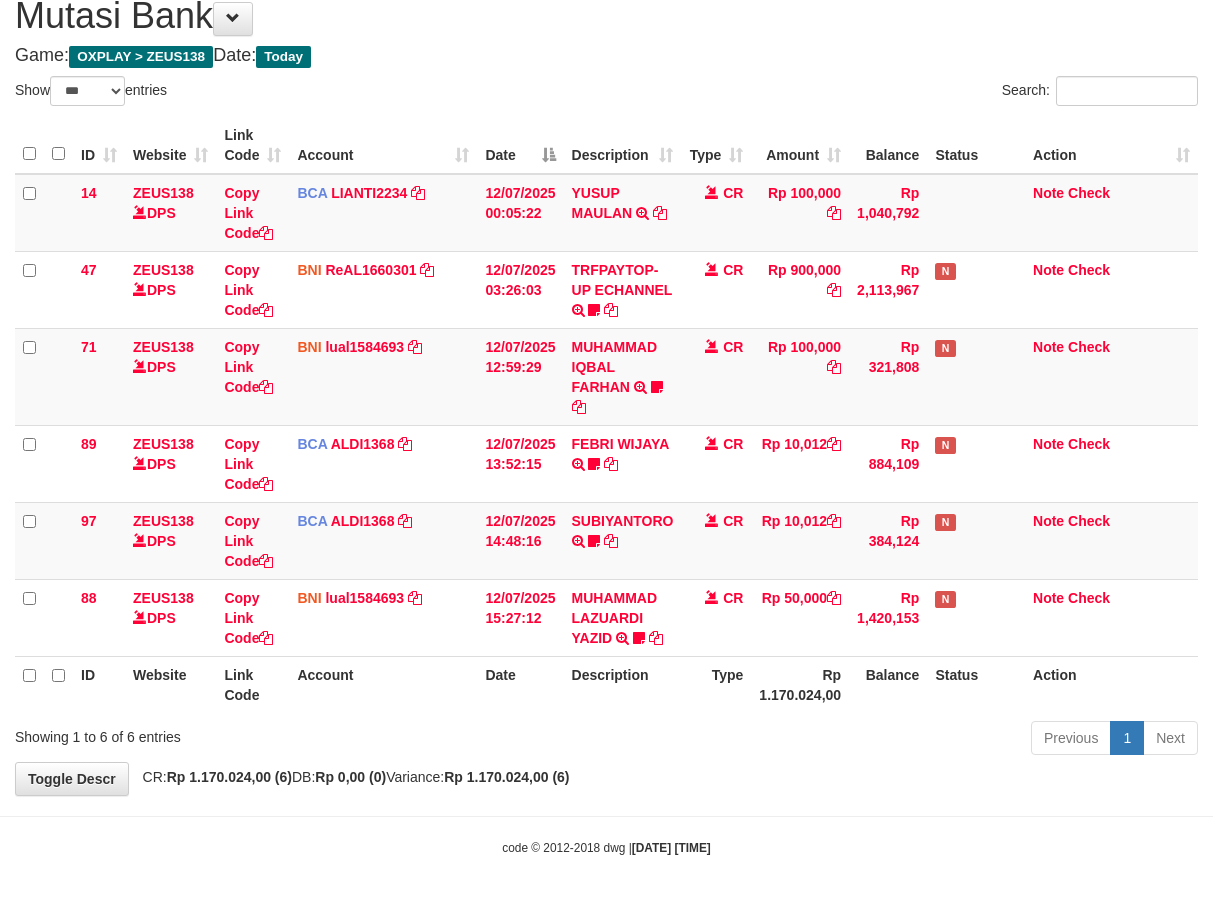 drag, startPoint x: 0, startPoint y: 0, endPoint x: 658, endPoint y: 744, distance: 993.22705 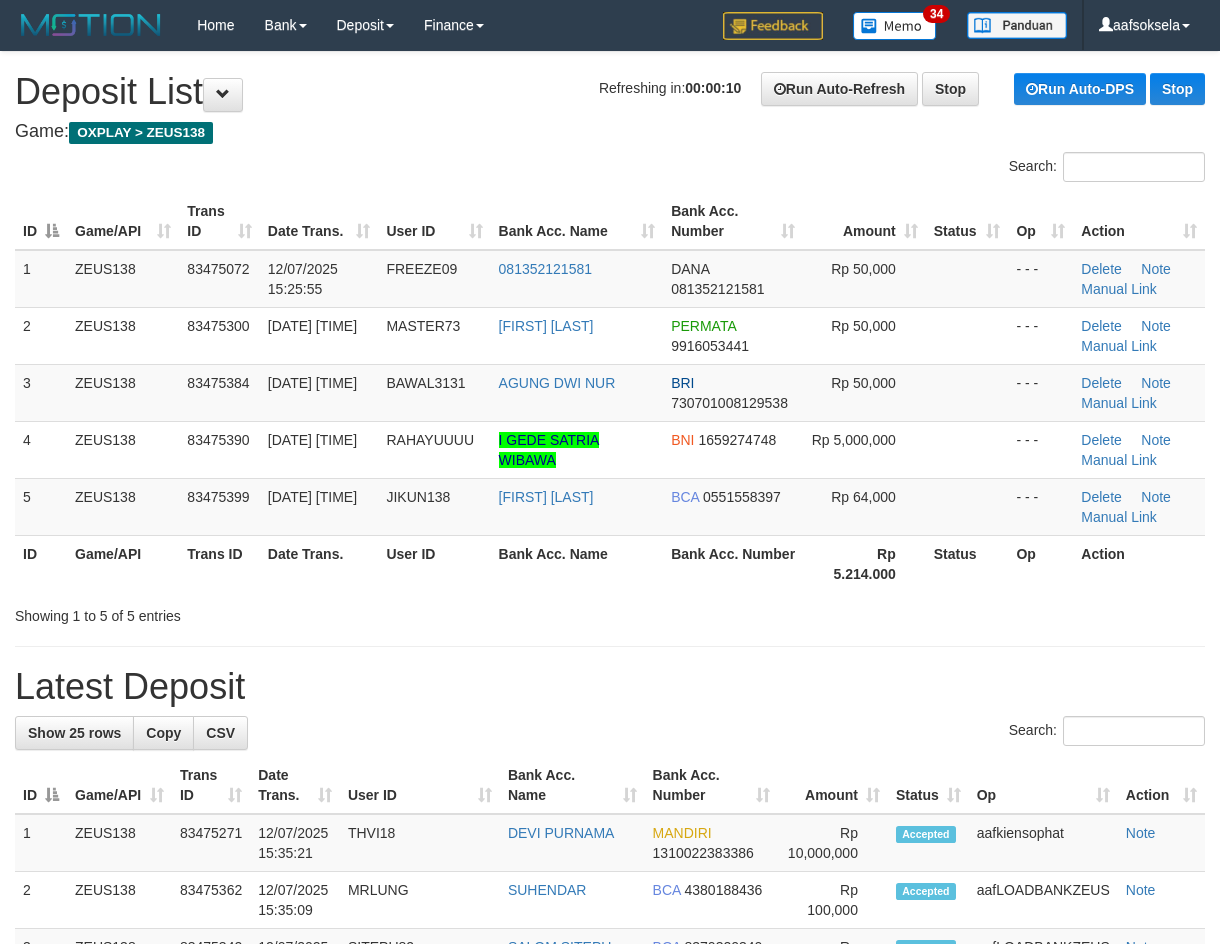 scroll, scrollTop: 0, scrollLeft: 0, axis: both 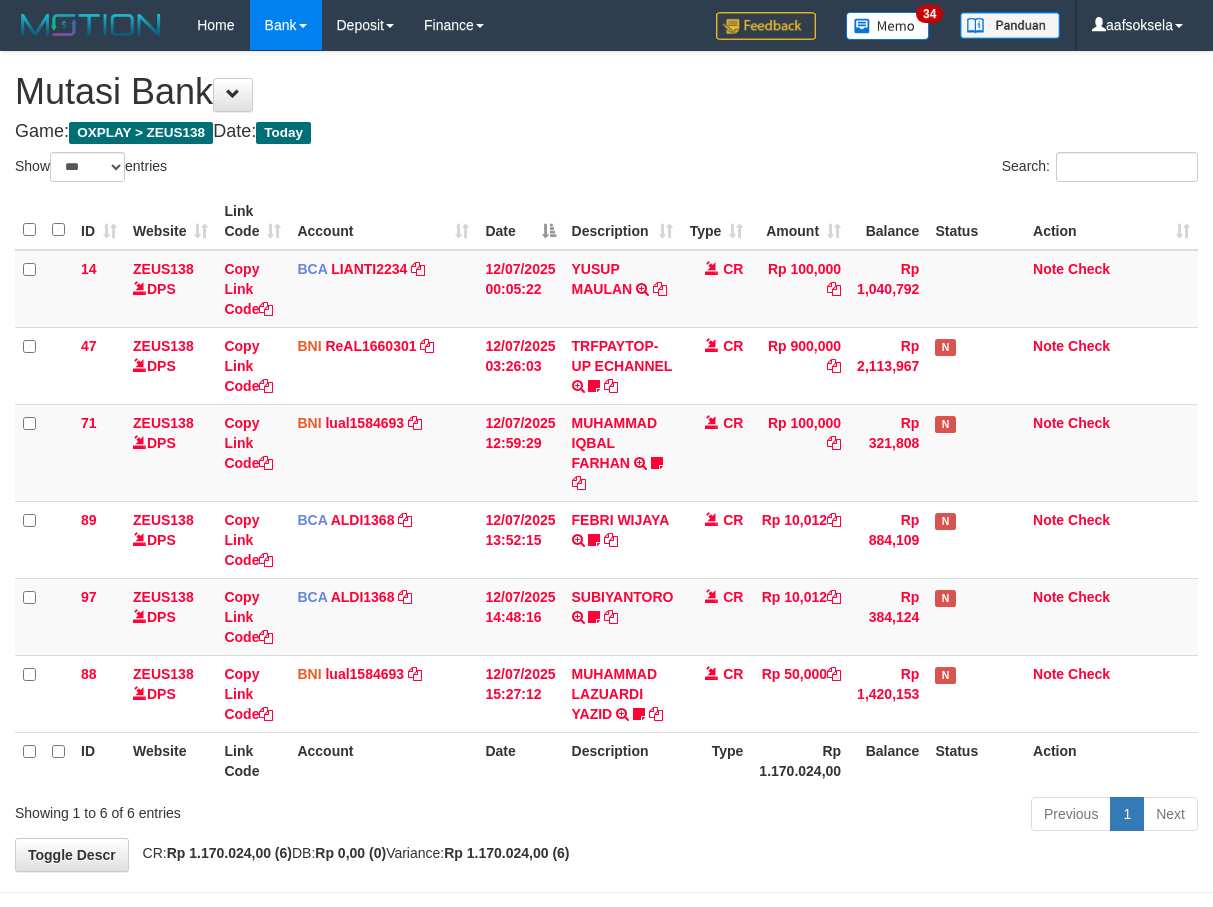 select on "***" 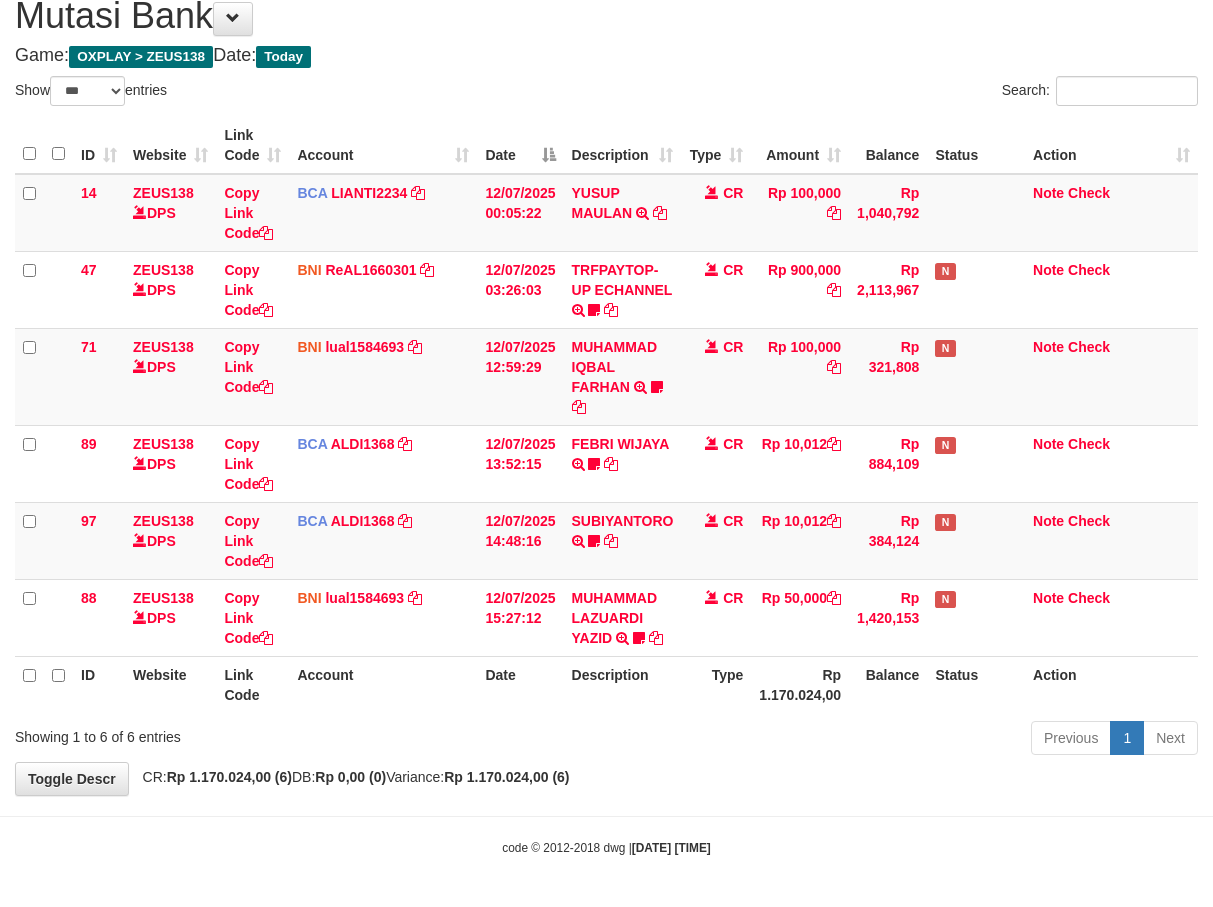 click on "Previous 1 Next" at bounding box center (859, 740) 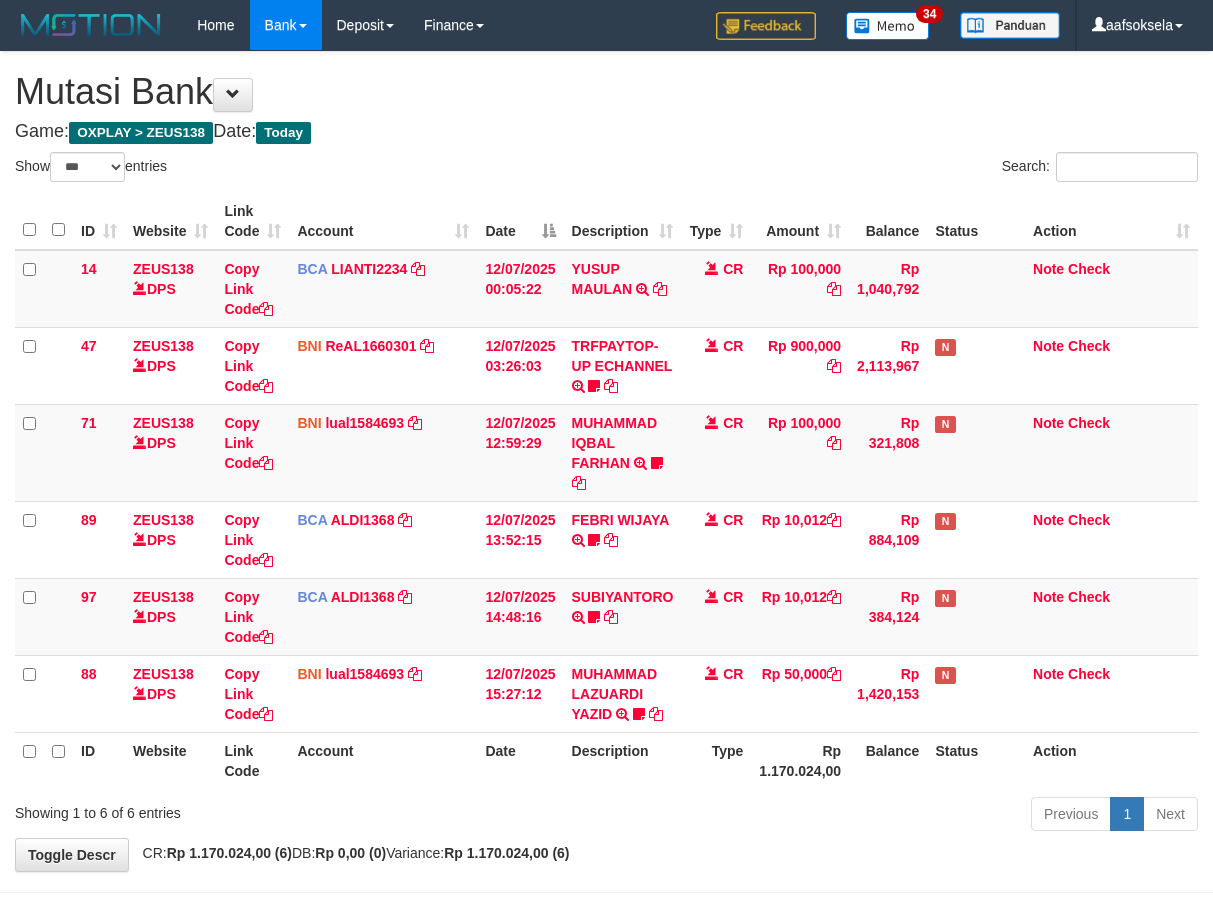 select on "***" 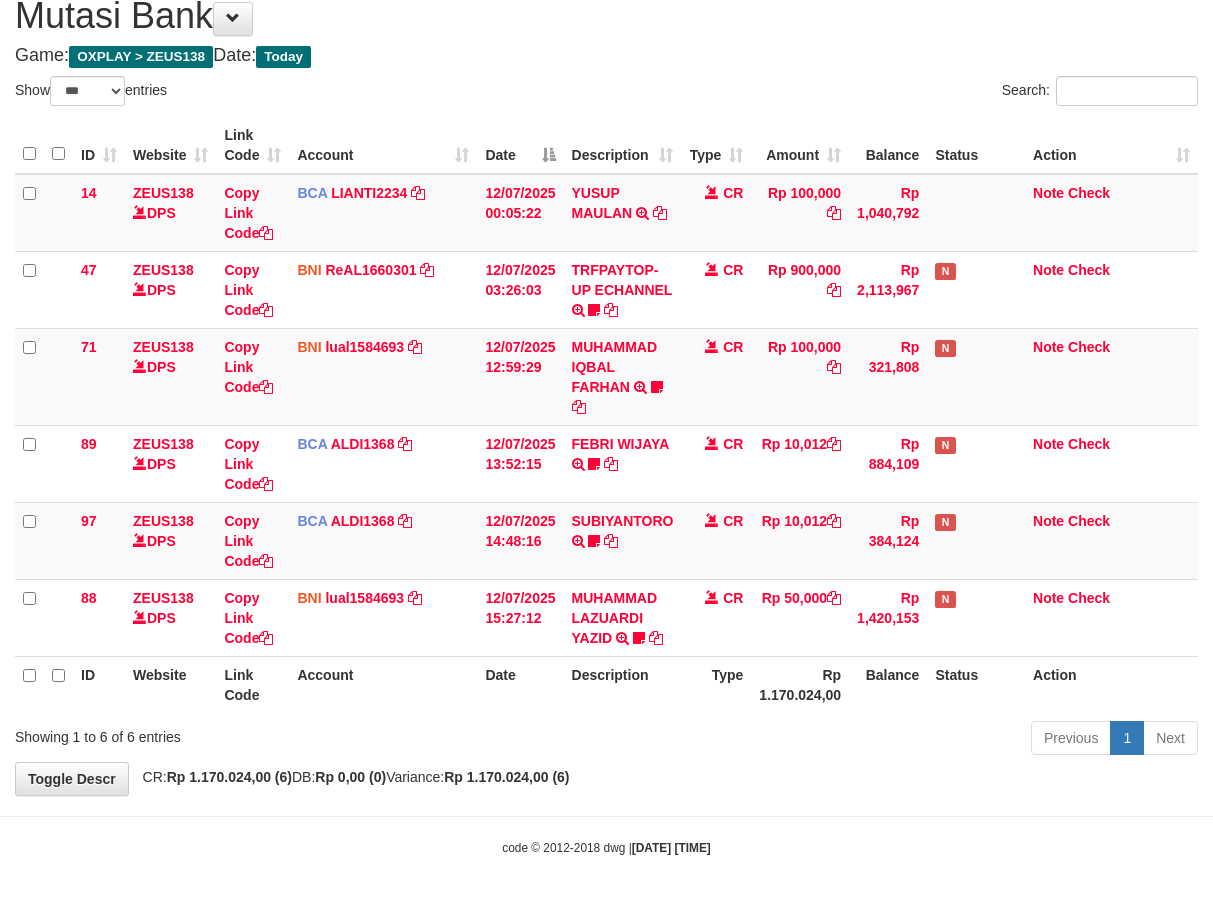click on "Previous 1 Next" at bounding box center (859, 740) 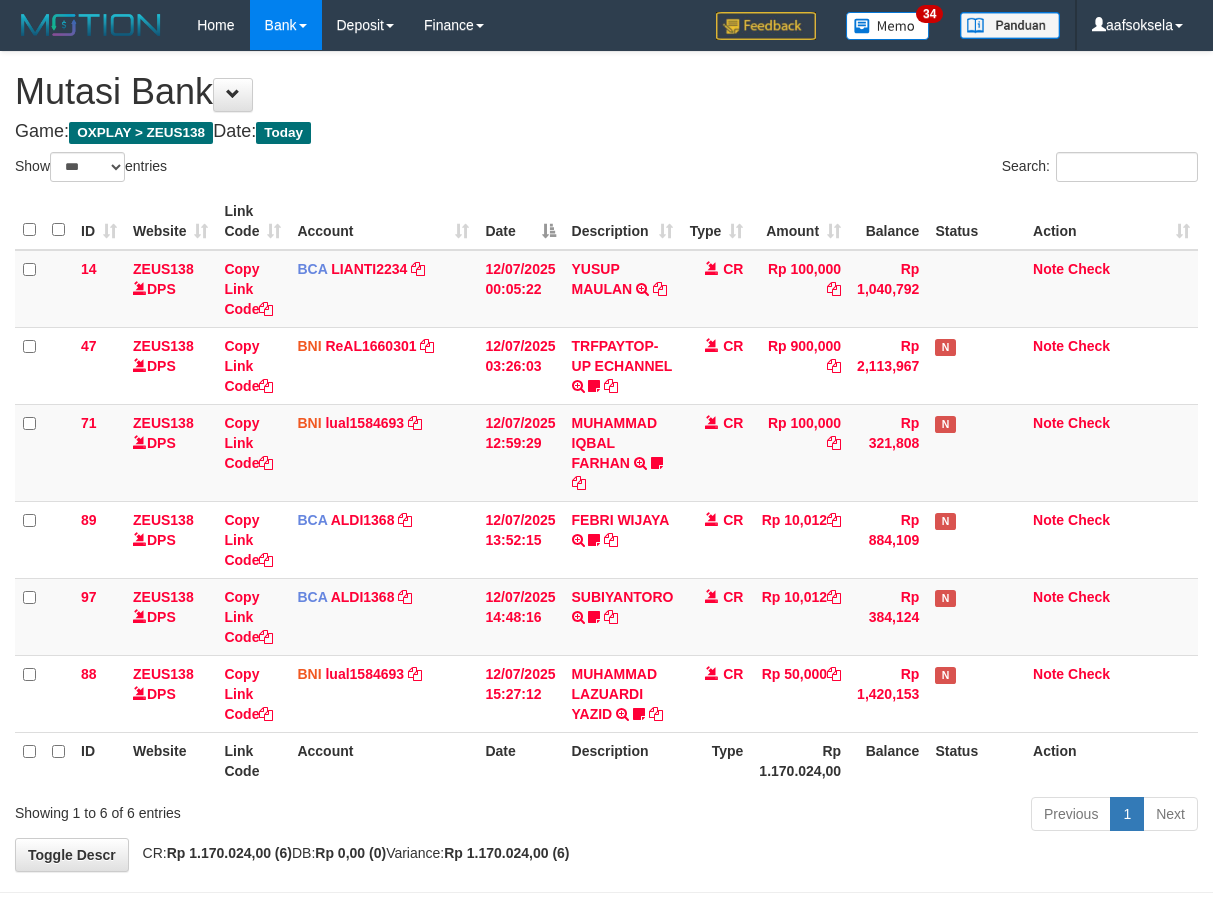 select on "***" 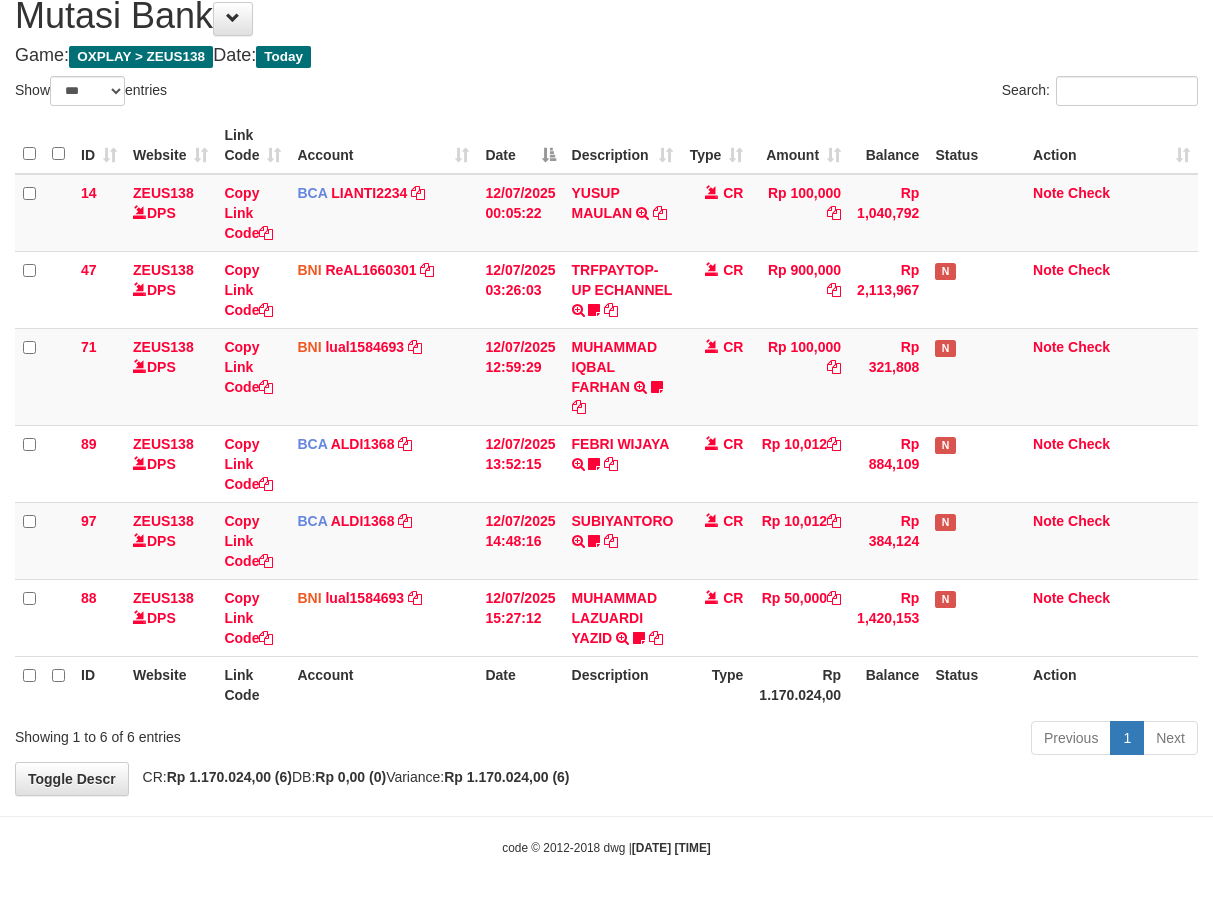 drag, startPoint x: 0, startPoint y: 0, endPoint x: 658, endPoint y: 736, distance: 987.2487 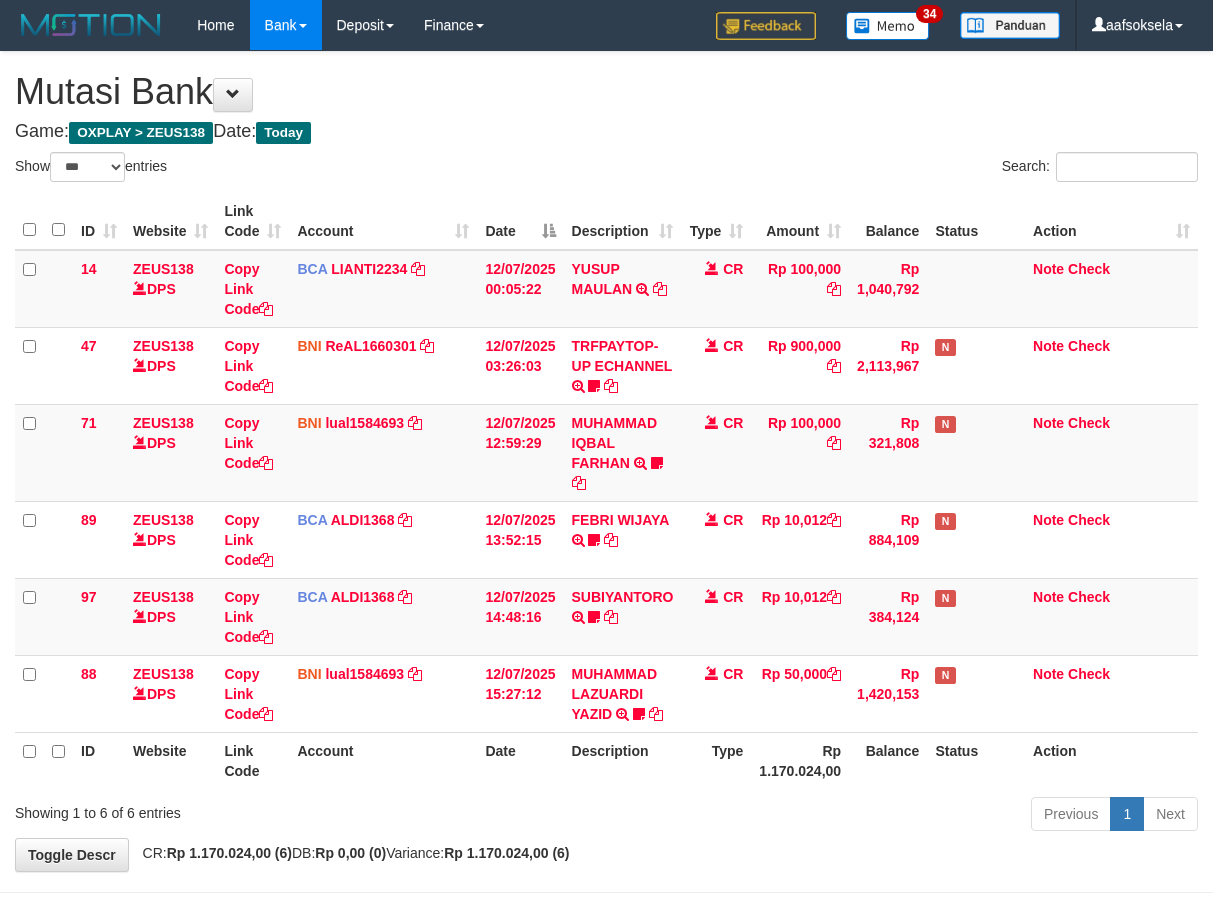 select on "***" 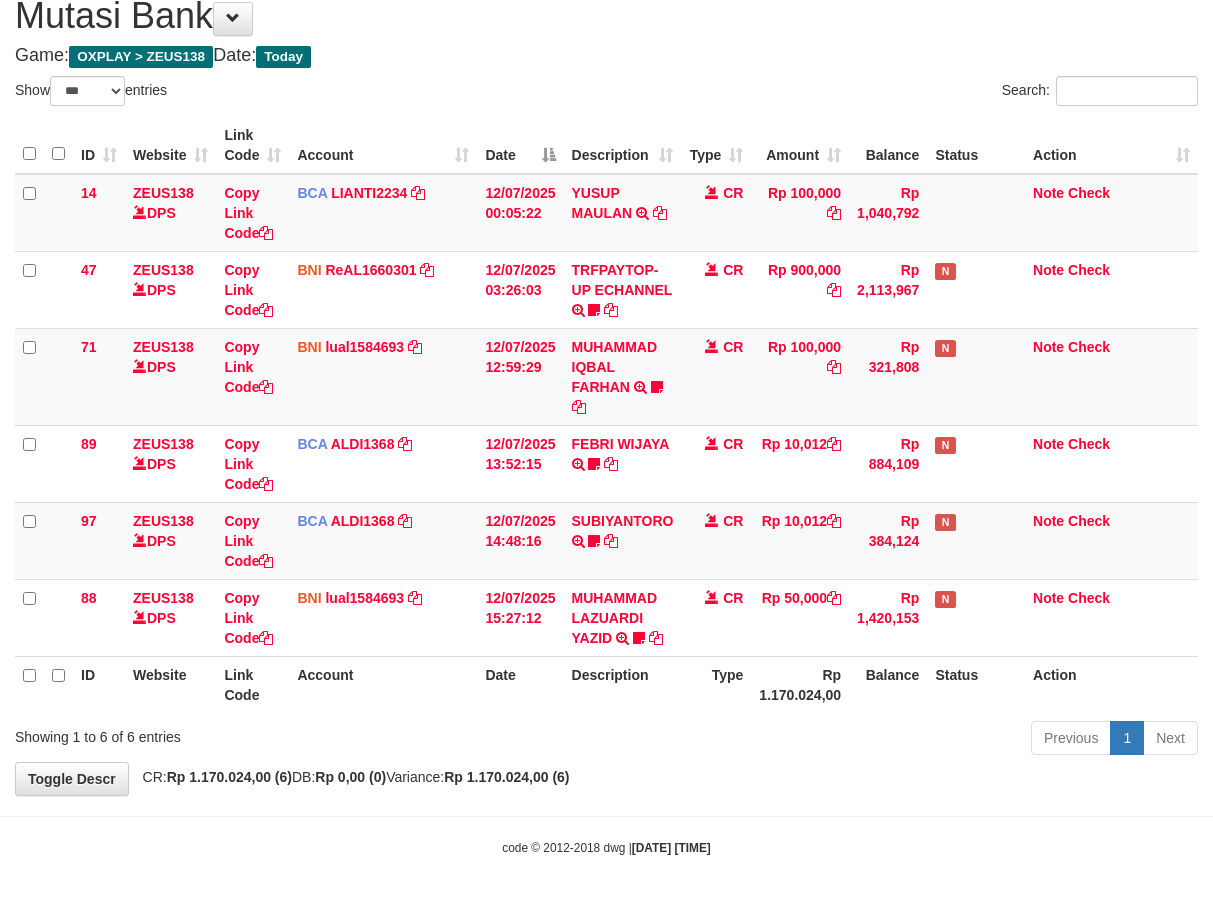 click on "Previous 1 Next" at bounding box center (859, 740) 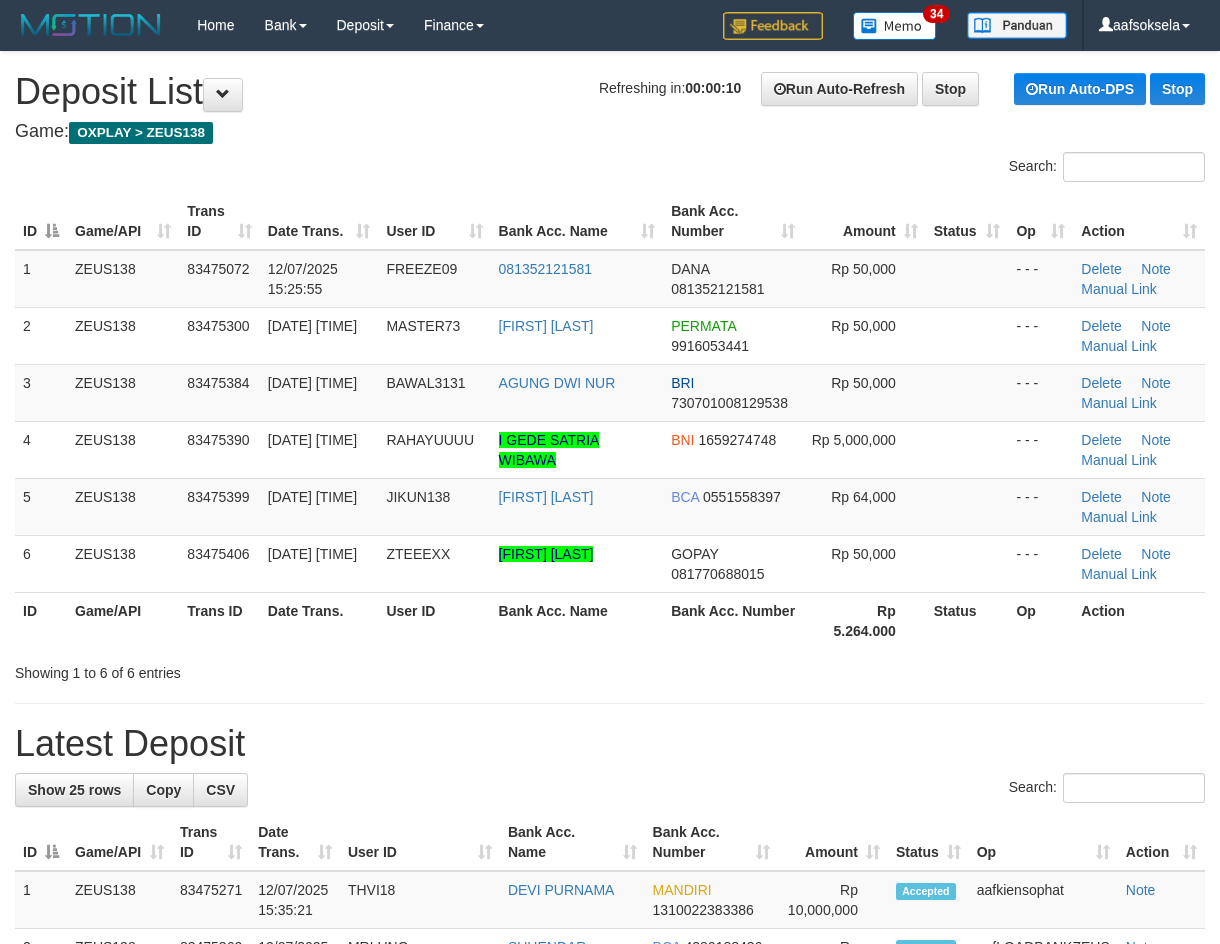 scroll, scrollTop: 0, scrollLeft: 0, axis: both 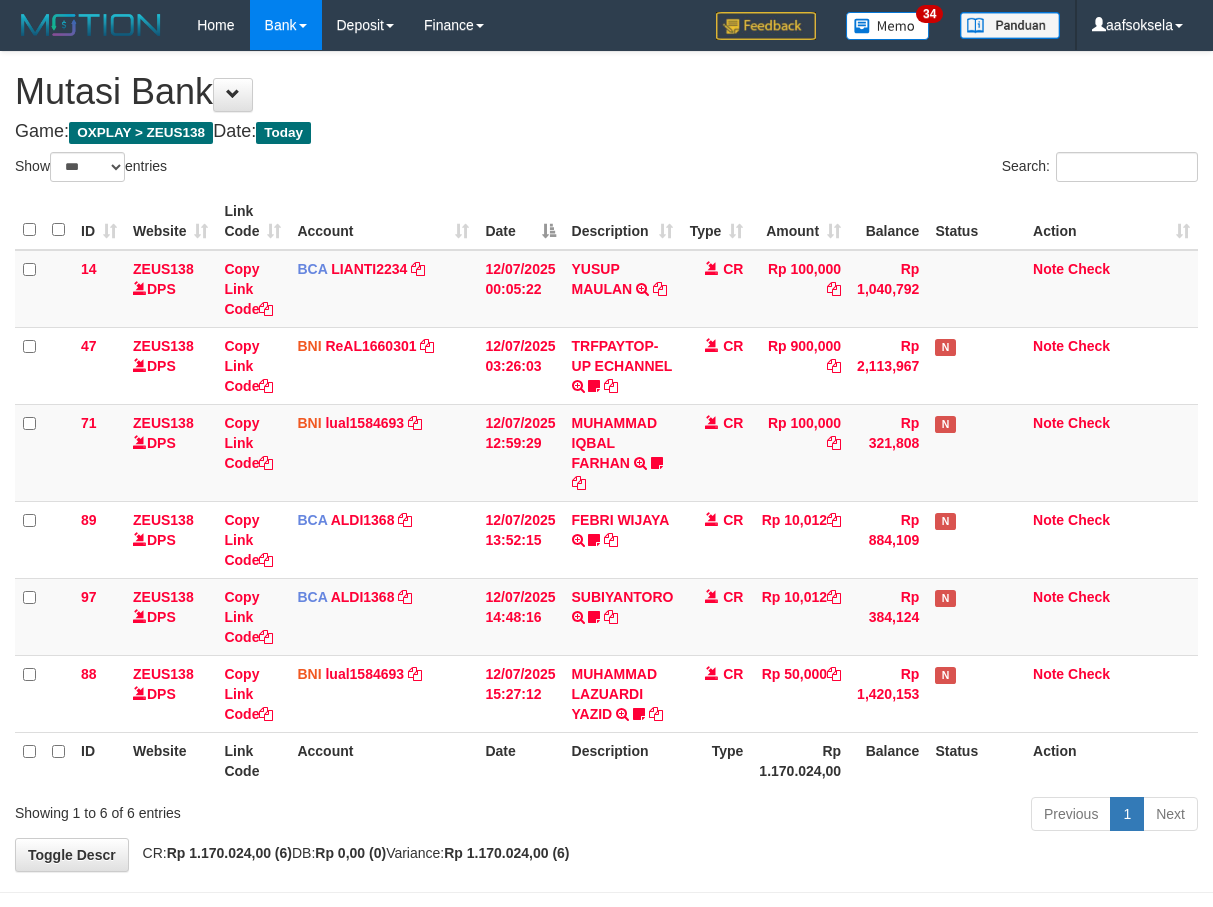 select on "***" 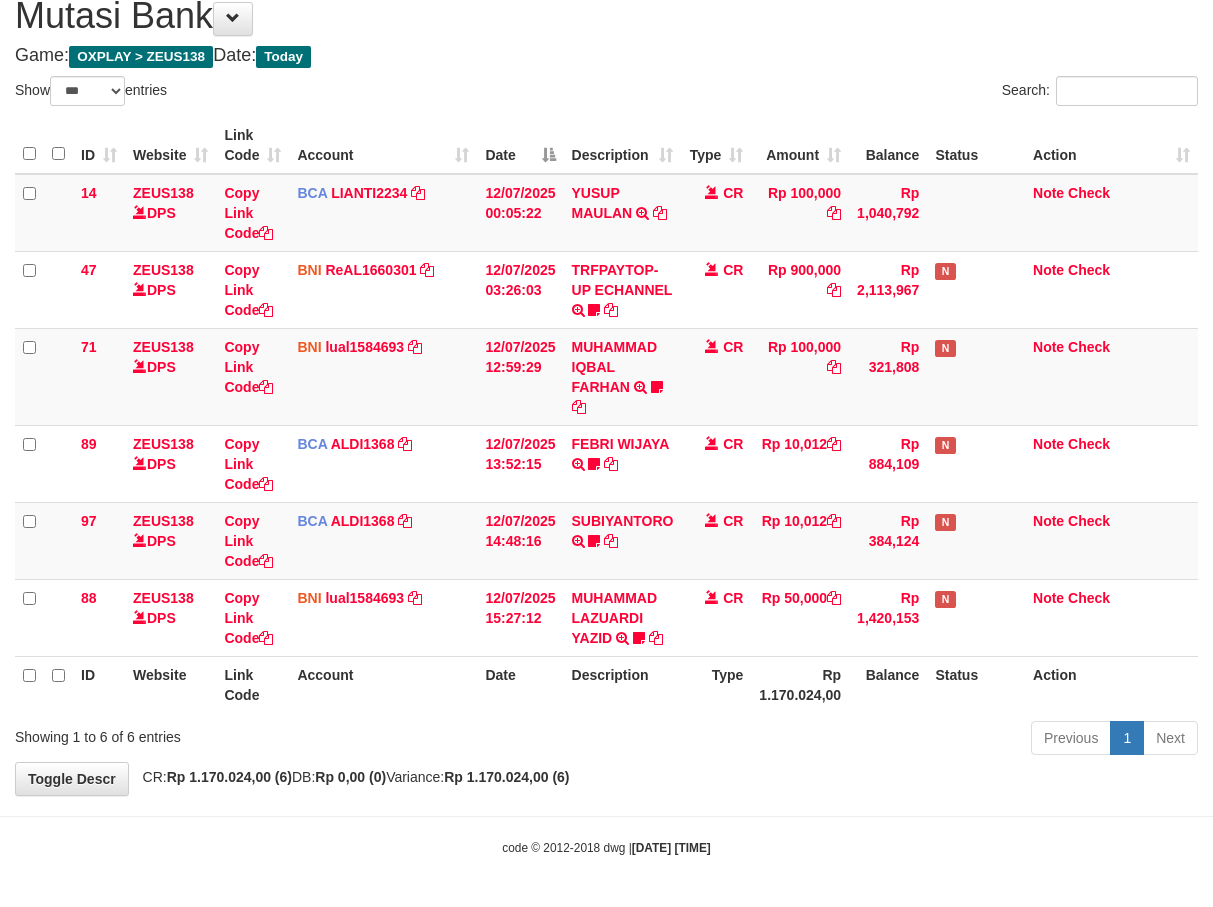 drag, startPoint x: 0, startPoint y: 0, endPoint x: 648, endPoint y: 759, distance: 997.9905 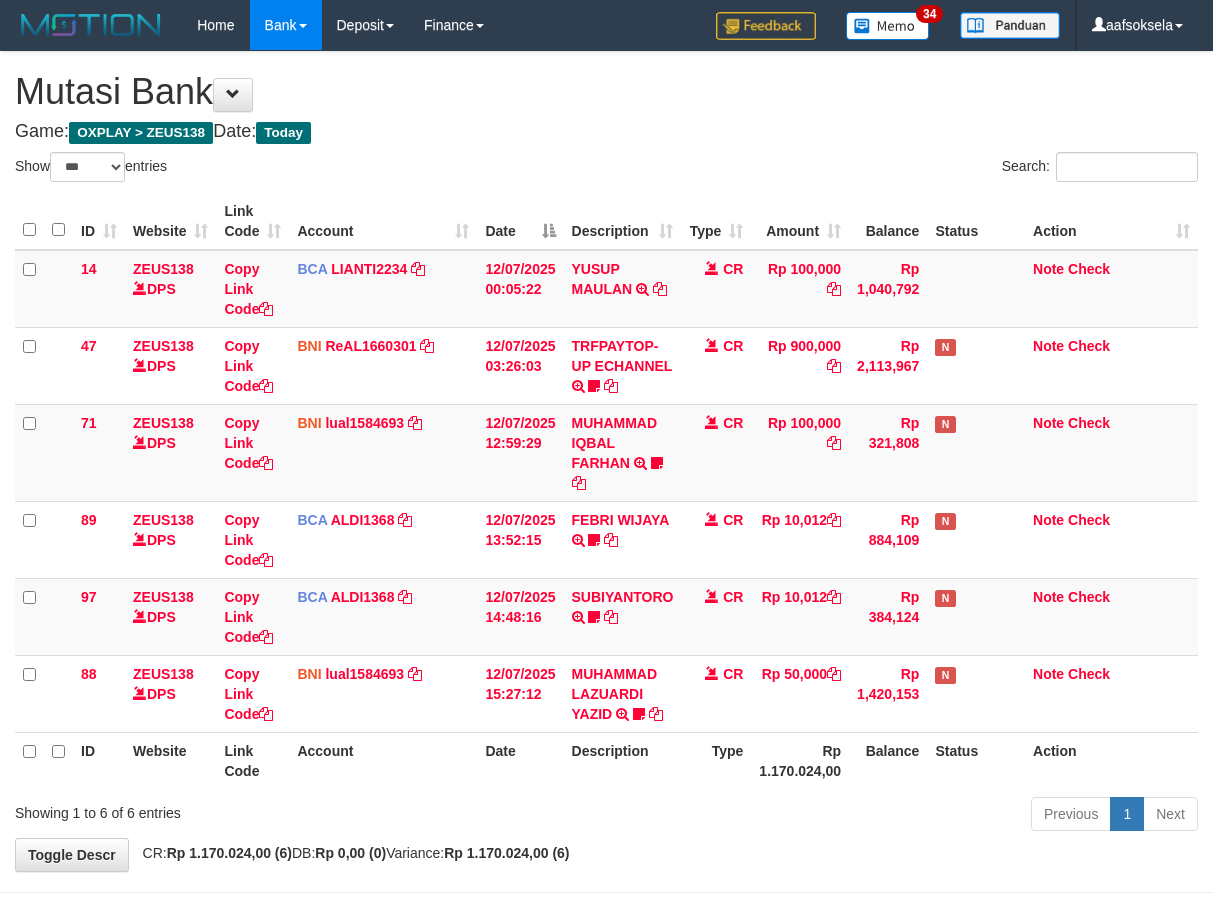 select on "***" 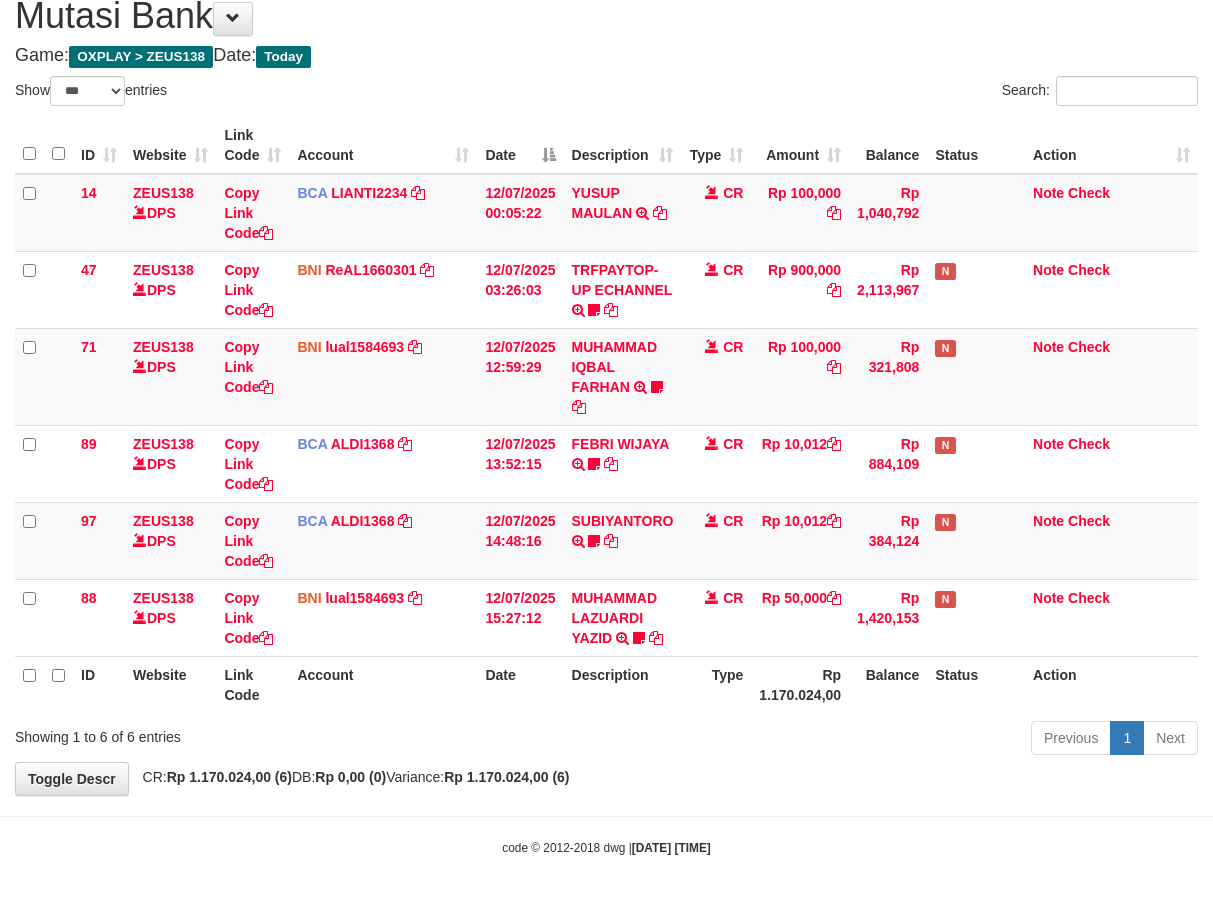 click on "**********" at bounding box center (606, 385) 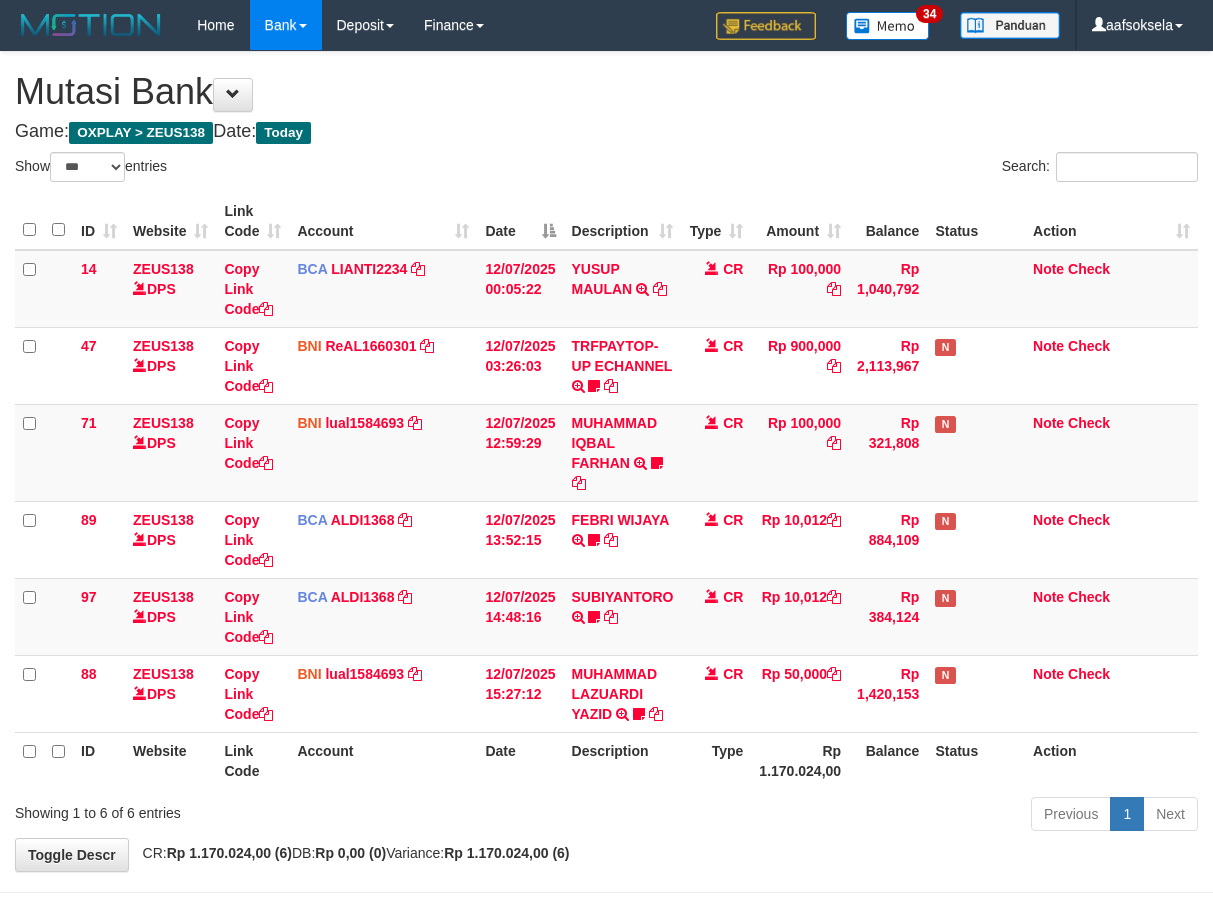select on "***" 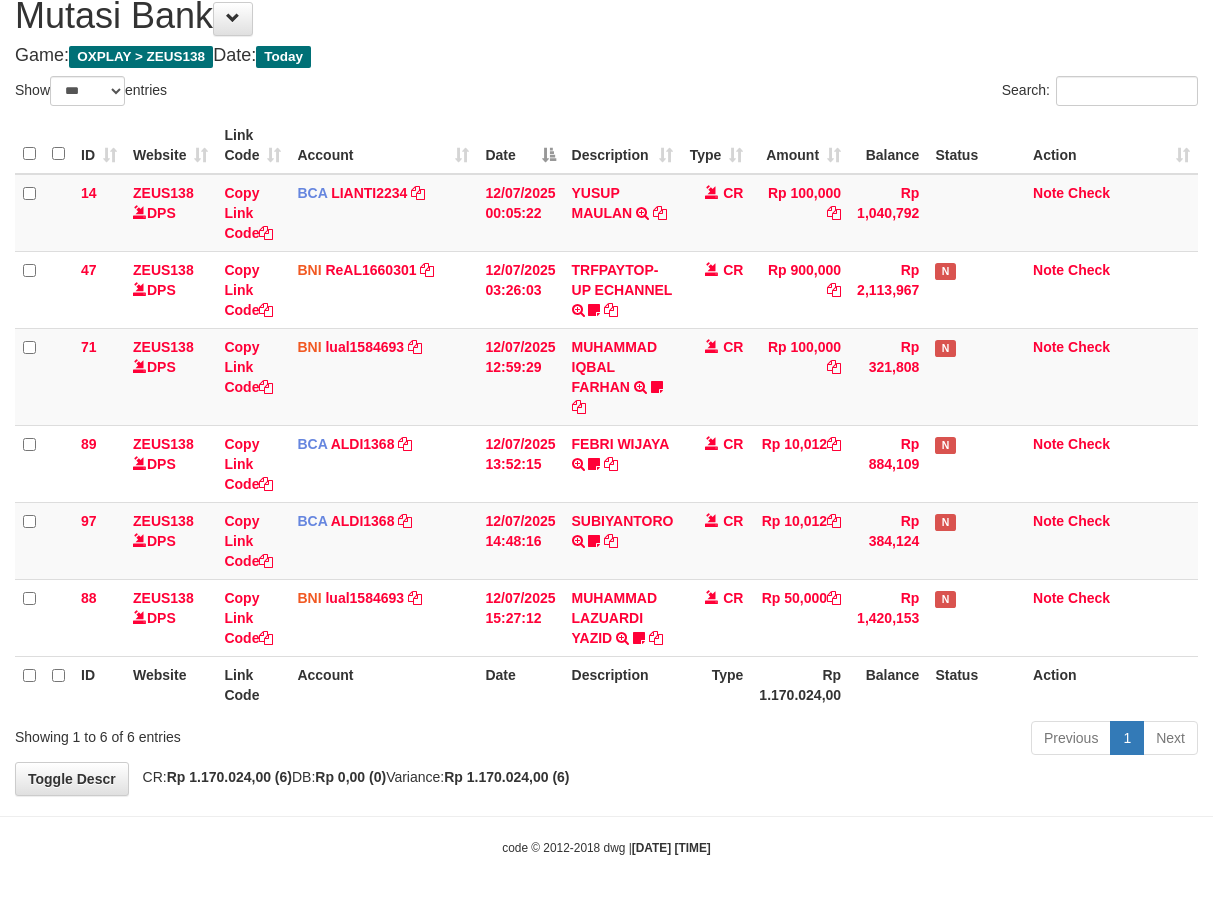 click on "**********" at bounding box center (606, 385) 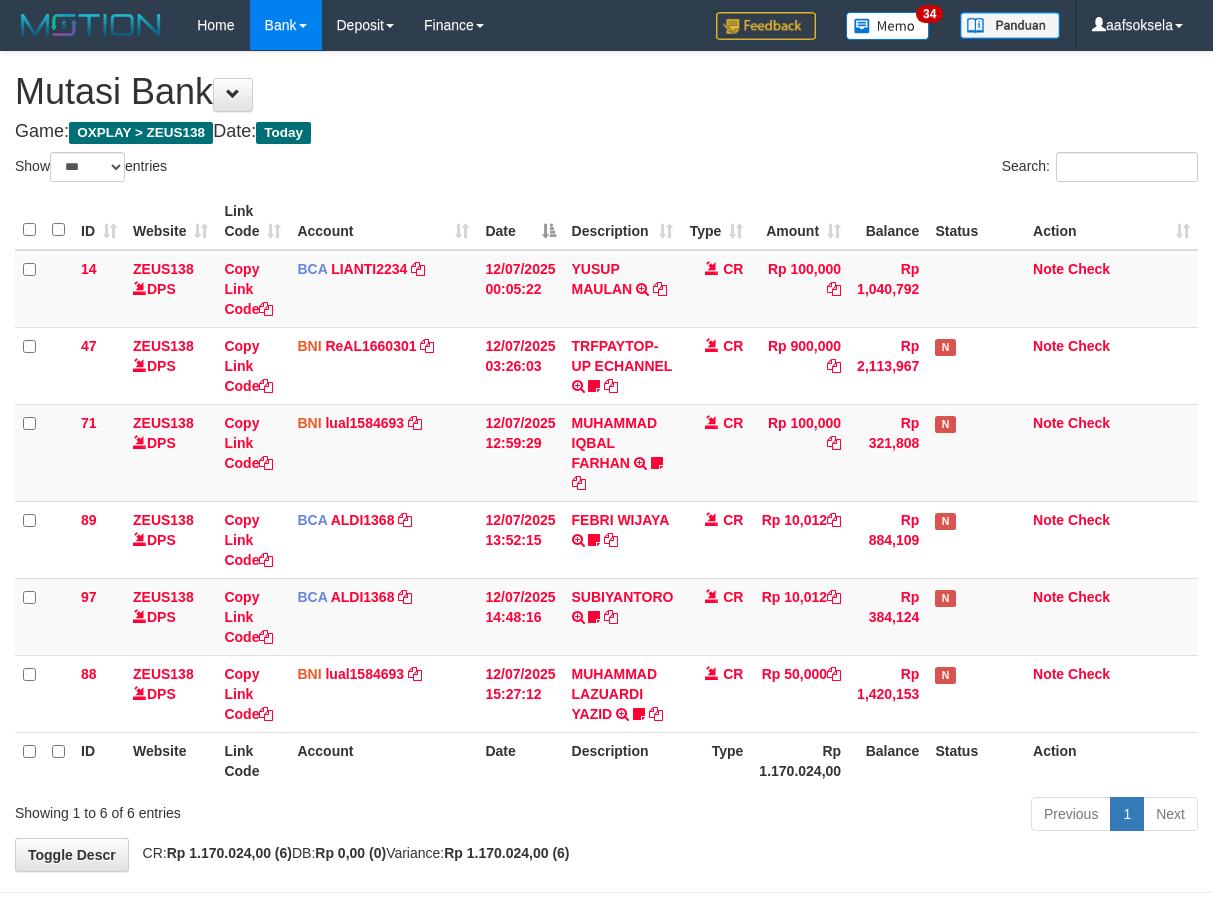 select on "***" 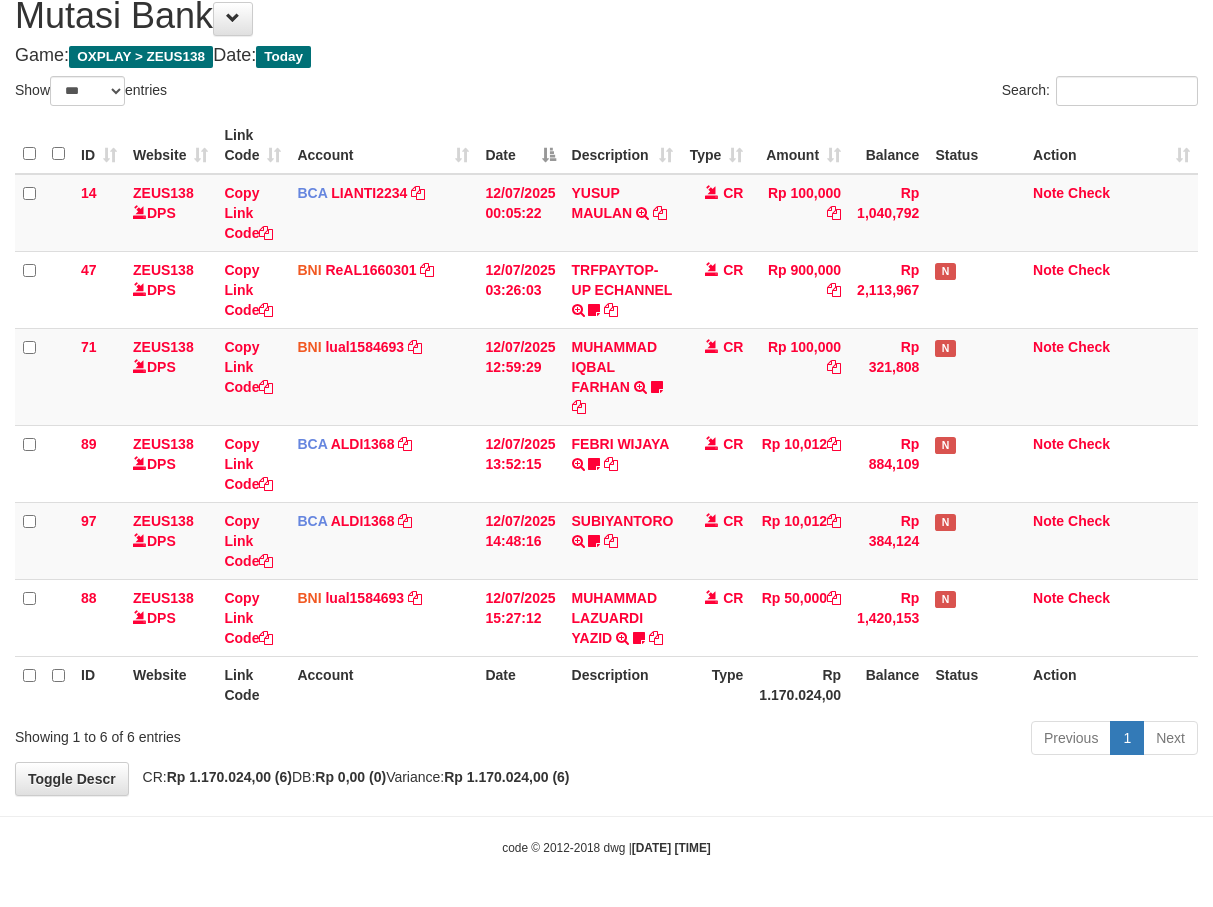 click on "**********" at bounding box center (606, 385) 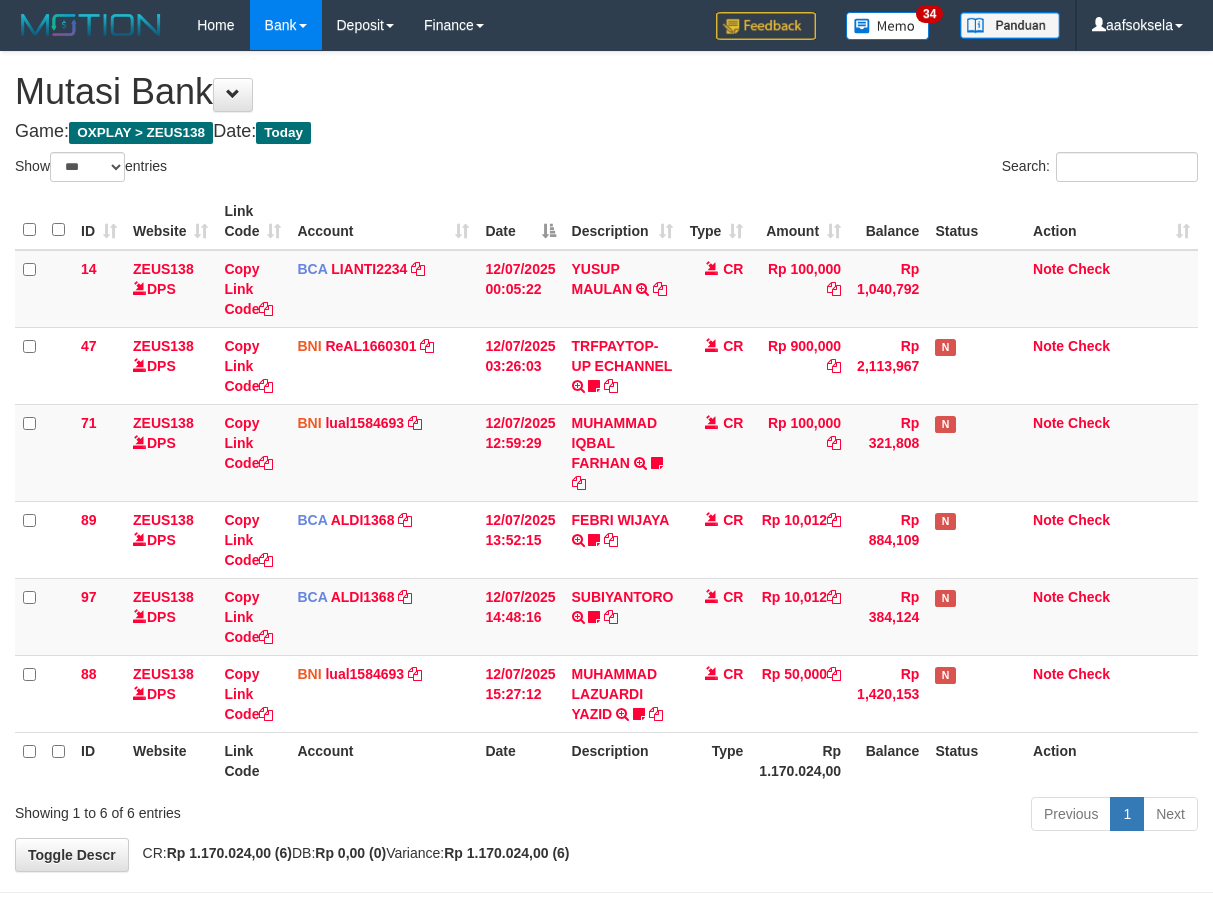 select on "***" 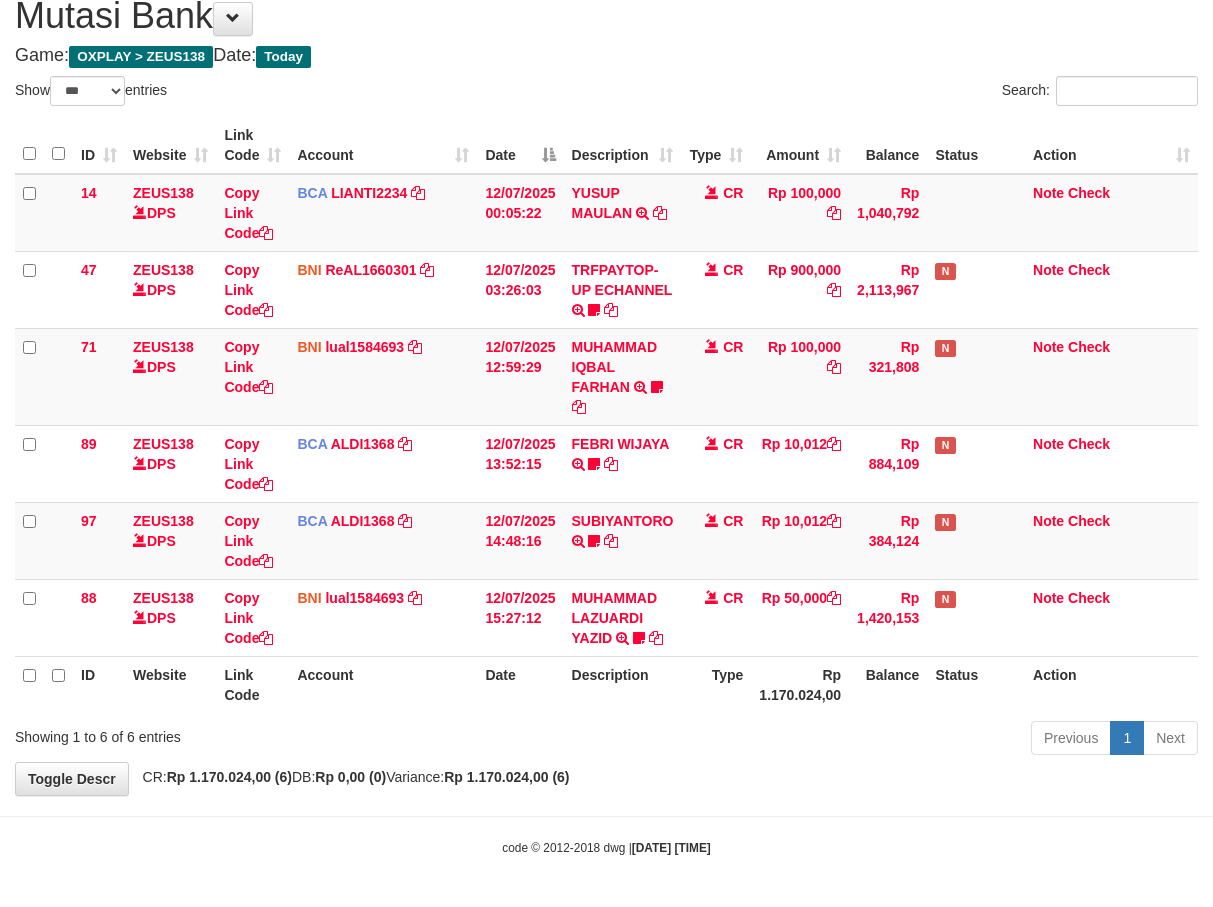 click on "**********" at bounding box center [606, 385] 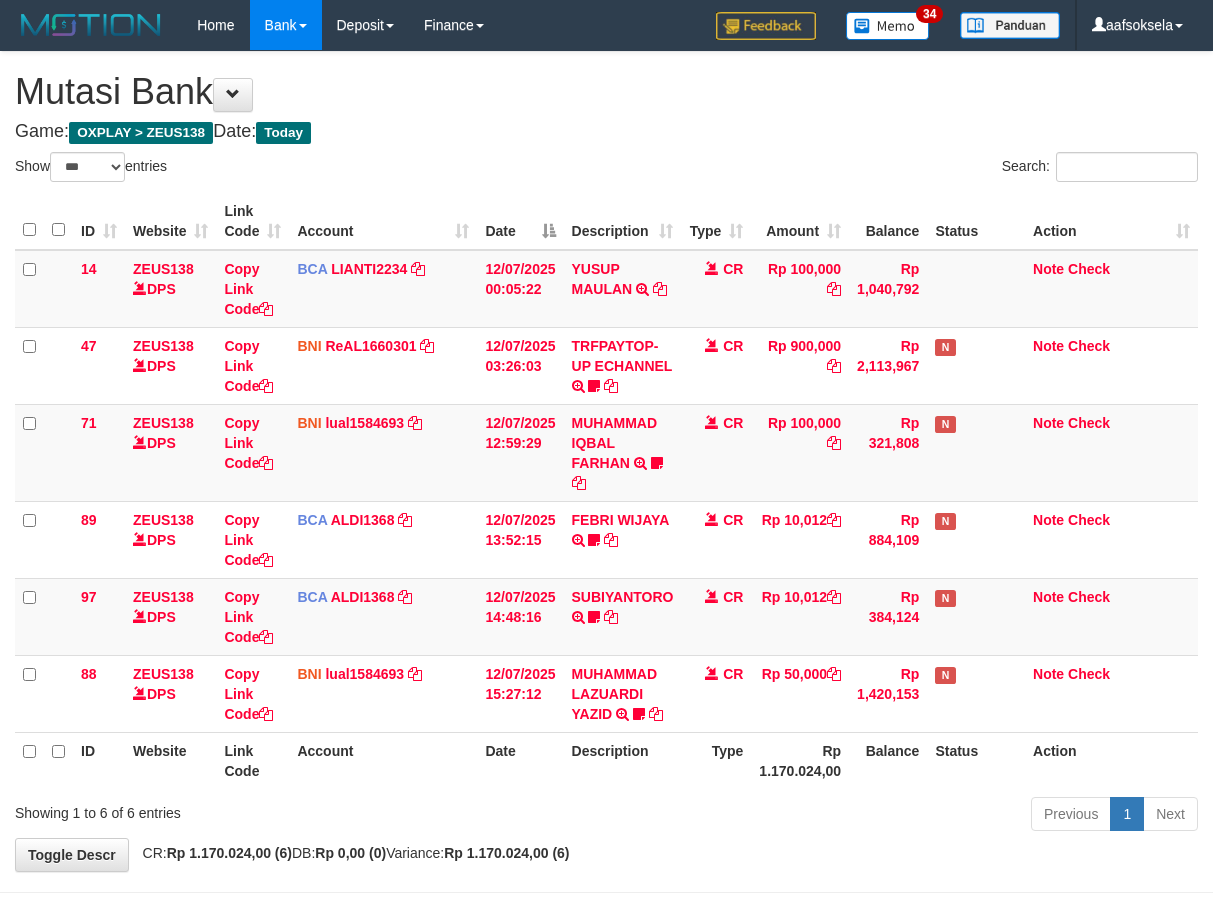 select on "***" 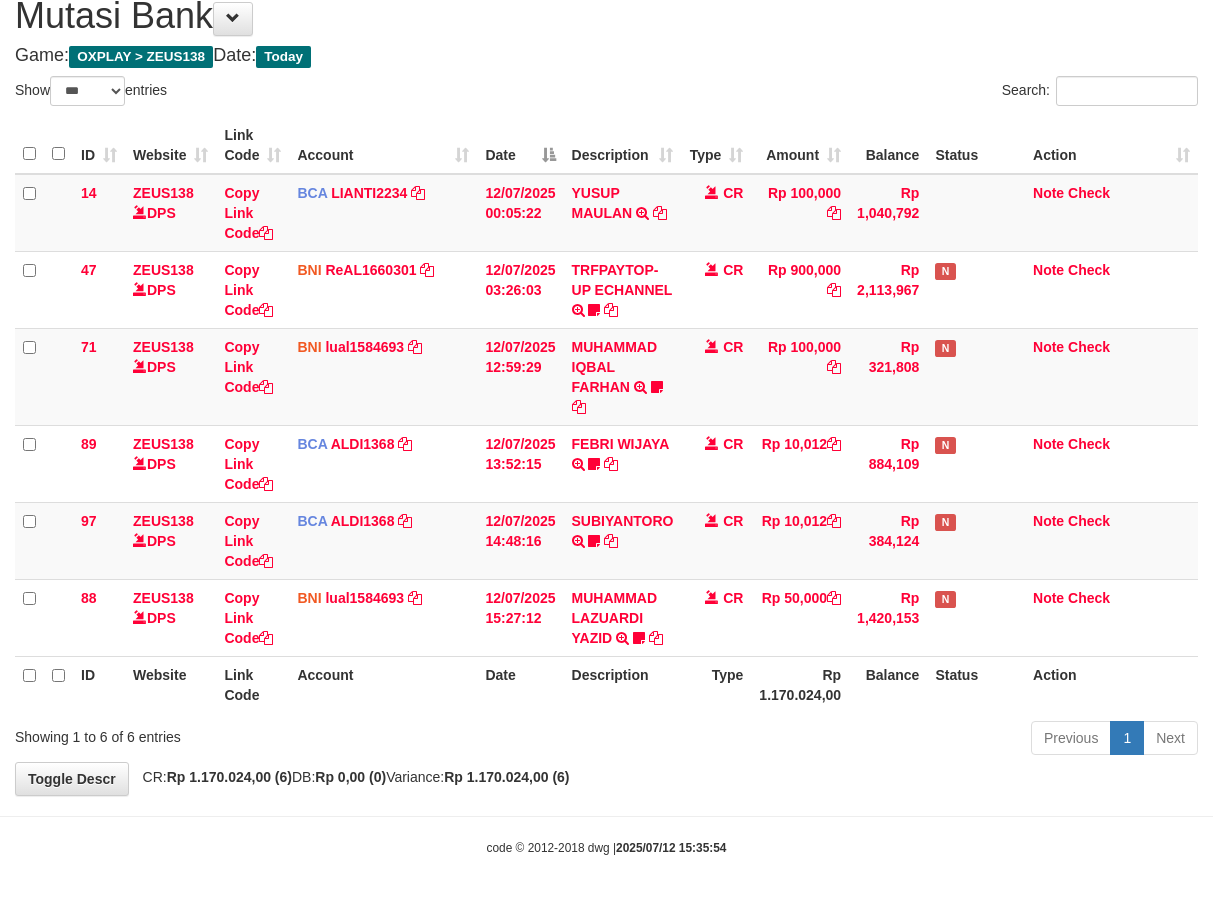 click on "**********" at bounding box center [606, 385] 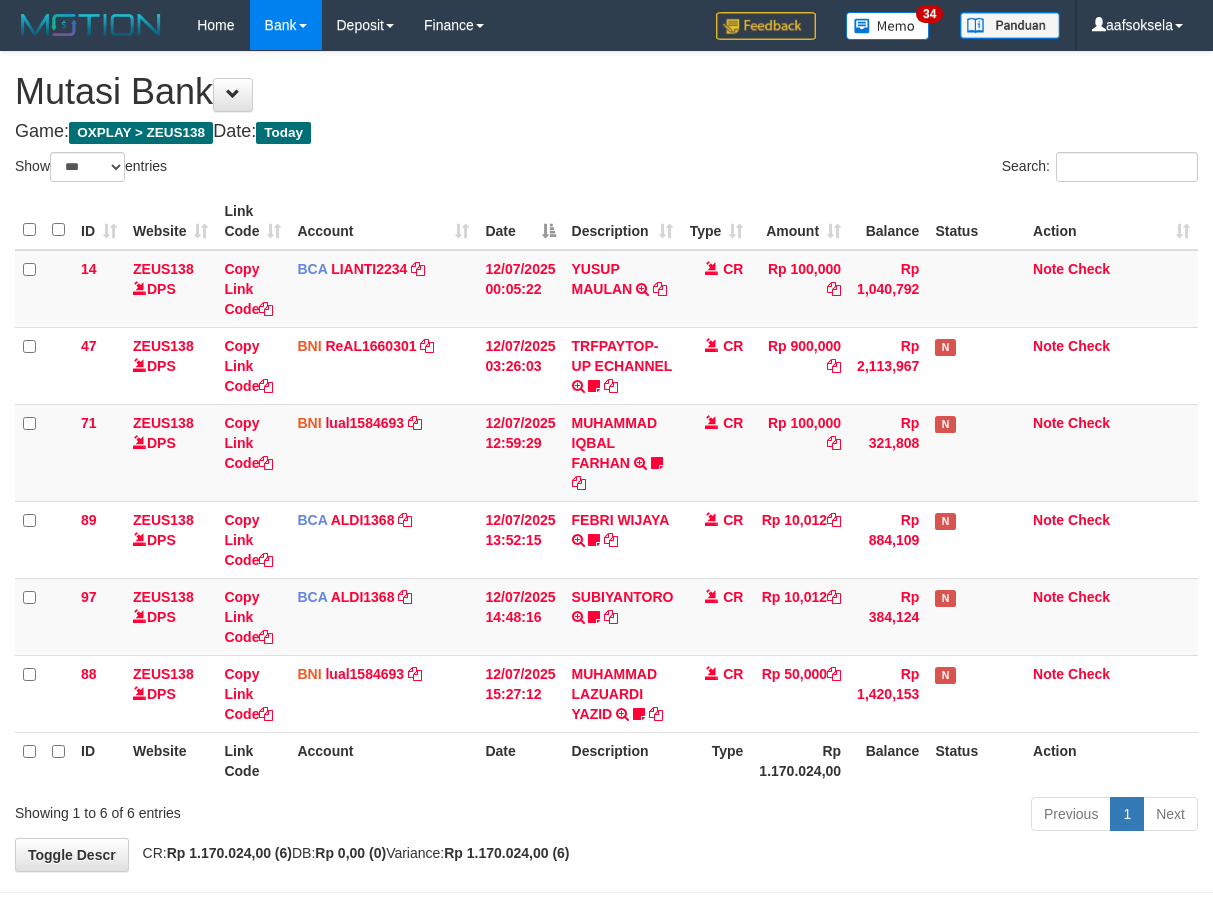select on "***" 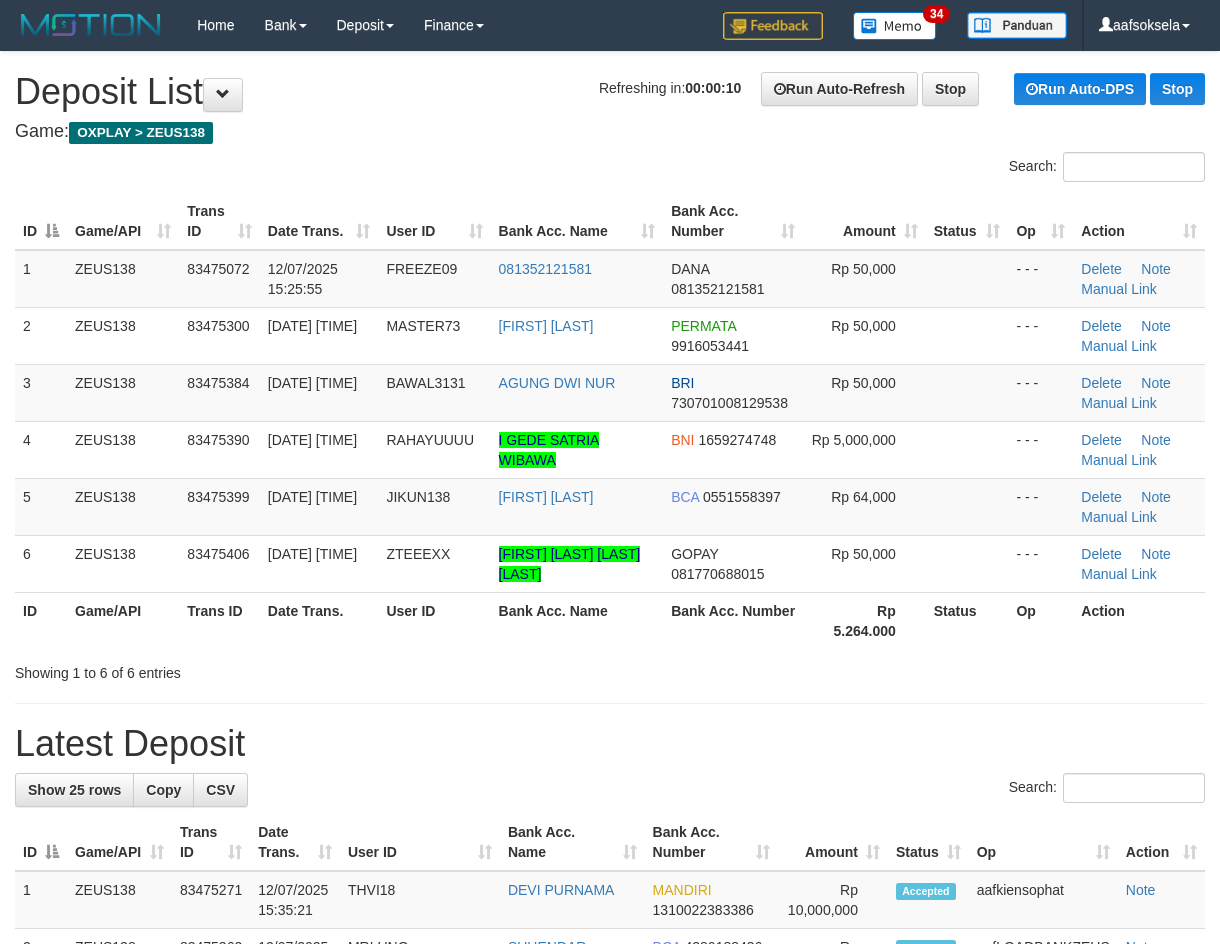 scroll, scrollTop: 0, scrollLeft: 0, axis: both 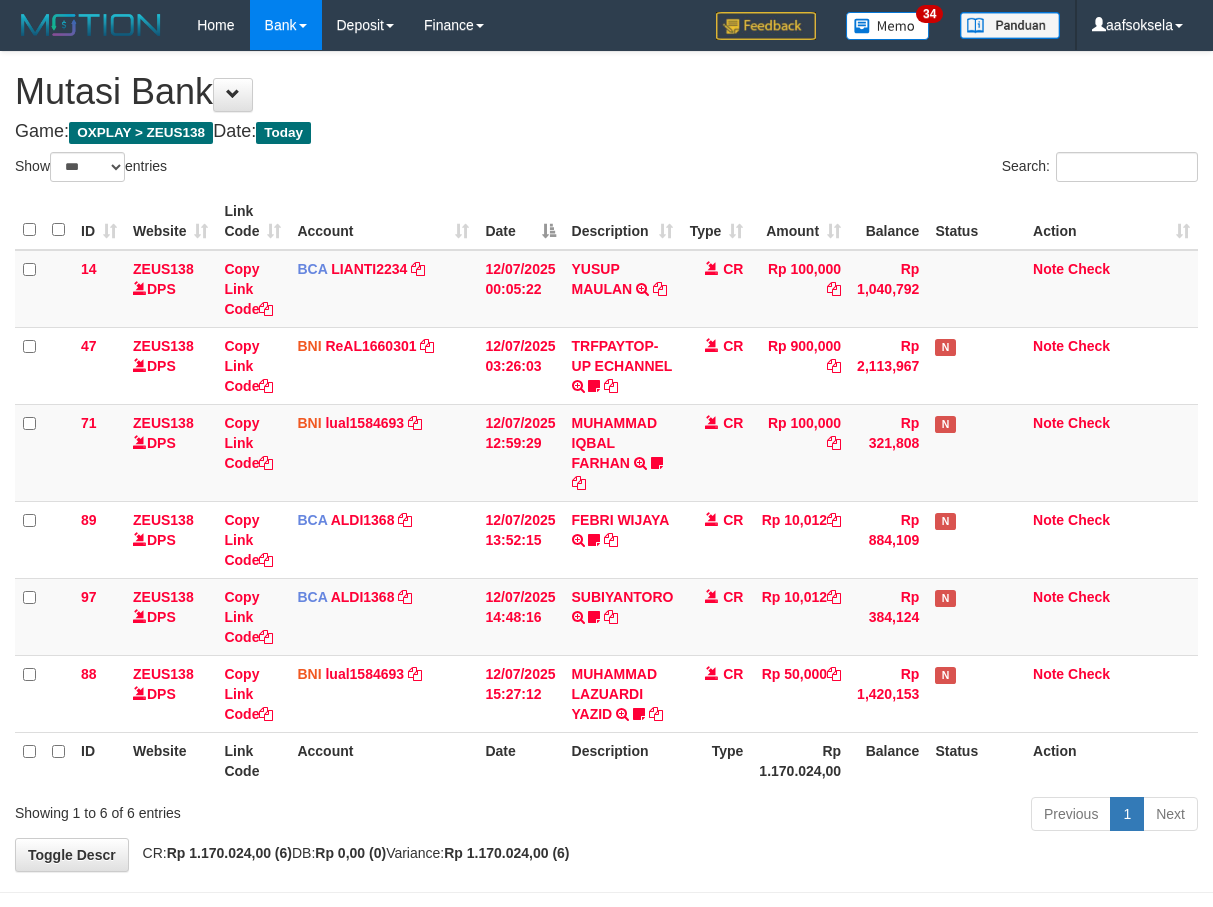 select on "***" 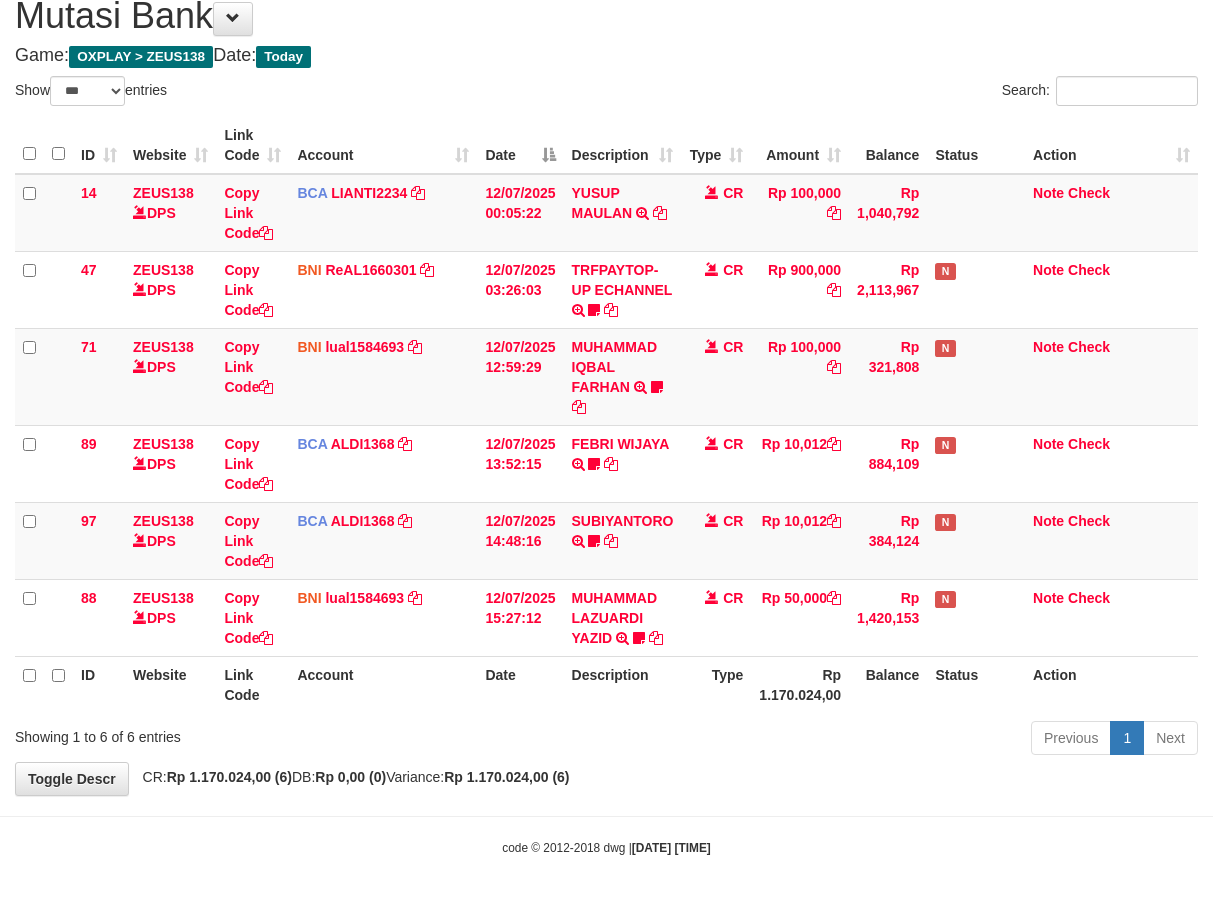 click on "**********" at bounding box center (606, 385) 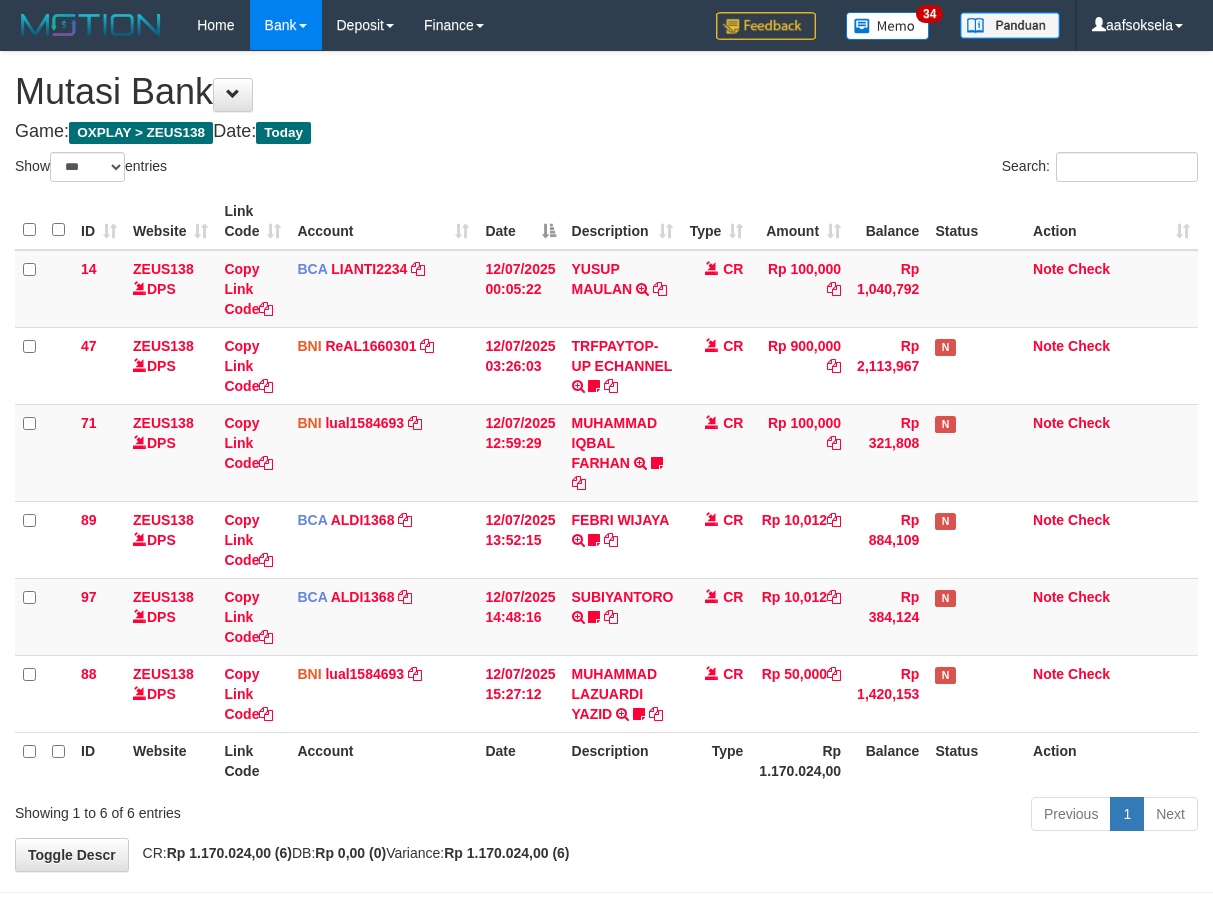 select on "***" 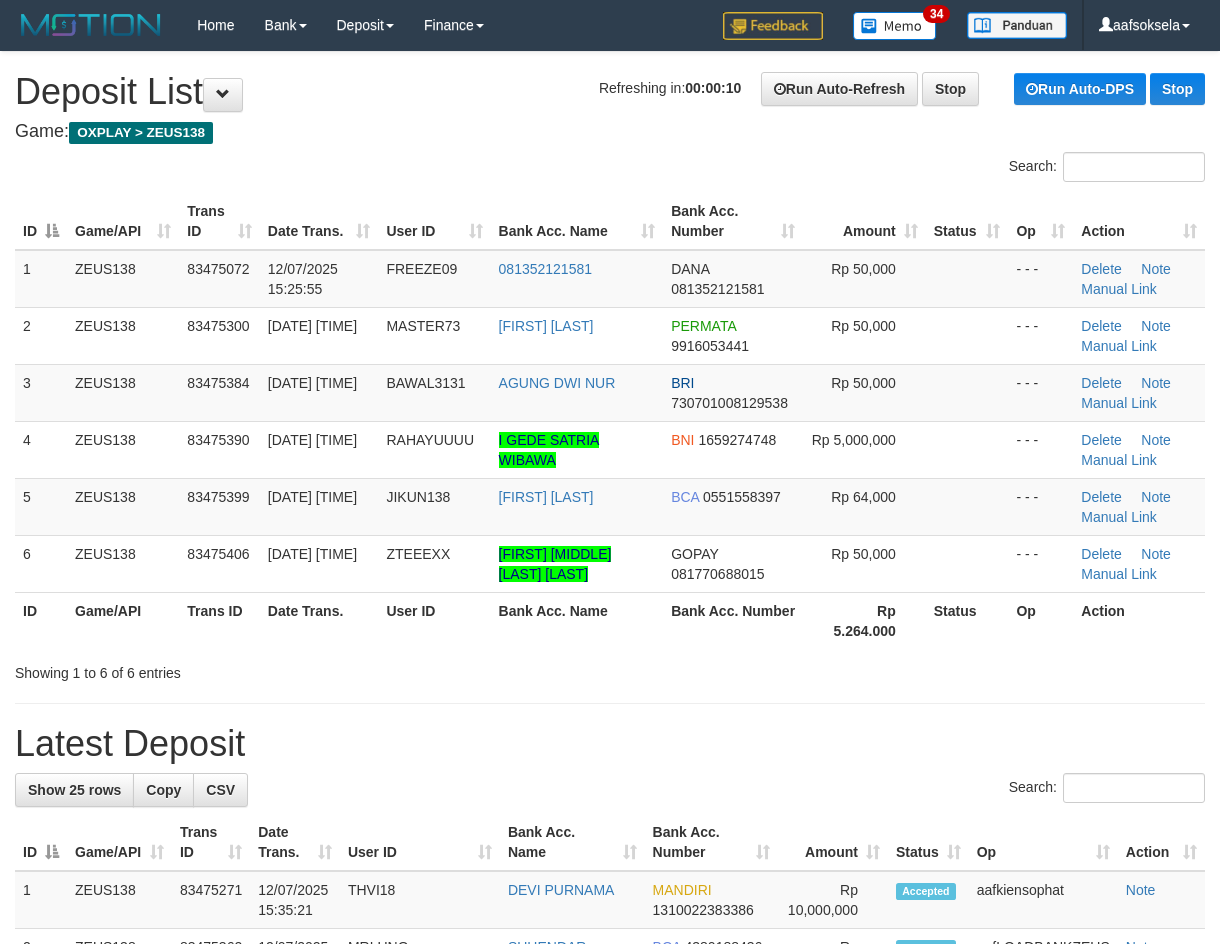 scroll, scrollTop: 0, scrollLeft: 0, axis: both 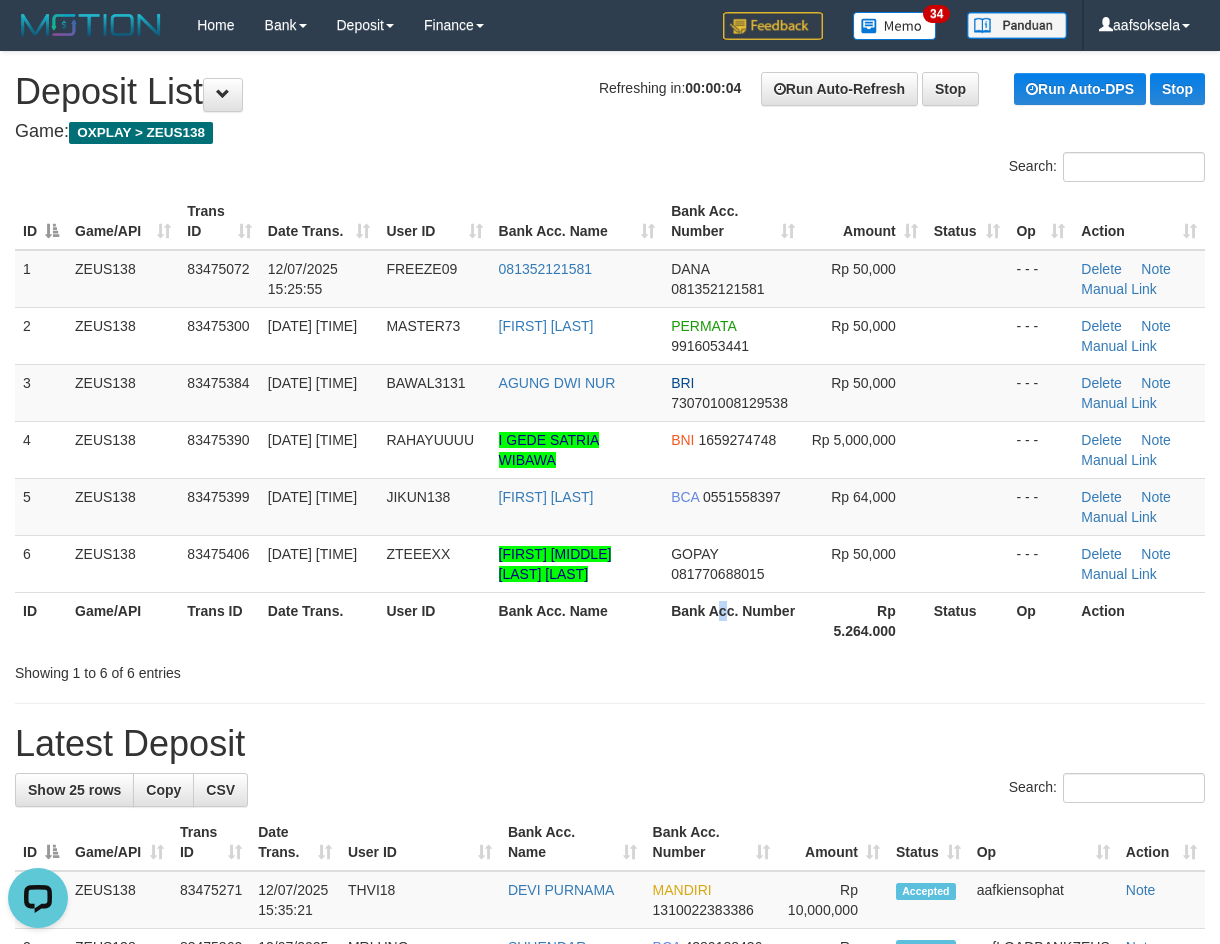 drag, startPoint x: 725, startPoint y: 629, endPoint x: 605, endPoint y: 626, distance: 120.03749 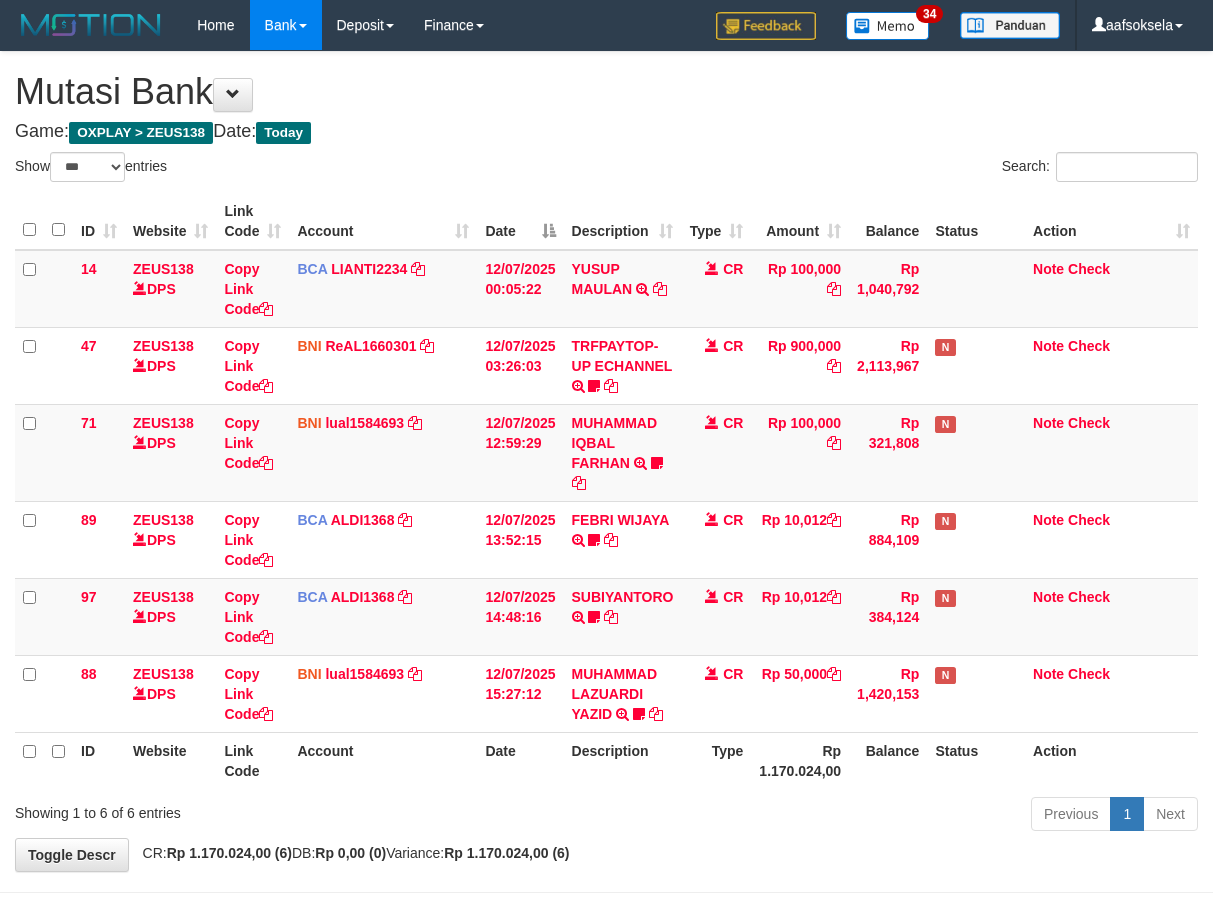 select on "***" 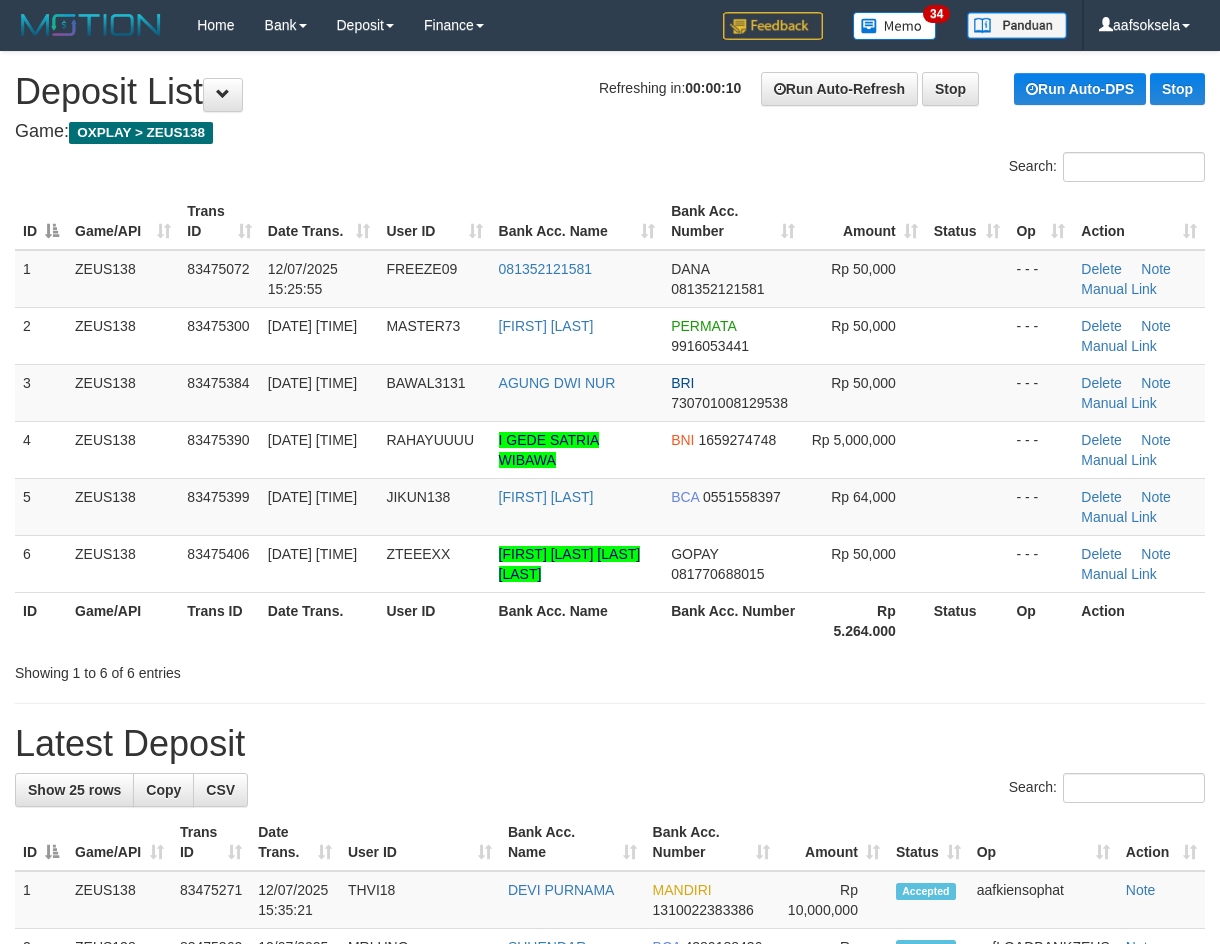 scroll, scrollTop: 0, scrollLeft: 0, axis: both 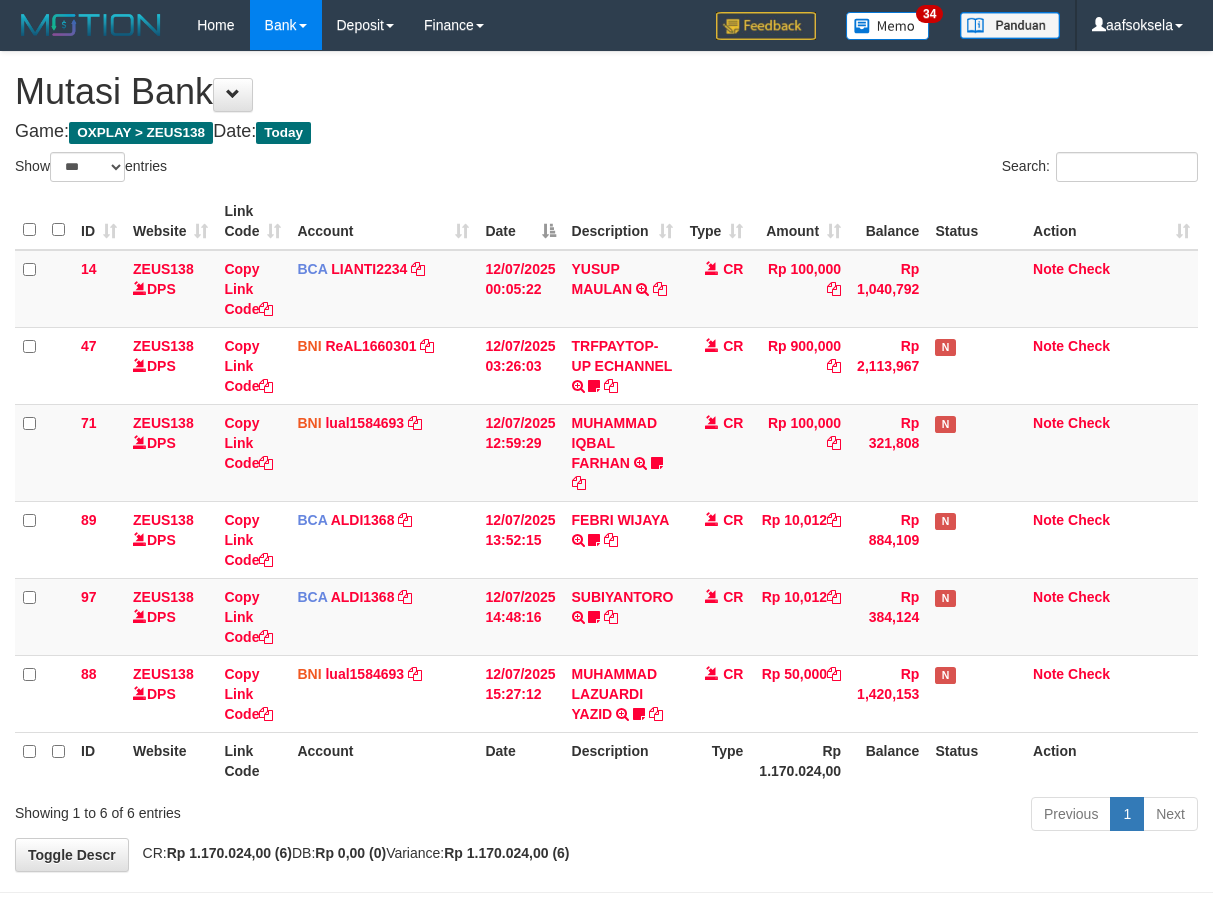 select on "***" 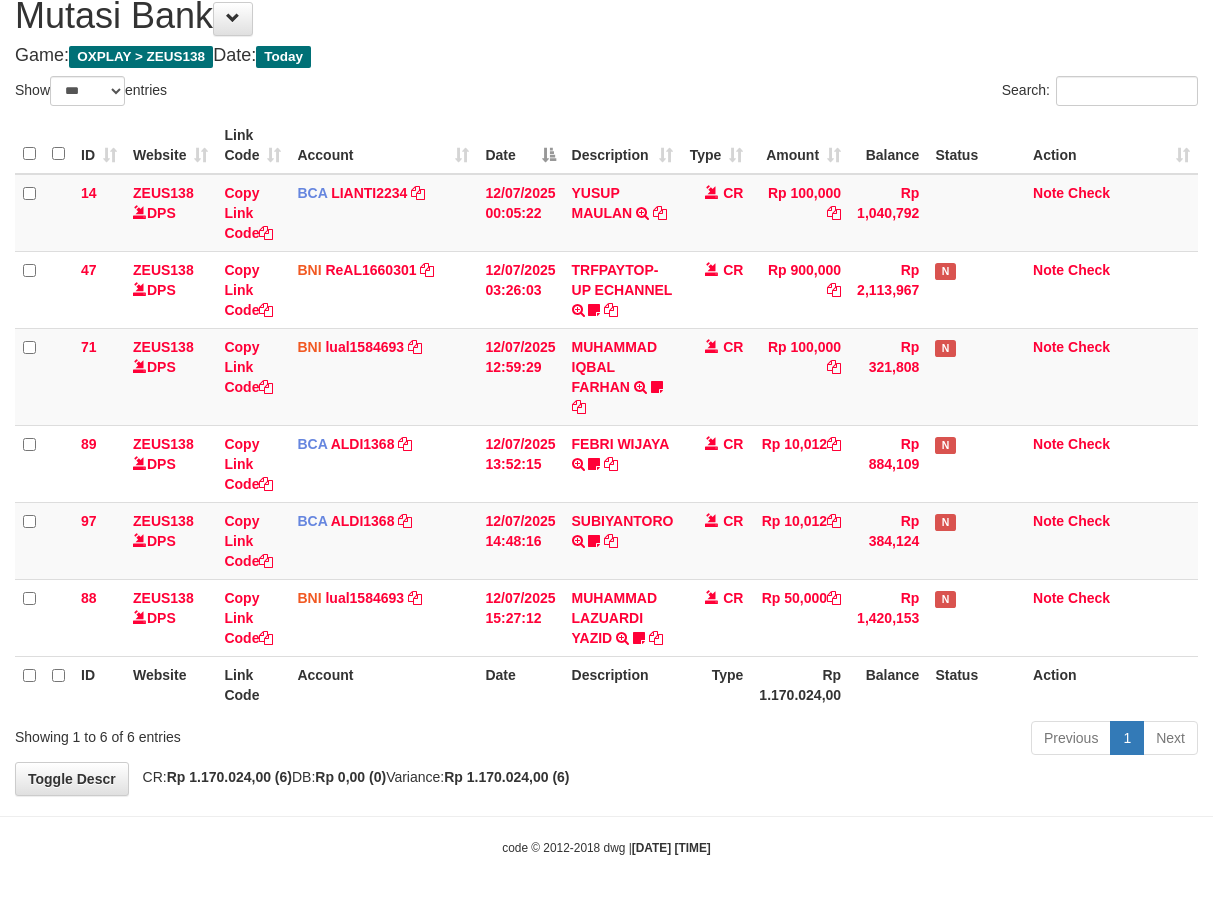 click on "Previous 1 Next" at bounding box center [859, 740] 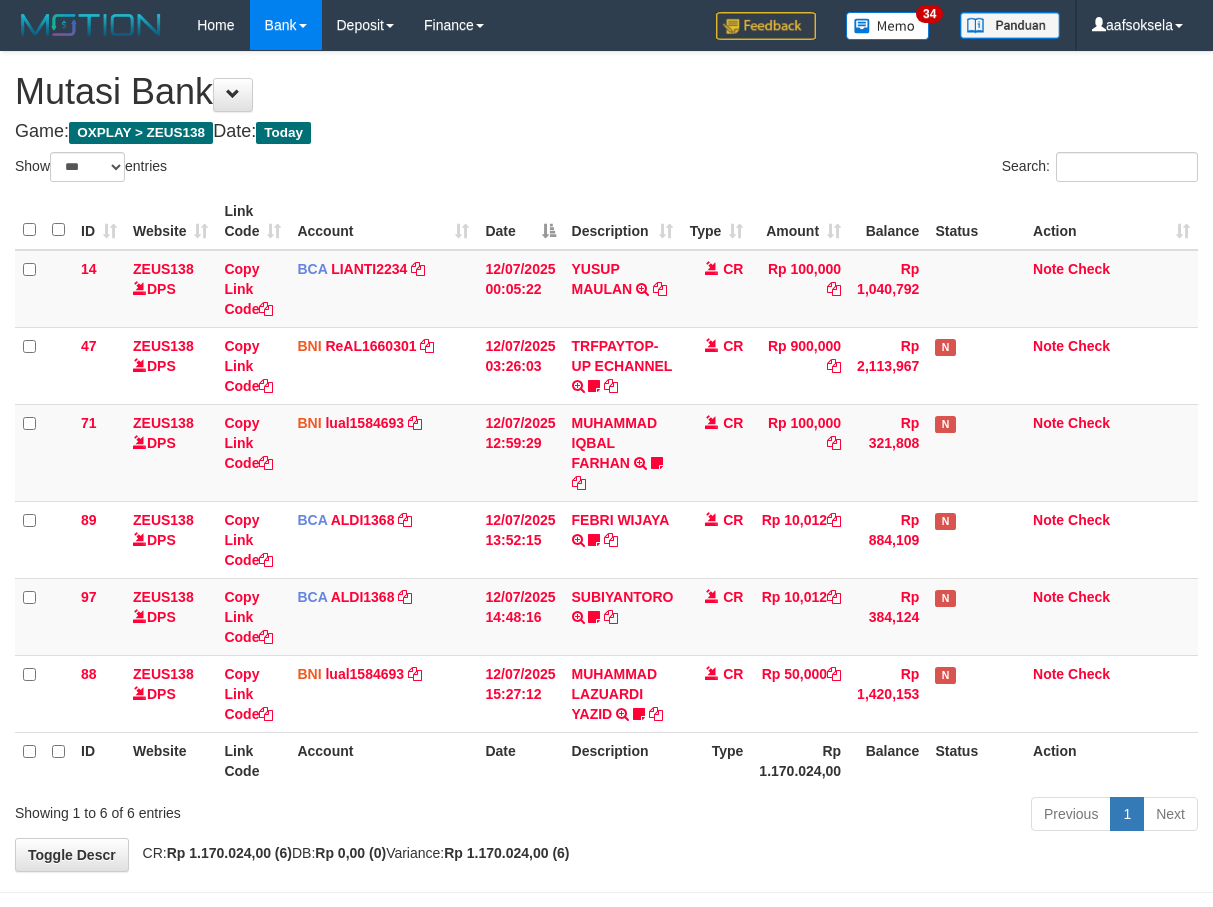 select on "***" 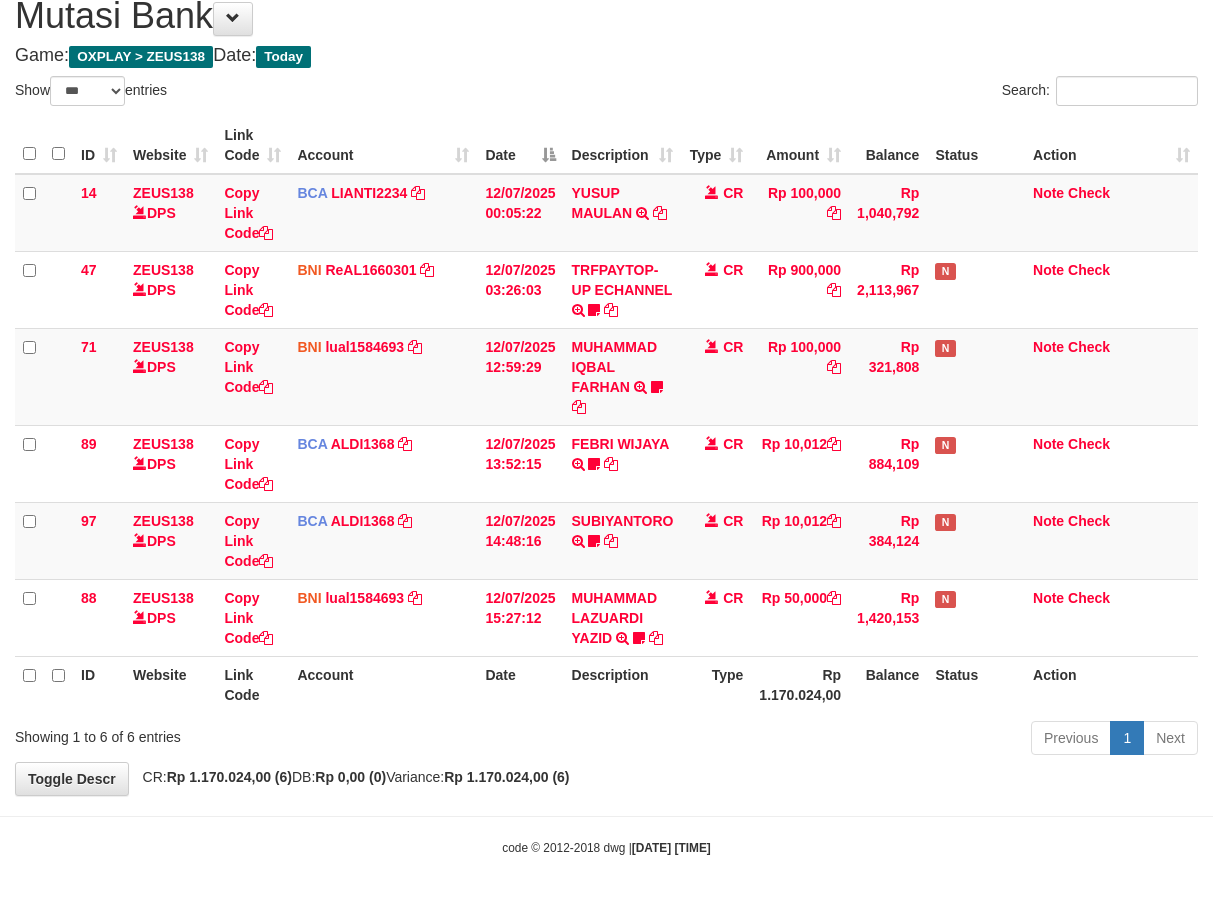 drag, startPoint x: 501, startPoint y: 811, endPoint x: 620, endPoint y: 778, distance: 123.49089 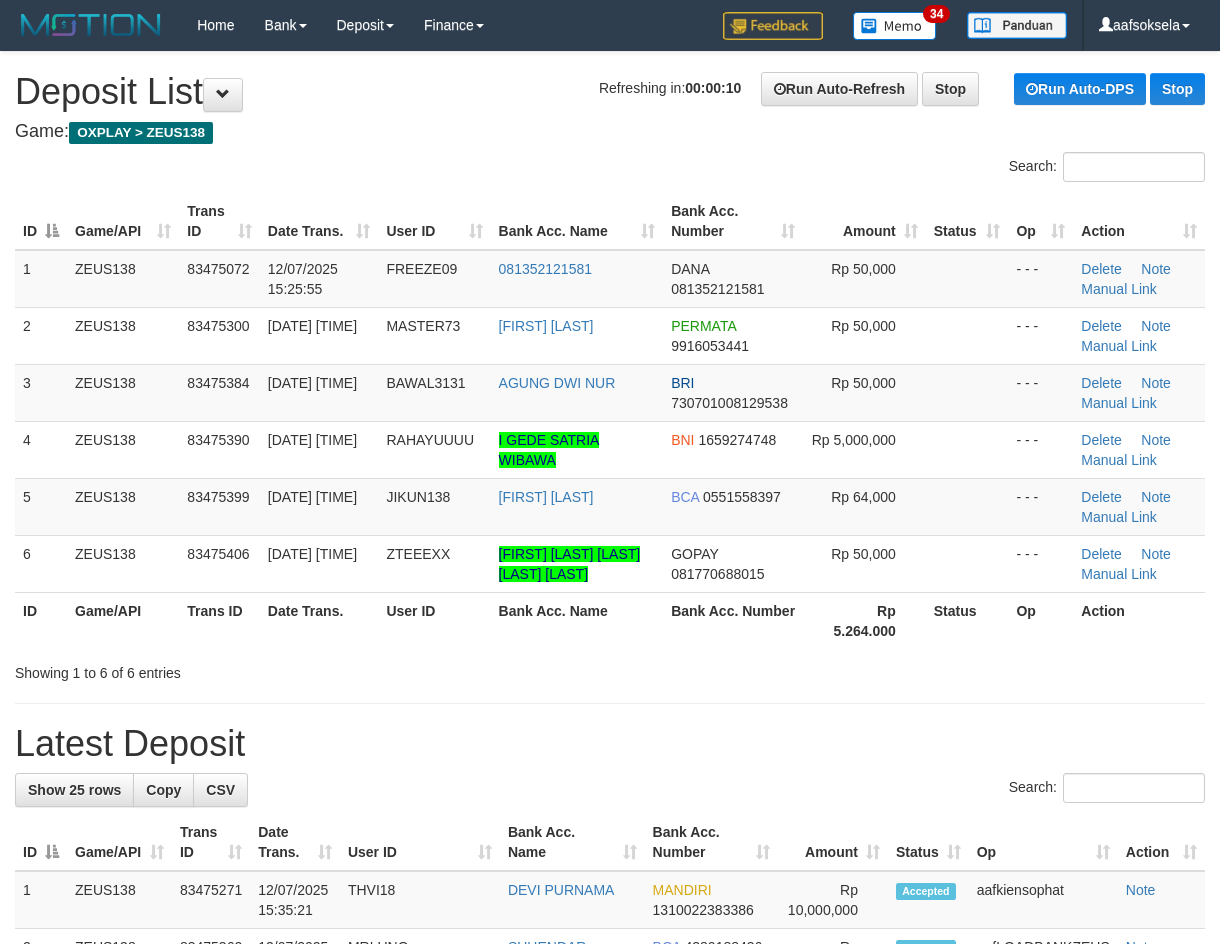 scroll, scrollTop: 0, scrollLeft: 0, axis: both 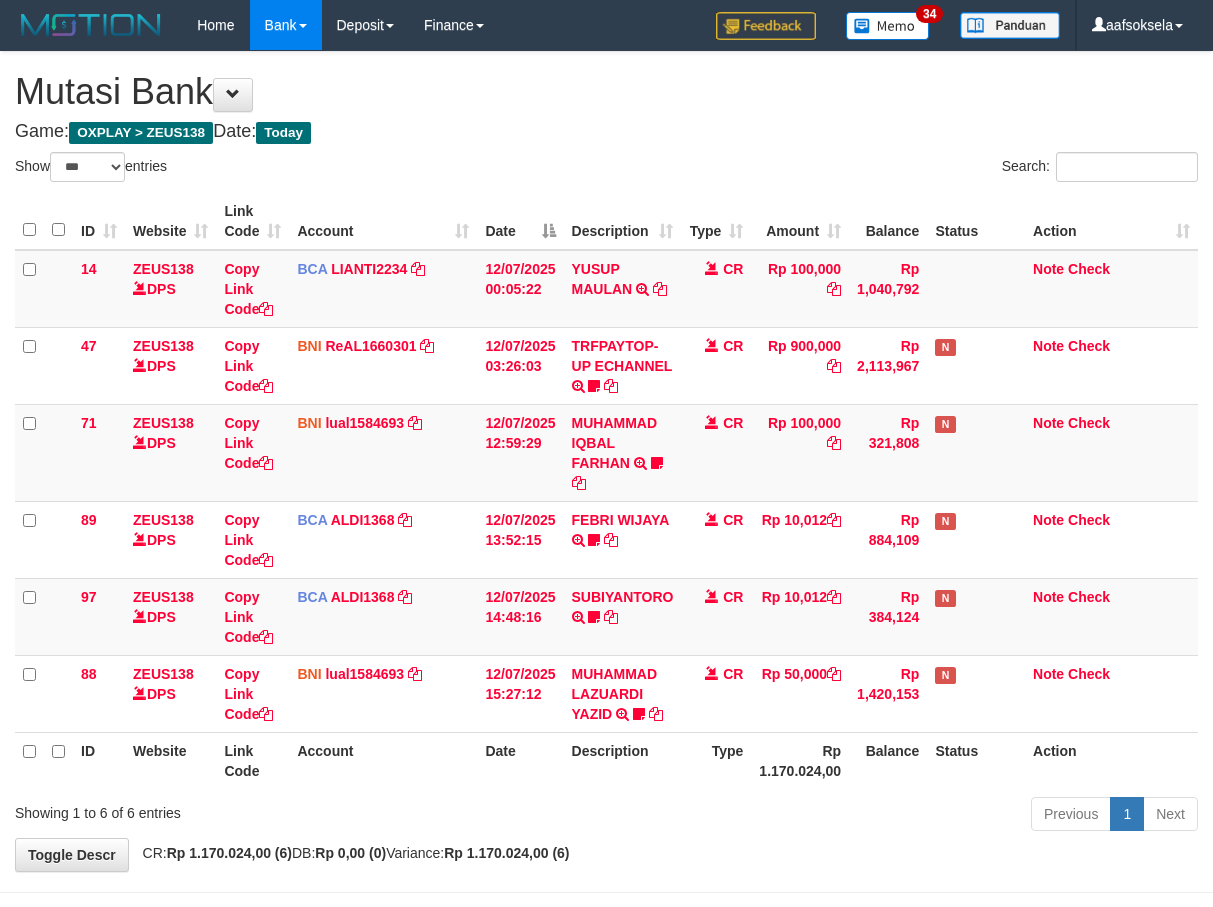 select on "***" 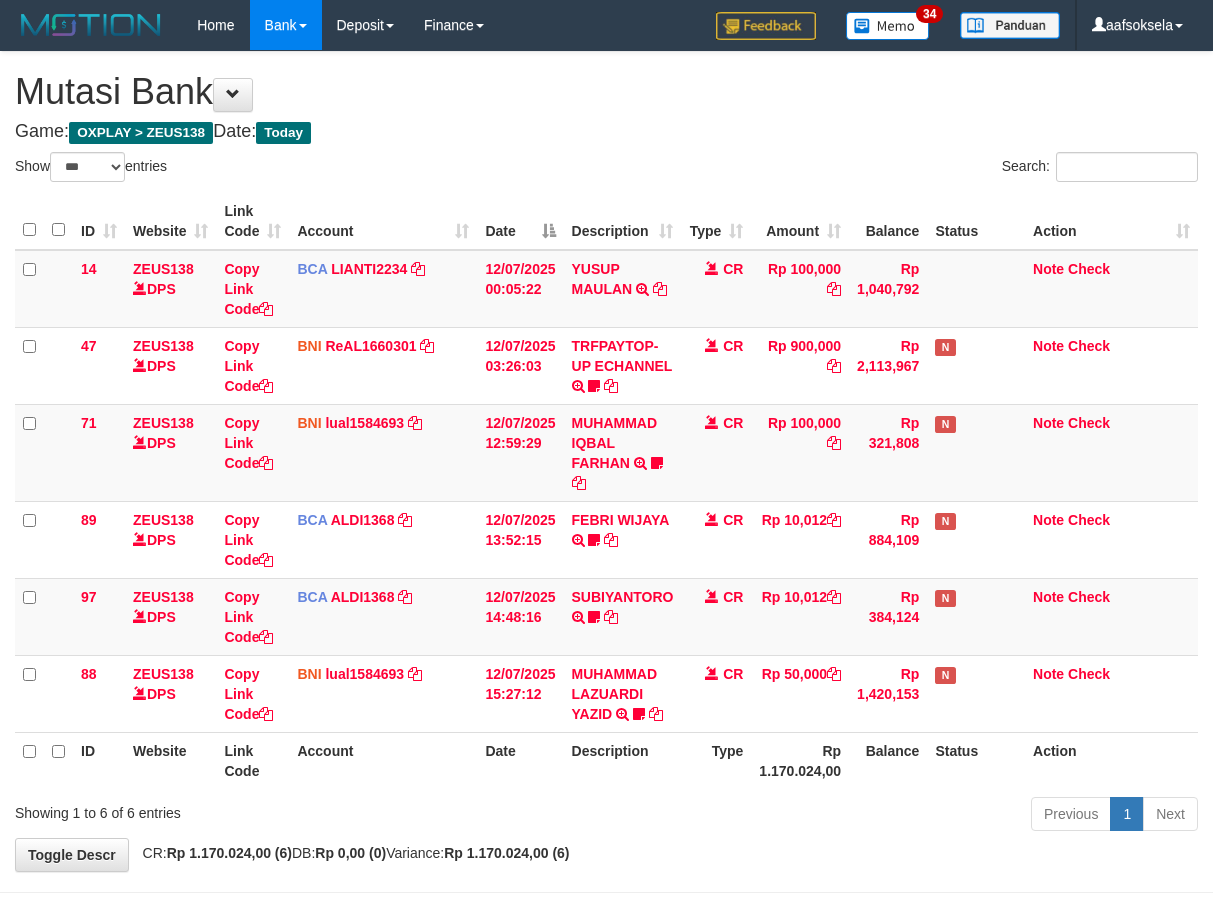 scroll, scrollTop: 76, scrollLeft: 0, axis: vertical 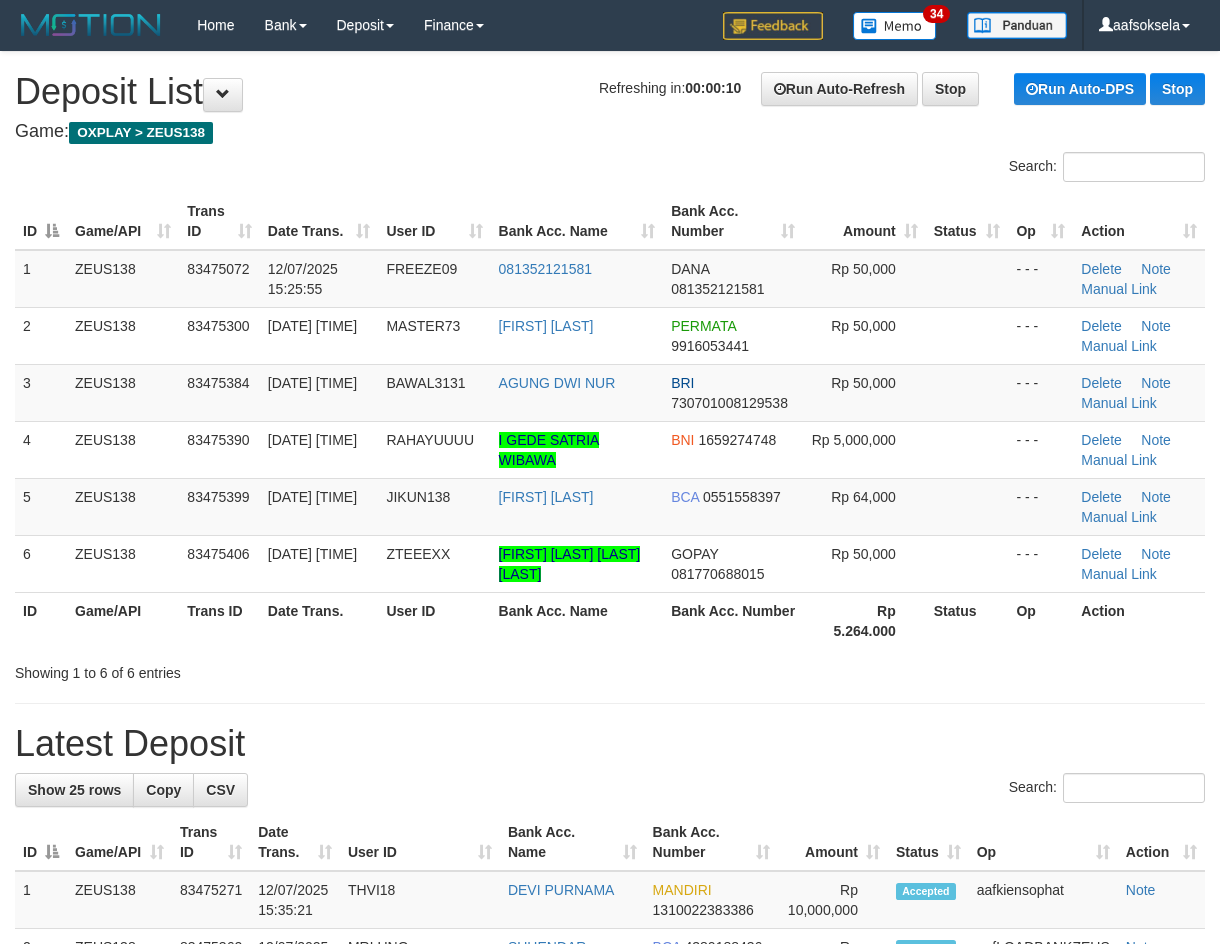 click on "ID Game/API Trans ID Date Trans. User ID Bank Acc. Name Bank Acc. Number Amount Status Op Action
1
ZEUS138
83475072
12/07/2025 15:25:55
FREEZE09
081352121581
DANA
081352121581
Rp 50,000
- - -
Delete
Note
Manual Link
2
ZEUS138
83475300
12/07/2025 15:32:47
MASTER73
SAHRUDIN JUNAID
PERMATA
9916053441
Rp 50,000
- - -" at bounding box center (610, 421) 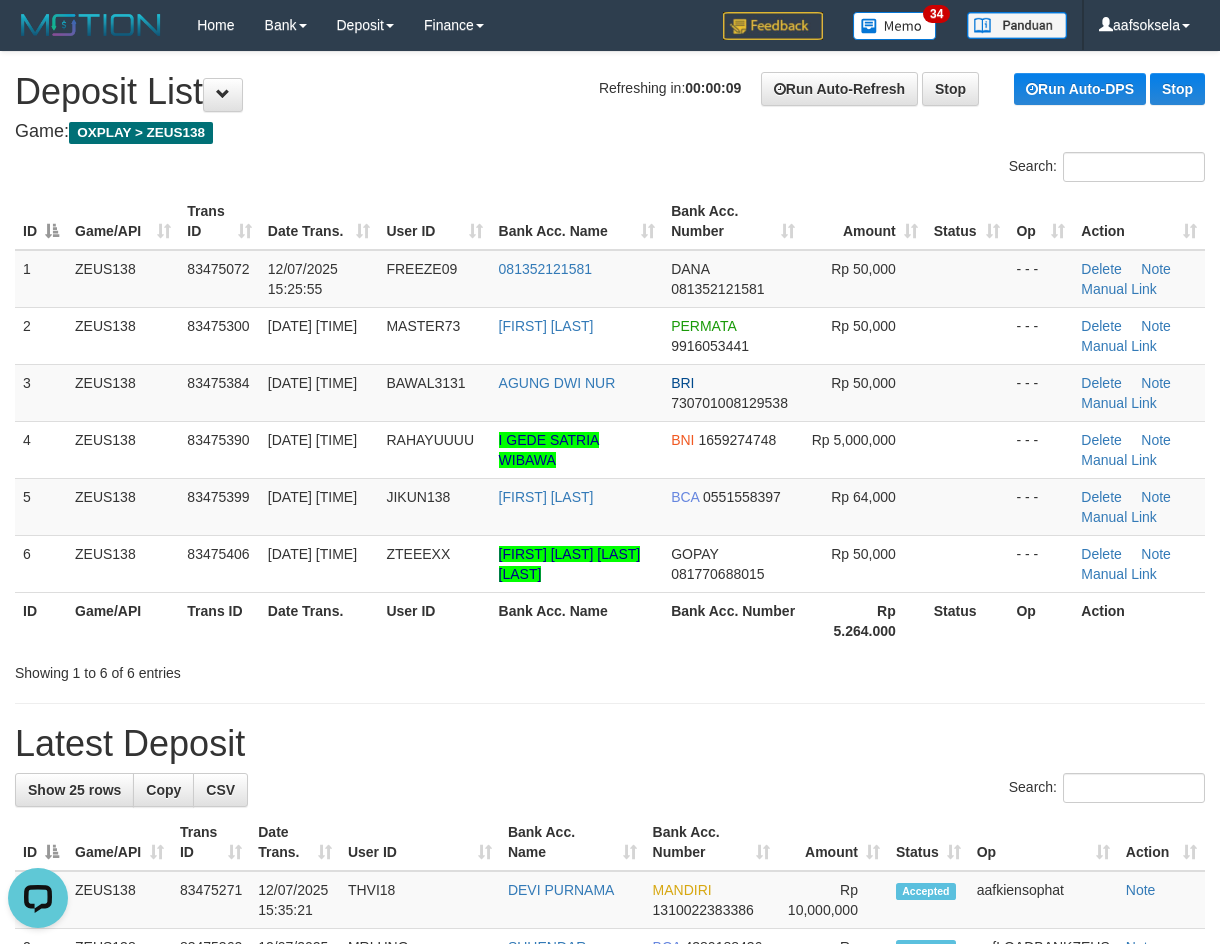 scroll, scrollTop: 0, scrollLeft: 0, axis: both 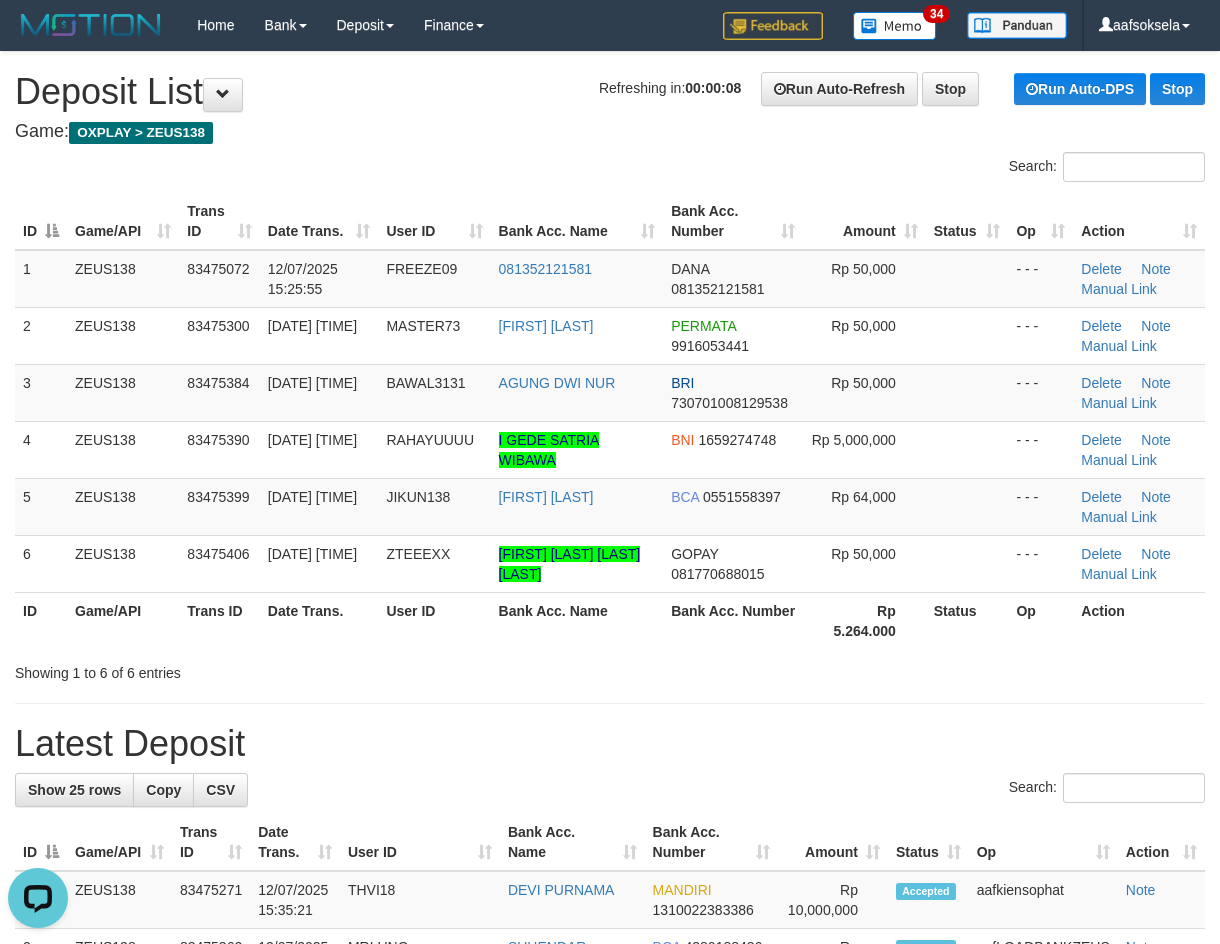click on "Showing 1 to 6 of 6 entries" at bounding box center (254, 669) 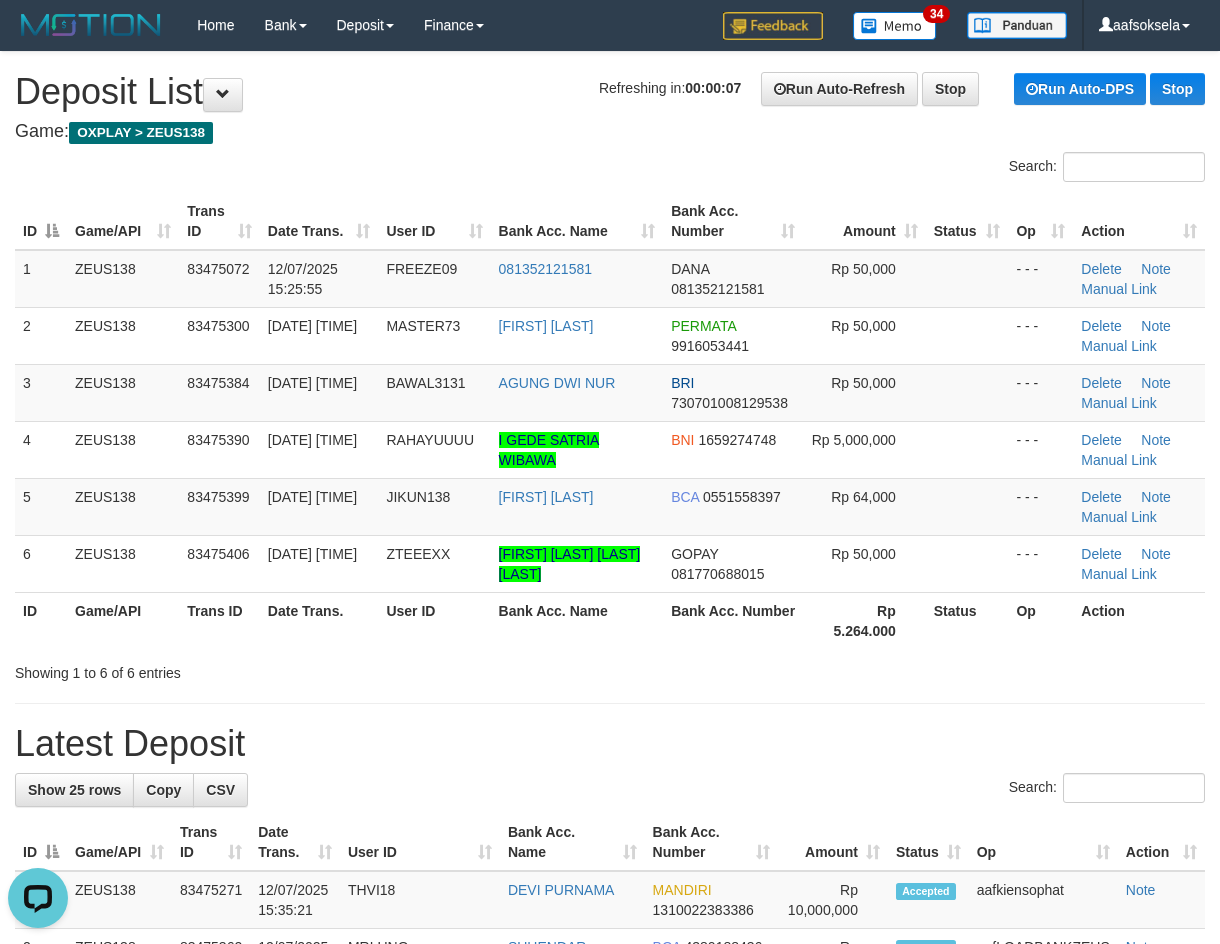 drag, startPoint x: 397, startPoint y: 681, endPoint x: 411, endPoint y: 679, distance: 14.142136 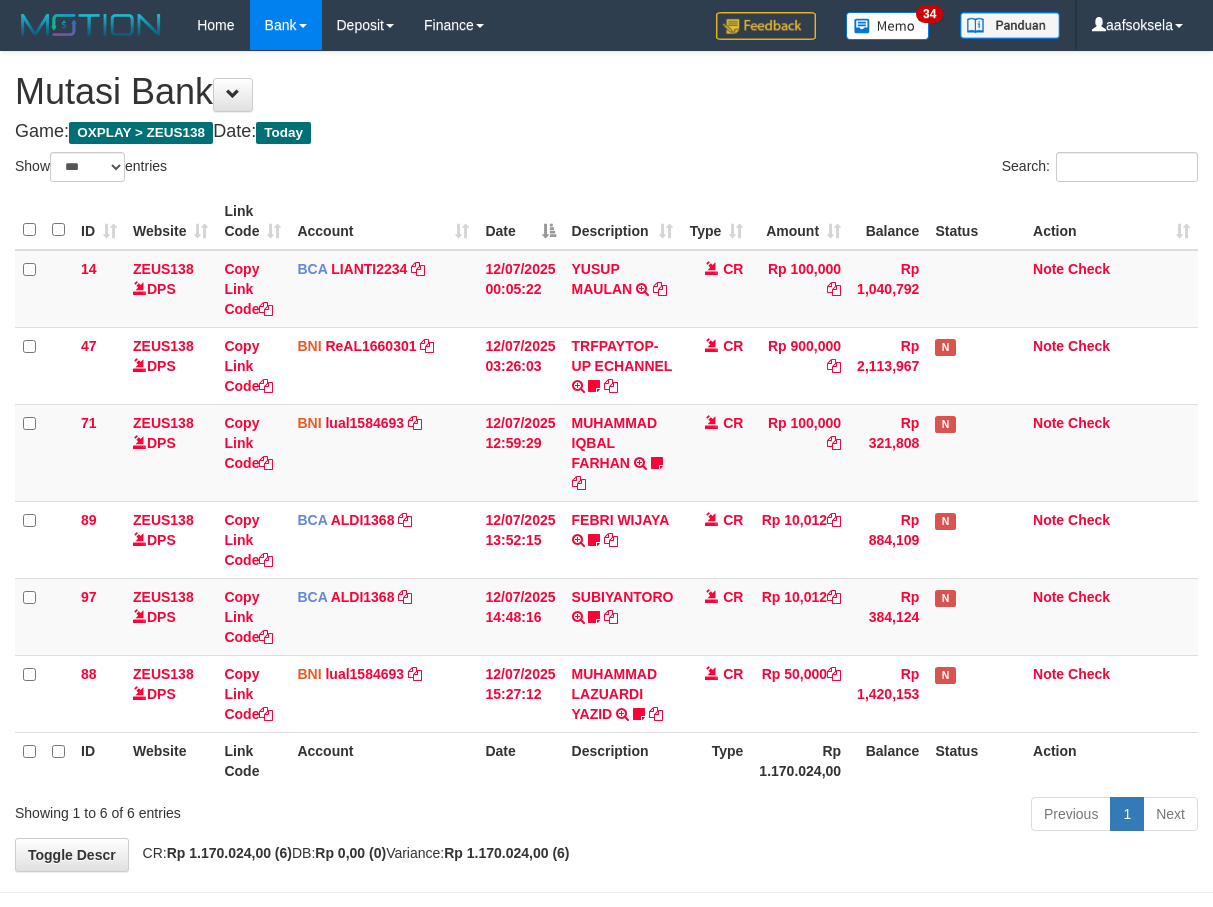 select on "***" 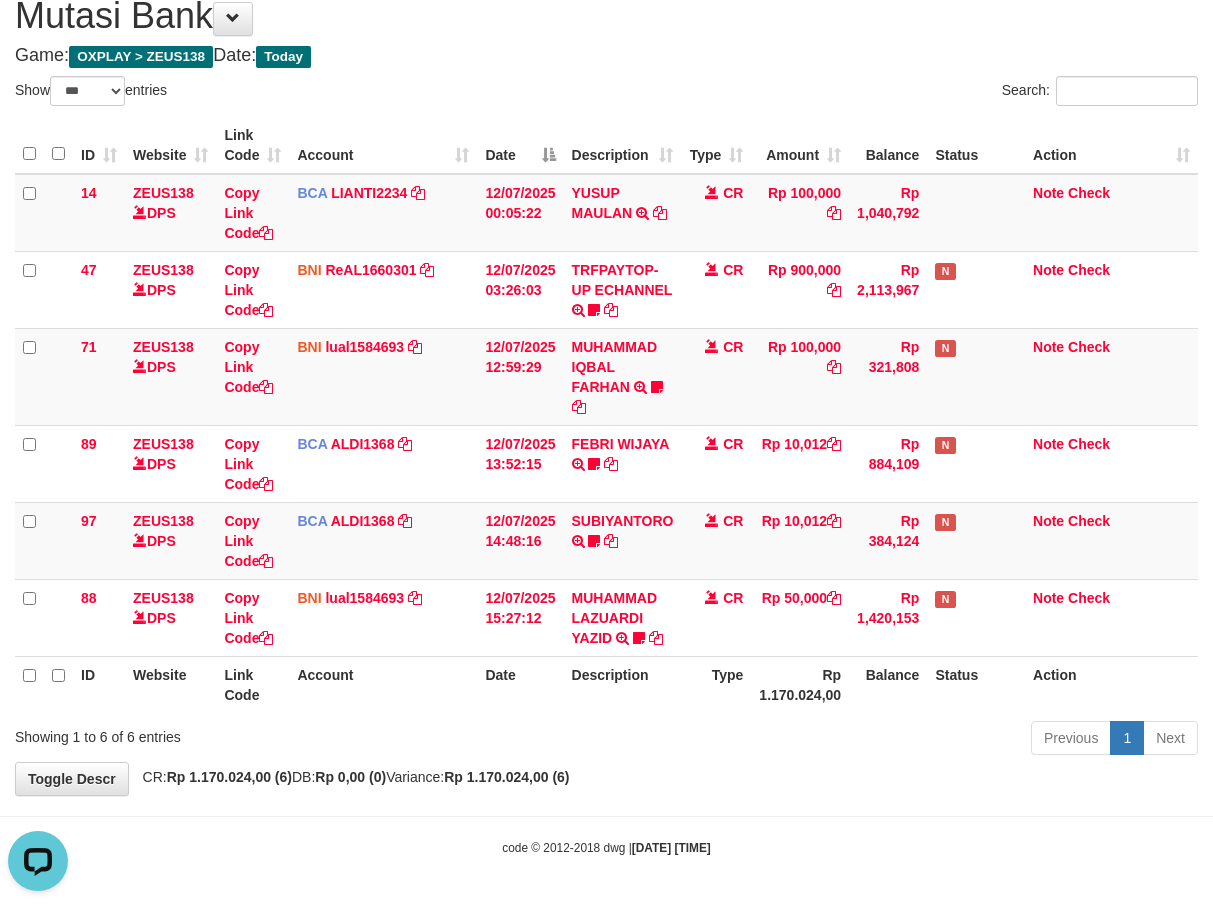 scroll, scrollTop: 0, scrollLeft: 0, axis: both 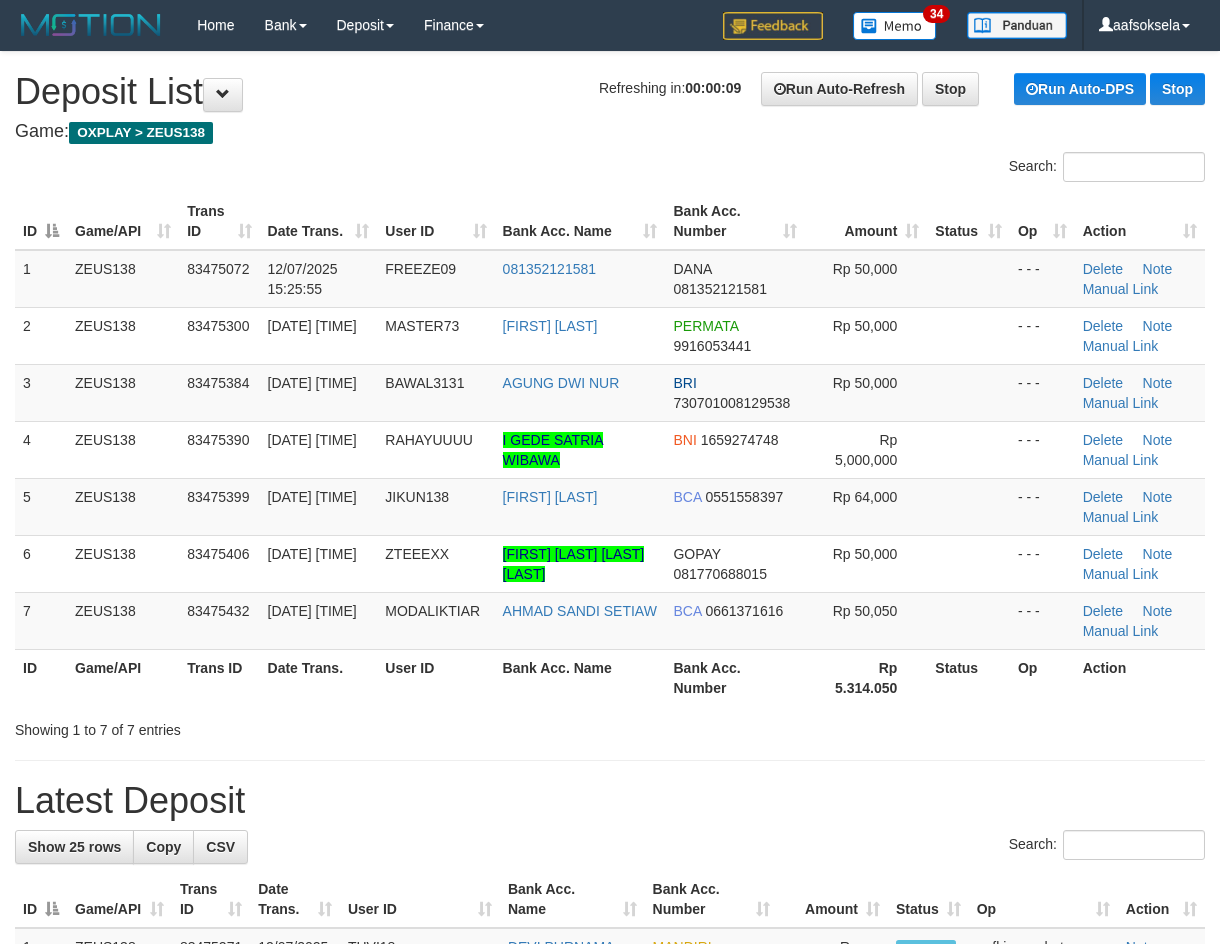 click on "Date Trans." at bounding box center [319, 677] 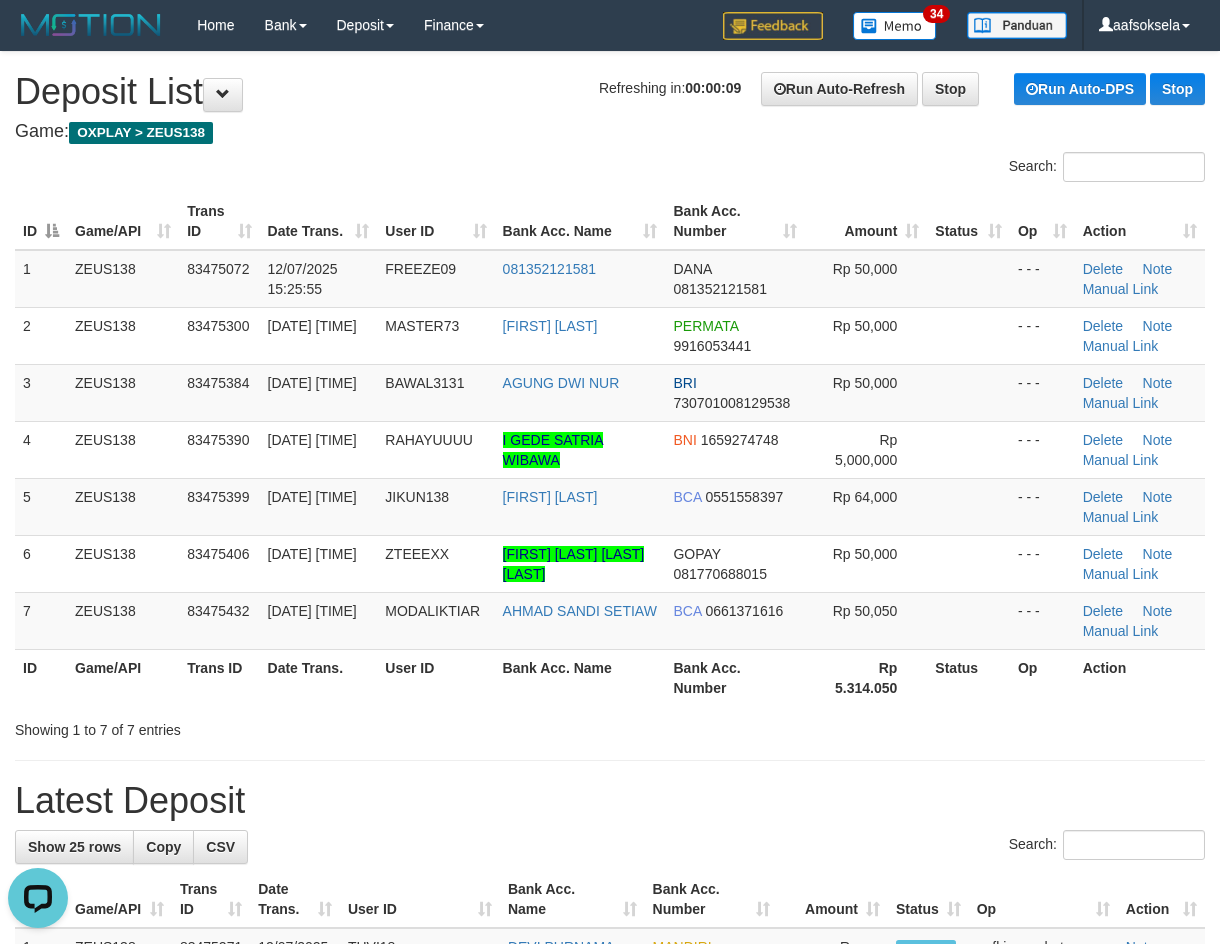 scroll, scrollTop: 0, scrollLeft: 0, axis: both 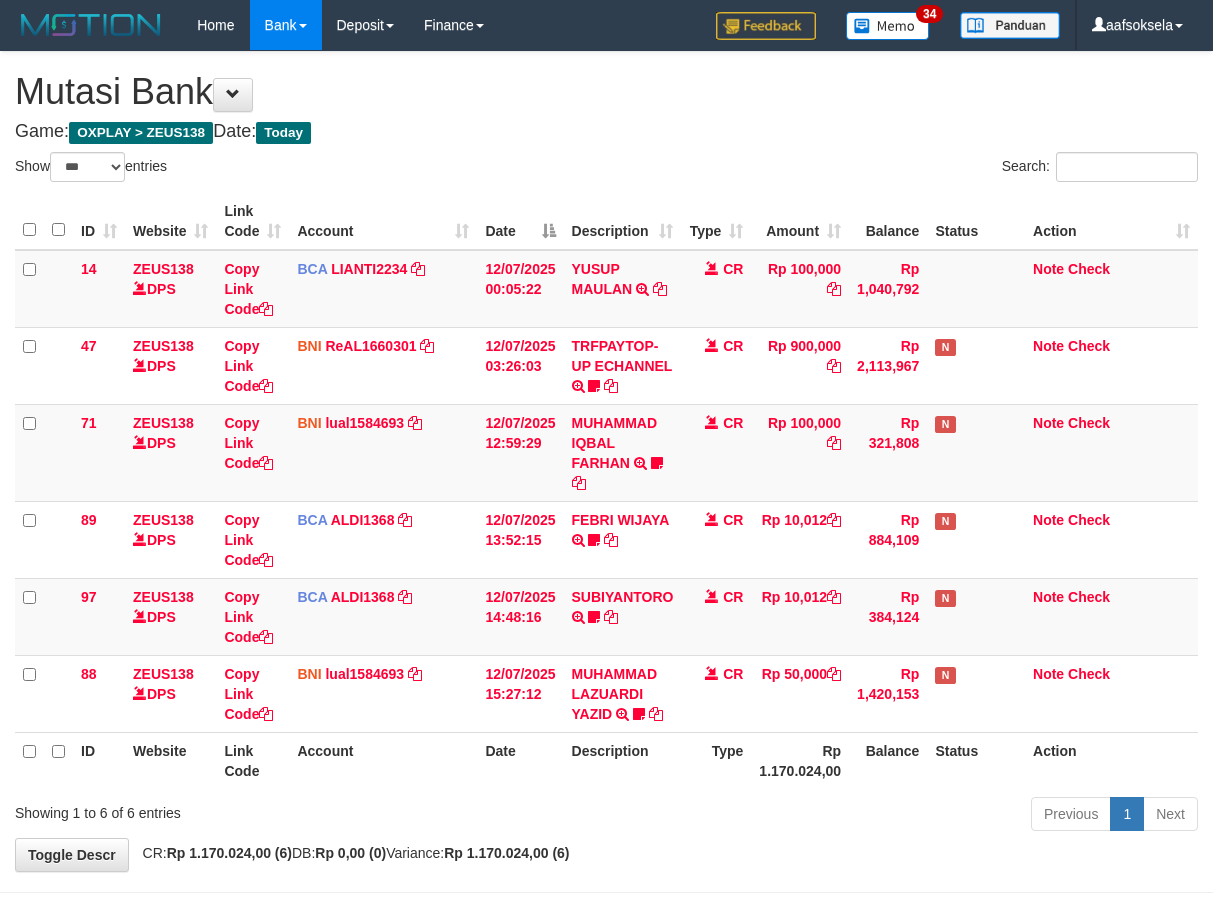 select on "***" 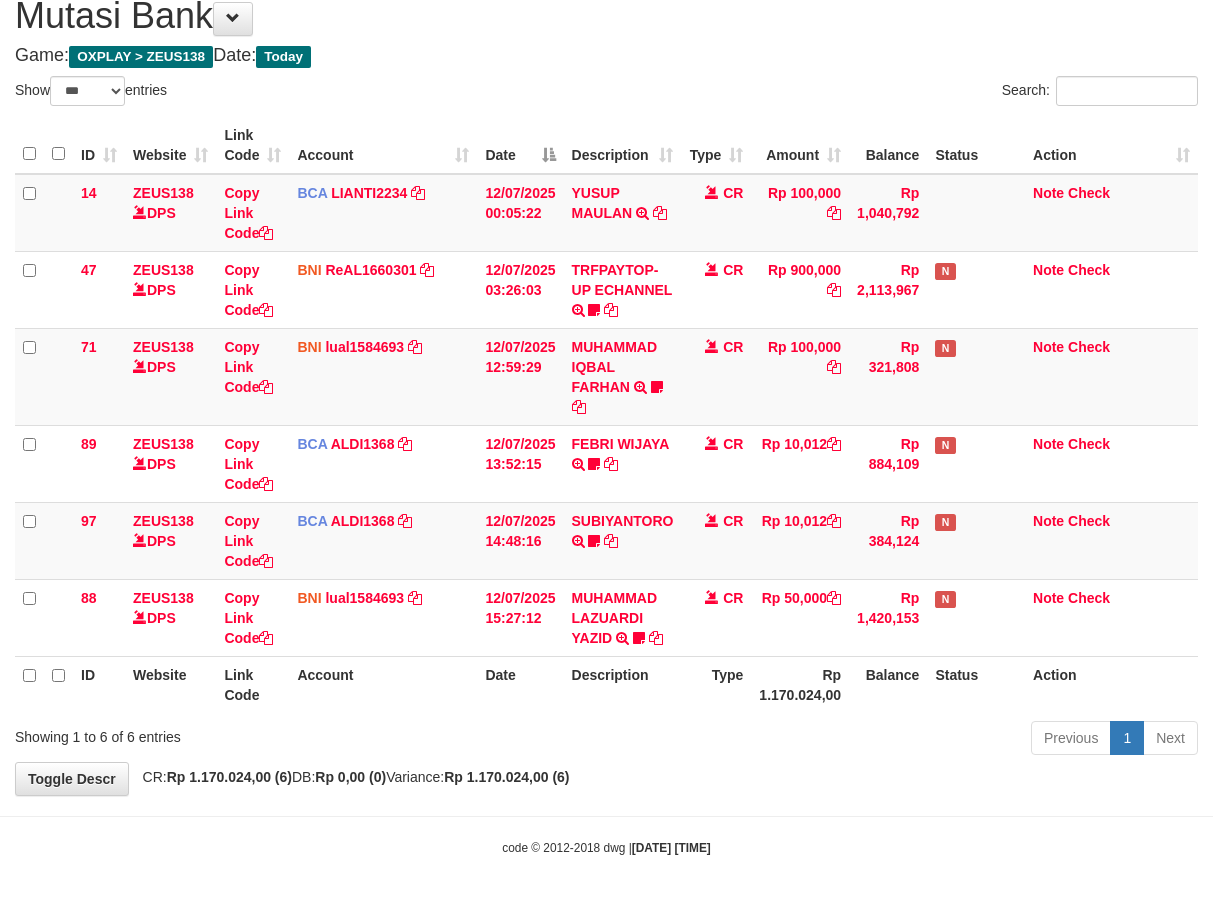 click on "Previous 1 Next" at bounding box center (859, 740) 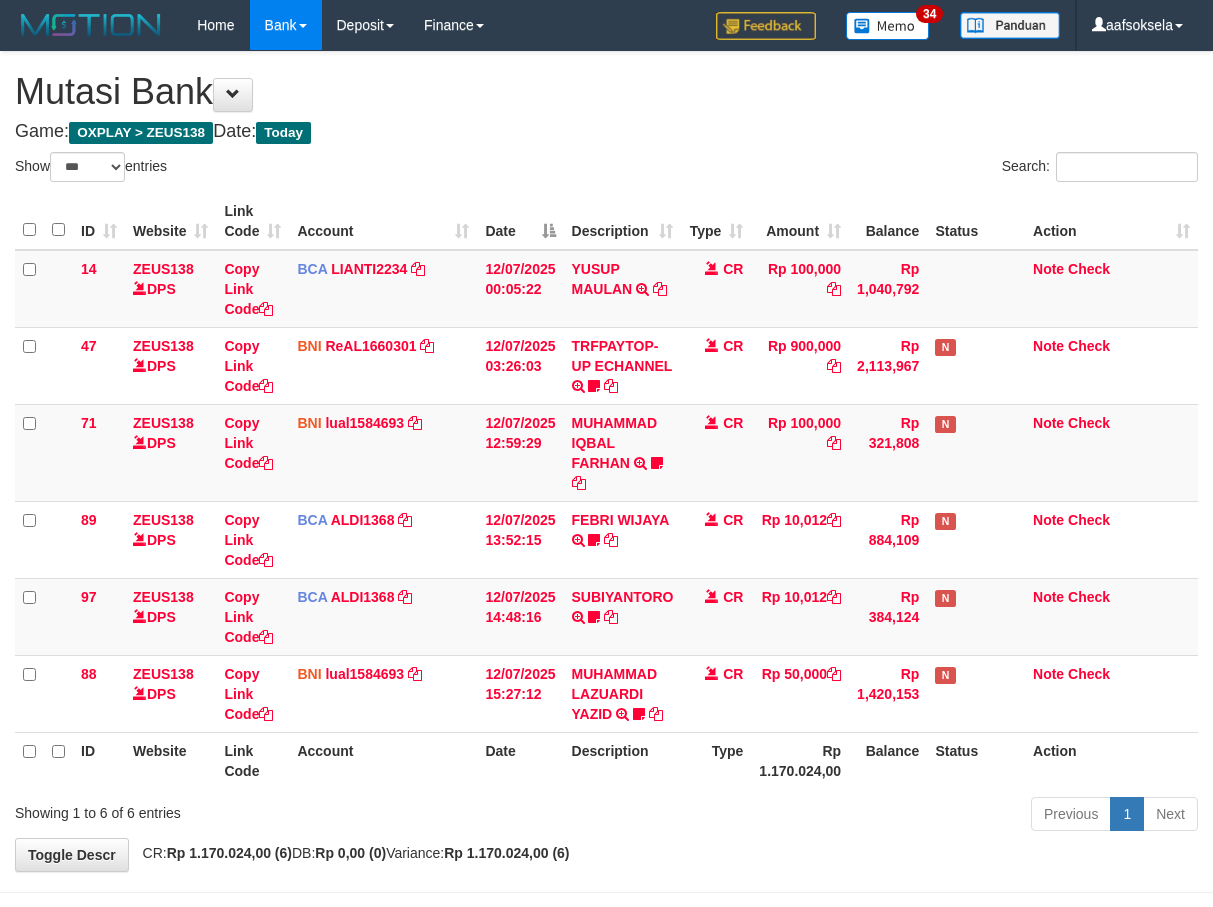 select on "***" 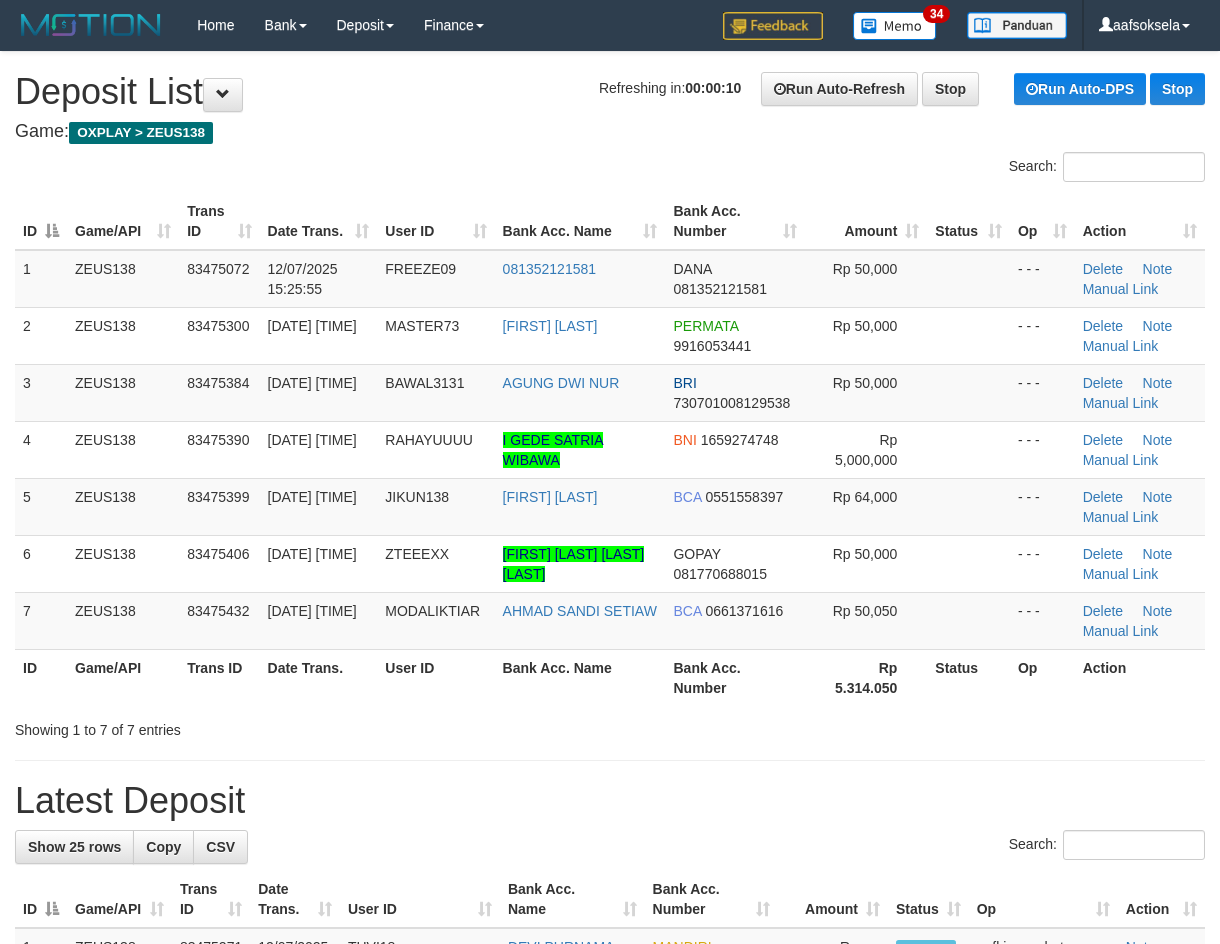 scroll, scrollTop: 0, scrollLeft: 0, axis: both 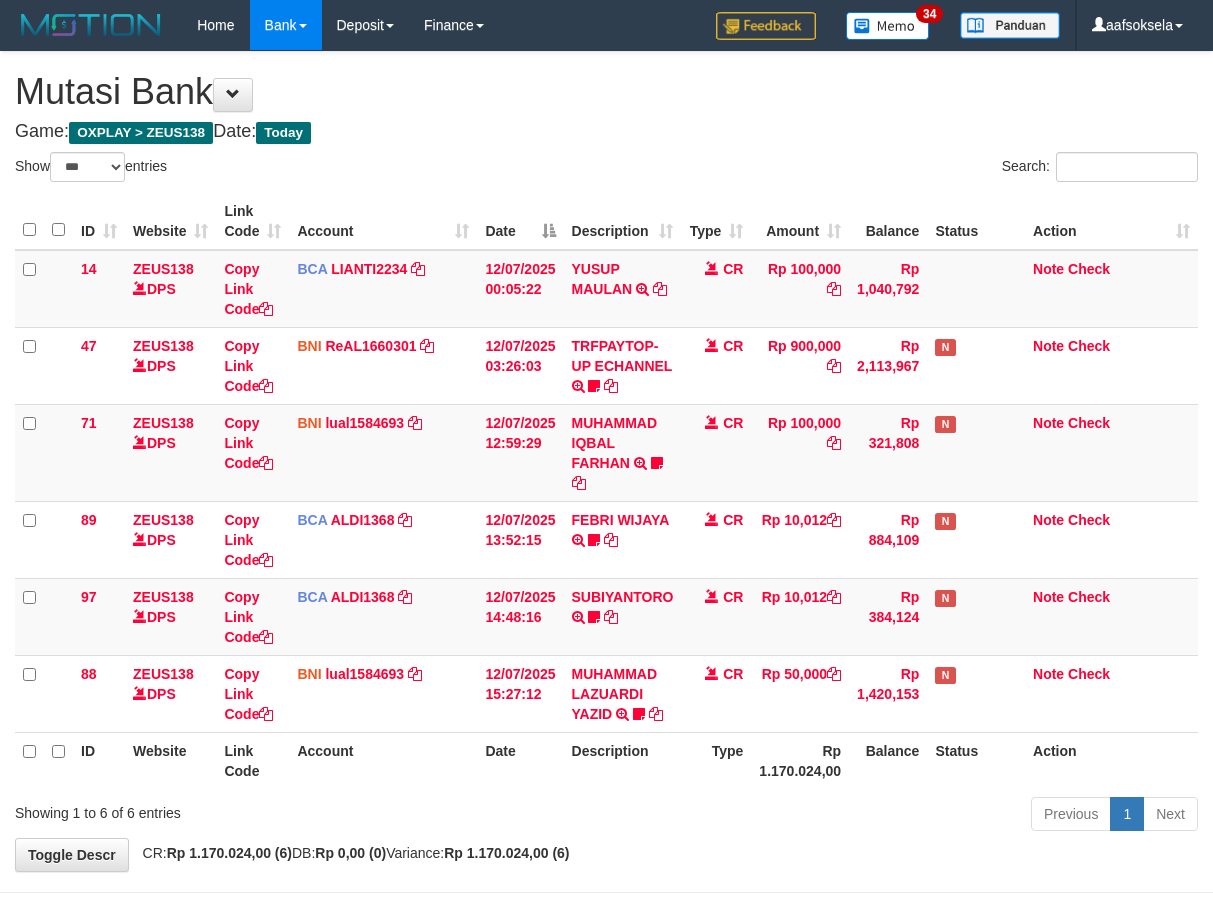 select on "***" 